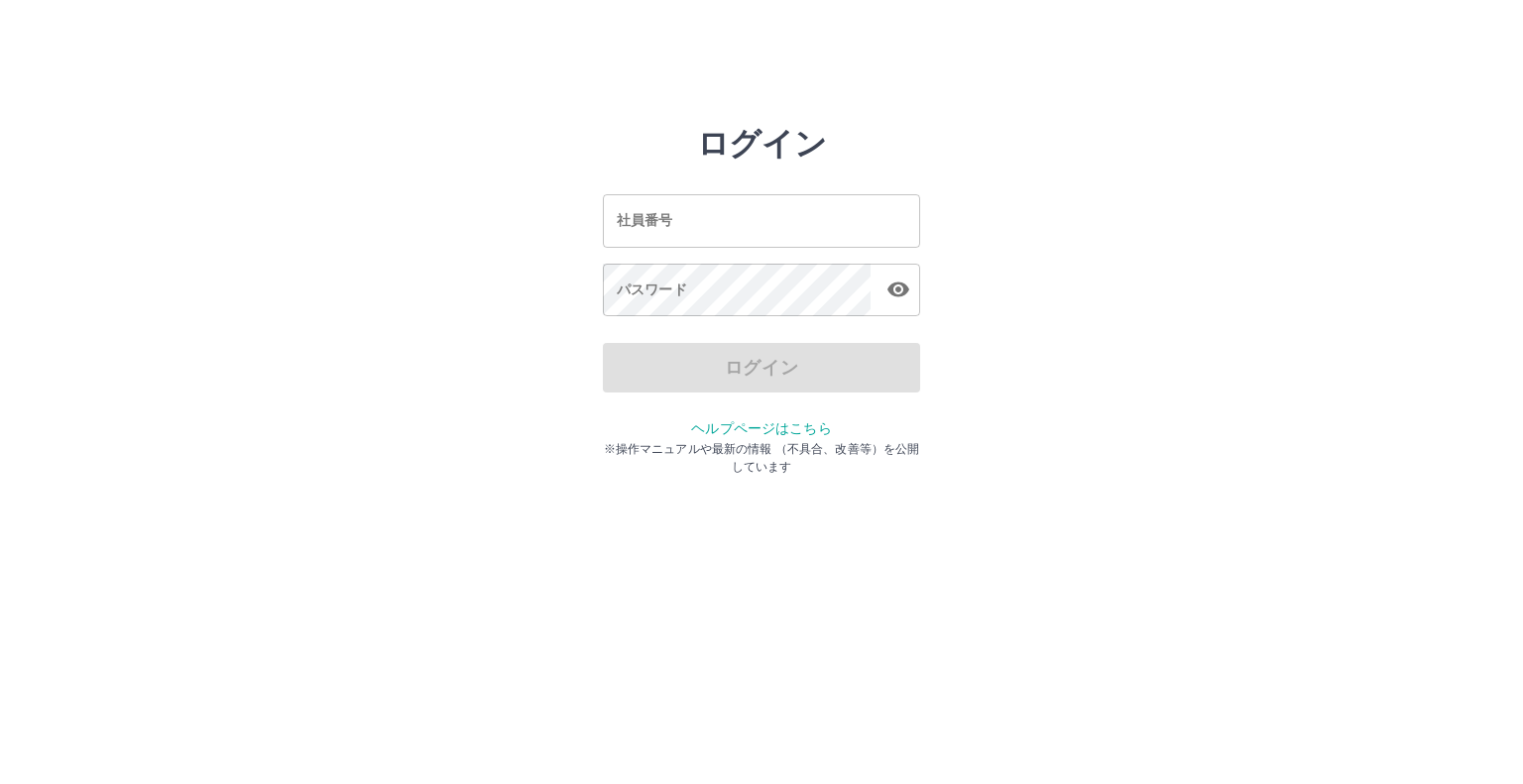 scroll, scrollTop: 0, scrollLeft: 0, axis: both 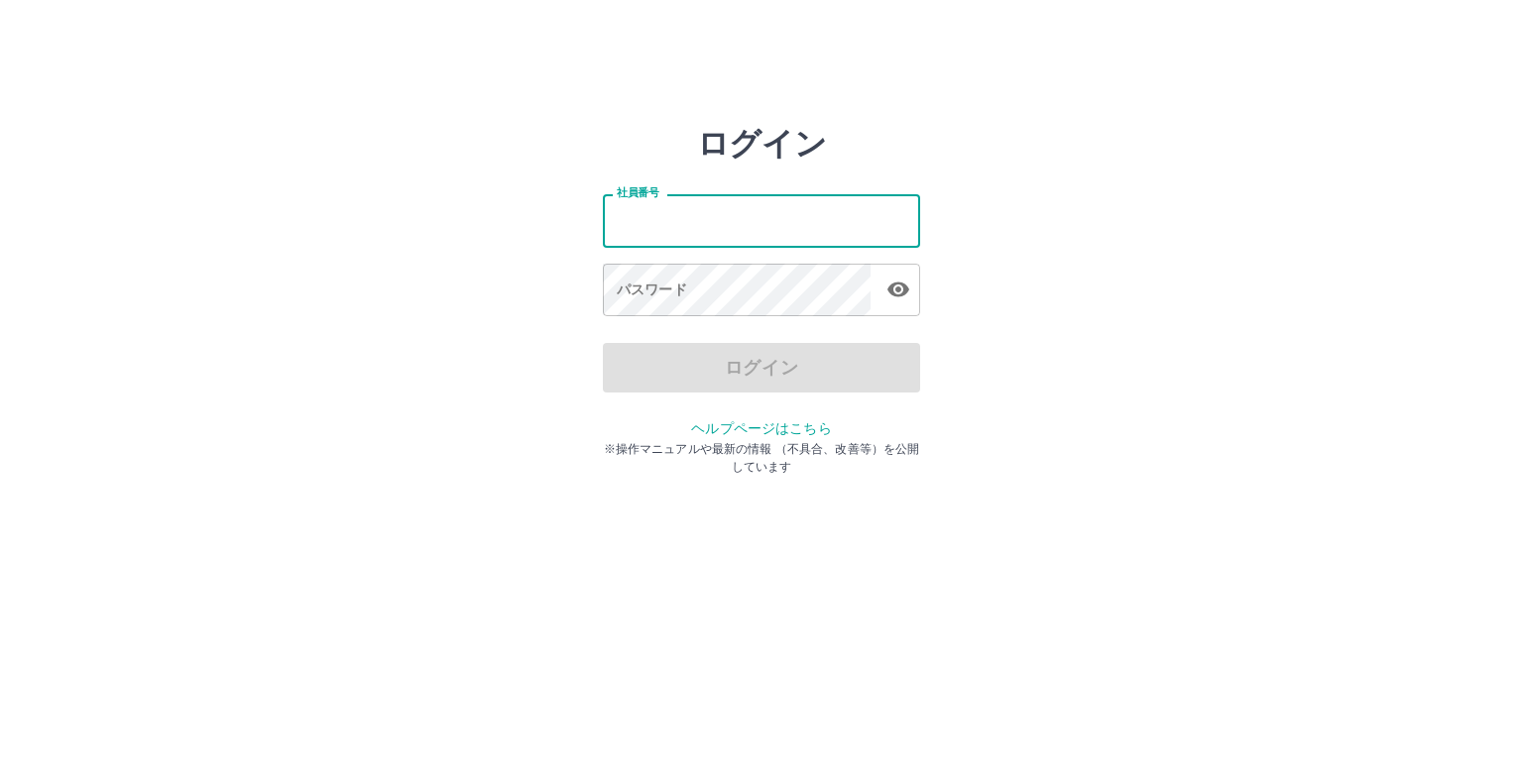drag, startPoint x: 0, startPoint y: 0, endPoint x: 809, endPoint y: 221, distance: 838.64295 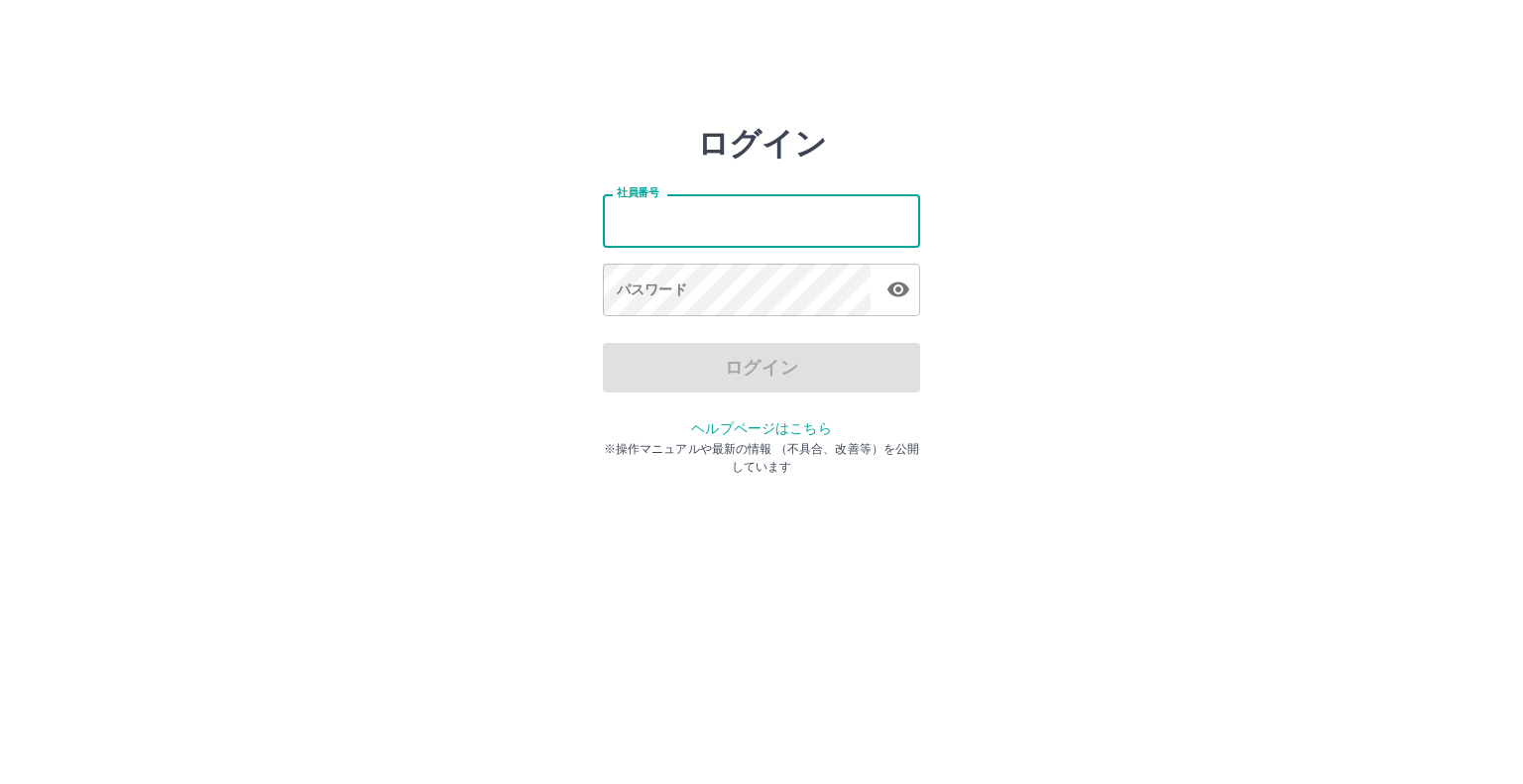 type on "*******" 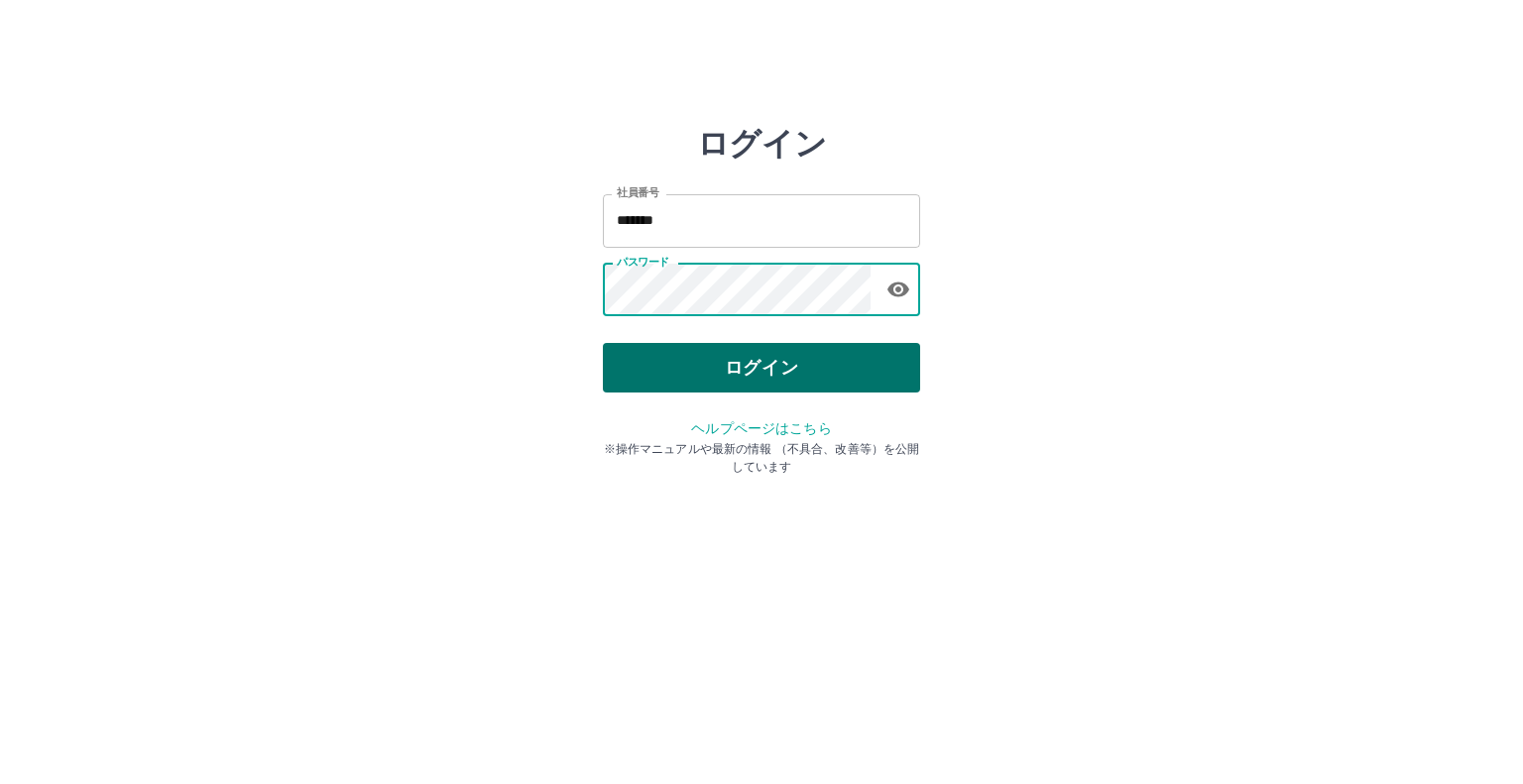 click on "ログイン" at bounding box center [762, 368] 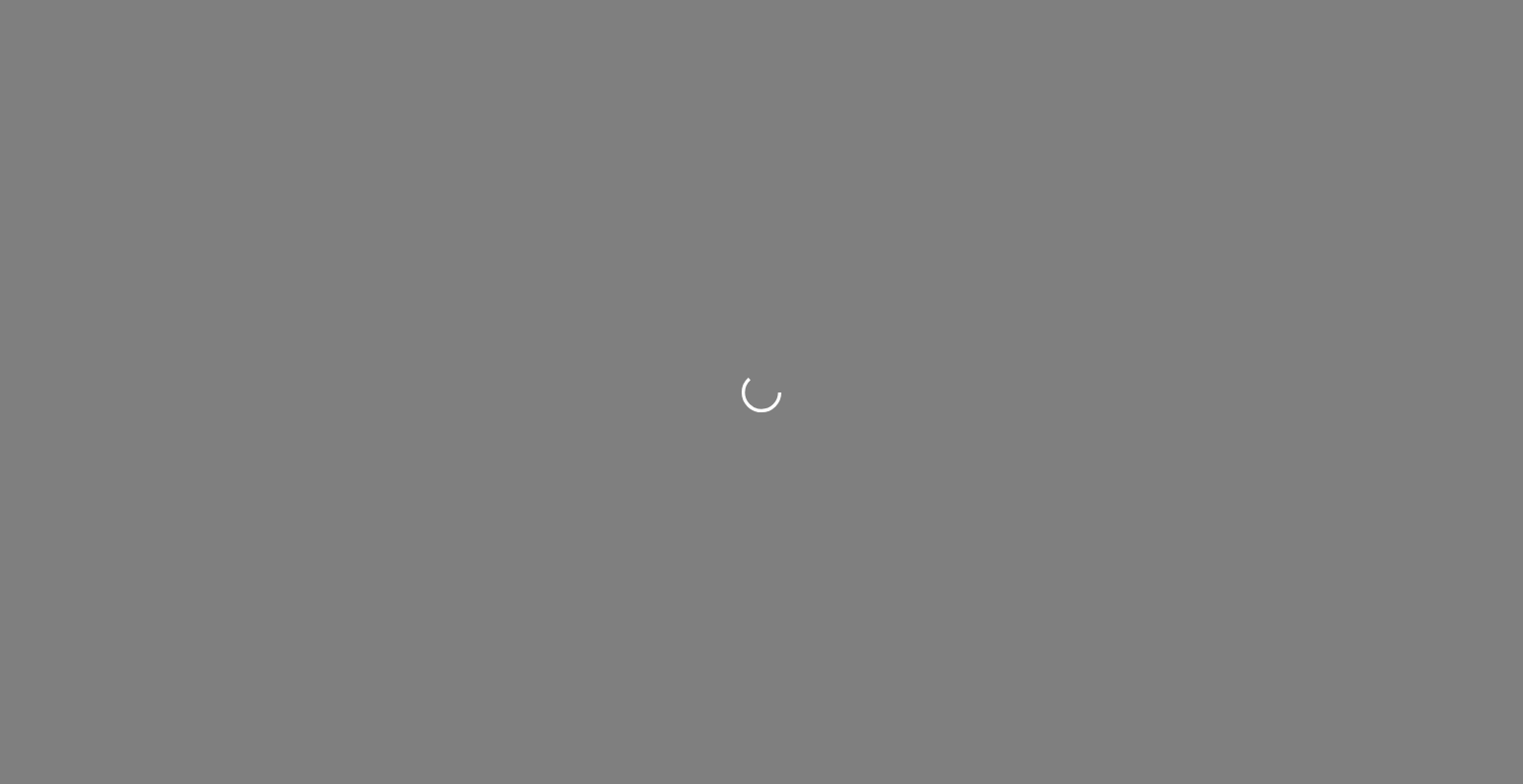 scroll, scrollTop: 0, scrollLeft: 0, axis: both 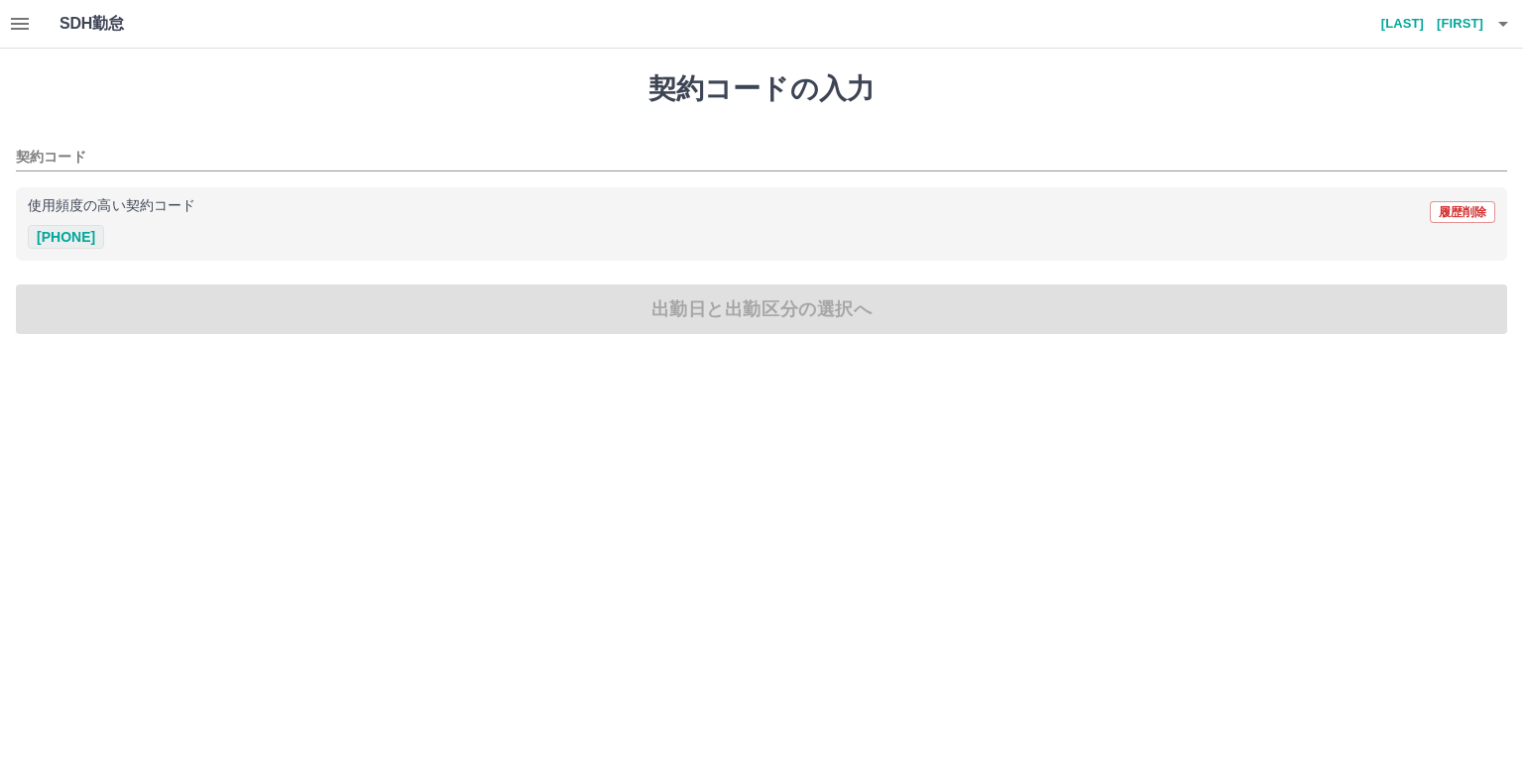 click on "[PHONE]" at bounding box center (65, 237) 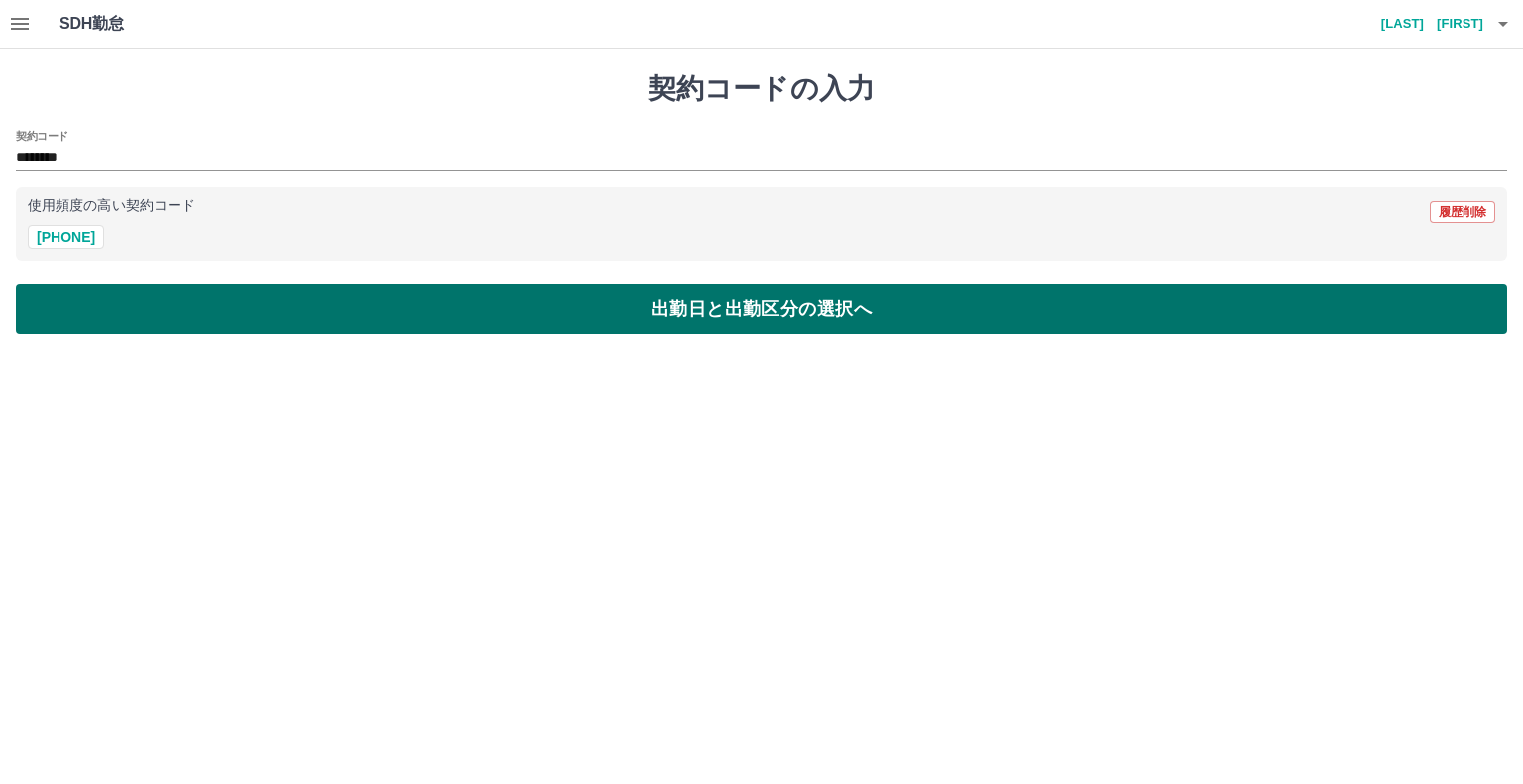 click on "出勤日と出勤区分の選択へ" at bounding box center (762, 309) 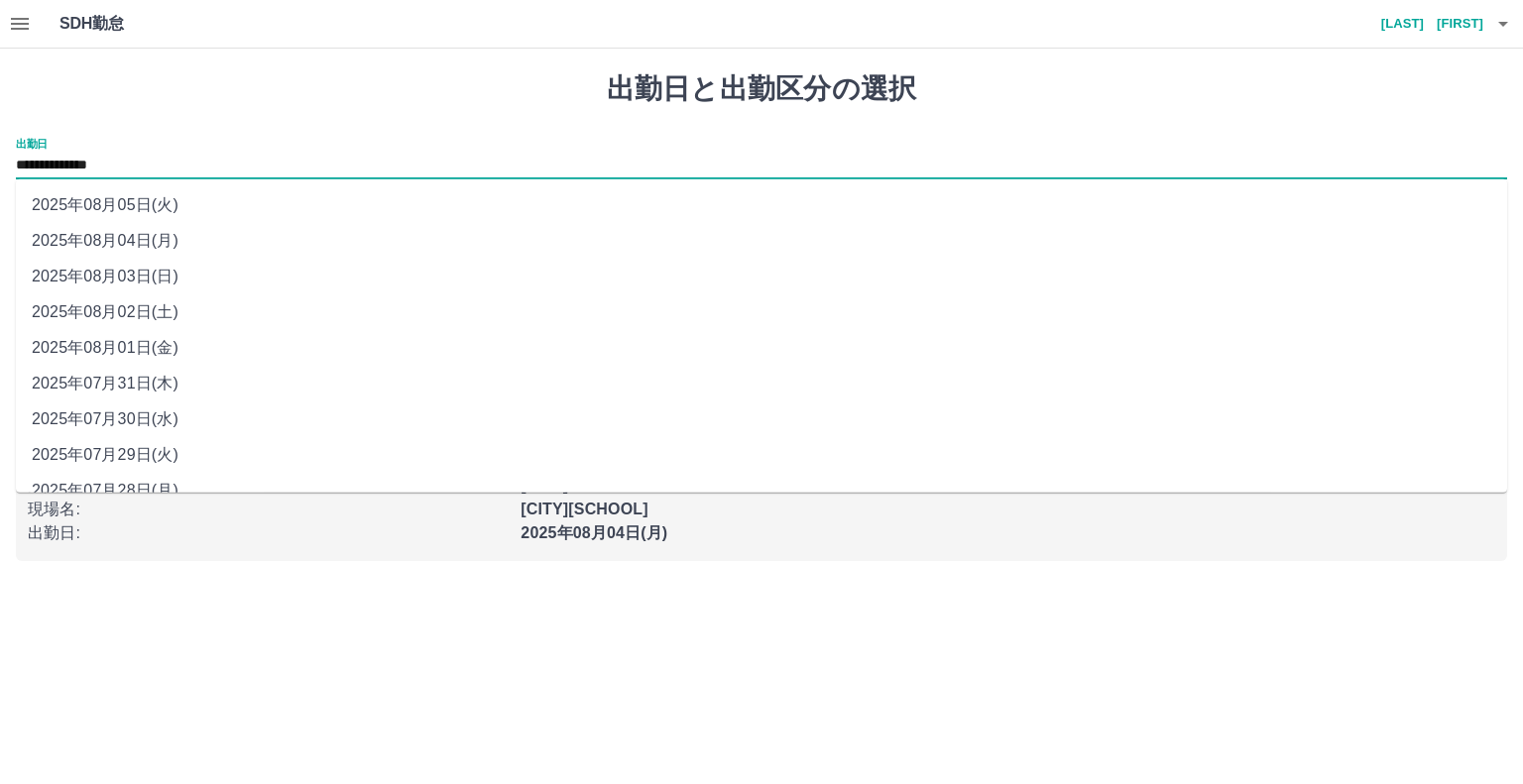 click on "**********" at bounding box center [762, 166] 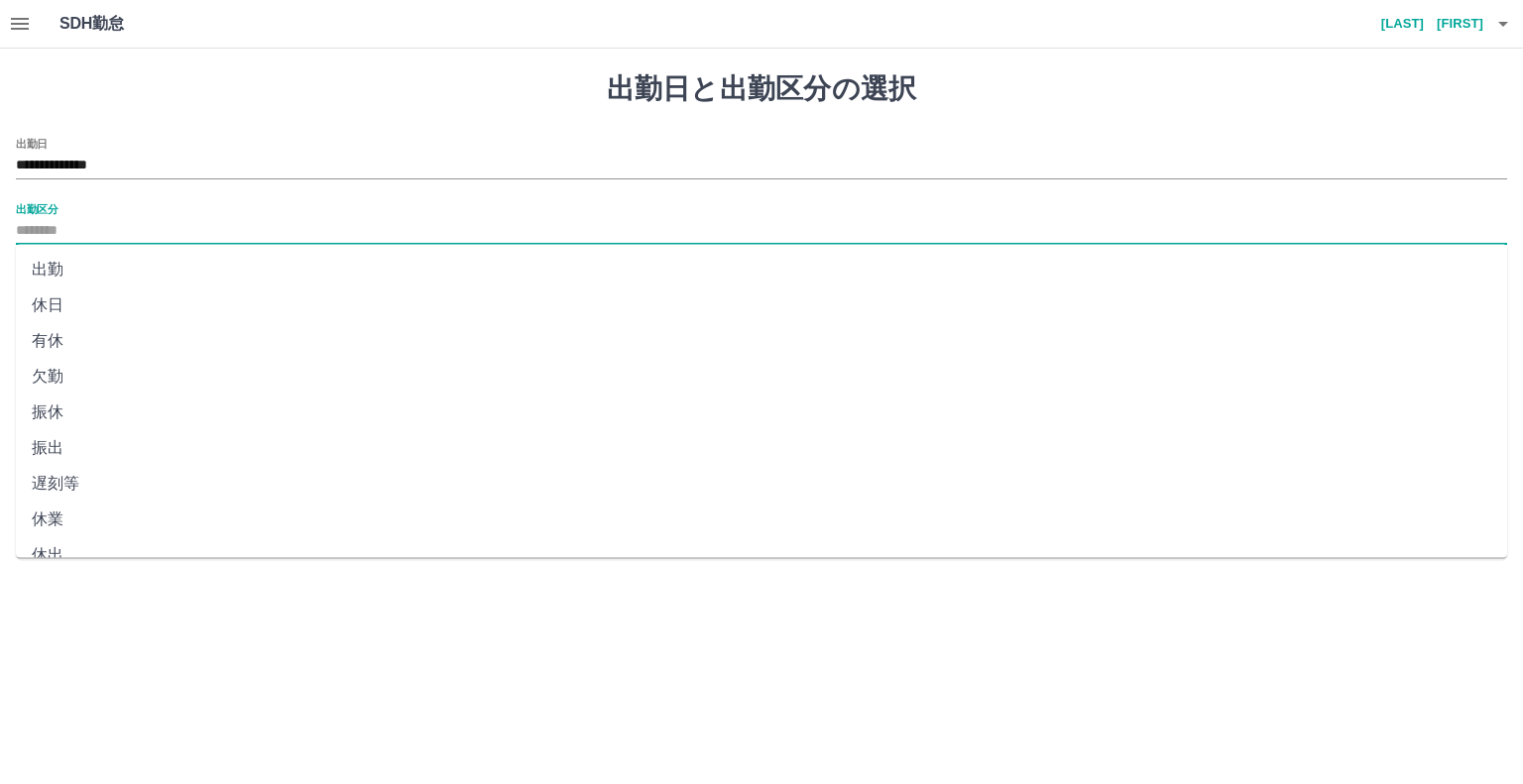 click on "出勤区分" at bounding box center (762, 231) 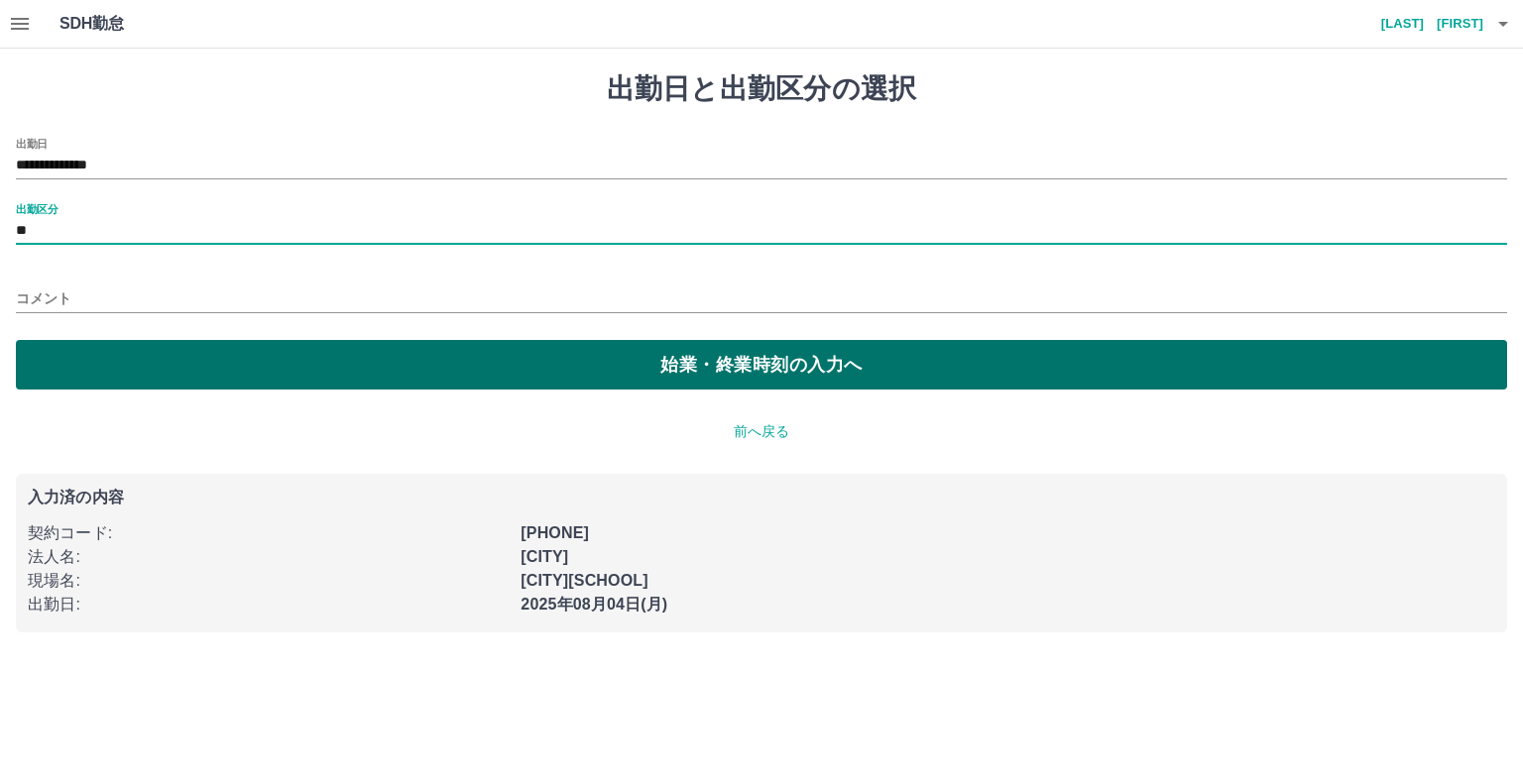 click on "始業・終業時刻の入力へ" at bounding box center (762, 365) 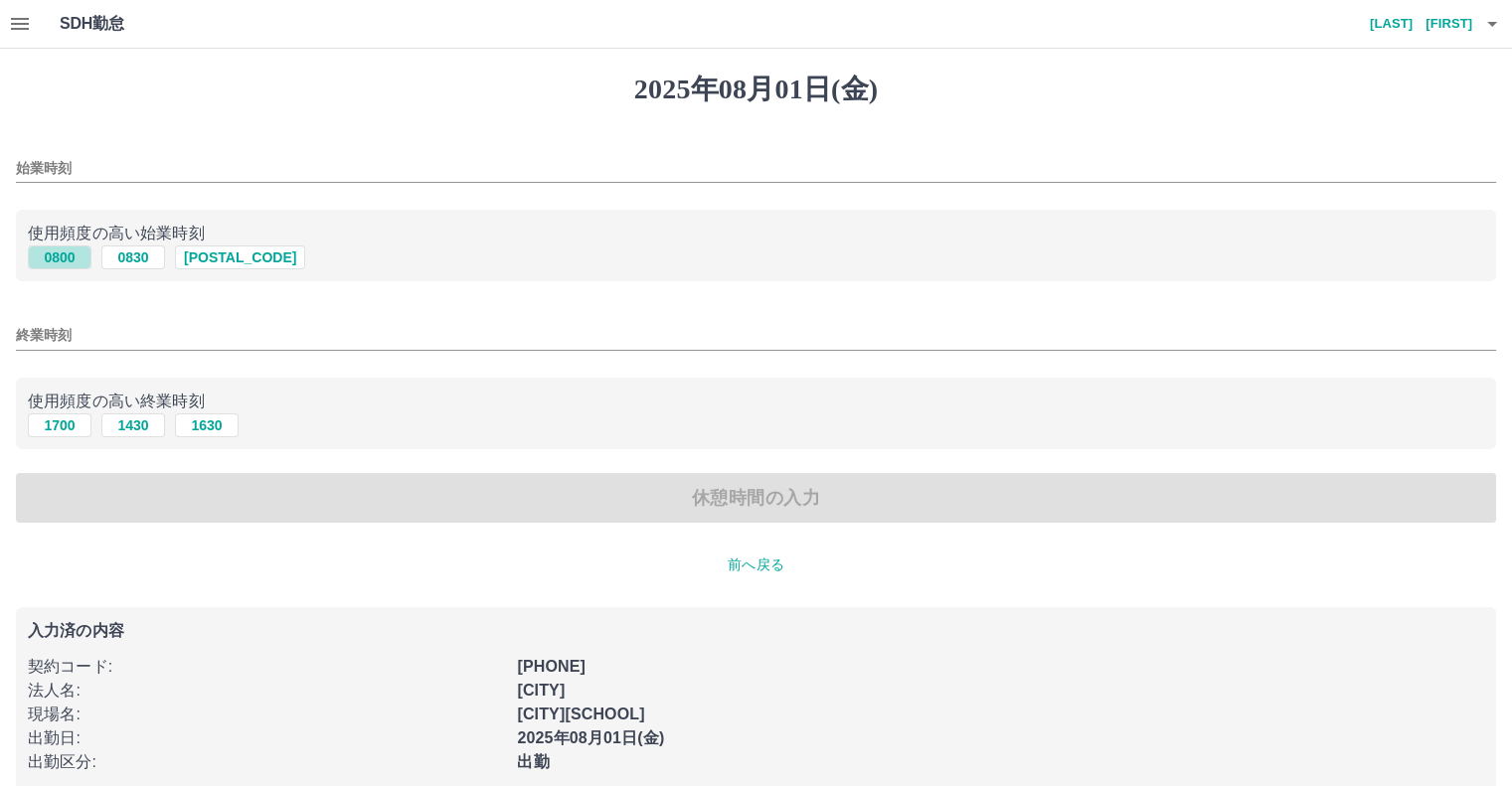 drag, startPoint x: 67, startPoint y: 253, endPoint x: 75, endPoint y: 289, distance: 36.878178 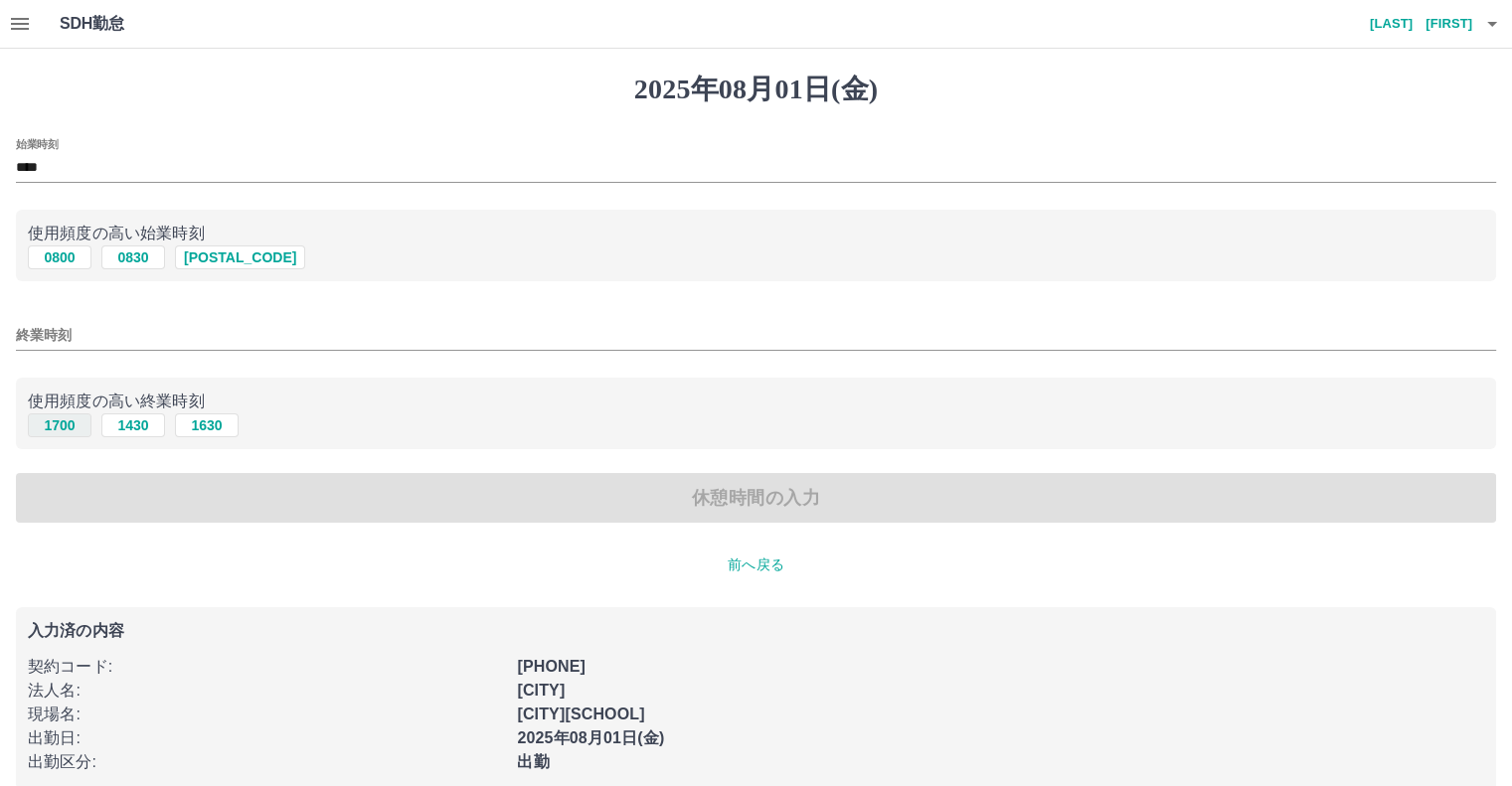 click on "1700" at bounding box center [60, 425] 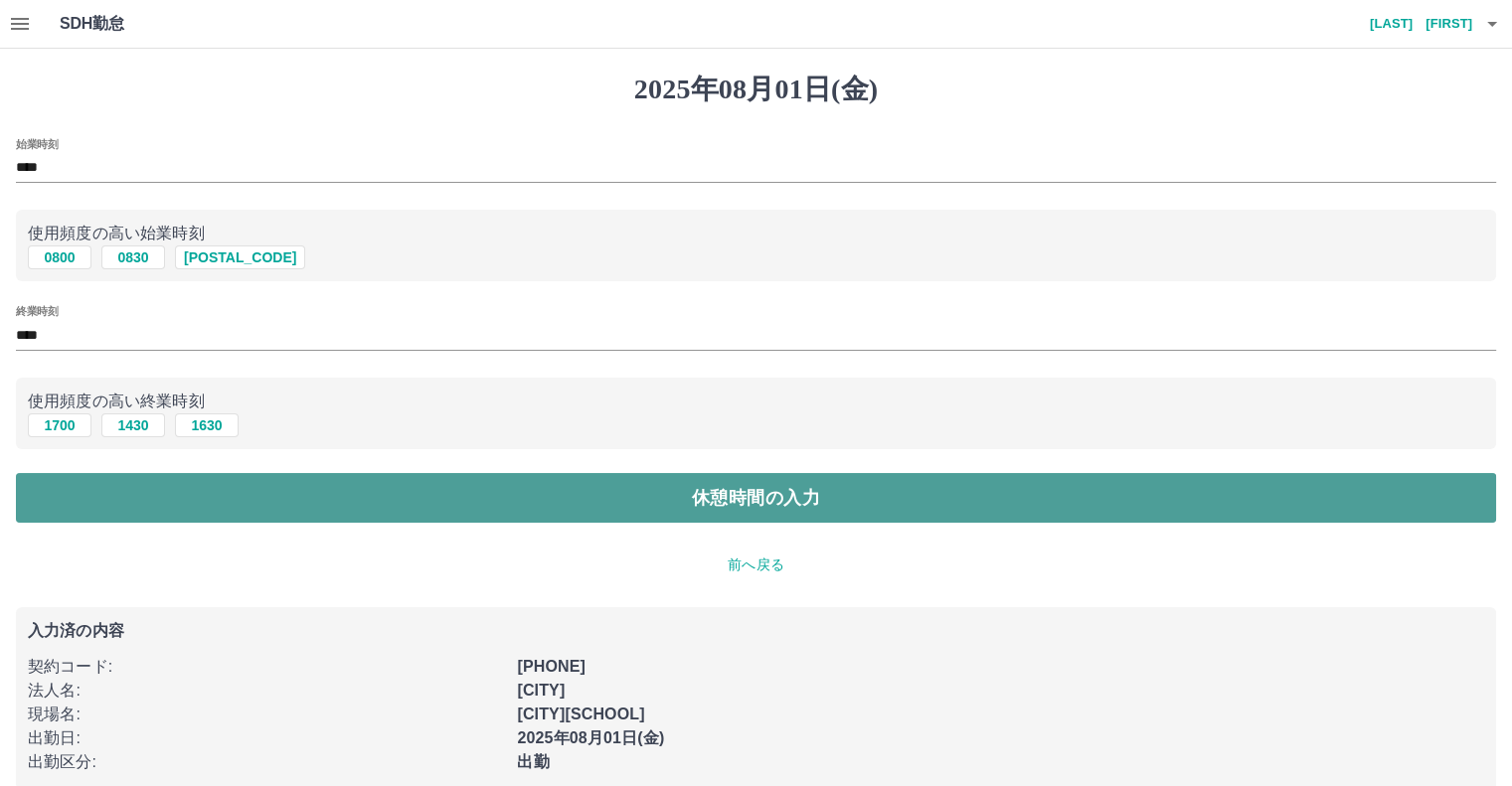 click on "休憩時間の入力" at bounding box center [756, 498] 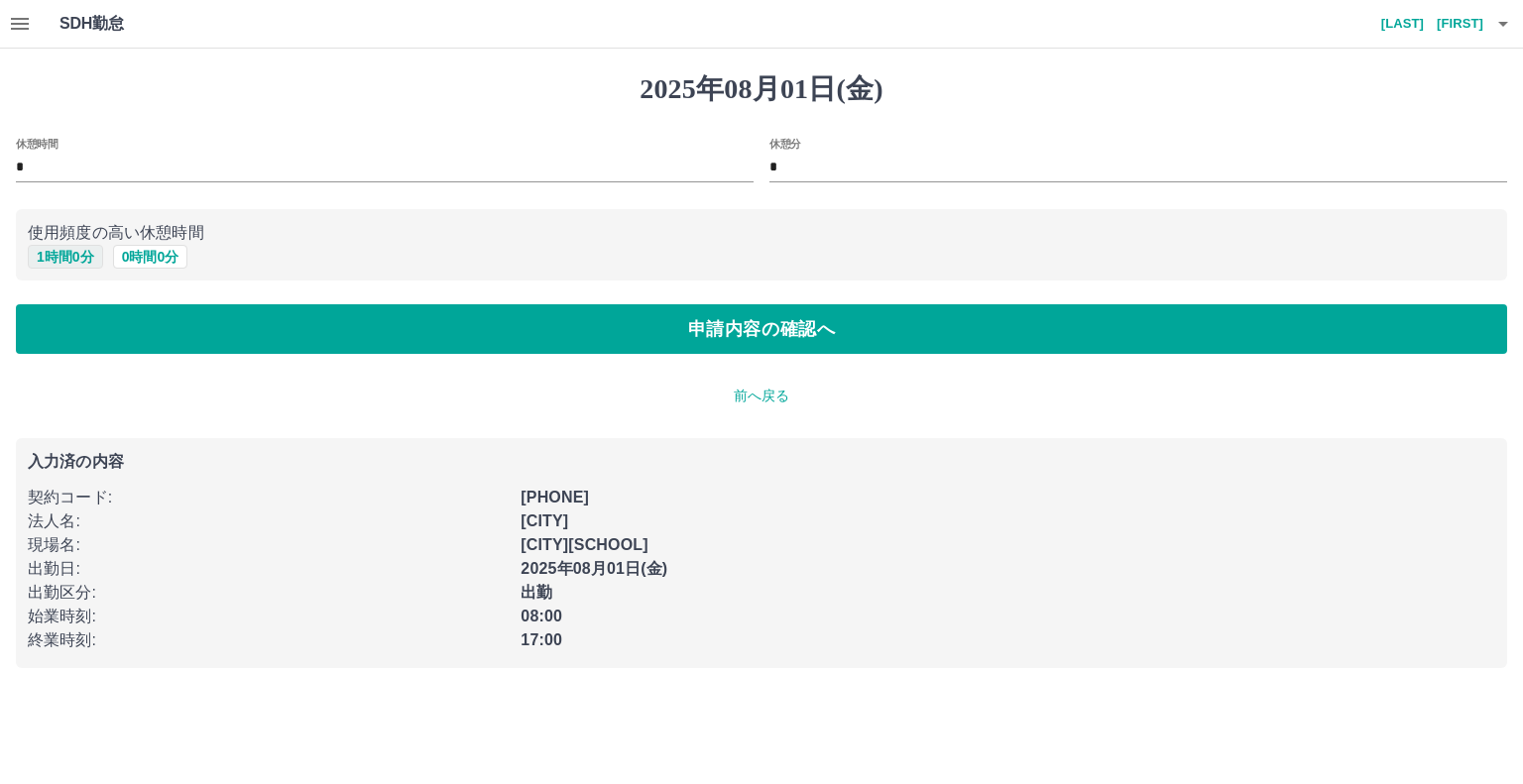 click on "1 時間 0 分" at bounding box center [65, 257] 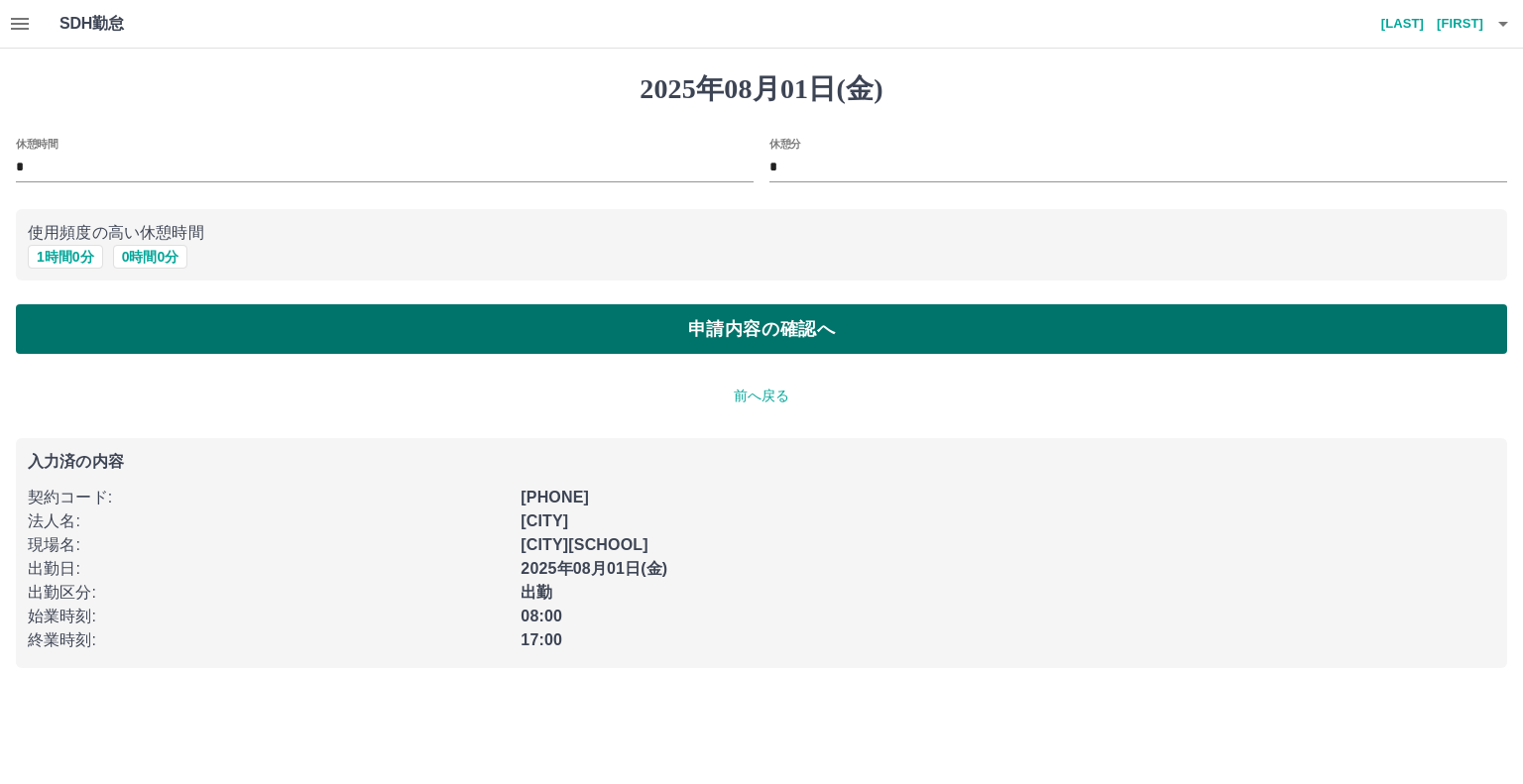 click on "申請内容の確認へ" at bounding box center [762, 329] 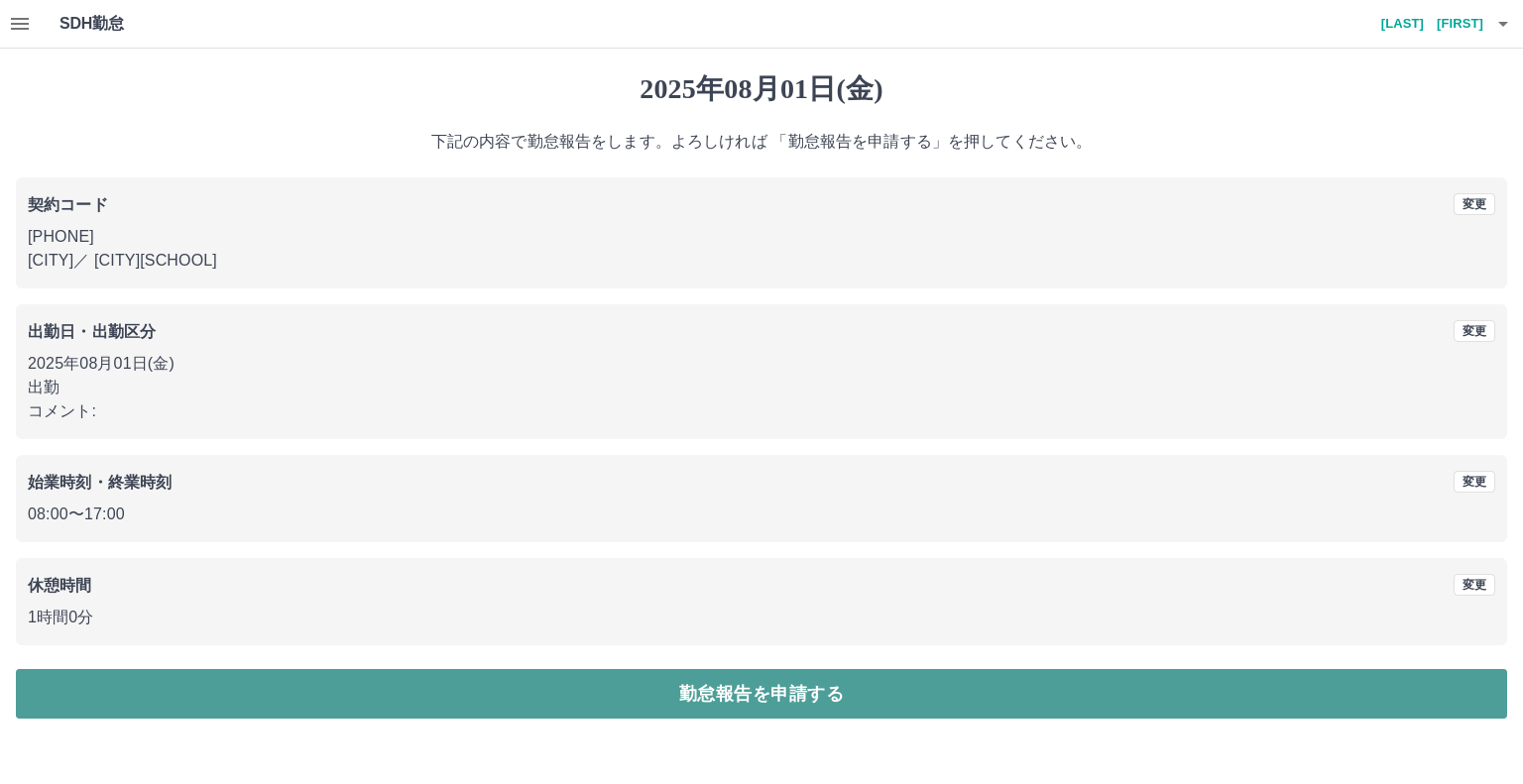 click on "勤怠報告を申請する" at bounding box center [762, 694] 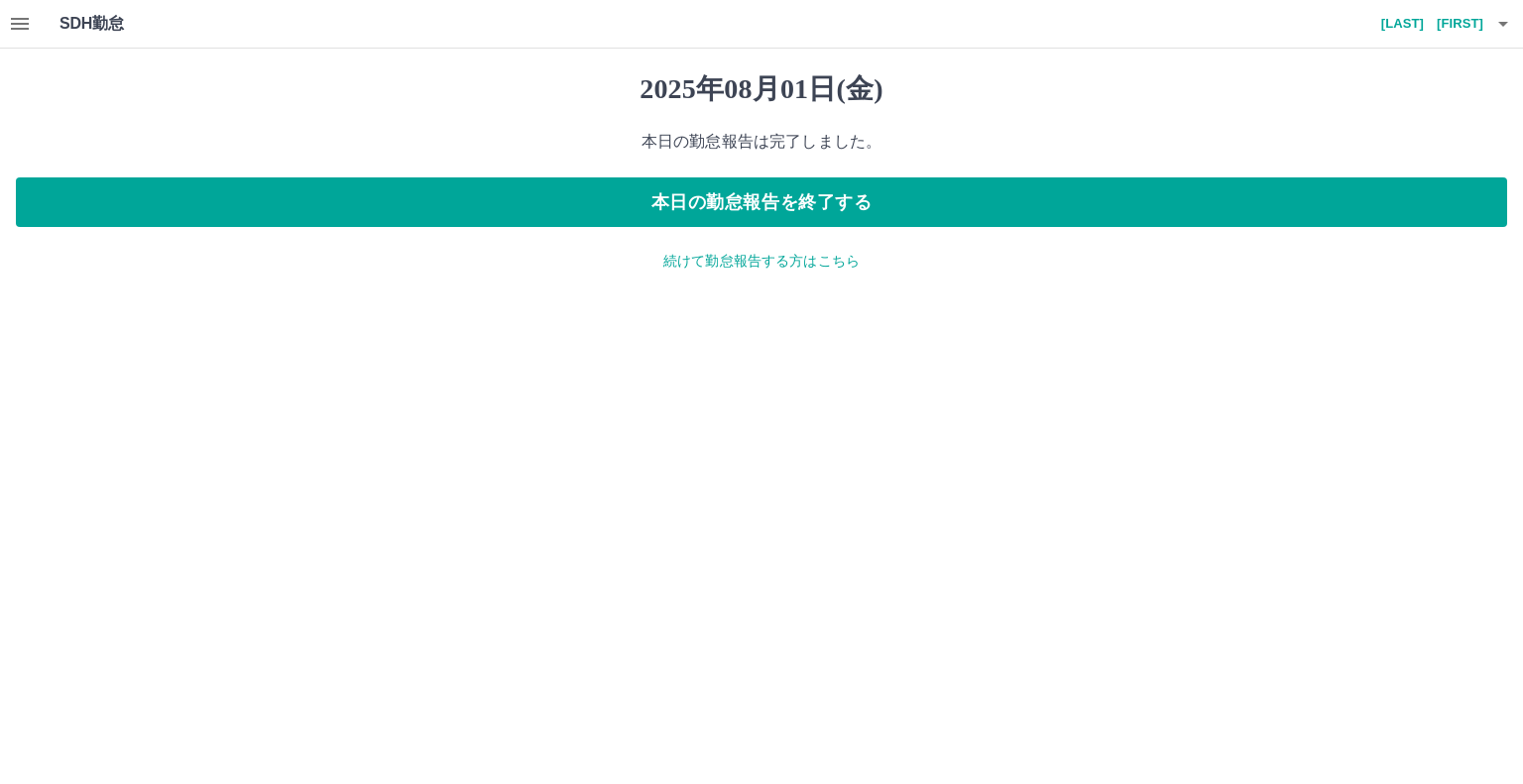 click on "続けて勤怠報告する方はこちら" at bounding box center [762, 261] 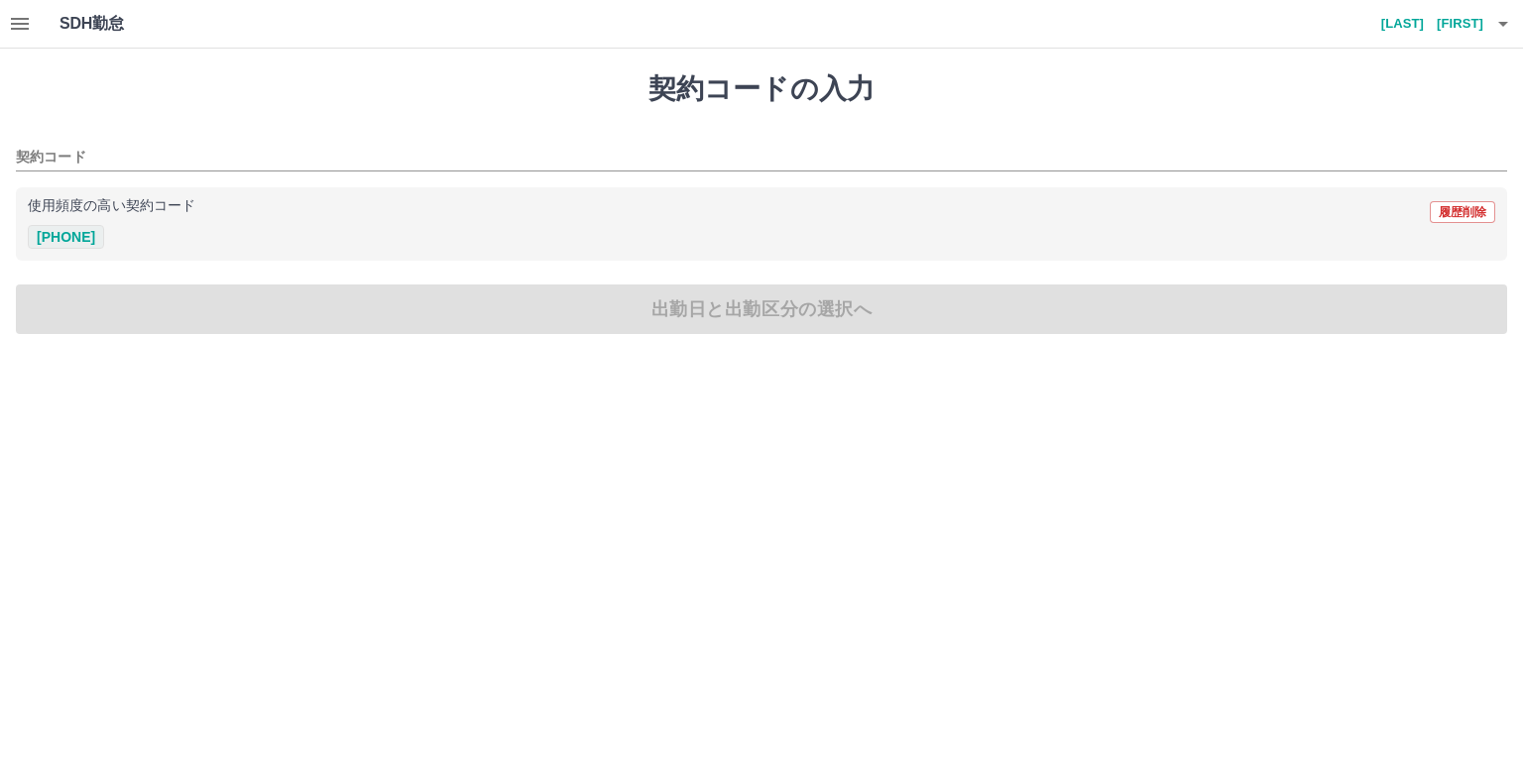click on "43899001" at bounding box center [65, 237] 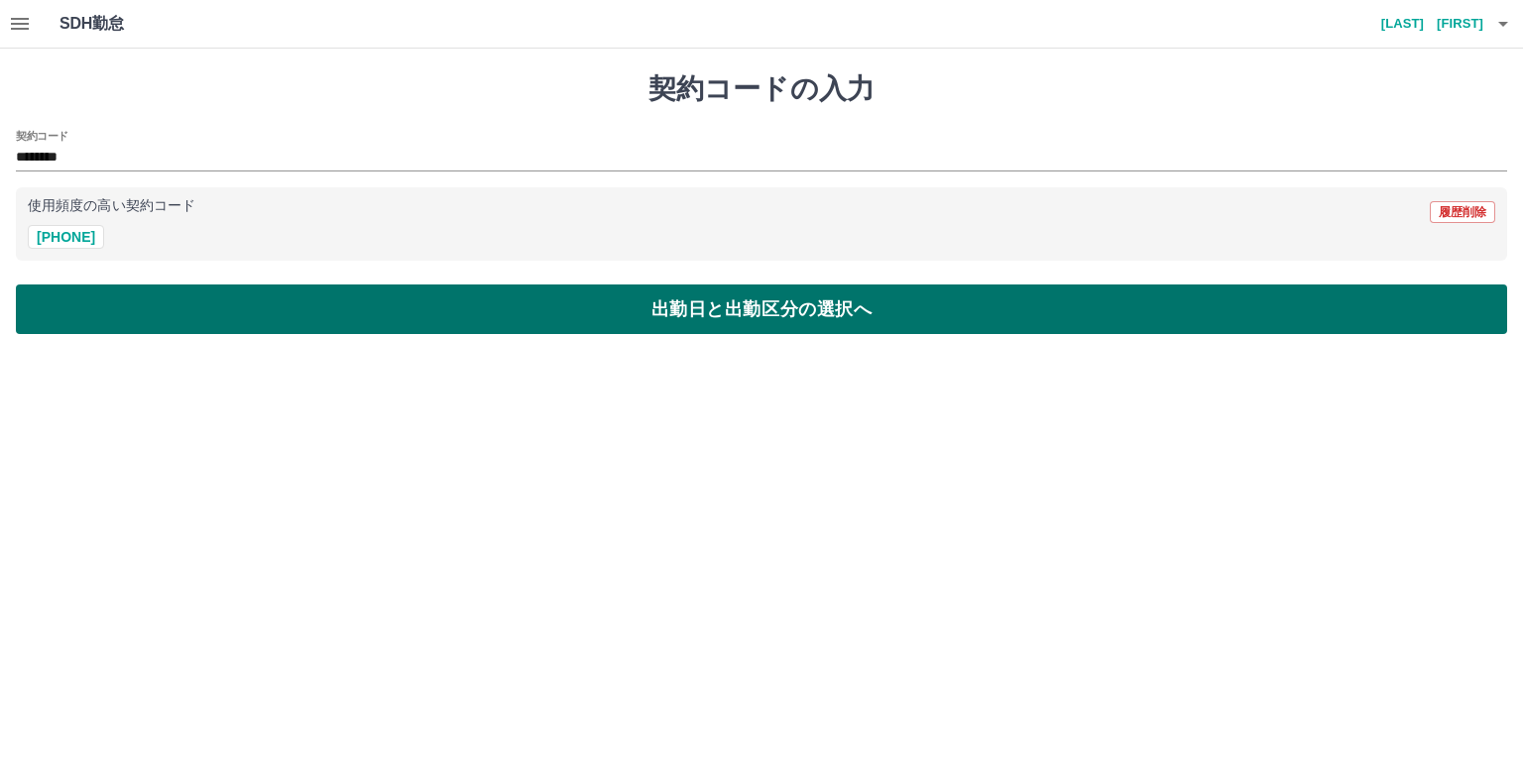 click on "出勤日と出勤区分の選択へ" at bounding box center (762, 309) 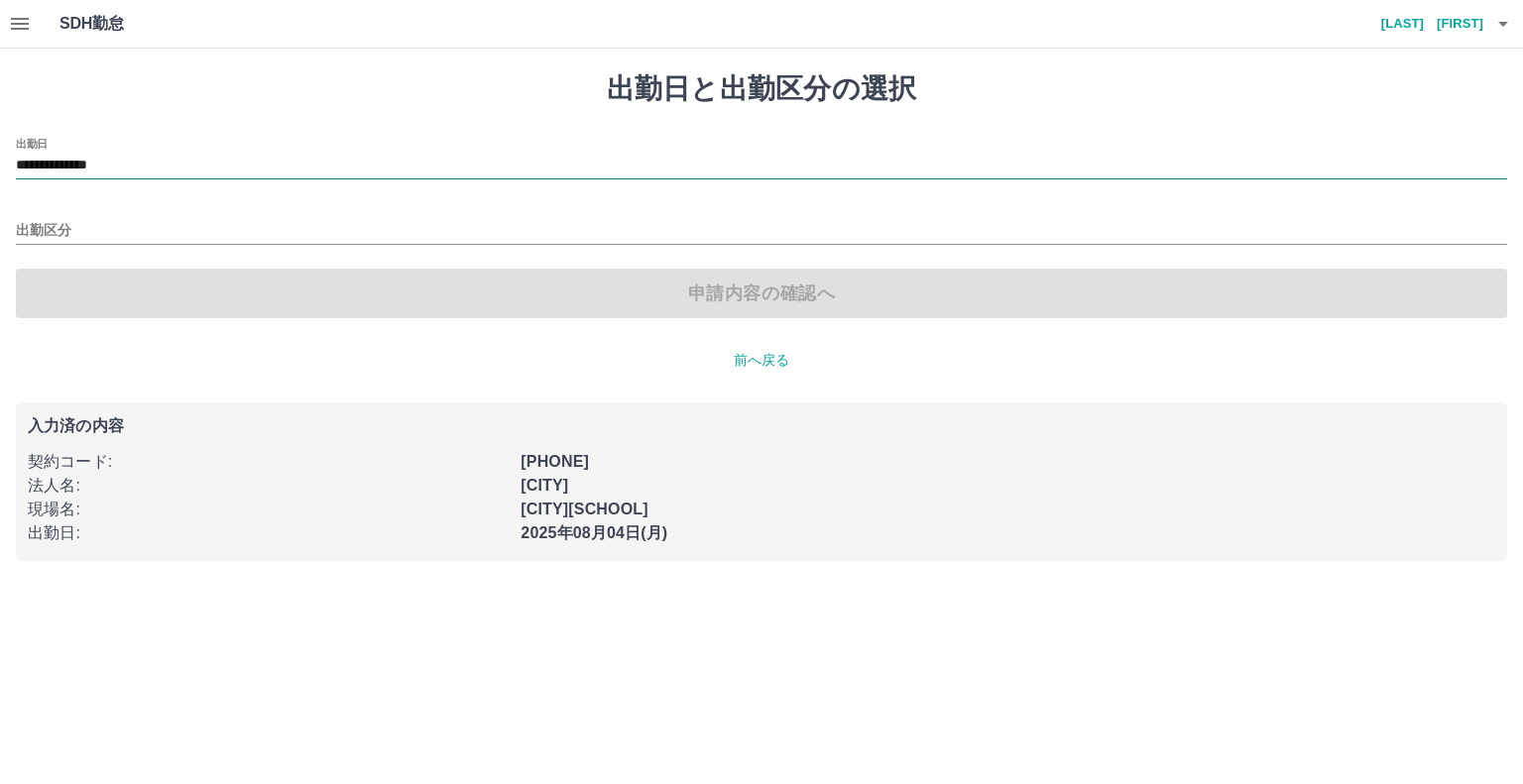 click on "**********" at bounding box center [762, 166] 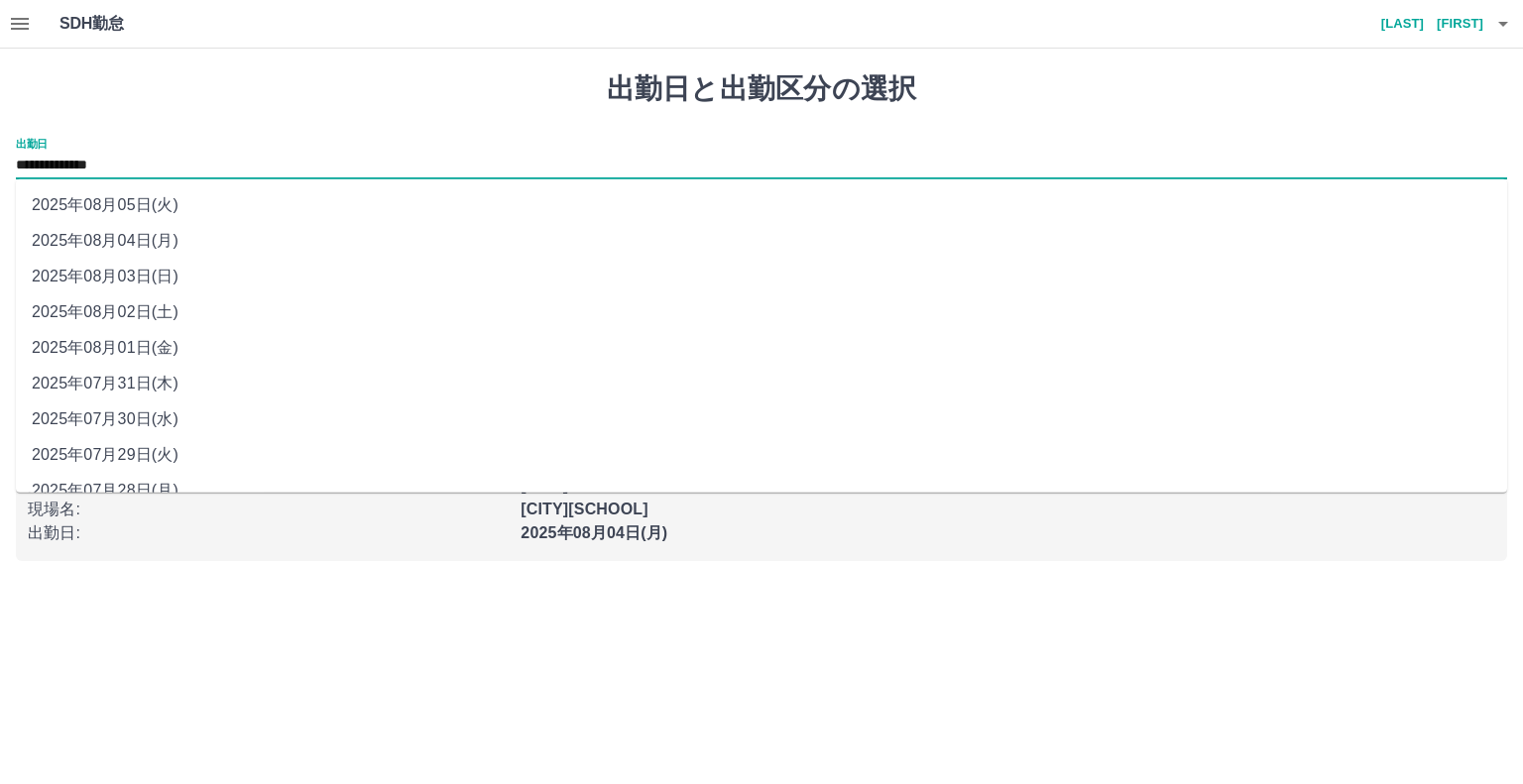 click on "2025年08月01日(金)" at bounding box center [762, 348] 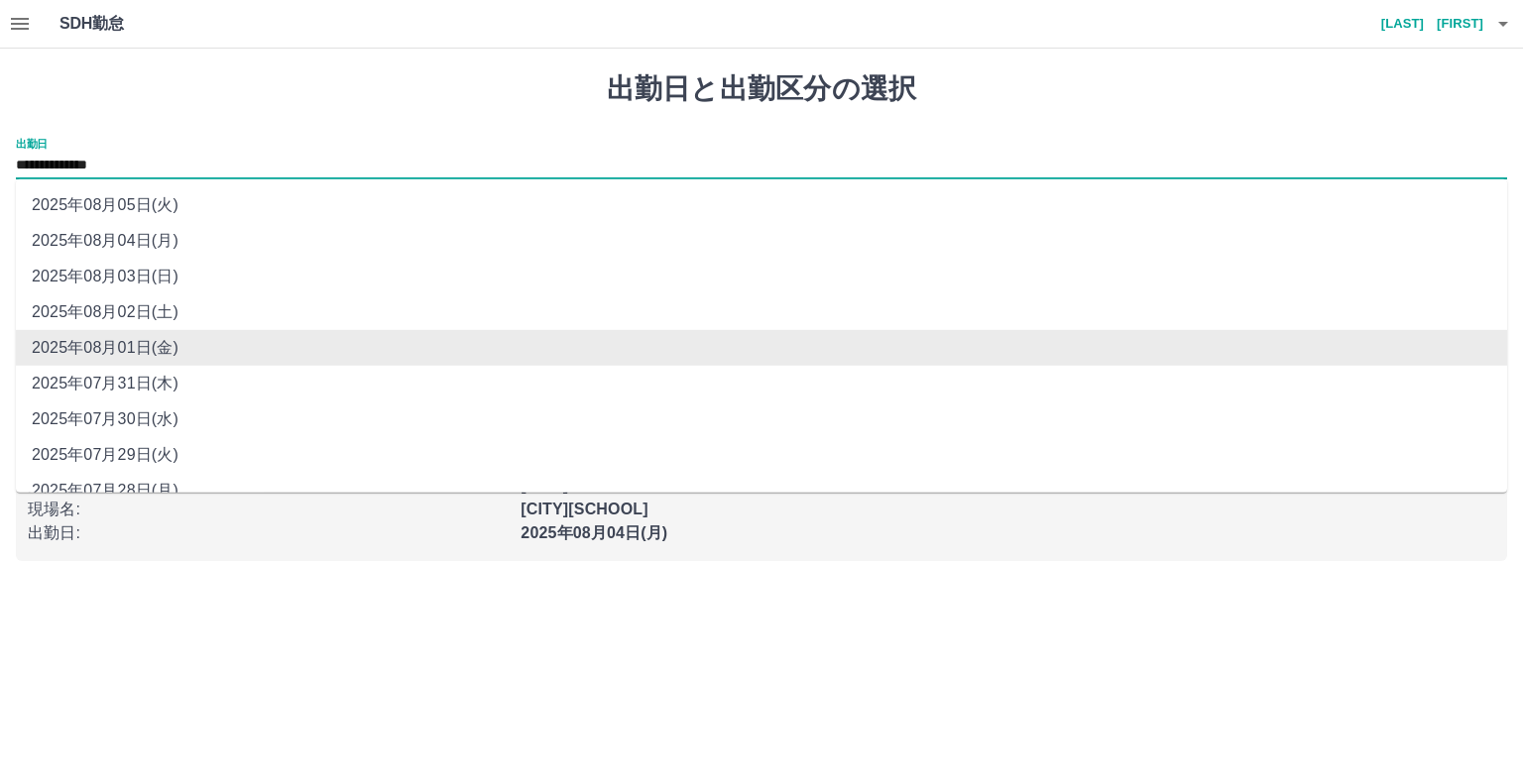 click on "**********" at bounding box center (762, 166) 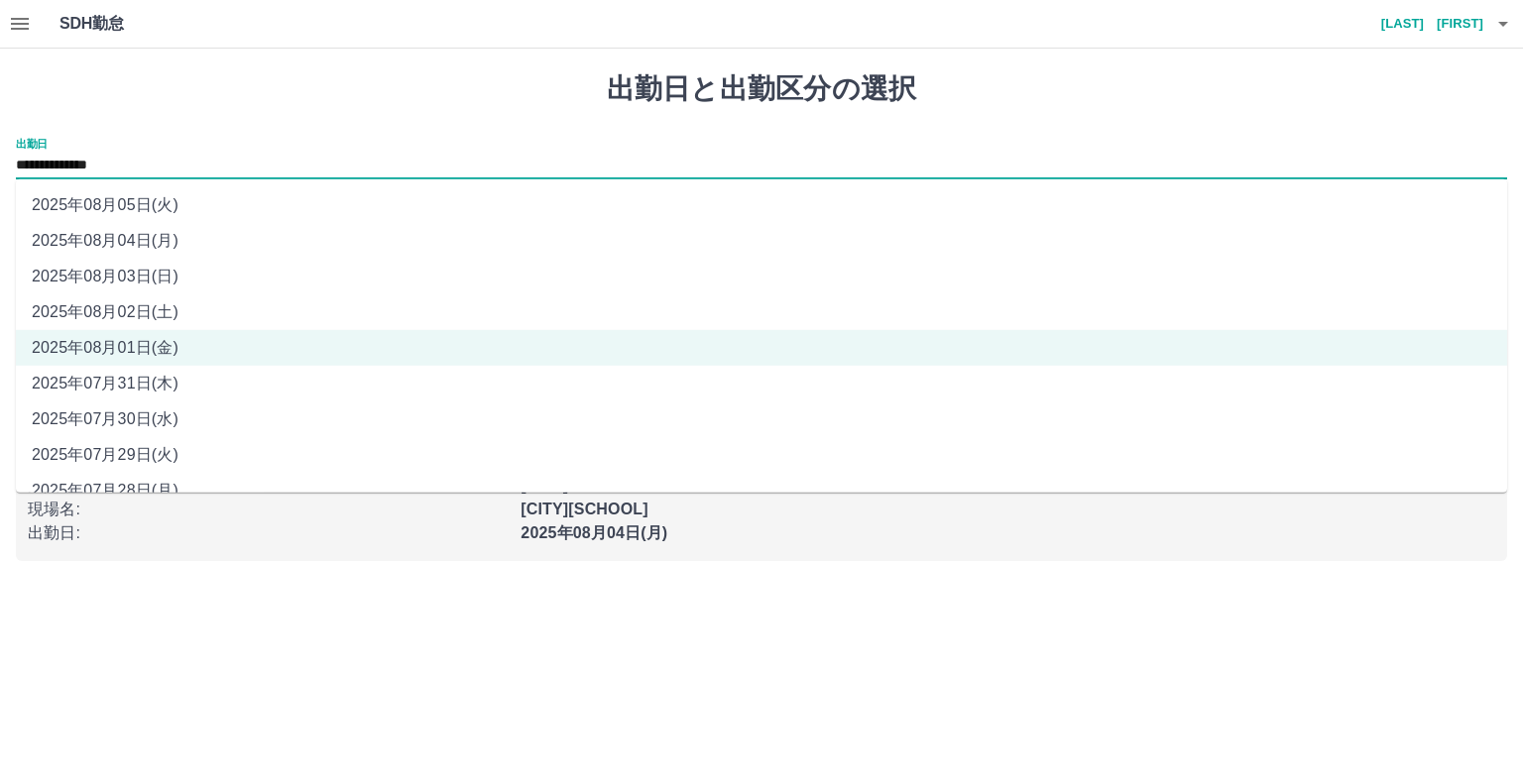 click on "2025年08月02日(土)" at bounding box center [762, 312] 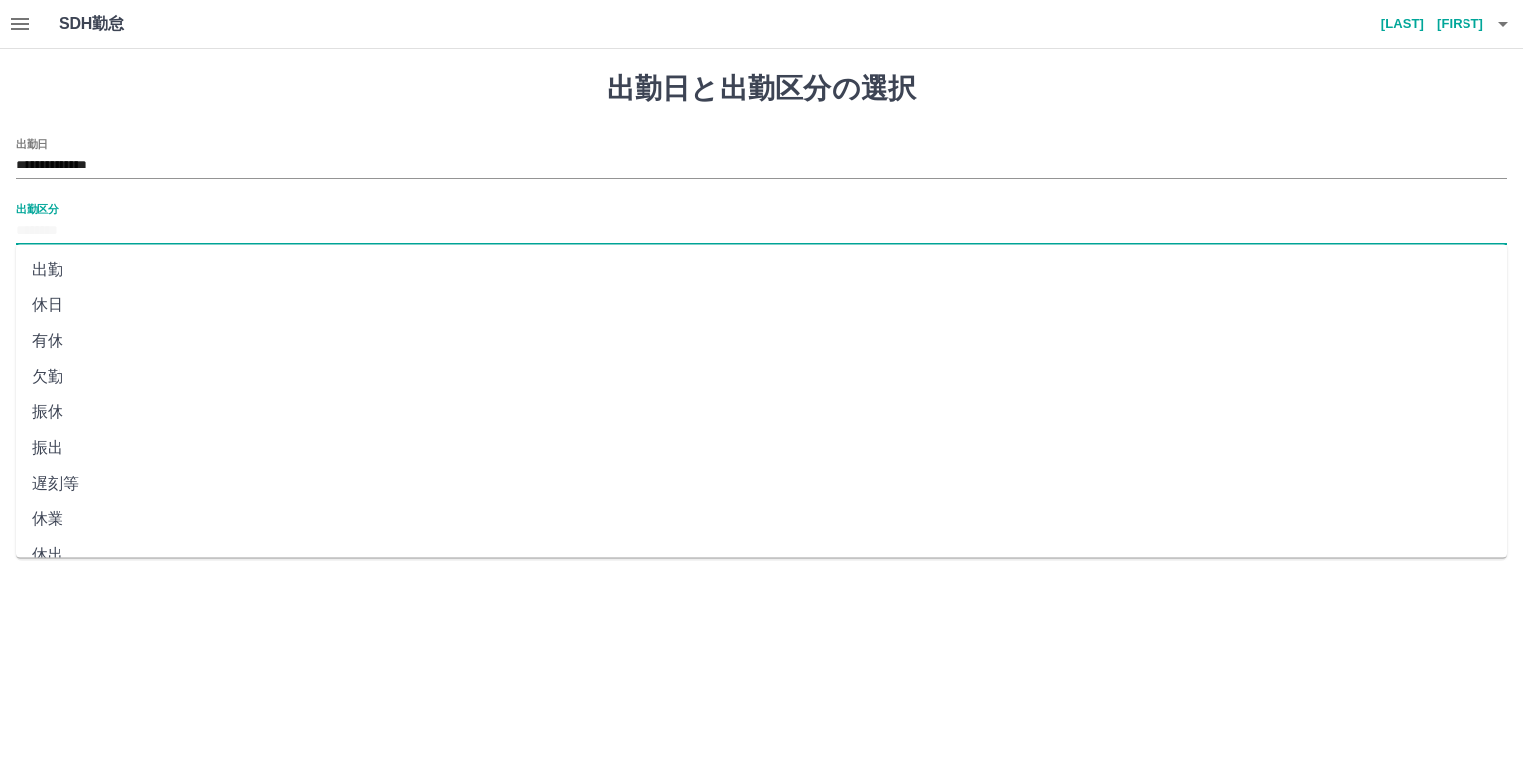 click on "出勤区分" at bounding box center (762, 231) 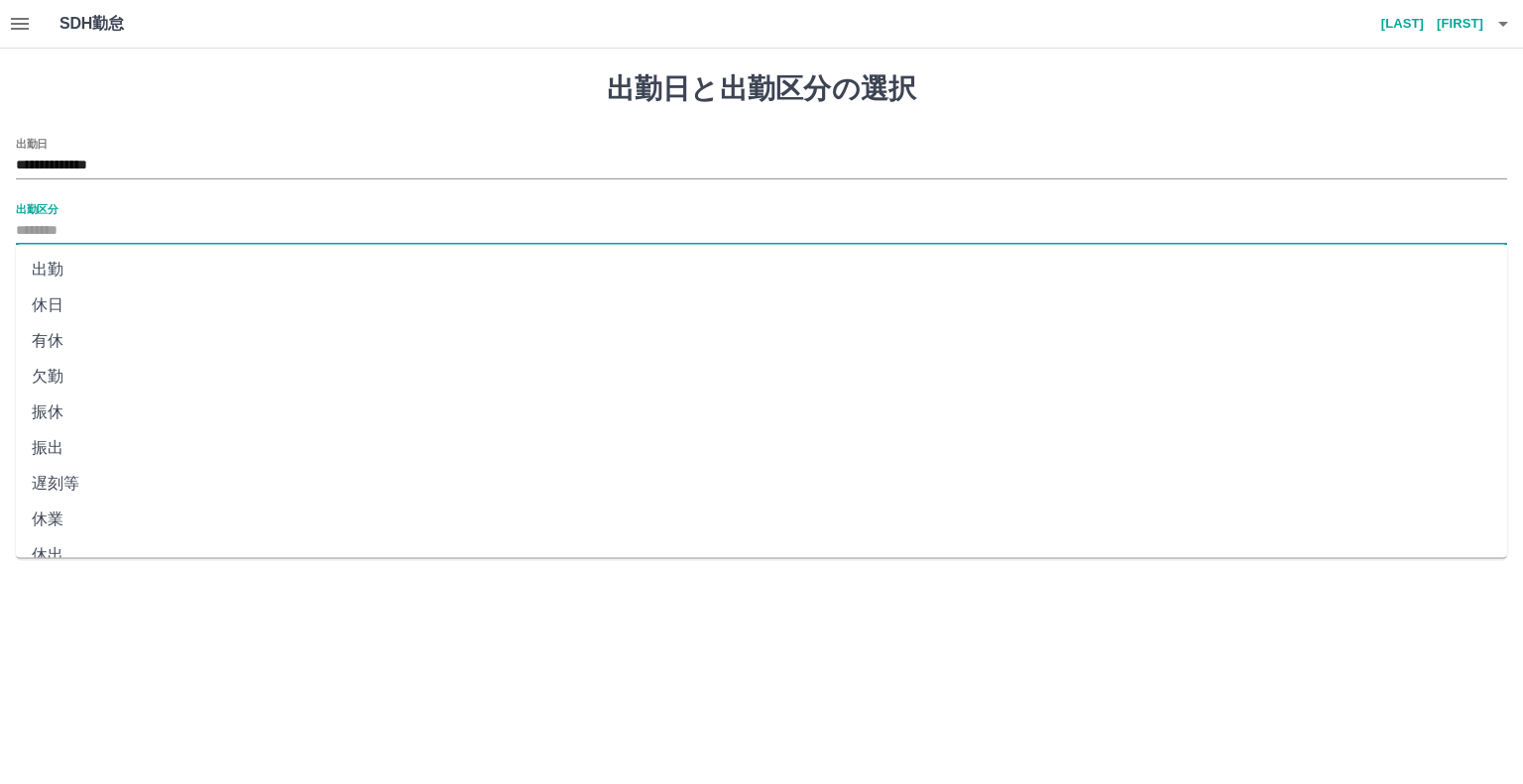 click on "休日" at bounding box center (762, 305) 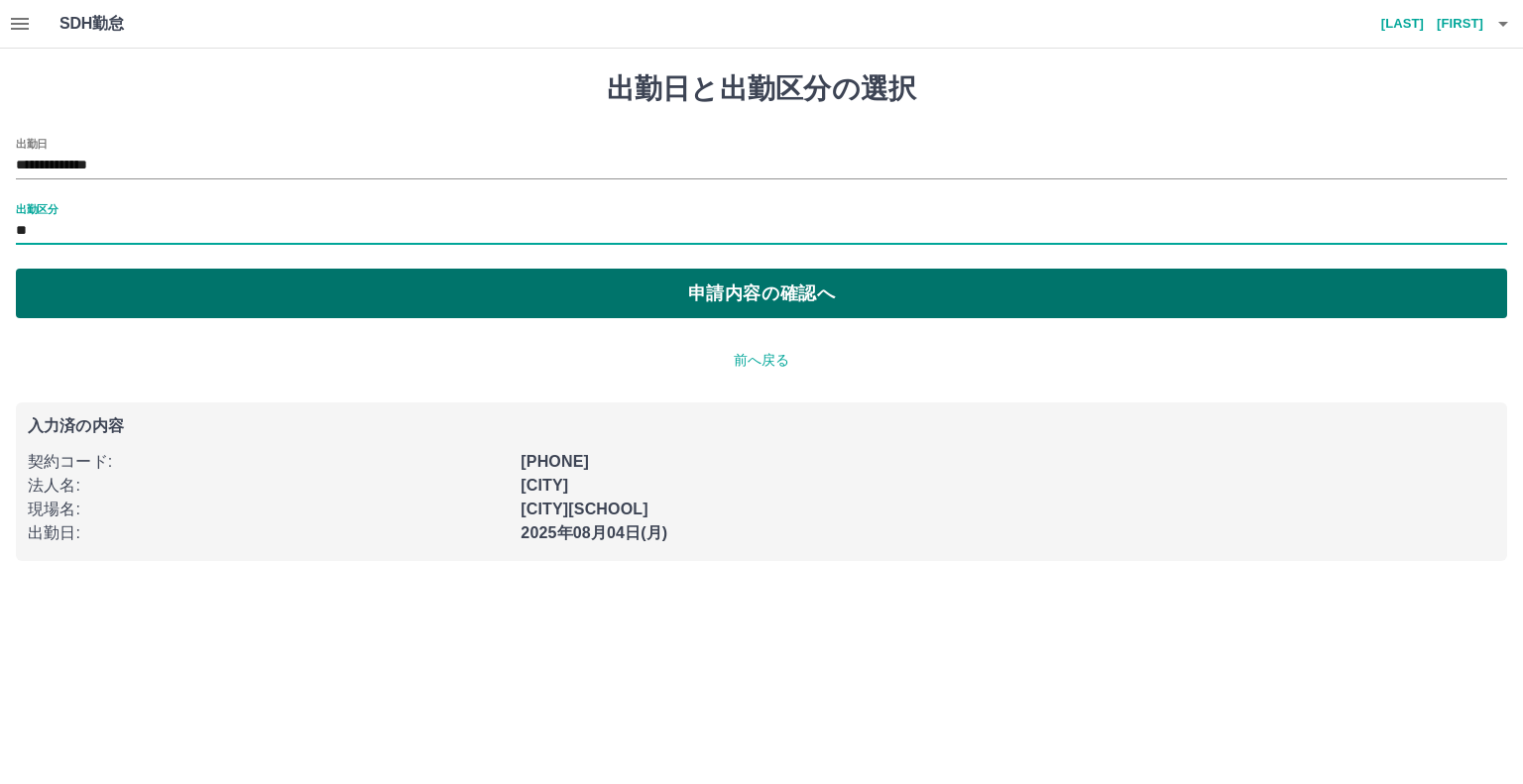 click on "申請内容の確認へ" at bounding box center [762, 293] 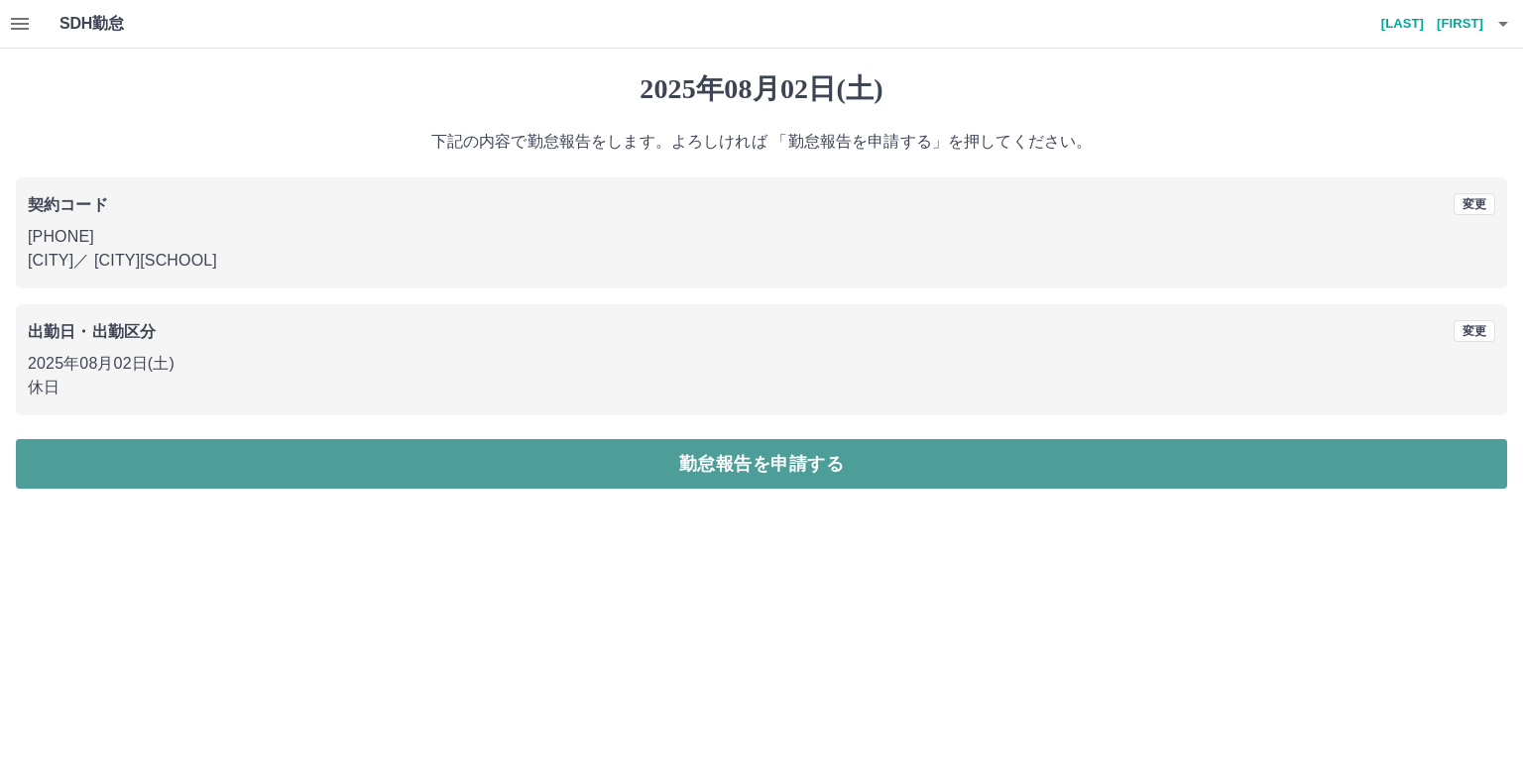 click on "勤怠報告を申請する" at bounding box center [762, 464] 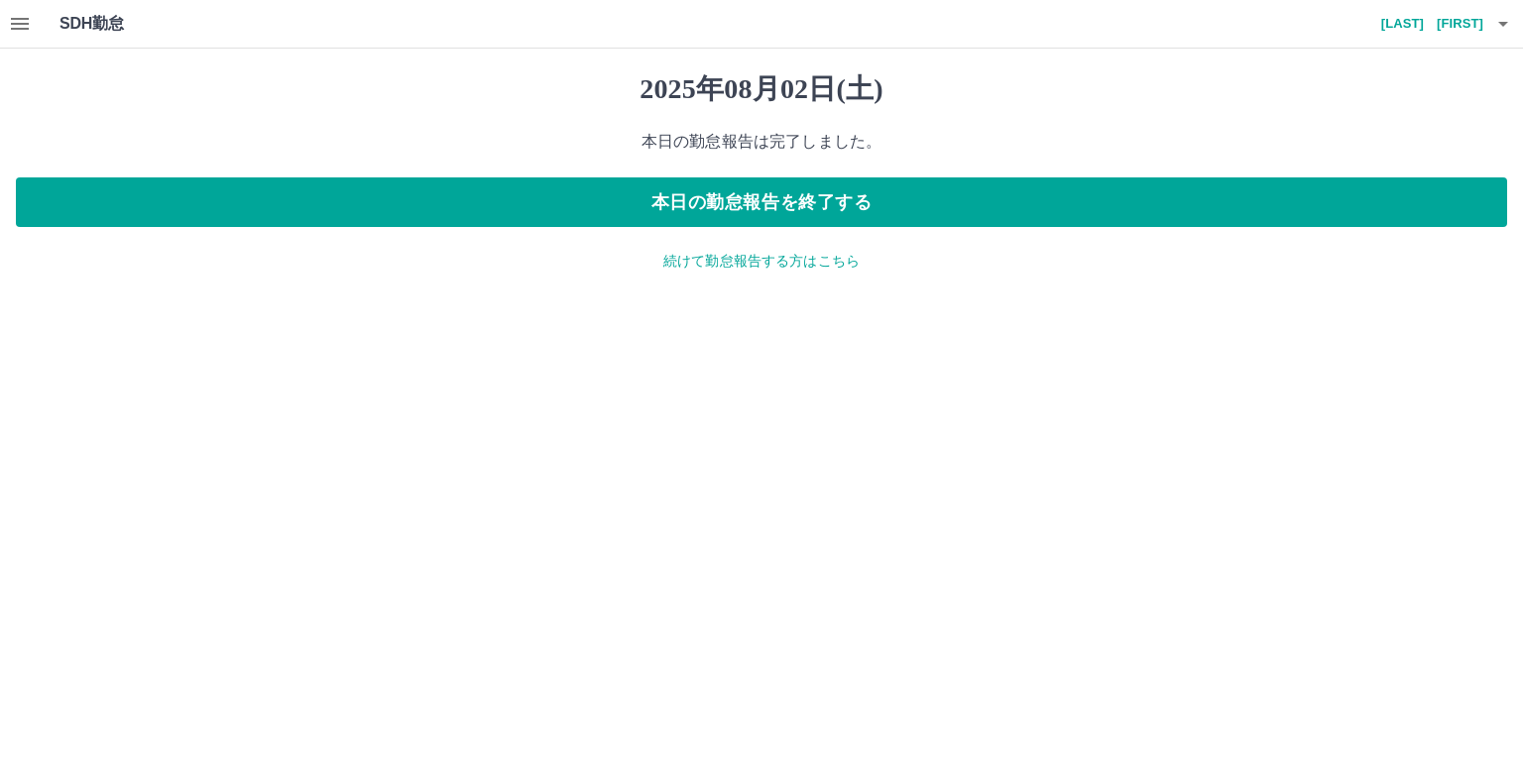 click on "続けて勤怠報告する方はこちら" at bounding box center [762, 261] 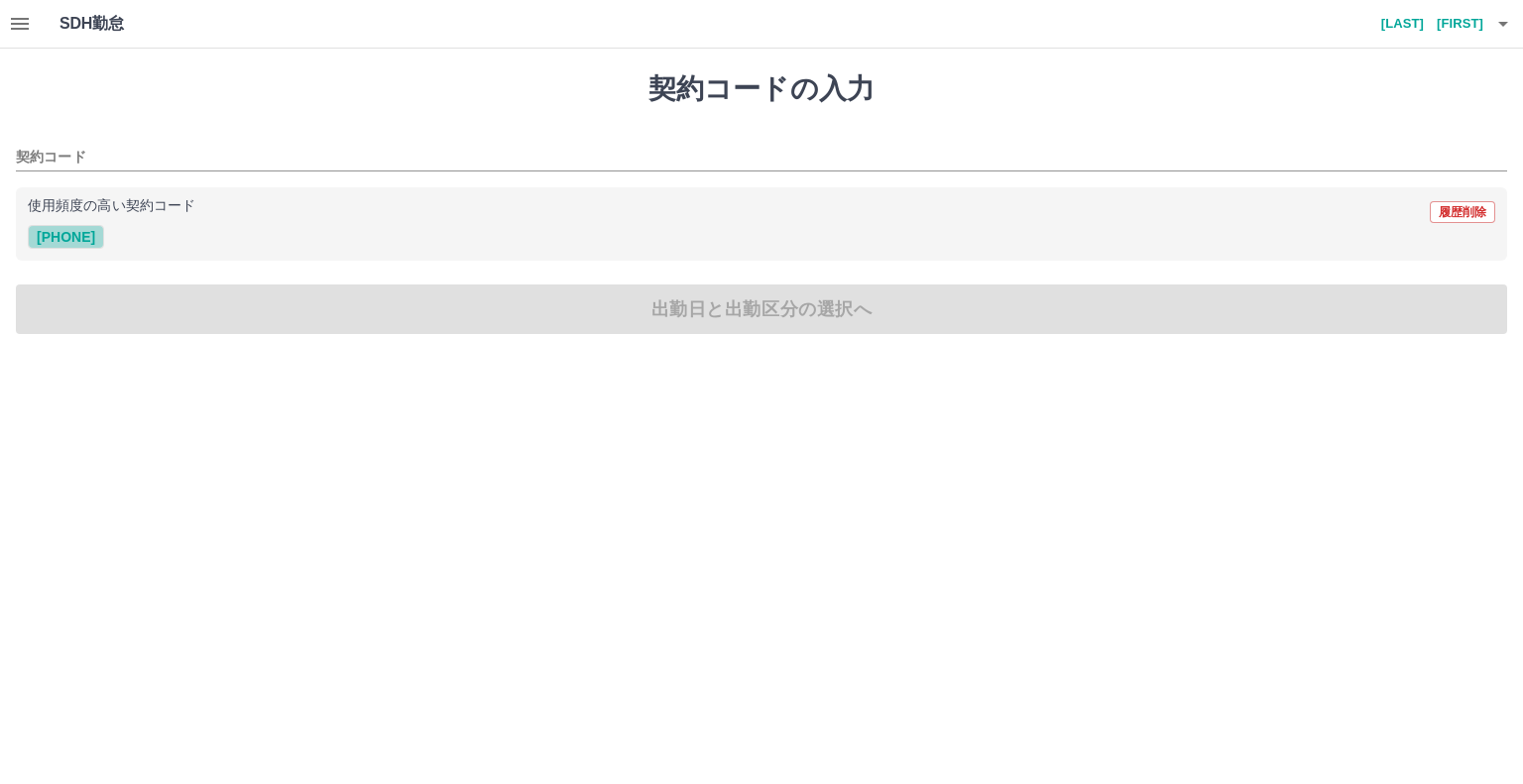 click on "43899001" at bounding box center [65, 237] 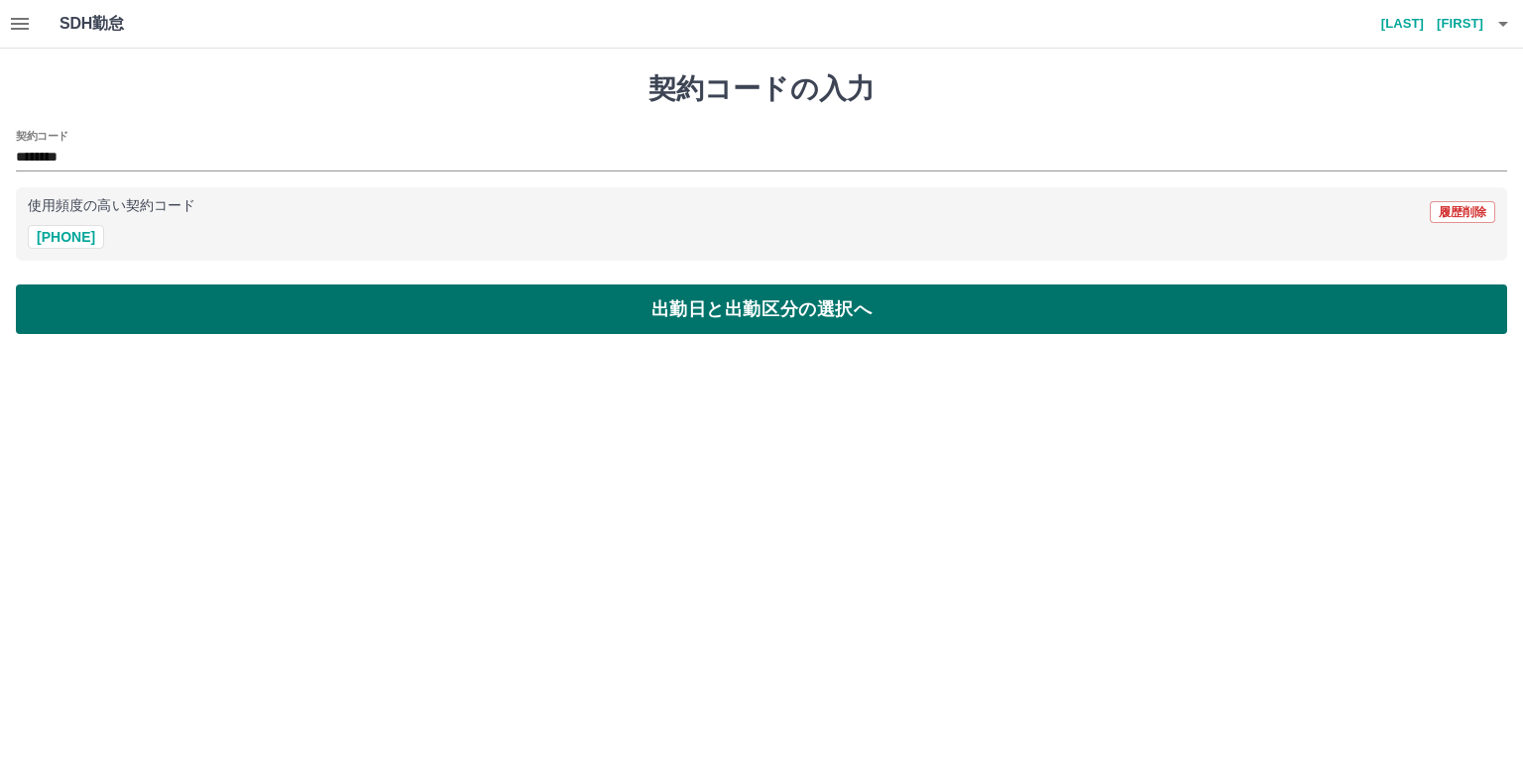 click on "出勤日と出勤区分の選択へ" at bounding box center [762, 309] 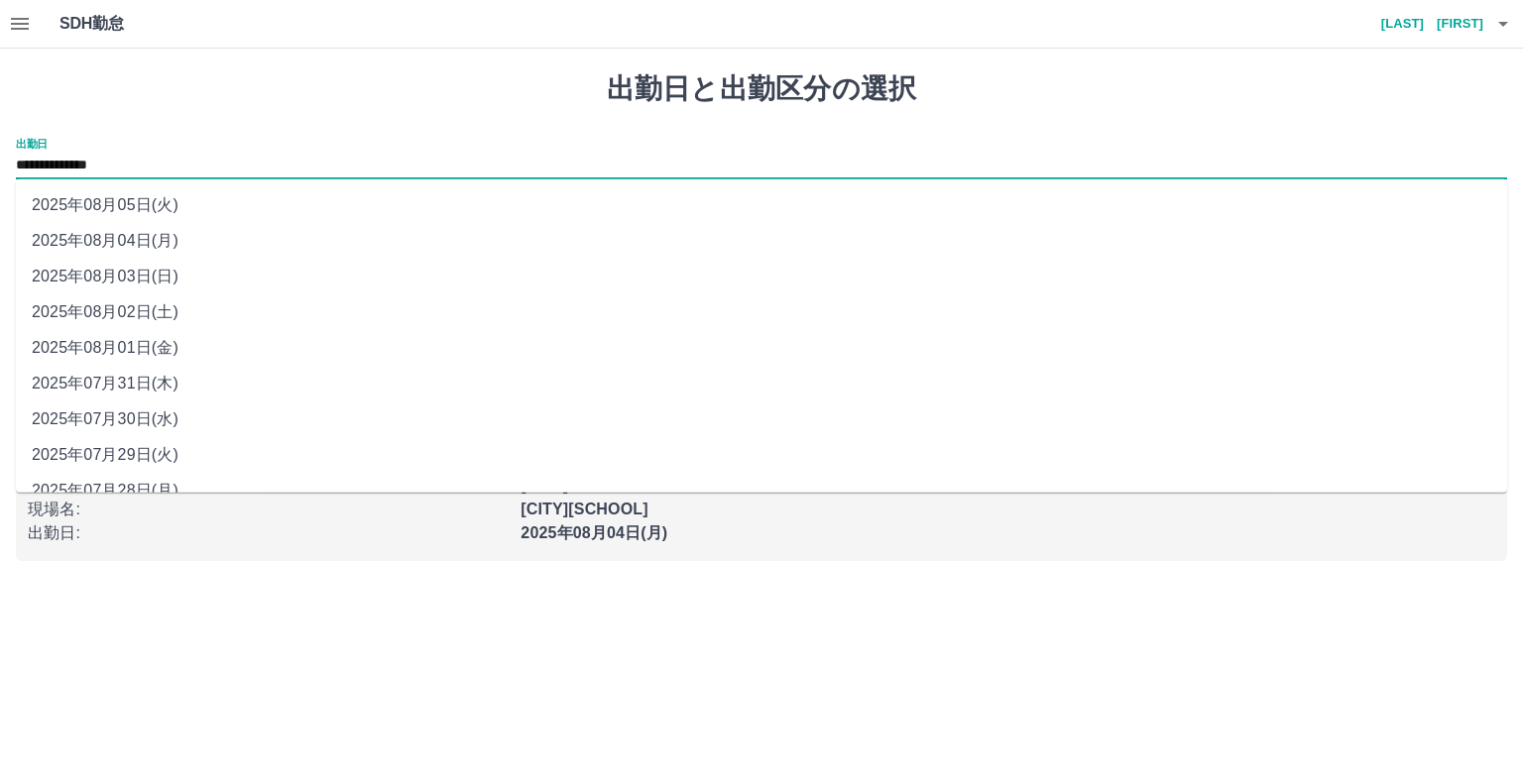 click on "**********" at bounding box center [762, 166] 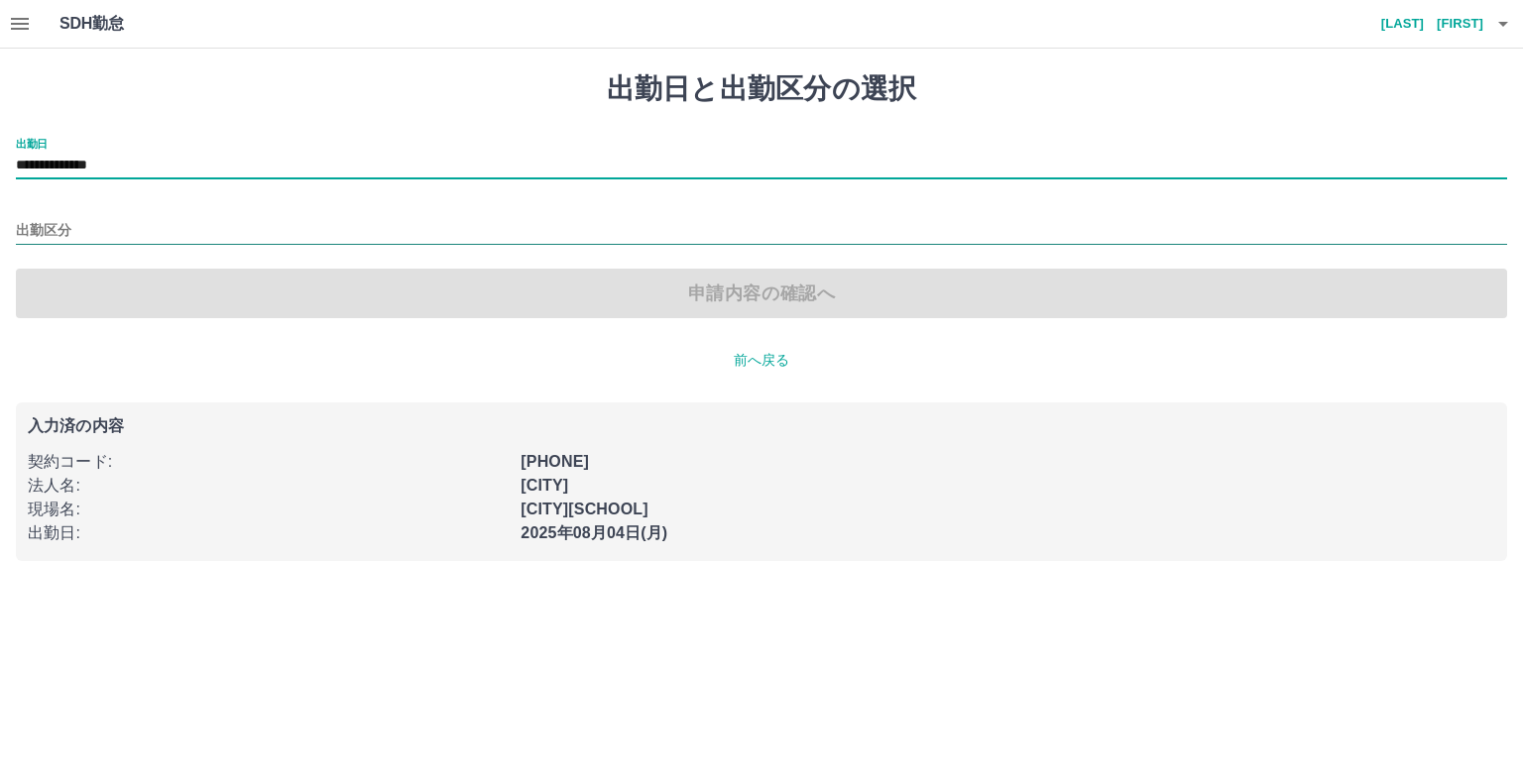click on "出勤区分" at bounding box center [762, 231] 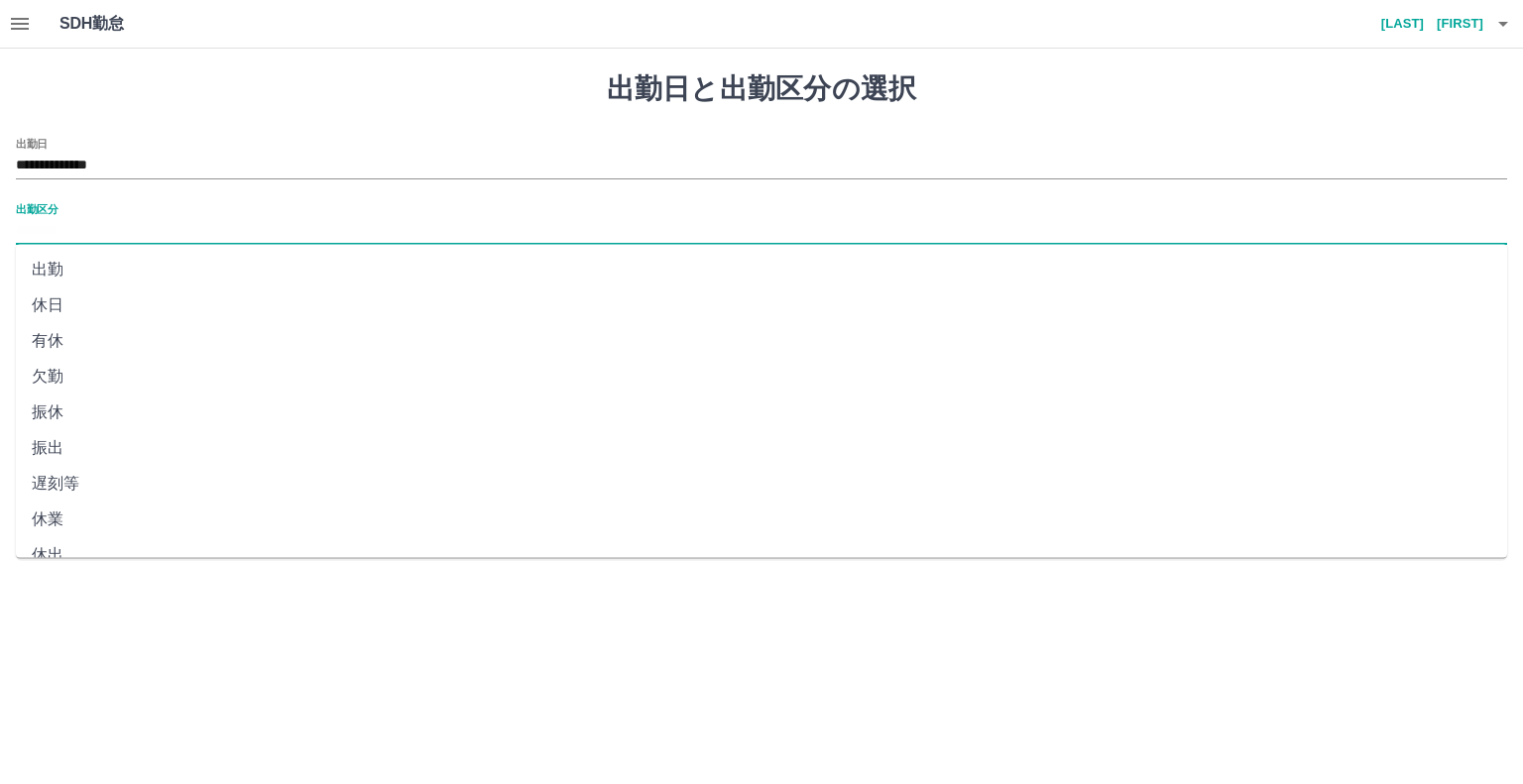 click on "出勤" at bounding box center (762, 270) 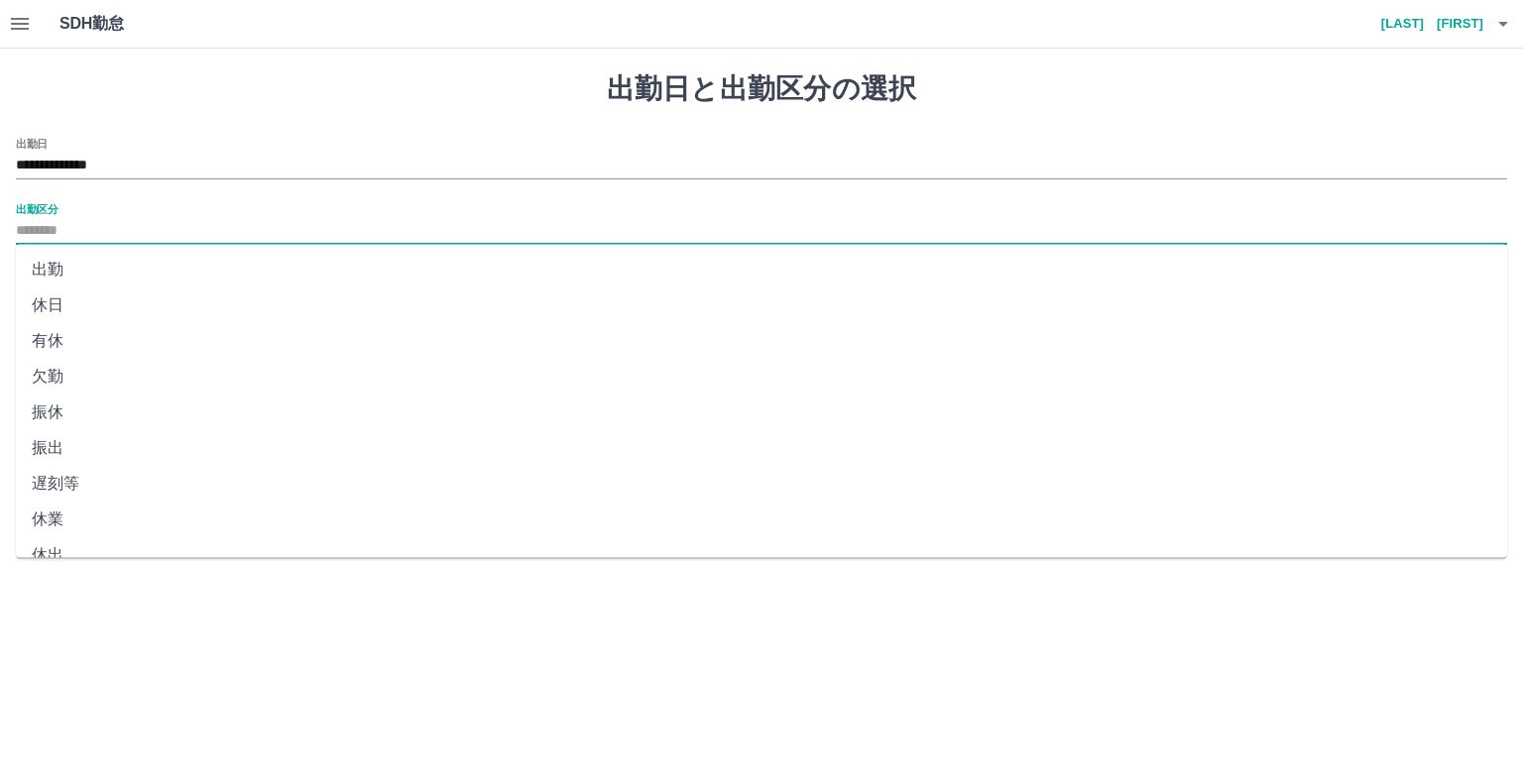 type on "**" 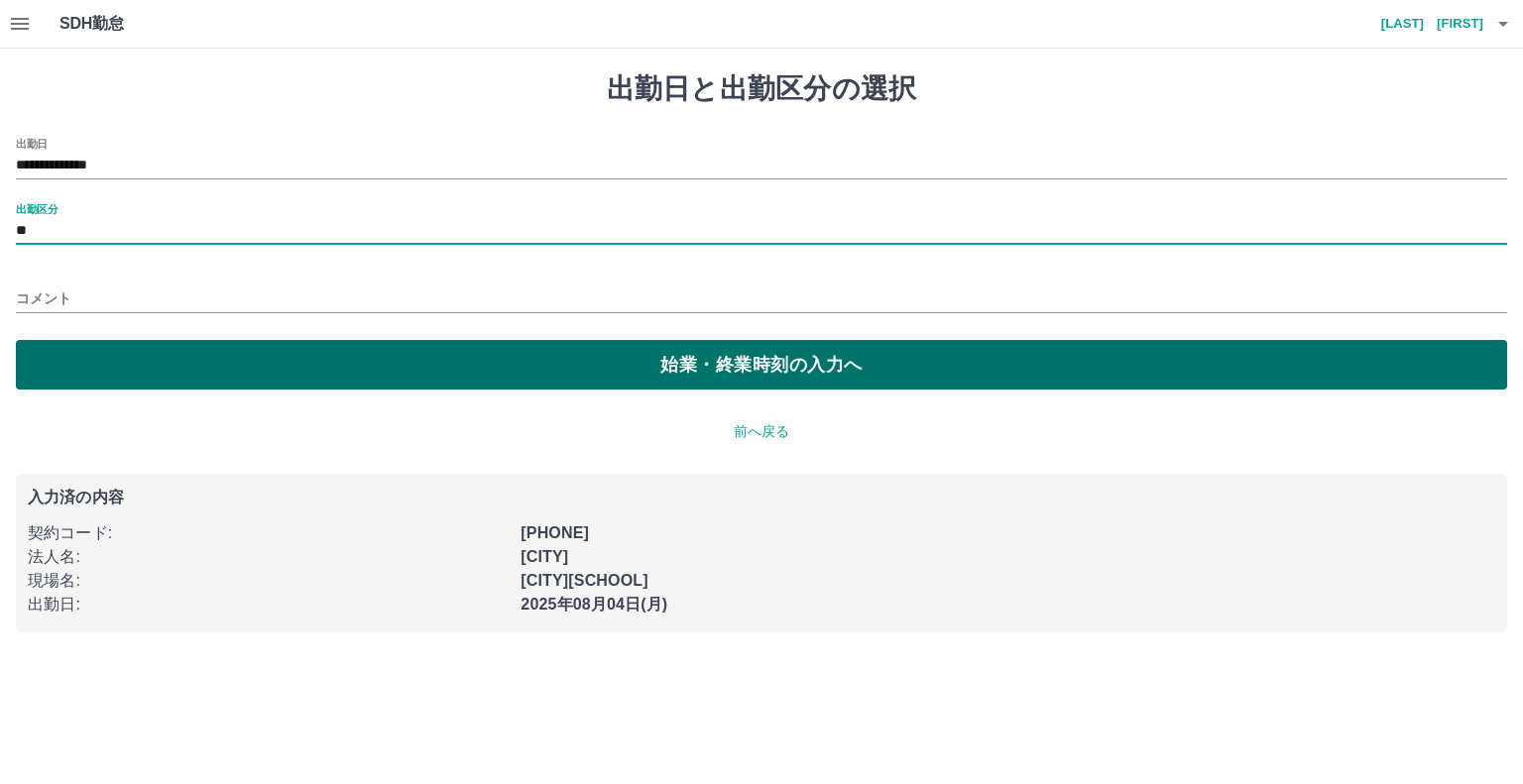 click on "始業・終業時刻の入力へ" at bounding box center [762, 365] 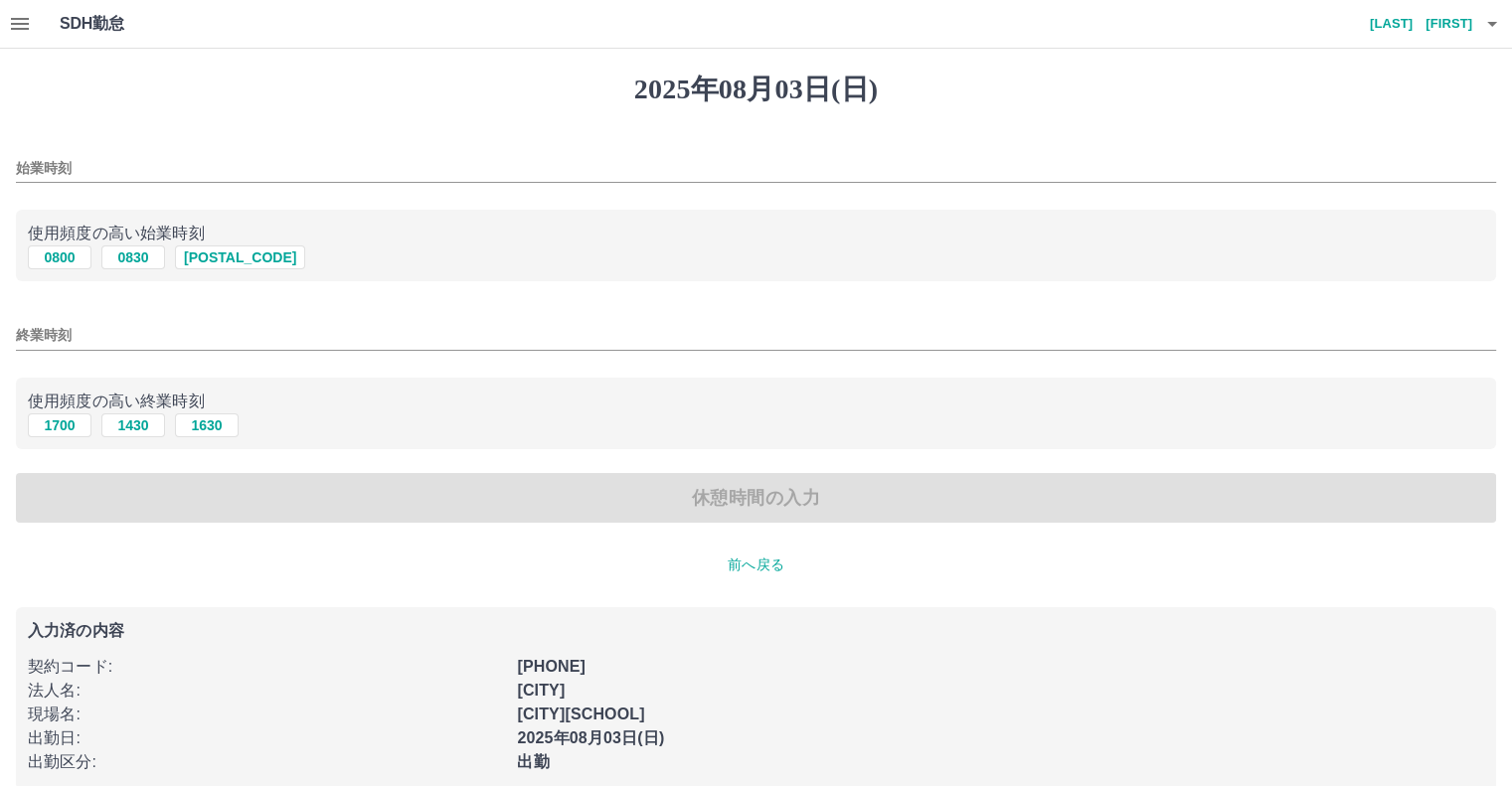click on "前へ戻る" at bounding box center [756, 564] 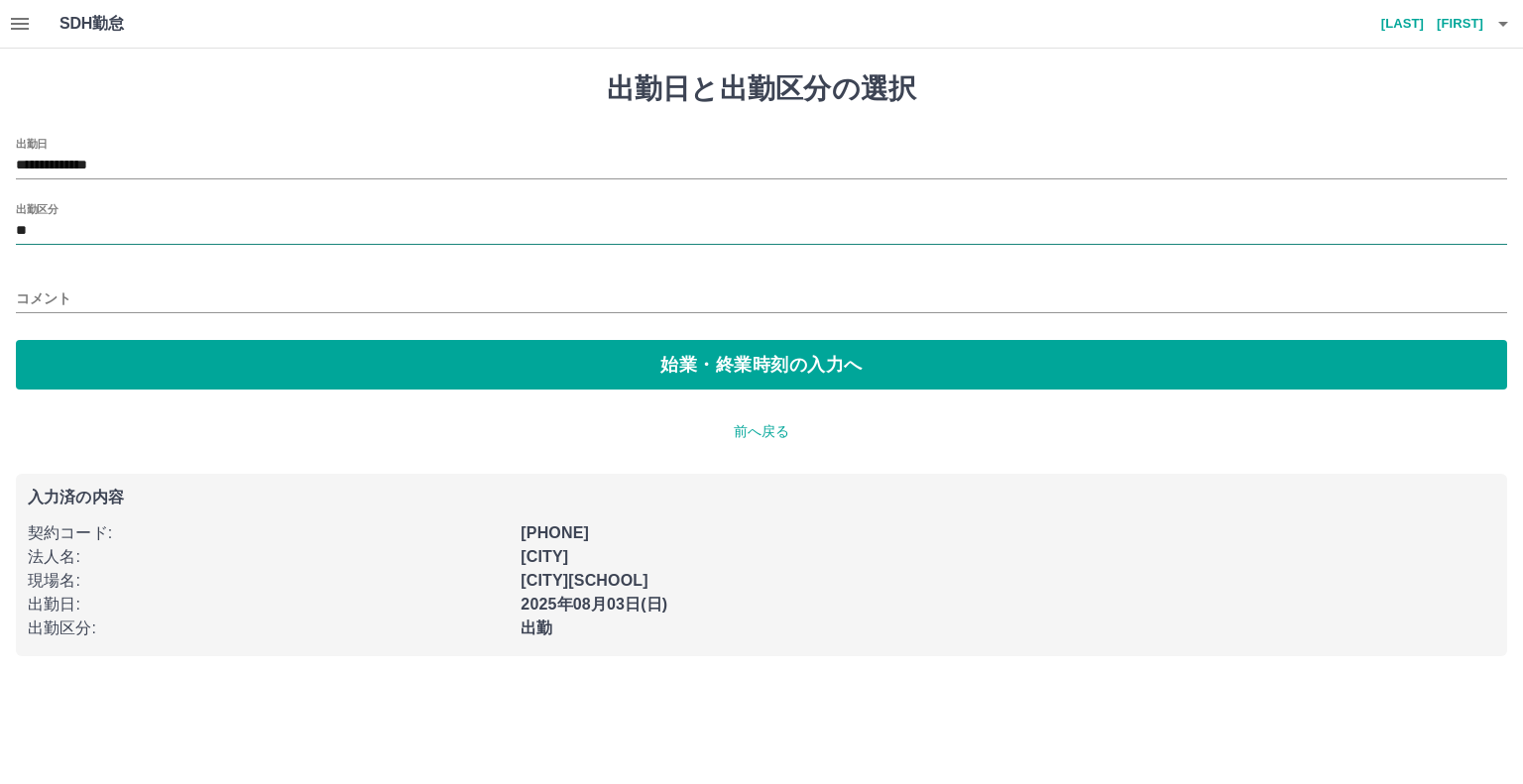 click on "**" at bounding box center [762, 231] 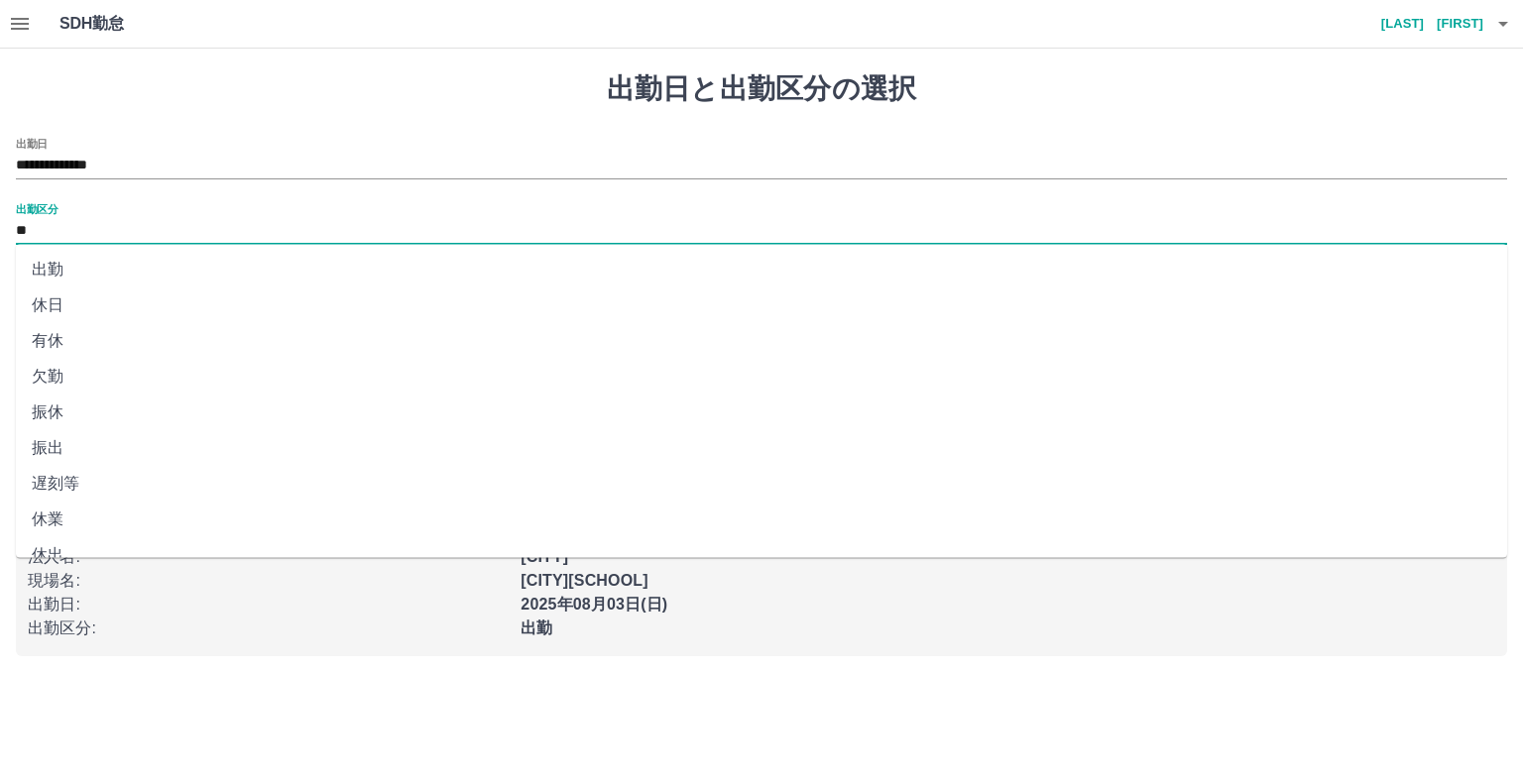 click on "休日" at bounding box center (762, 305) 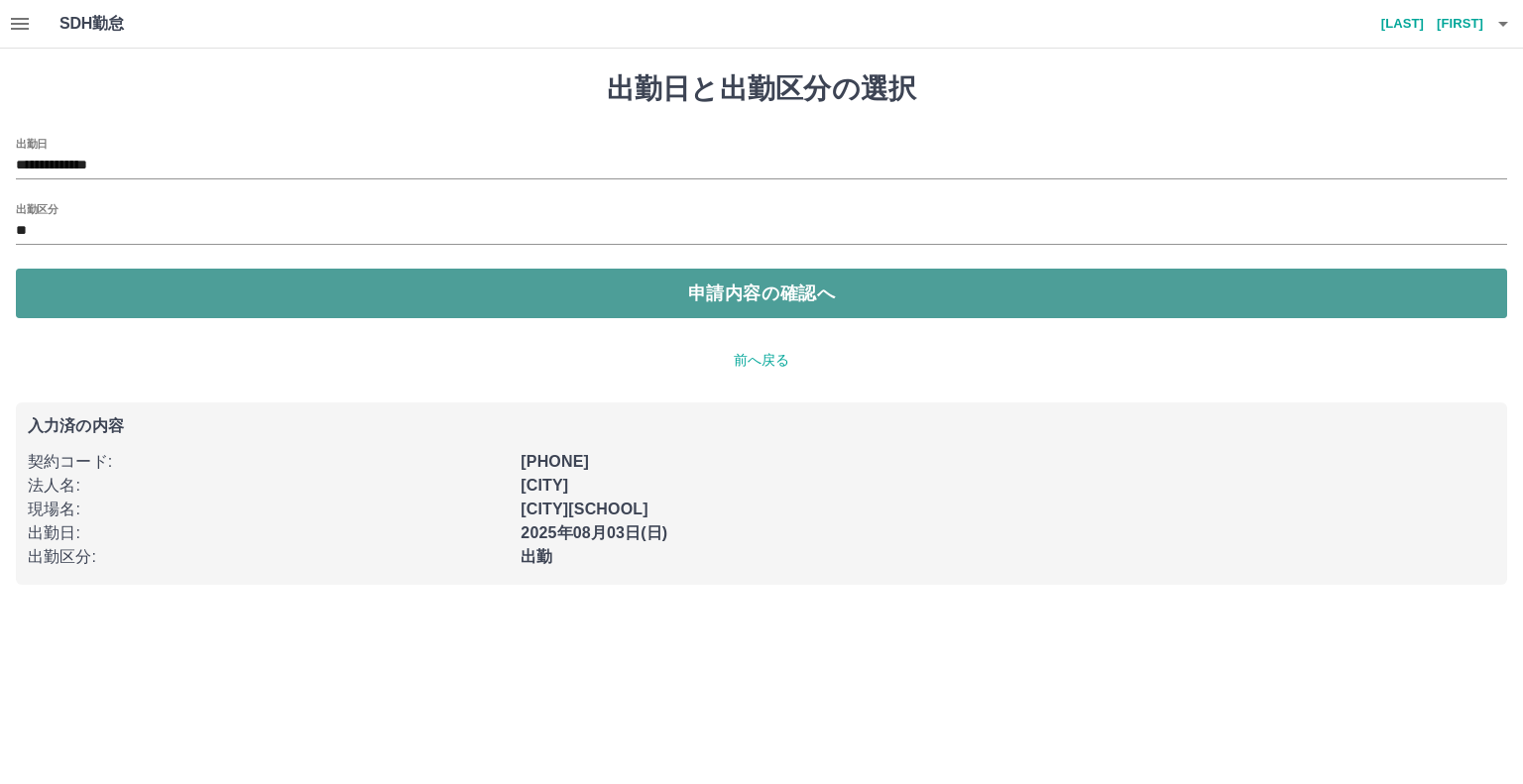 click on "申請内容の確認へ" at bounding box center [762, 293] 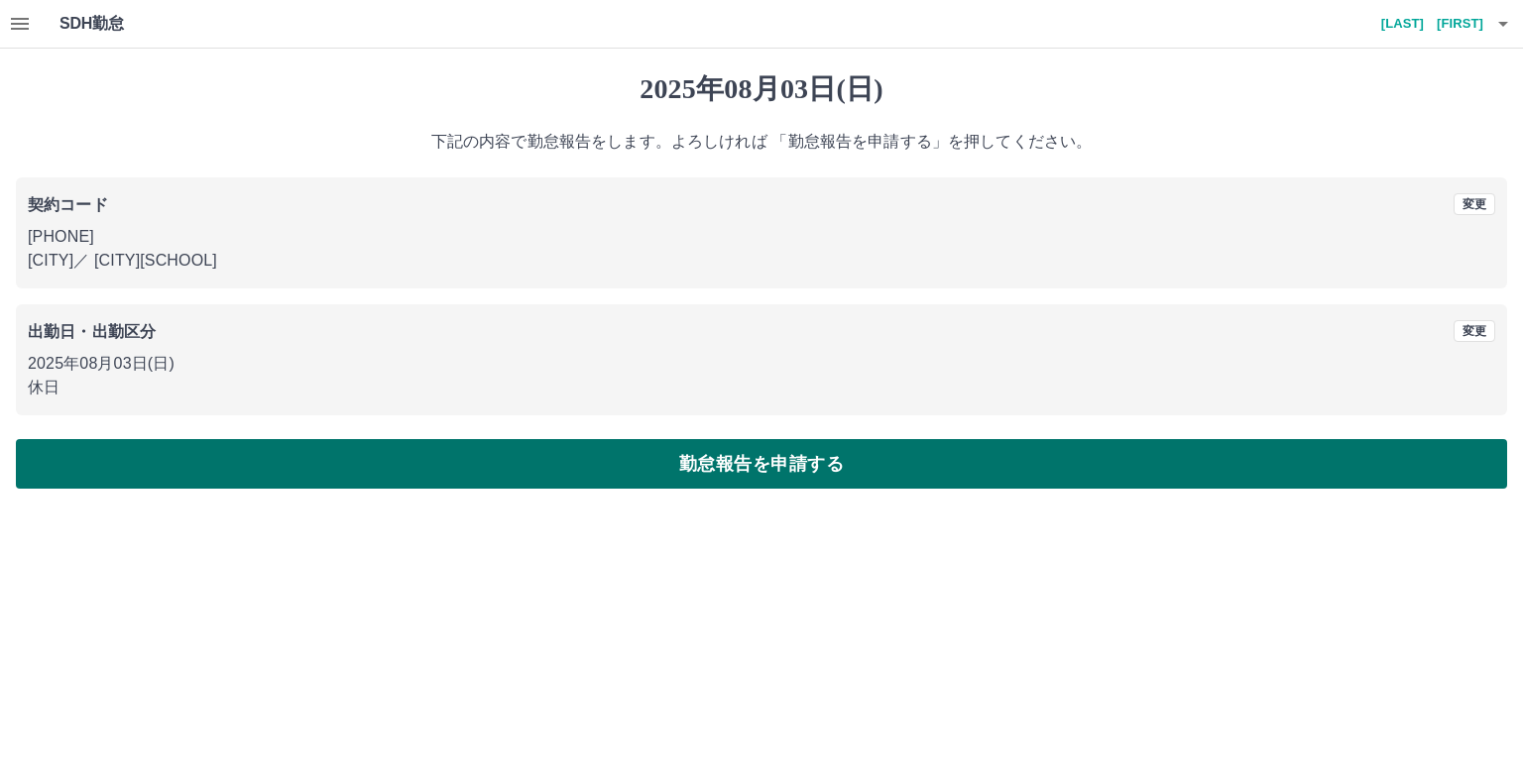 click on "勤怠報告を申請する" at bounding box center [762, 464] 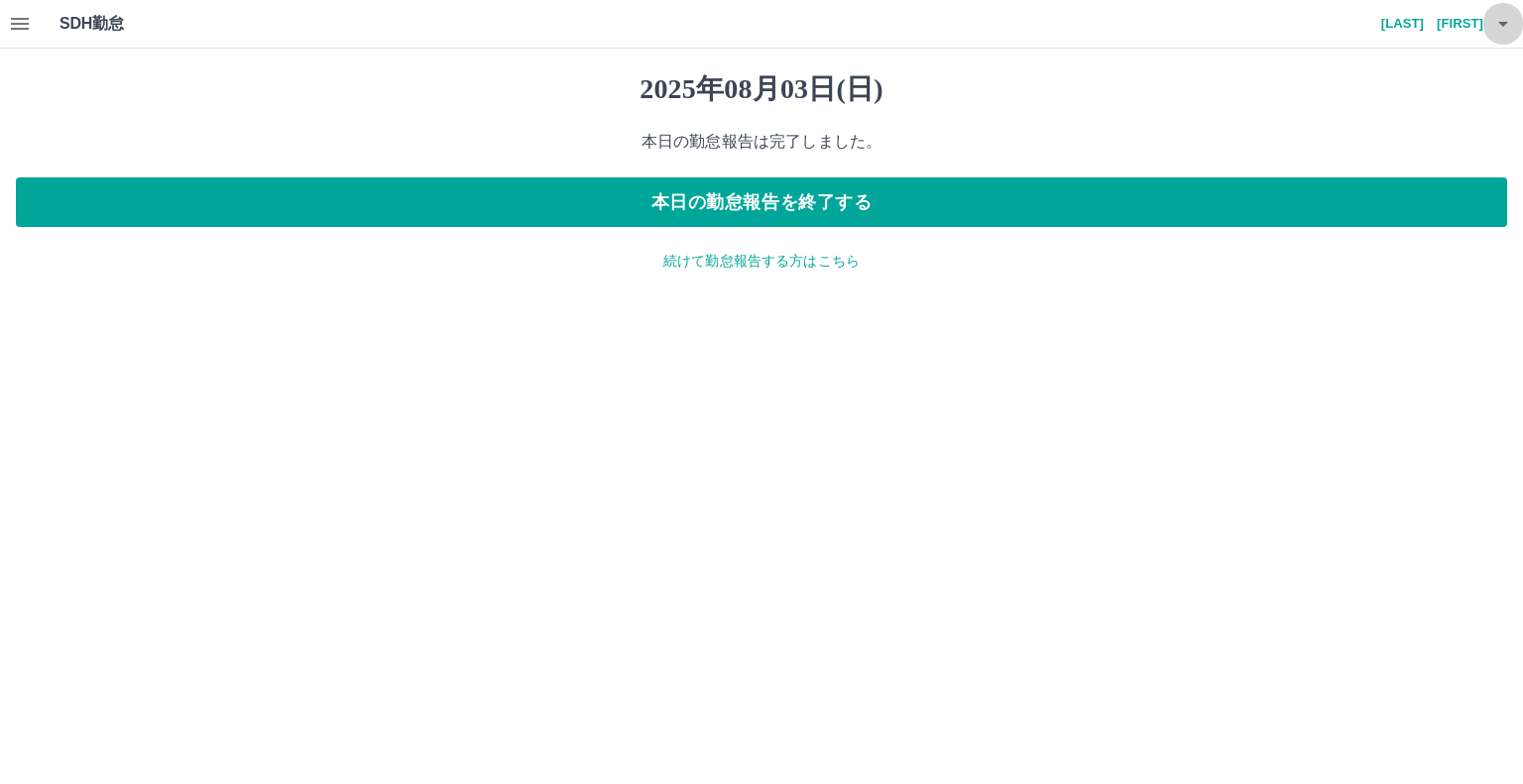 click 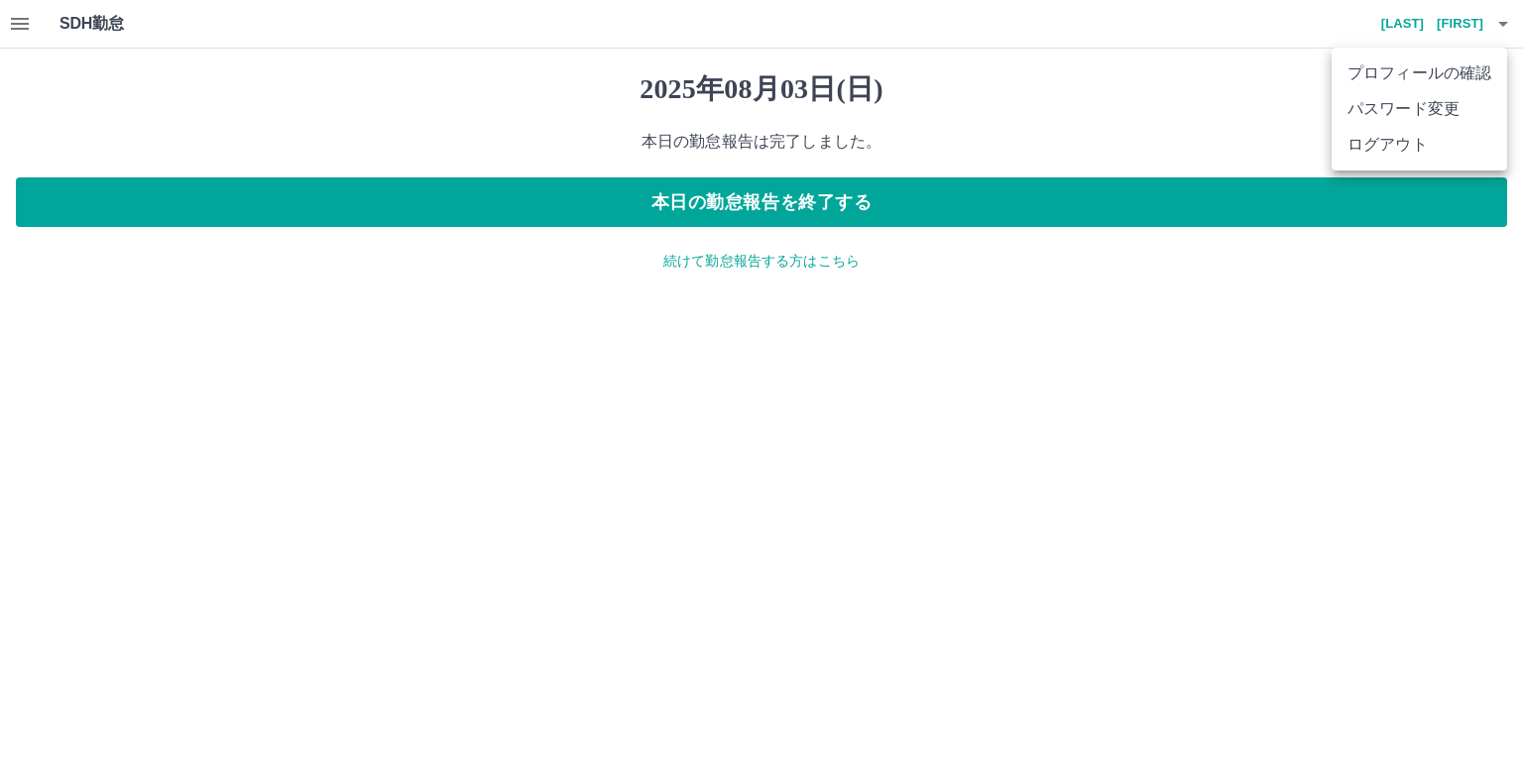 click on "ログアウト" at bounding box center (1419, 145) 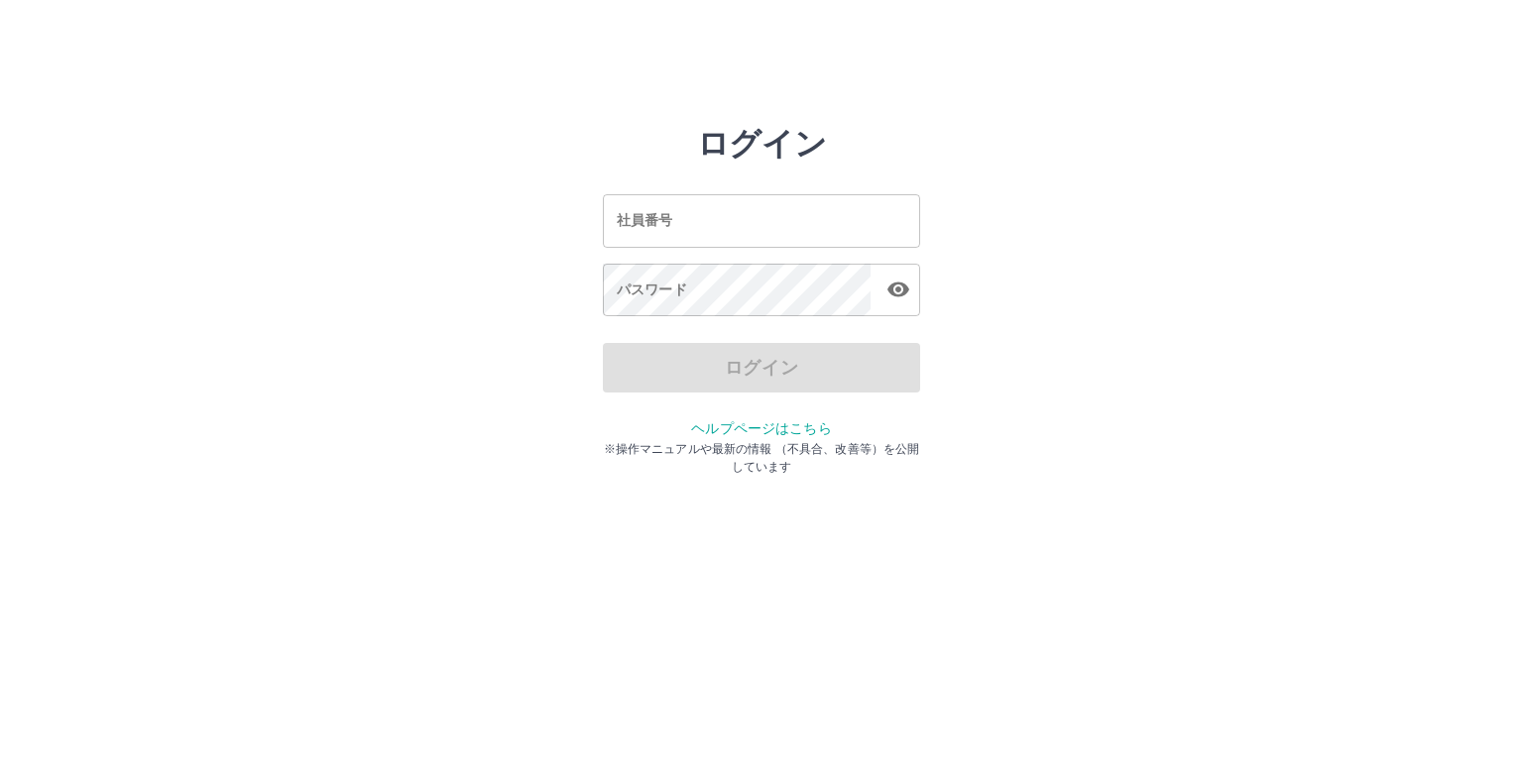 scroll, scrollTop: 0, scrollLeft: 0, axis: both 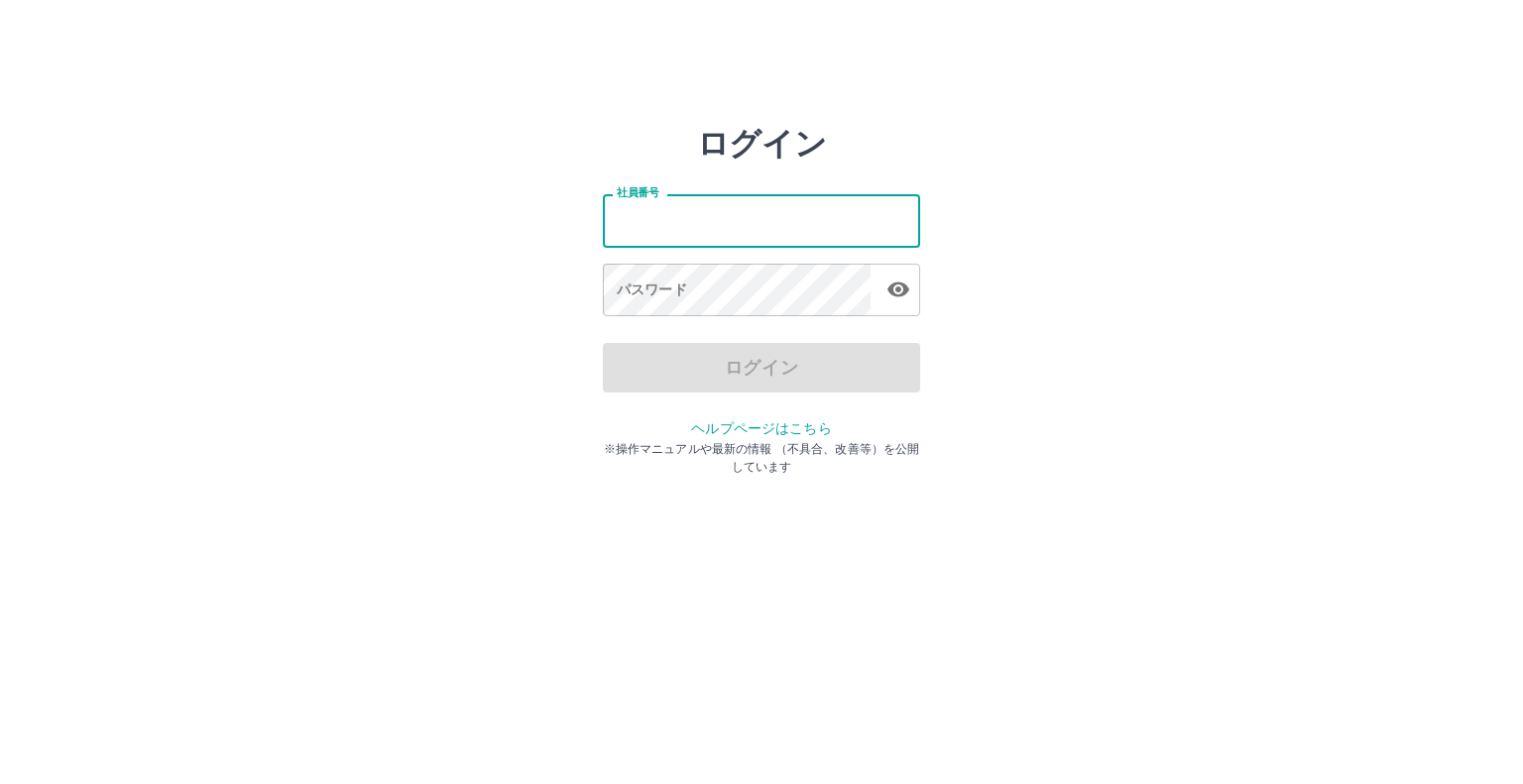 click on "社員番号" at bounding box center [762, 220] 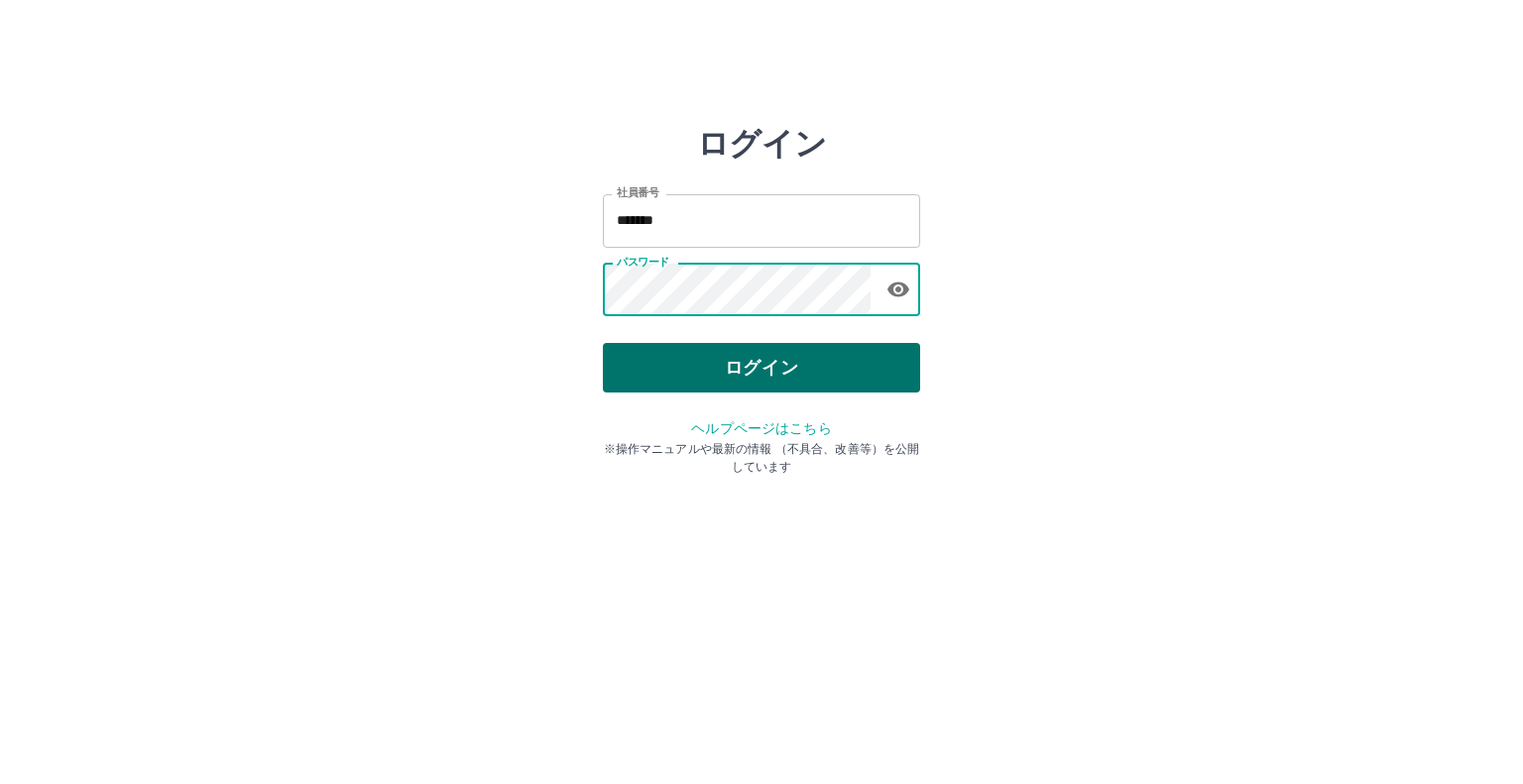 click on "ログイン" at bounding box center [762, 368] 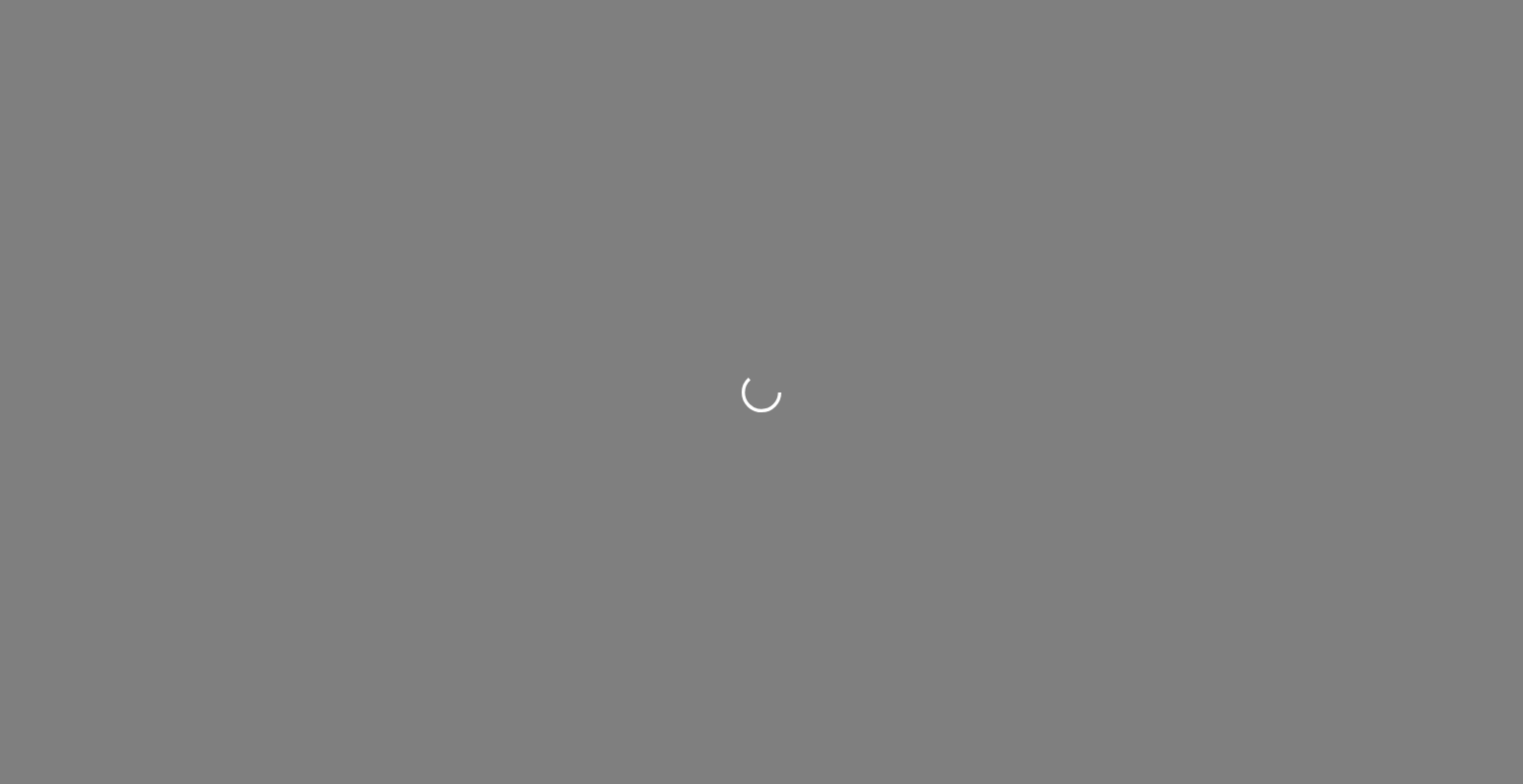 scroll, scrollTop: 0, scrollLeft: 0, axis: both 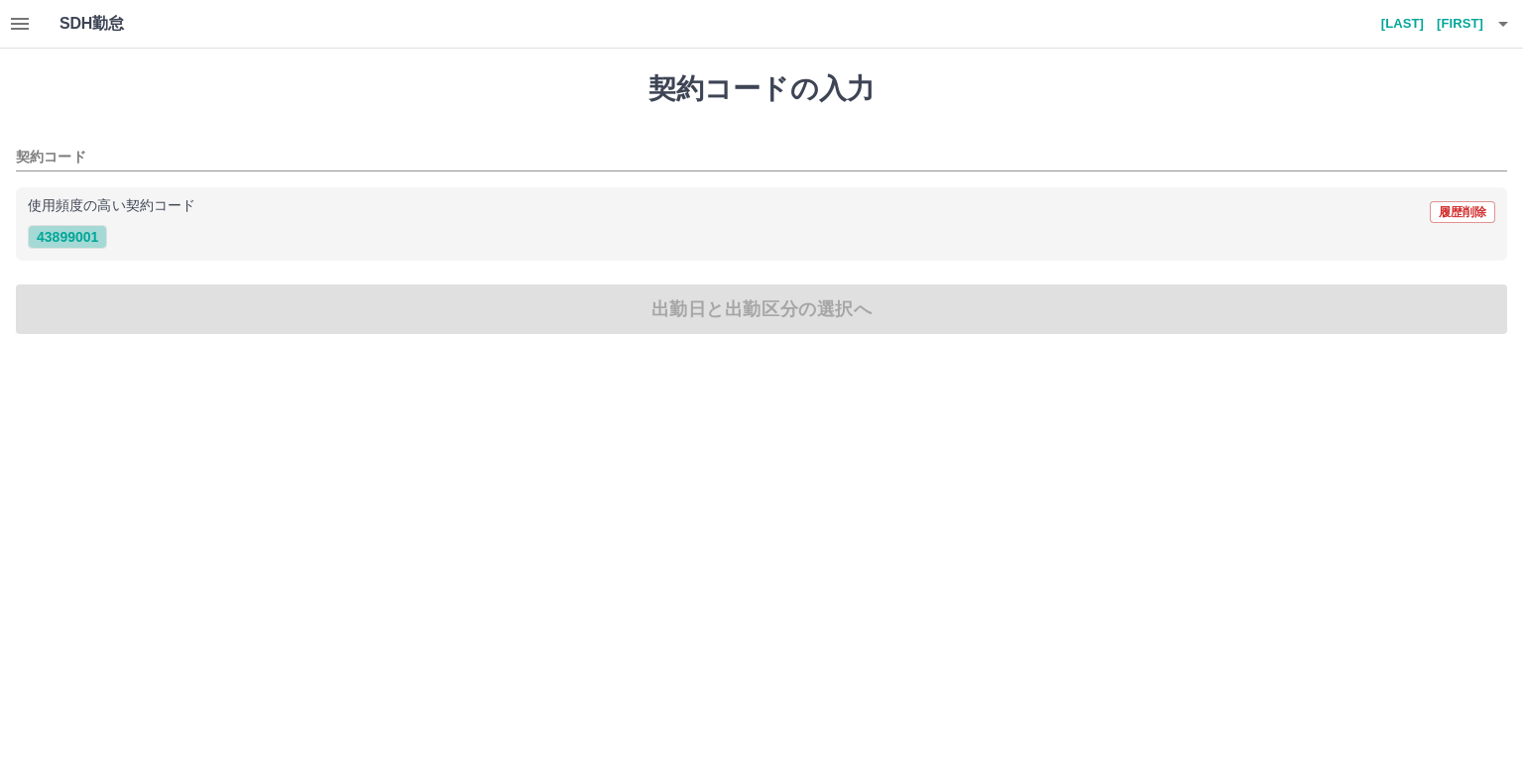 click on "[PHONE]" at bounding box center (67, 237) 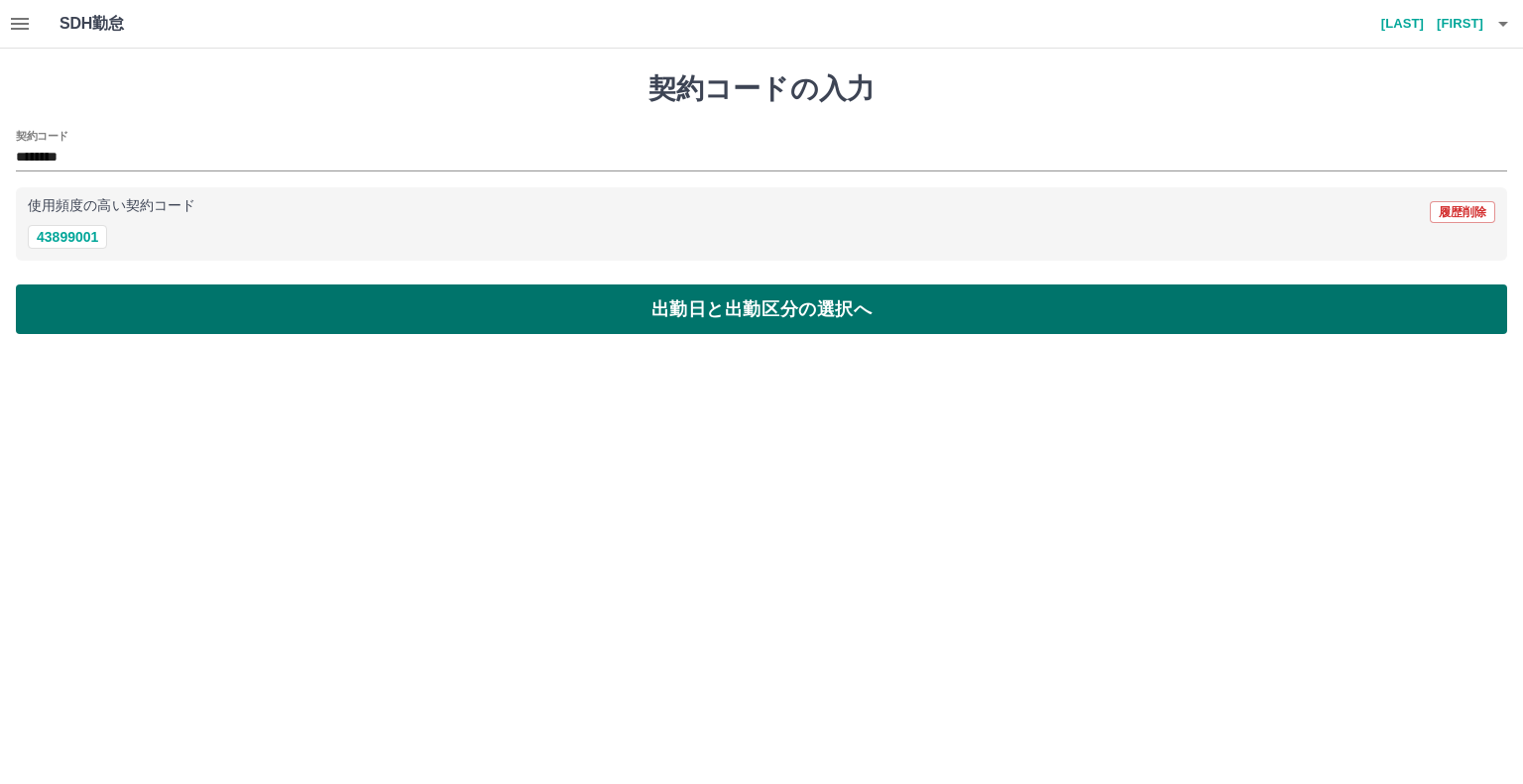 click on "出勤日と出勤区分の選択へ" at bounding box center [762, 309] 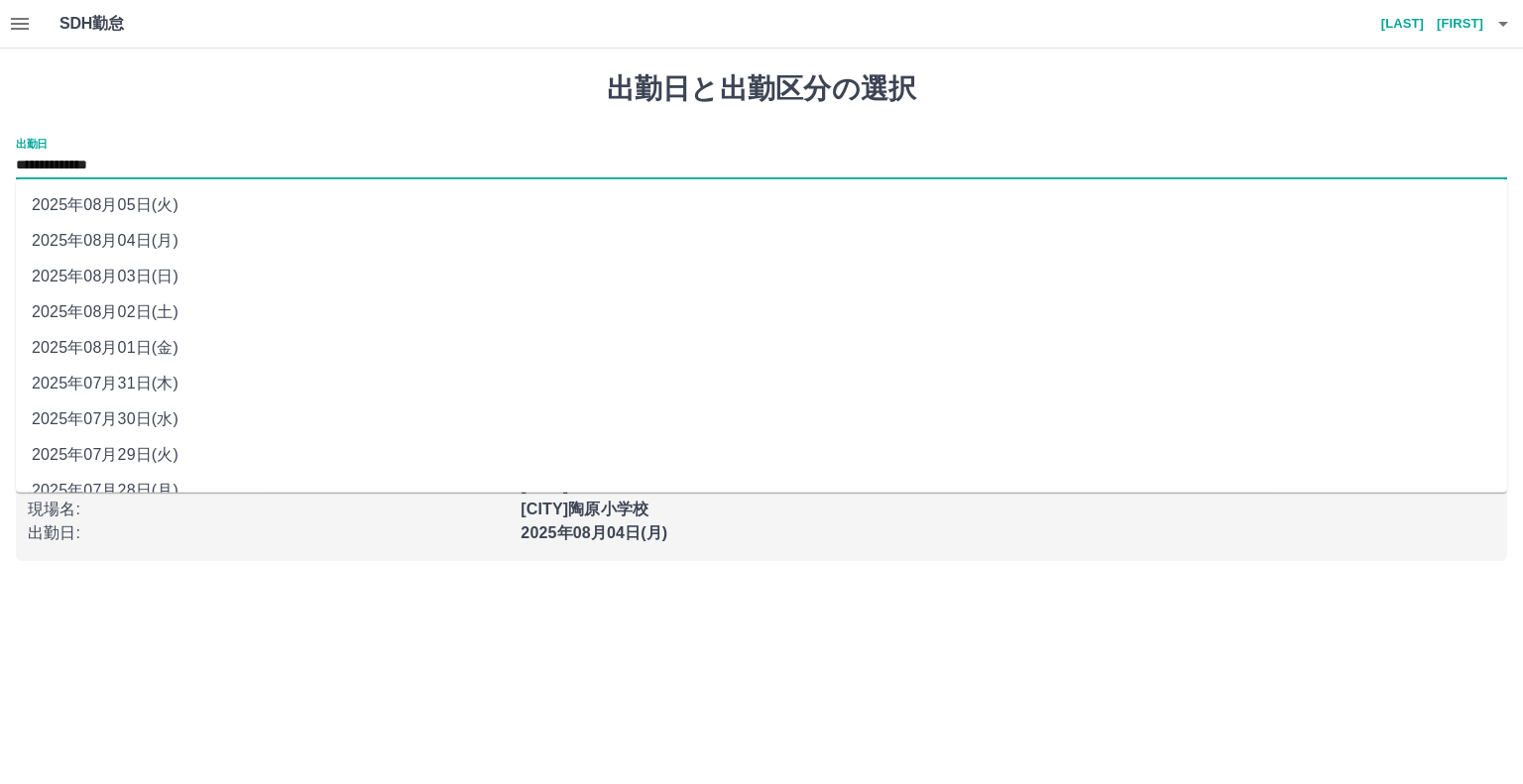 click on "**********" at bounding box center (762, 166) 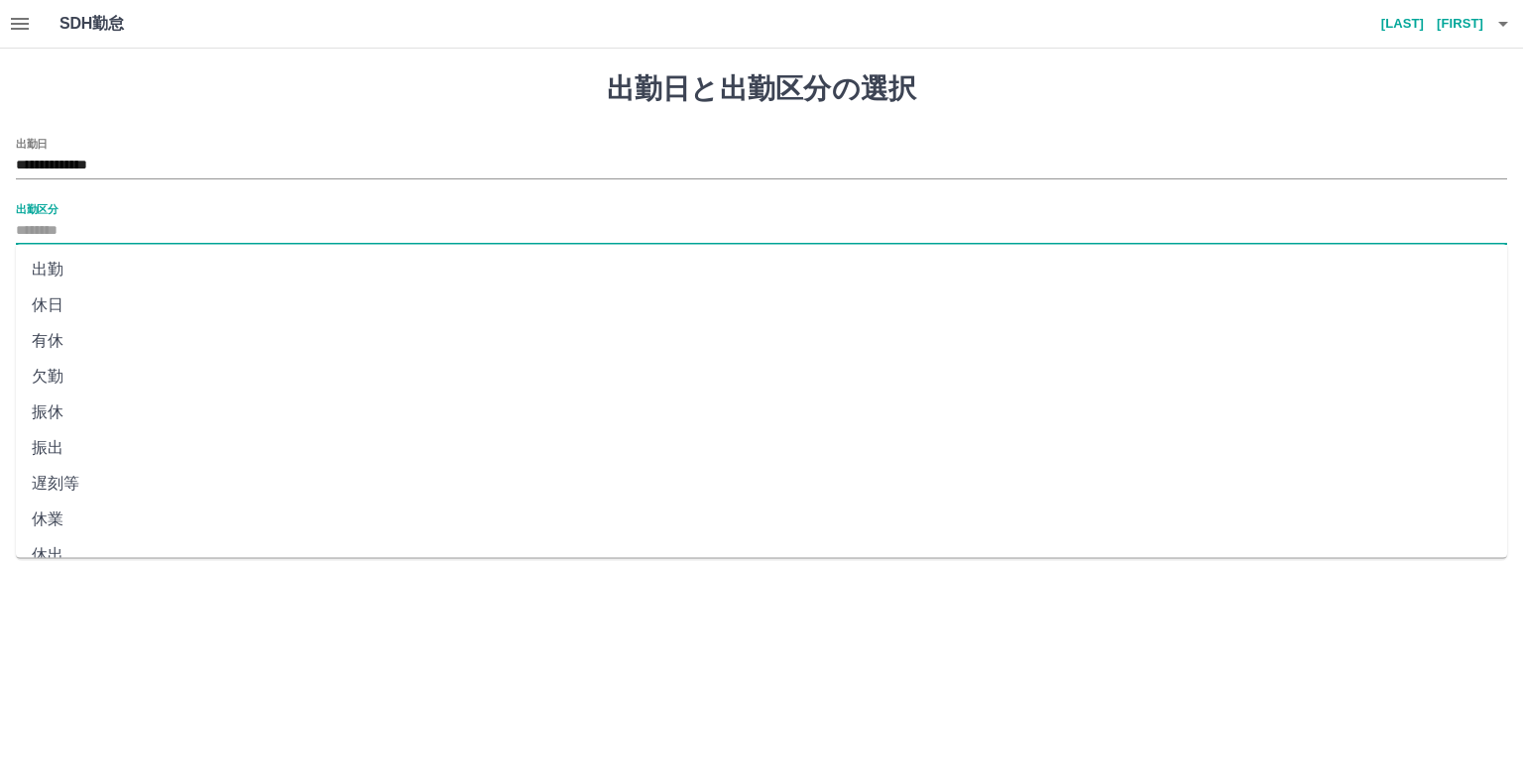 click on "出勤区分" at bounding box center [762, 231] 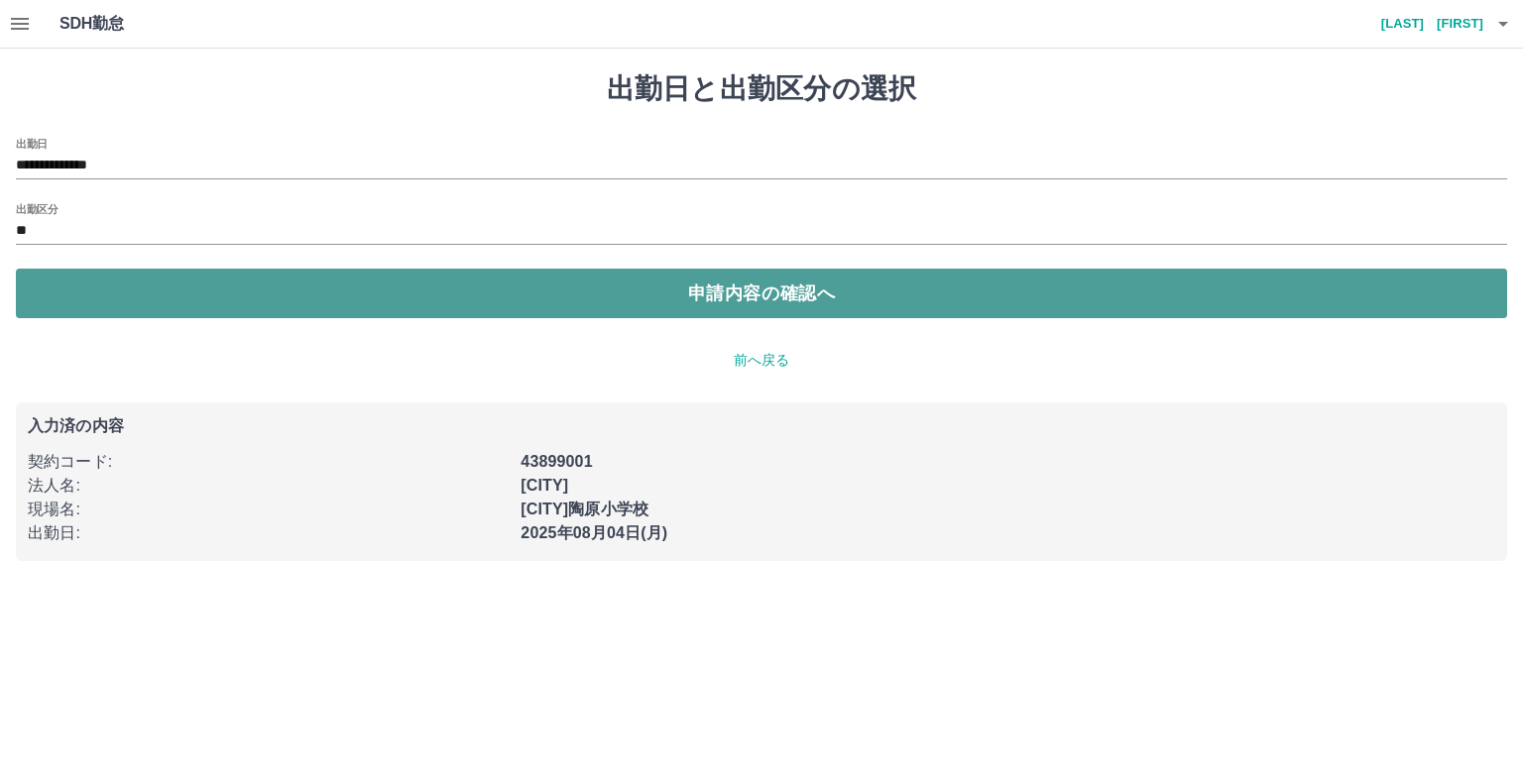 click on "申請内容の確認へ" at bounding box center [762, 293] 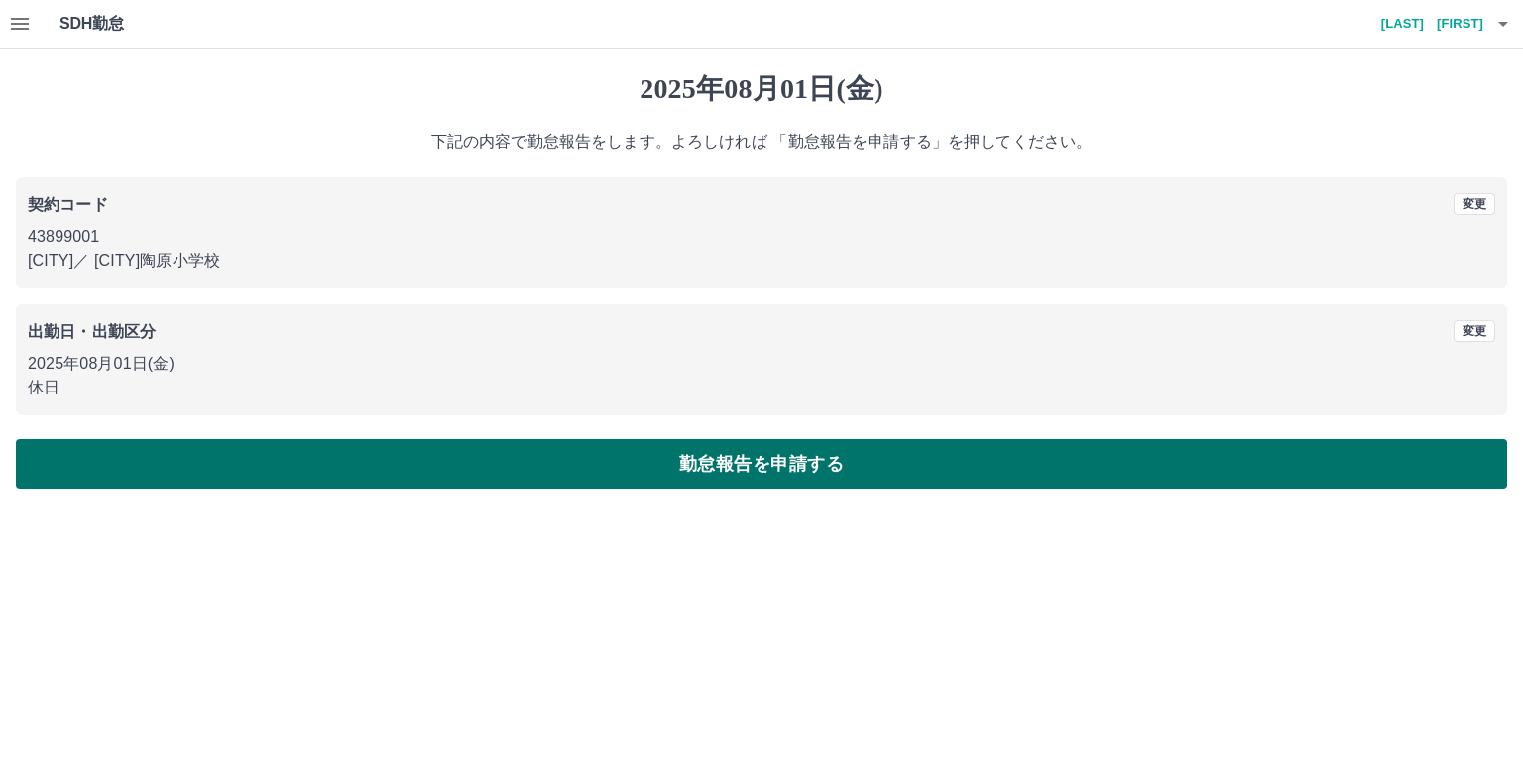 click on "勤怠報告を申請する" at bounding box center (762, 464) 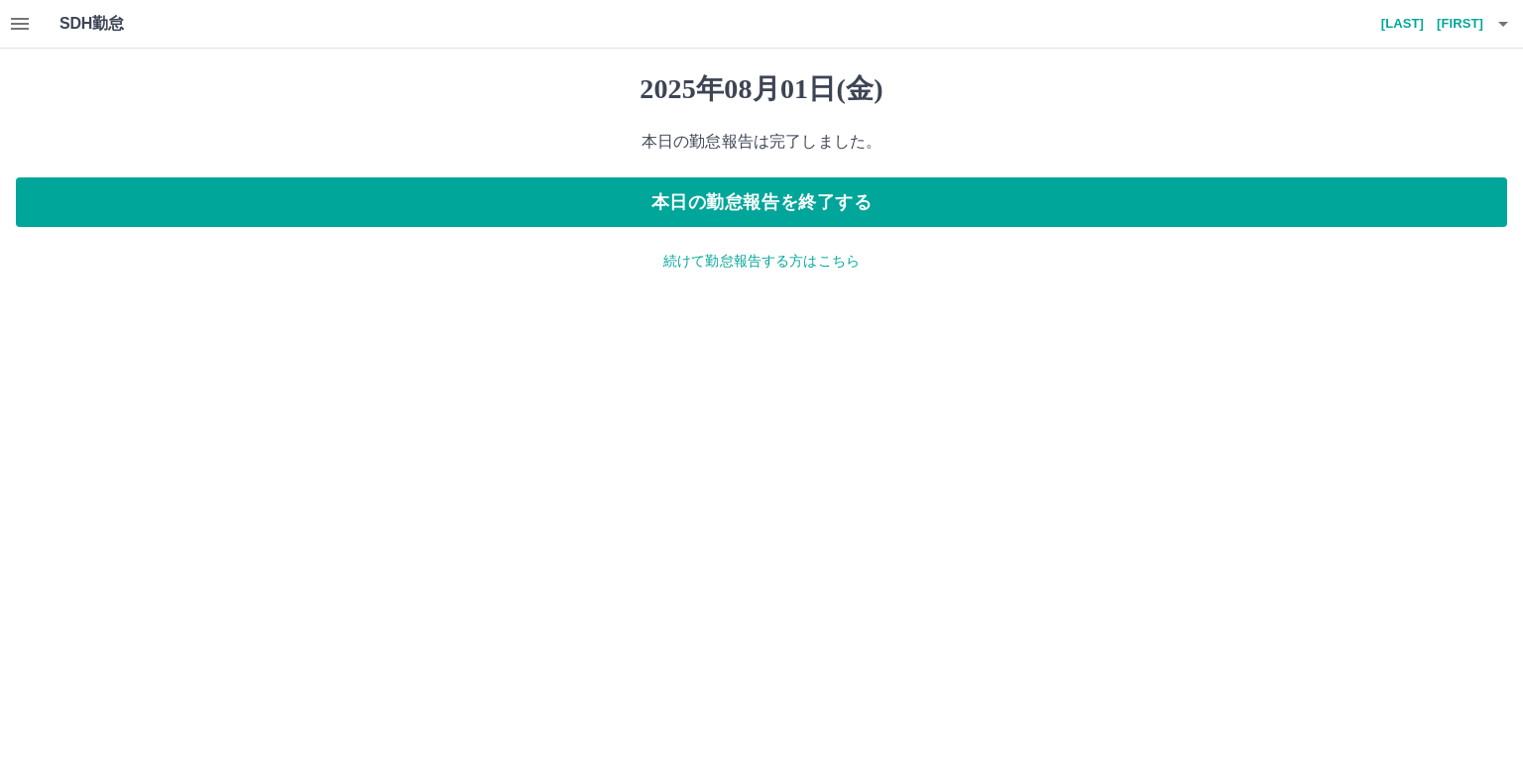 click on "続けて勤怠報告する方はこちら" at bounding box center [762, 261] 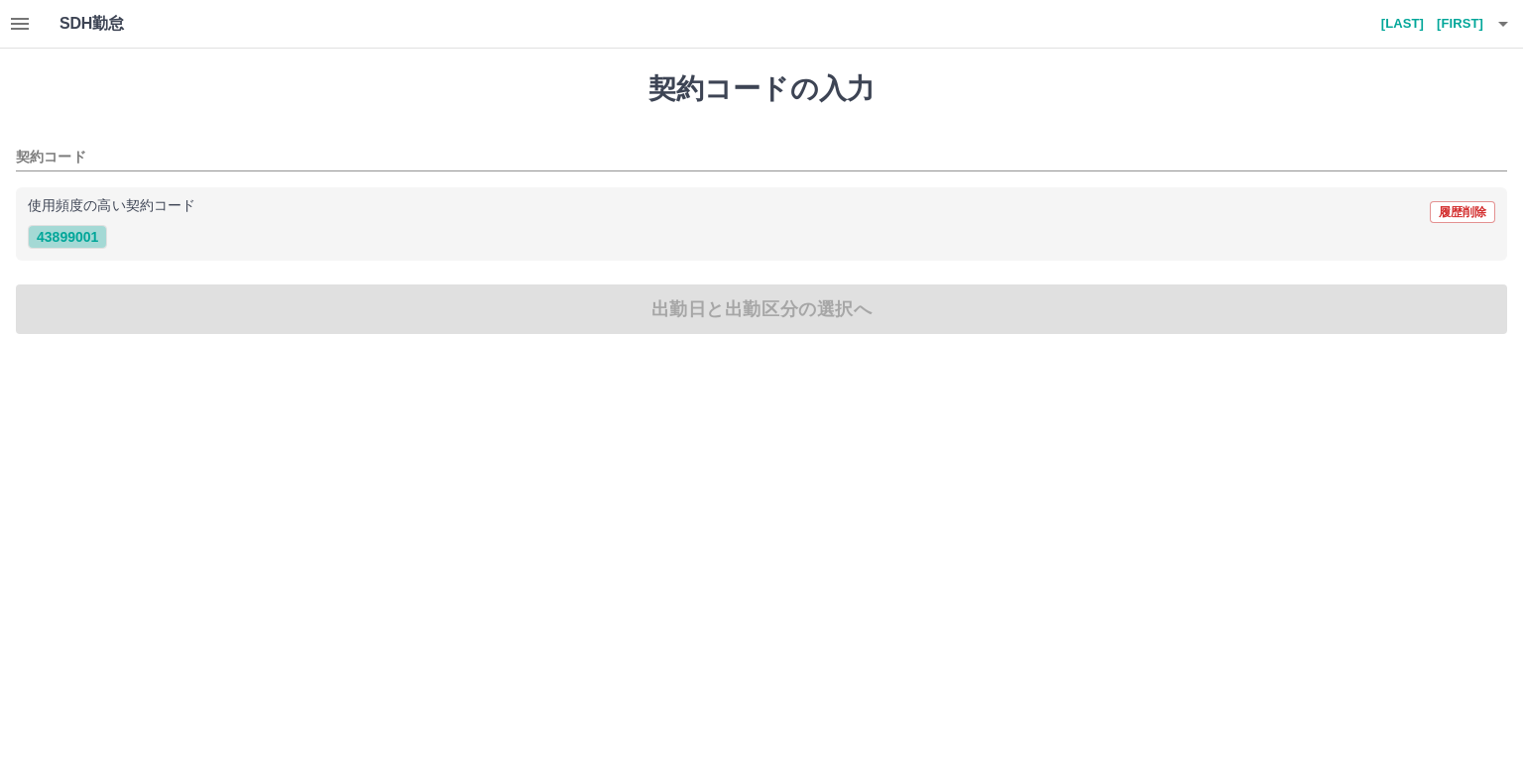 click on "43899001" at bounding box center [67, 237] 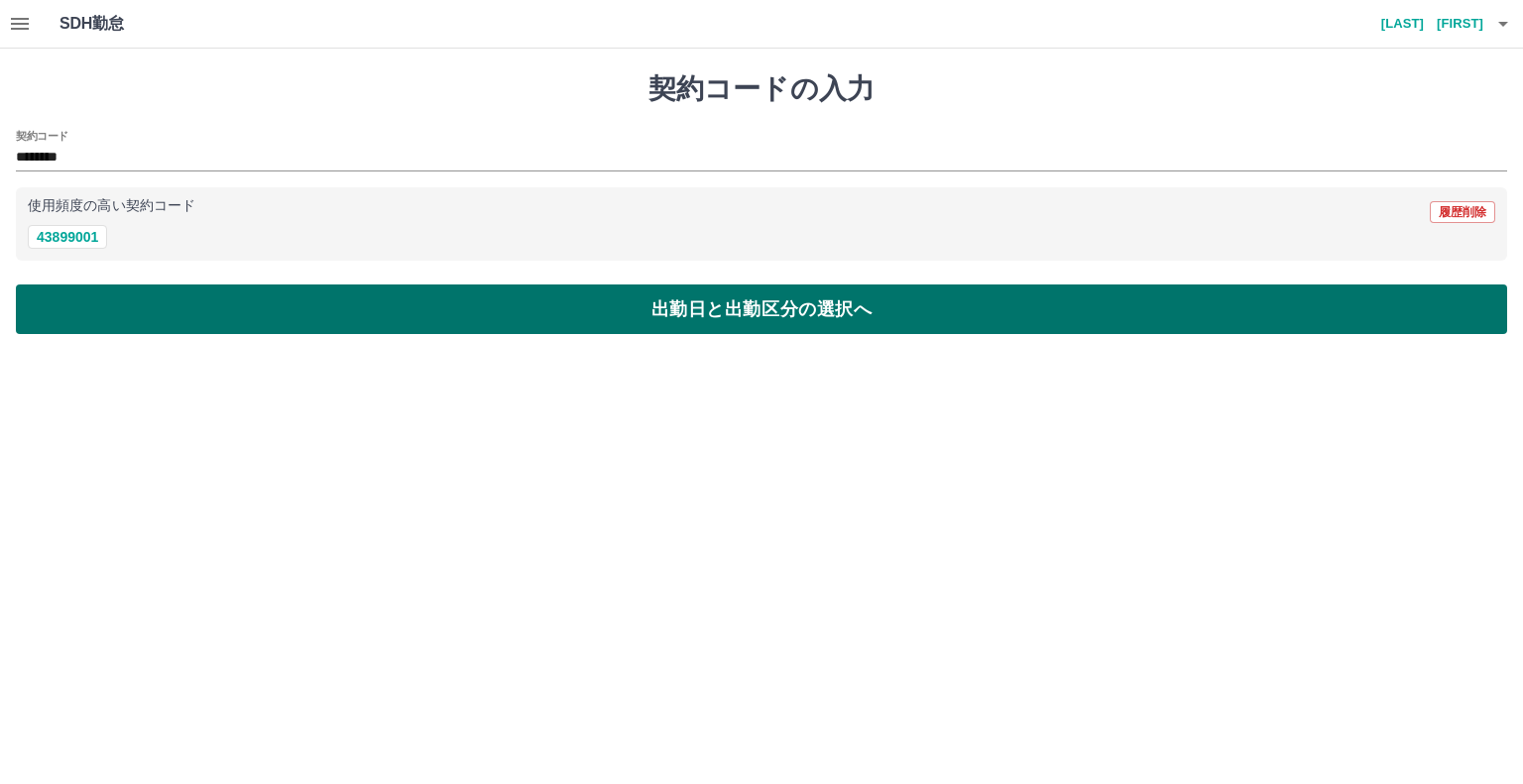 click on "出勤日と出勤区分の選択へ" at bounding box center [762, 309] 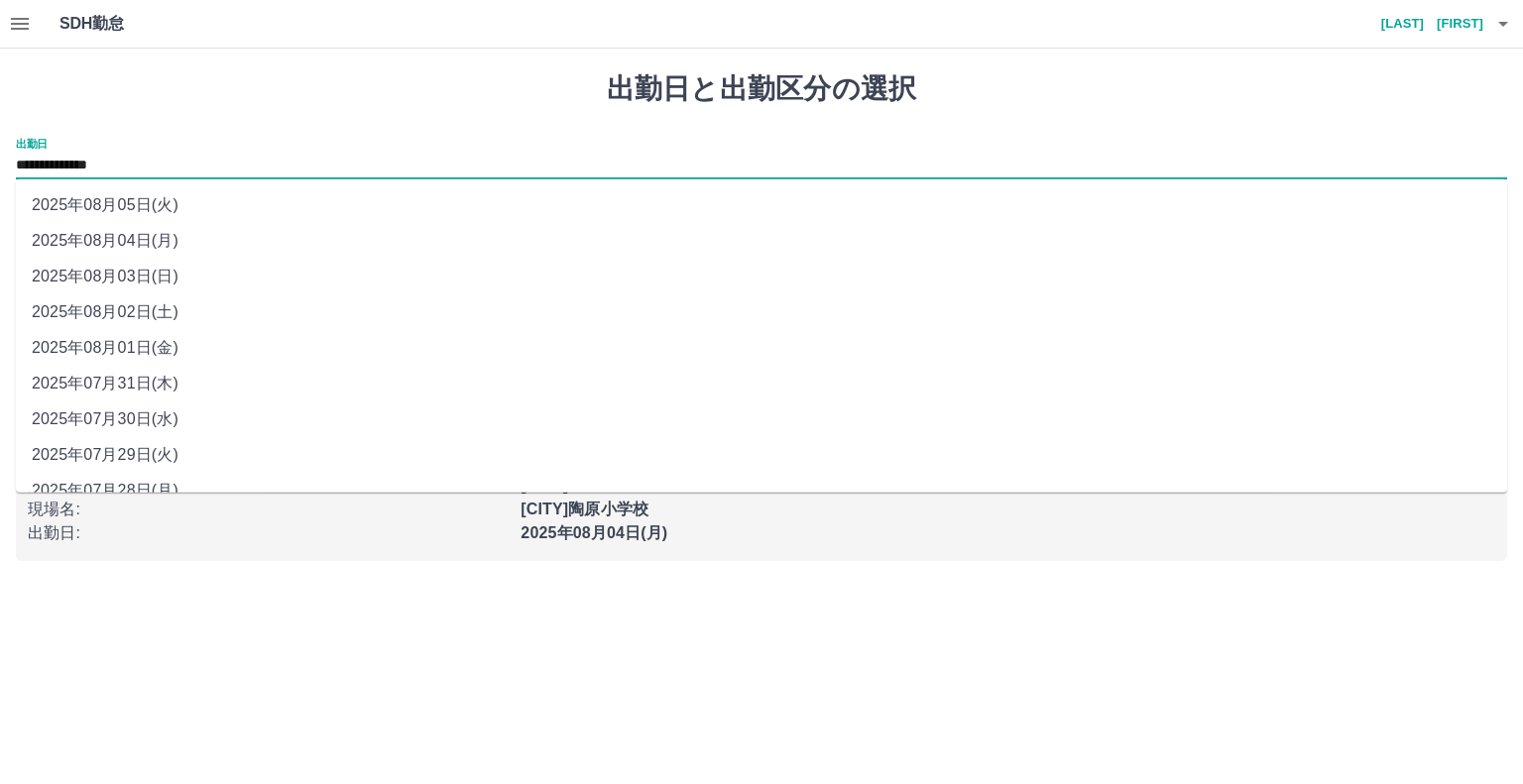 click on "**********" at bounding box center (762, 166) 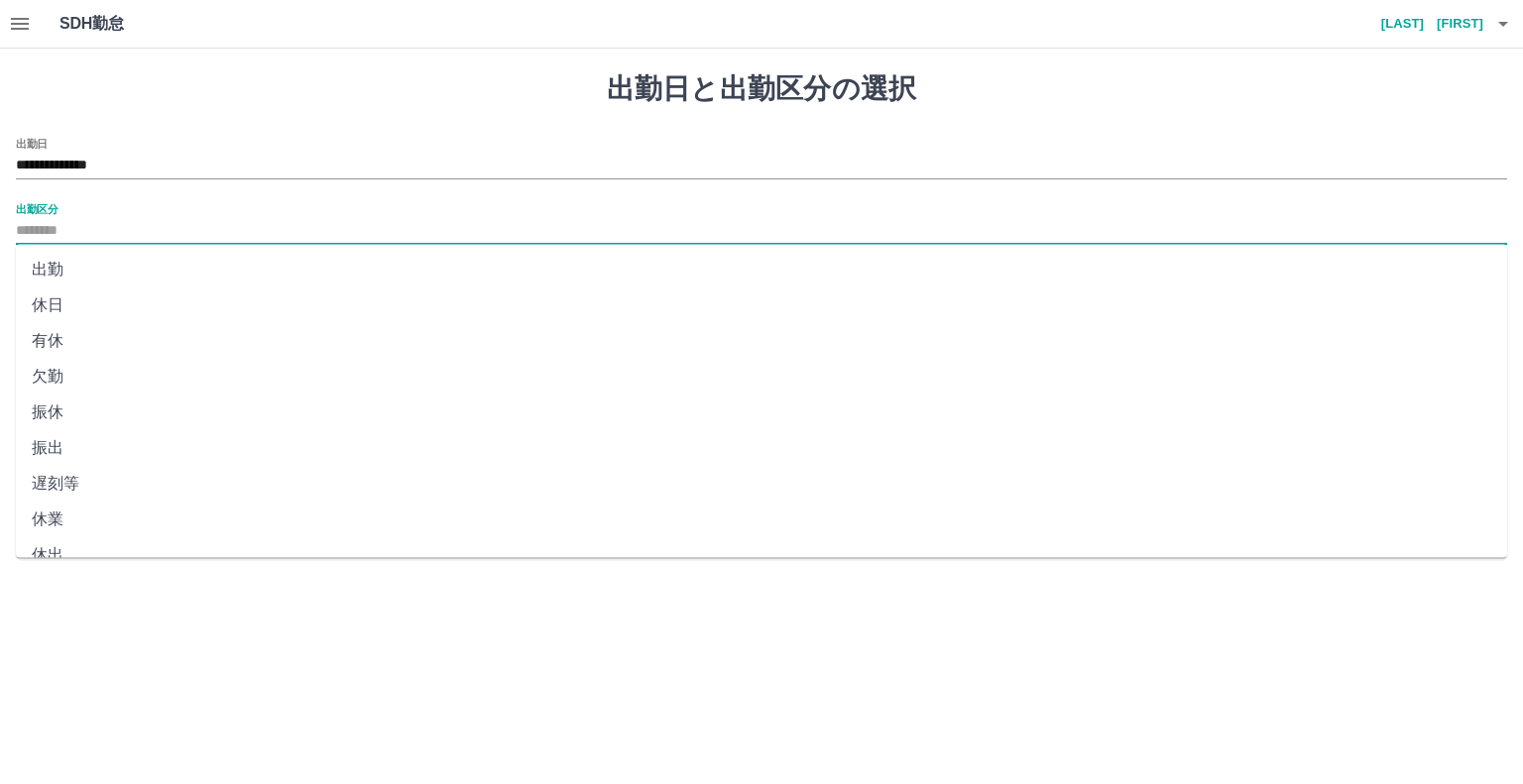 click on "出勤区分" at bounding box center (762, 231) 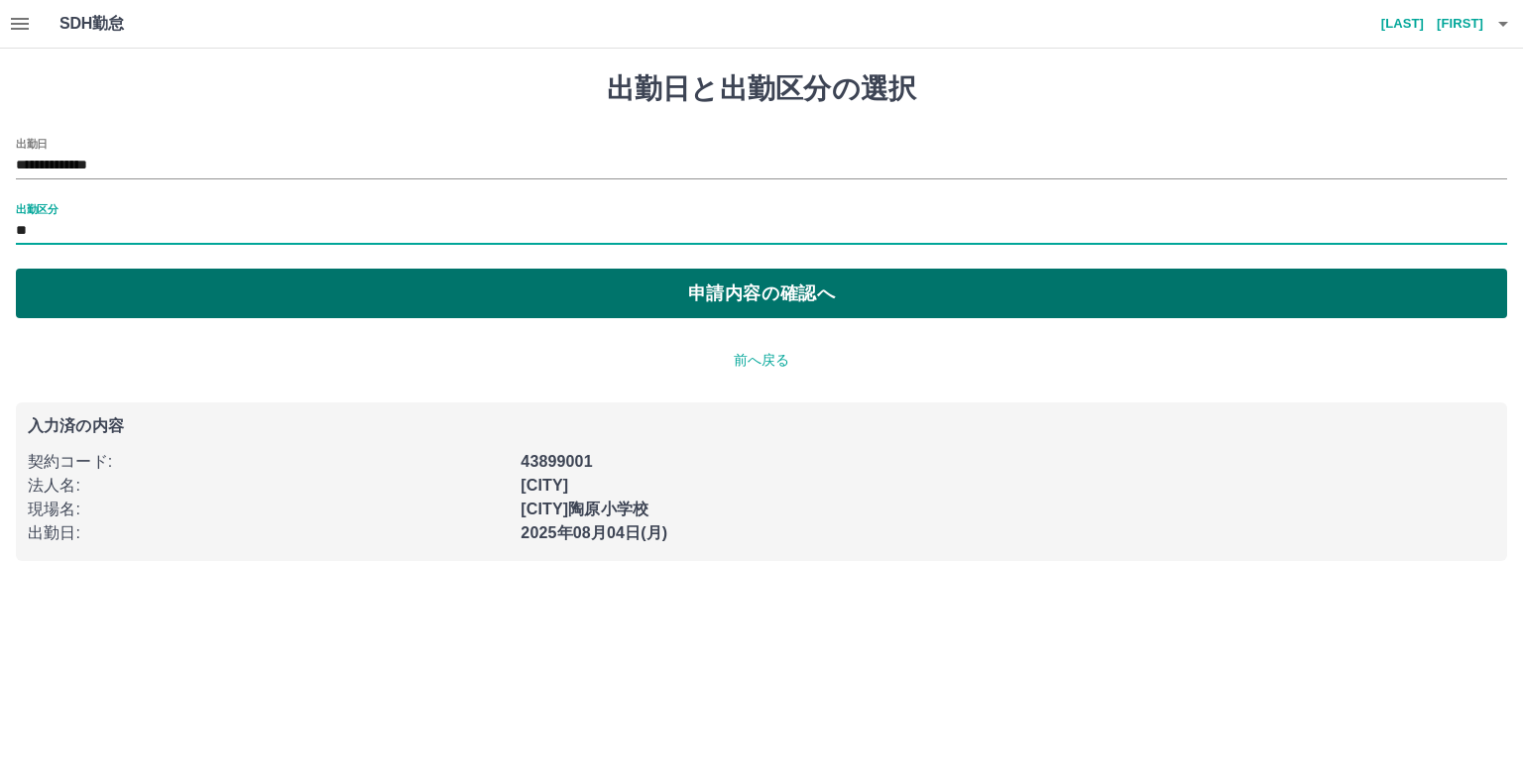click on "申請内容の確認へ" at bounding box center (762, 293) 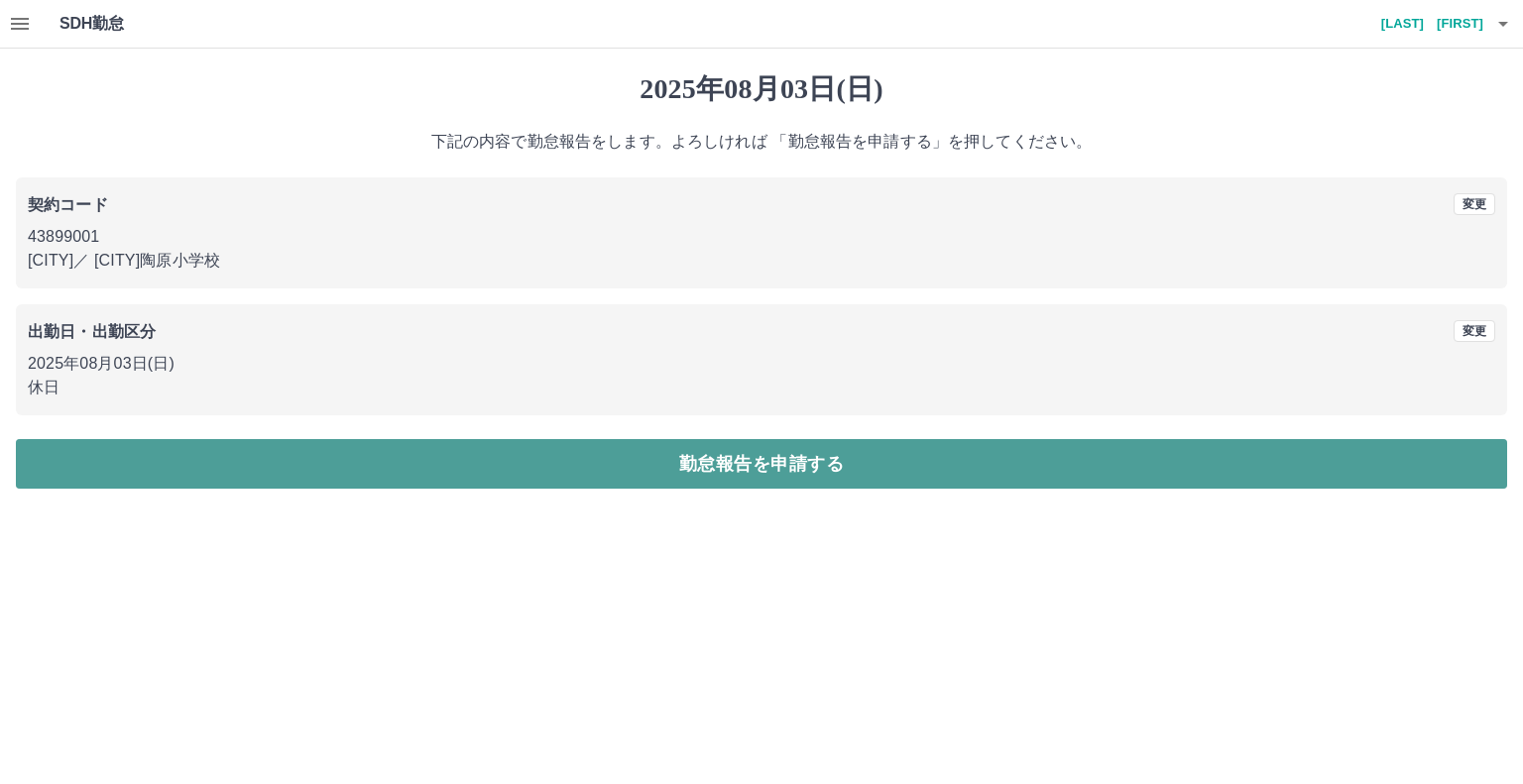 click on "勤怠報告を申請する" at bounding box center (762, 464) 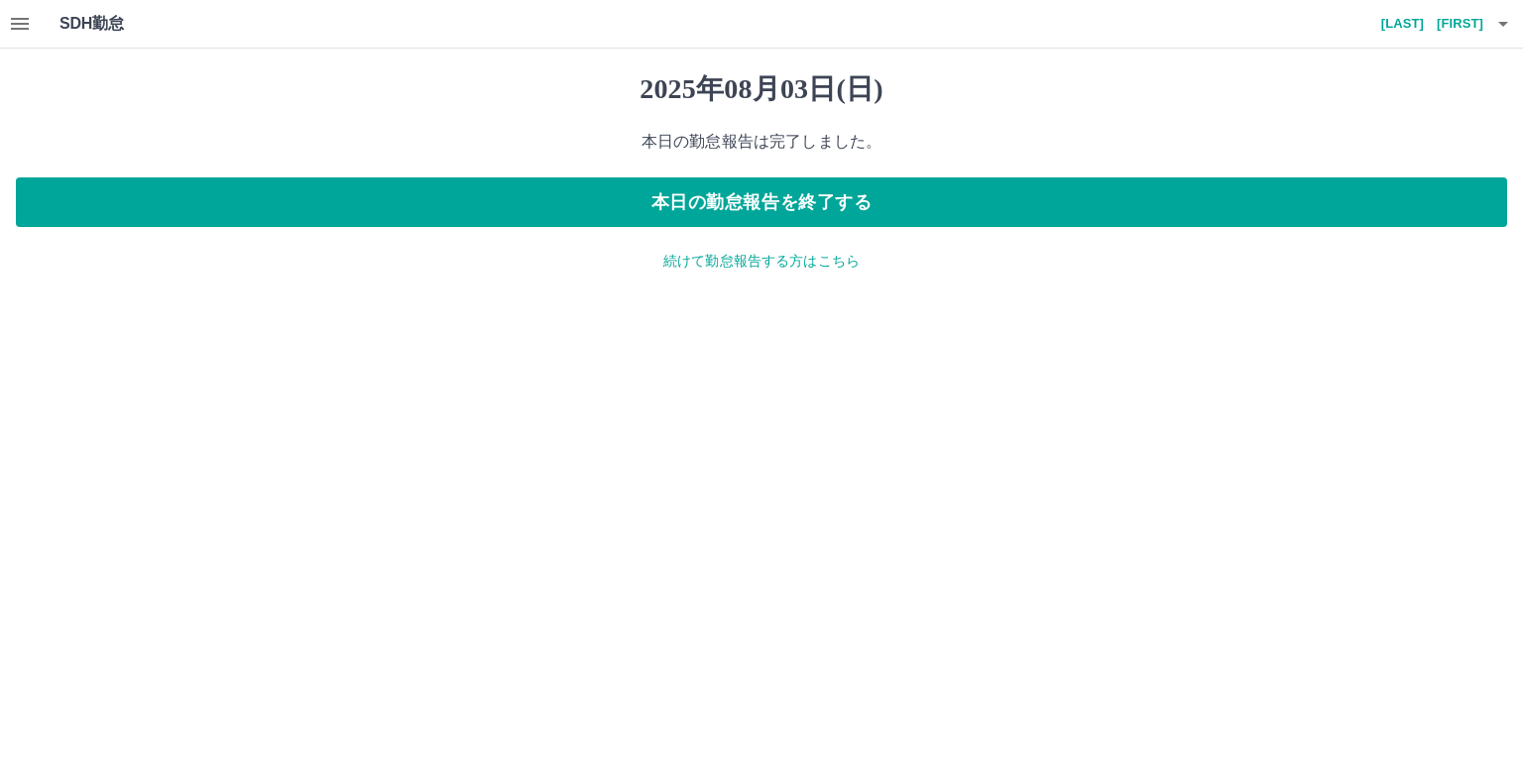 click on "続けて勤怠報告する方はこちら" at bounding box center [762, 261] 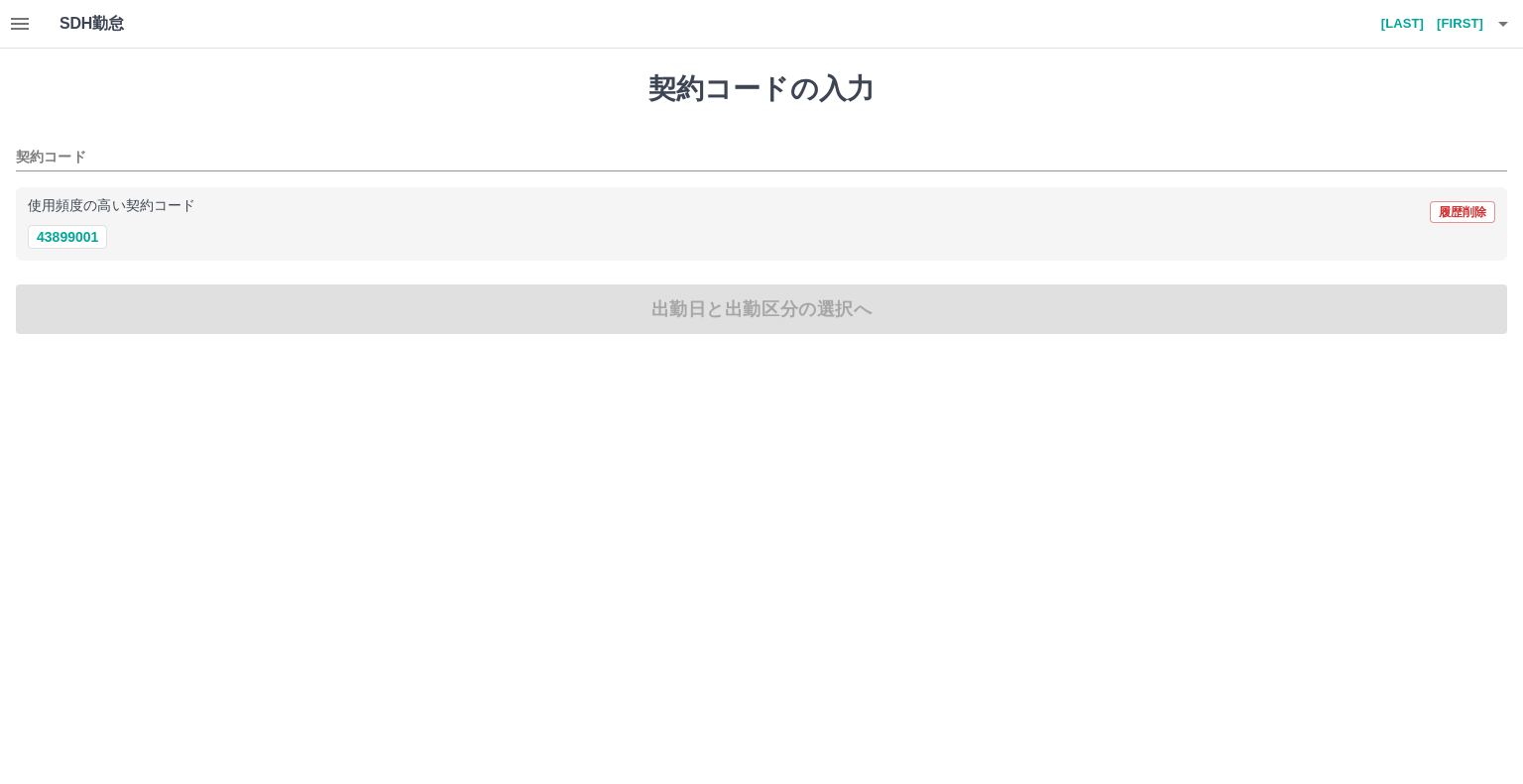 click 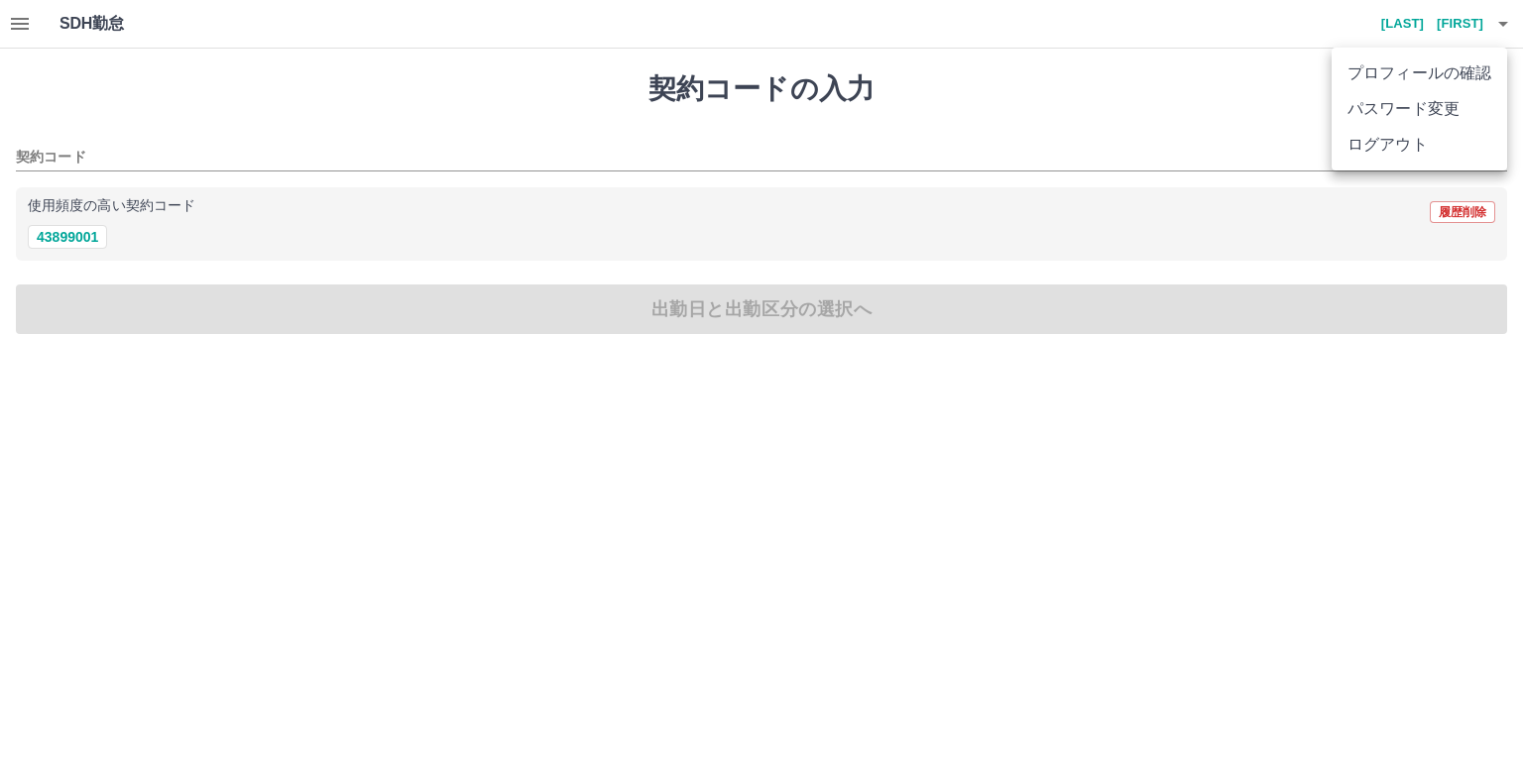click on "ログアウト" at bounding box center [1419, 145] 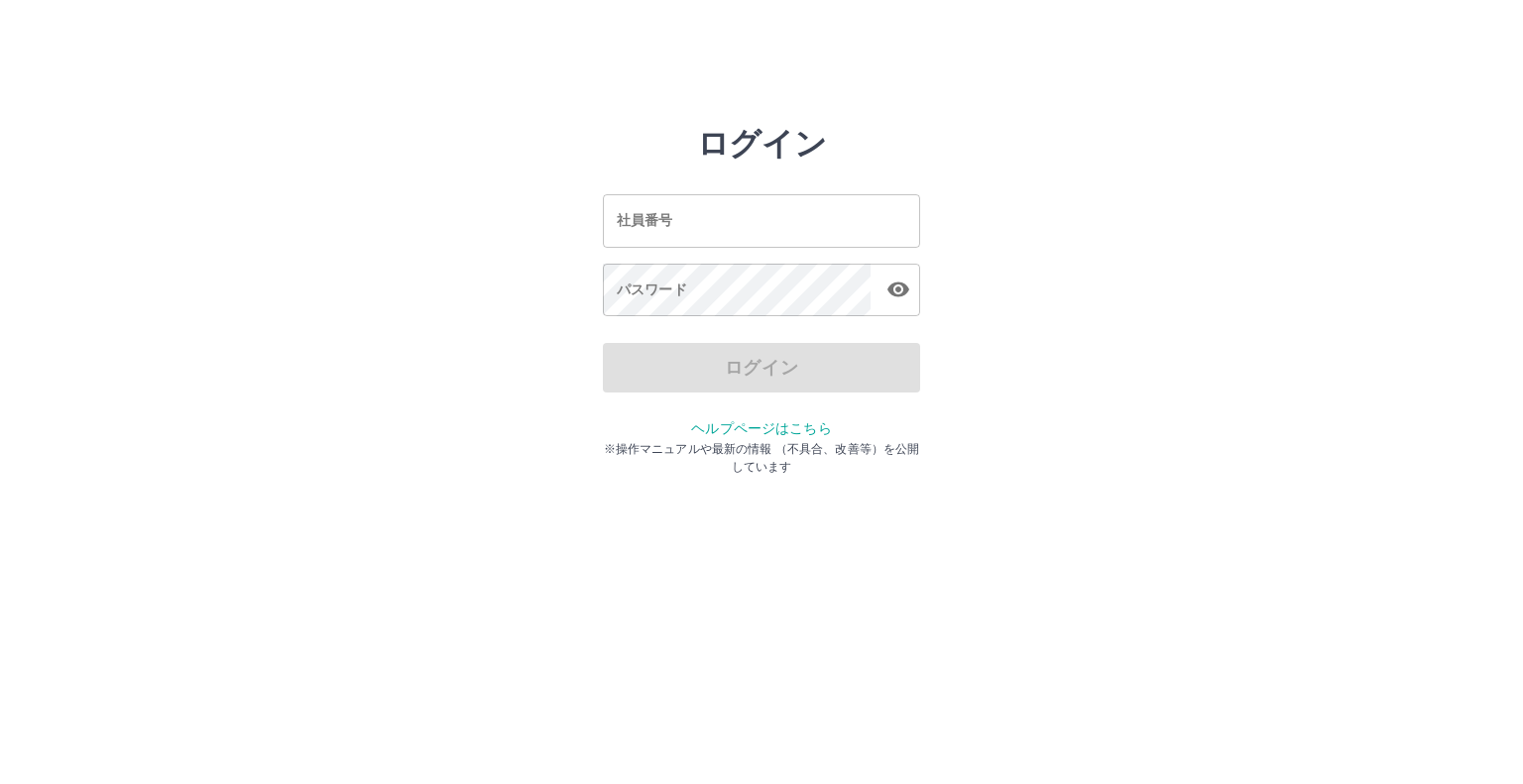 scroll, scrollTop: 0, scrollLeft: 0, axis: both 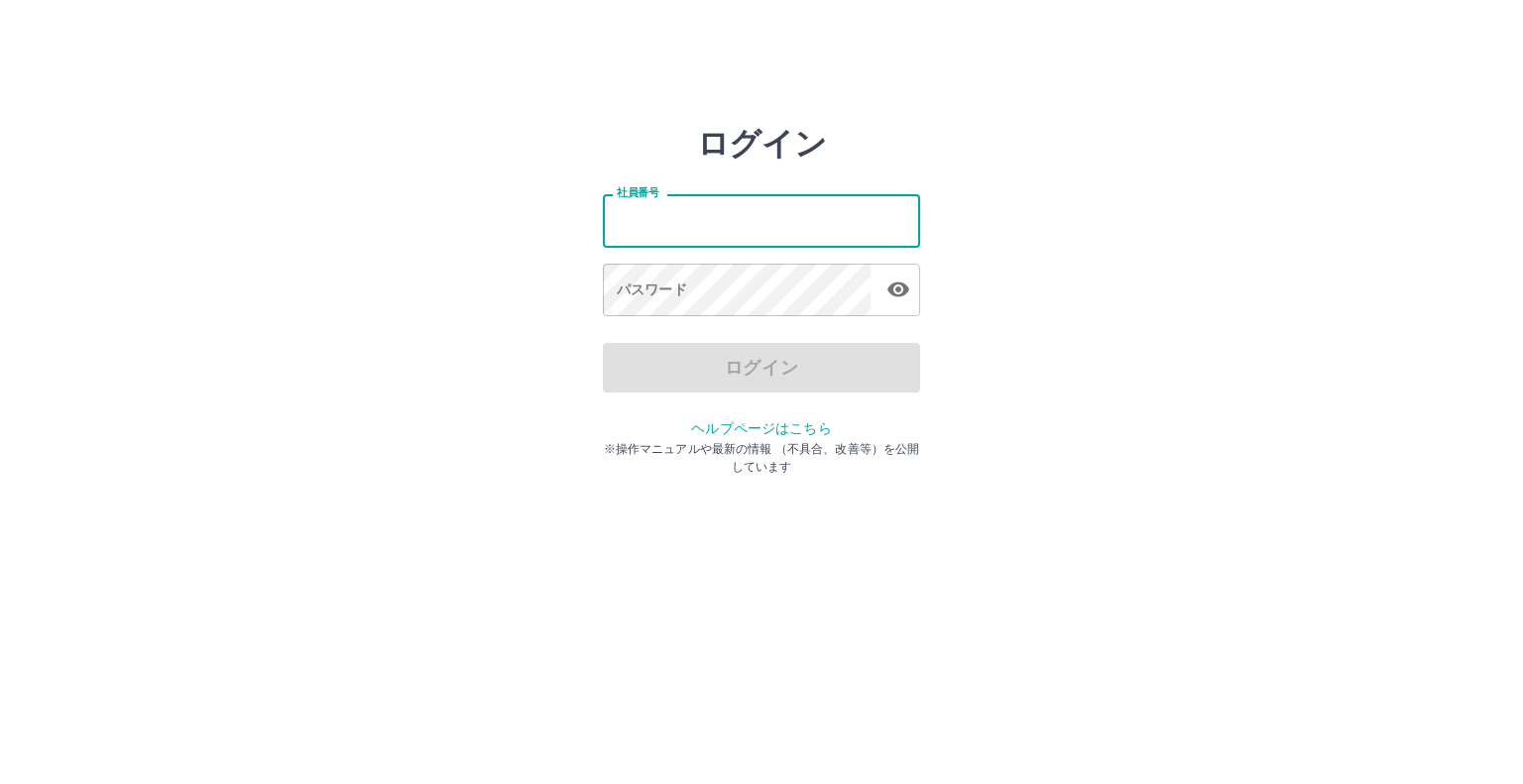 click on "社員番号" at bounding box center [762, 220] 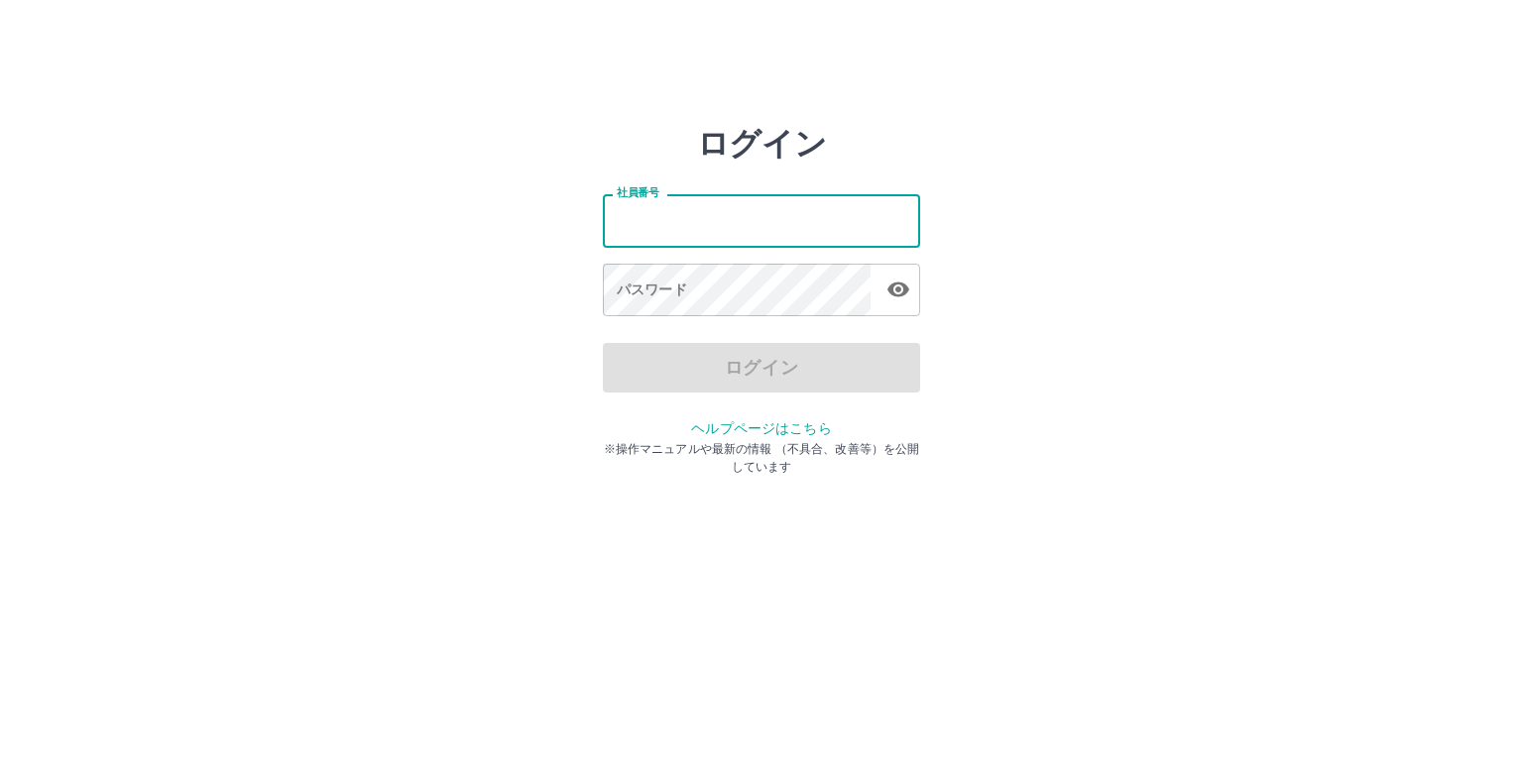 type on "*******" 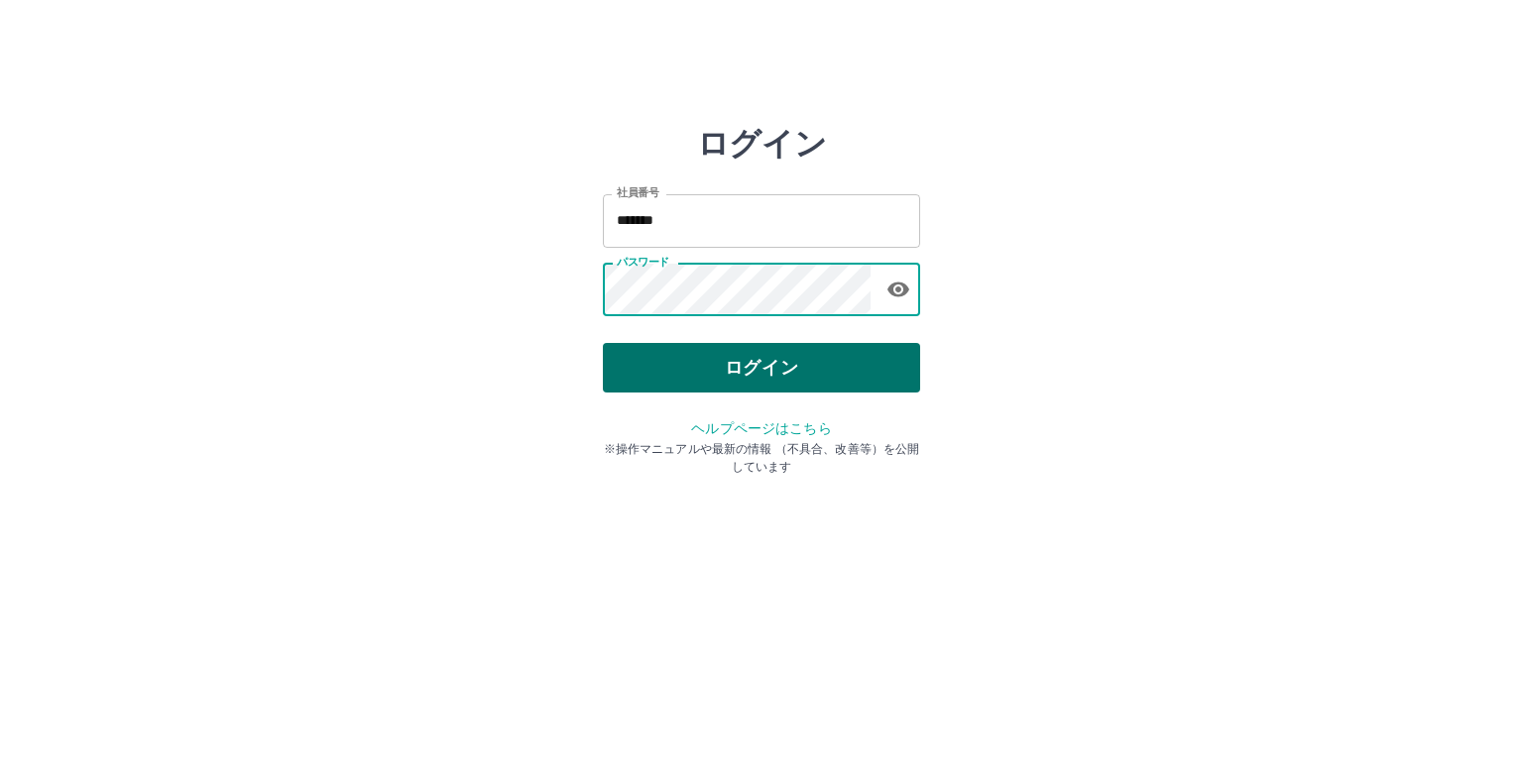 click on "ログイン" at bounding box center (762, 368) 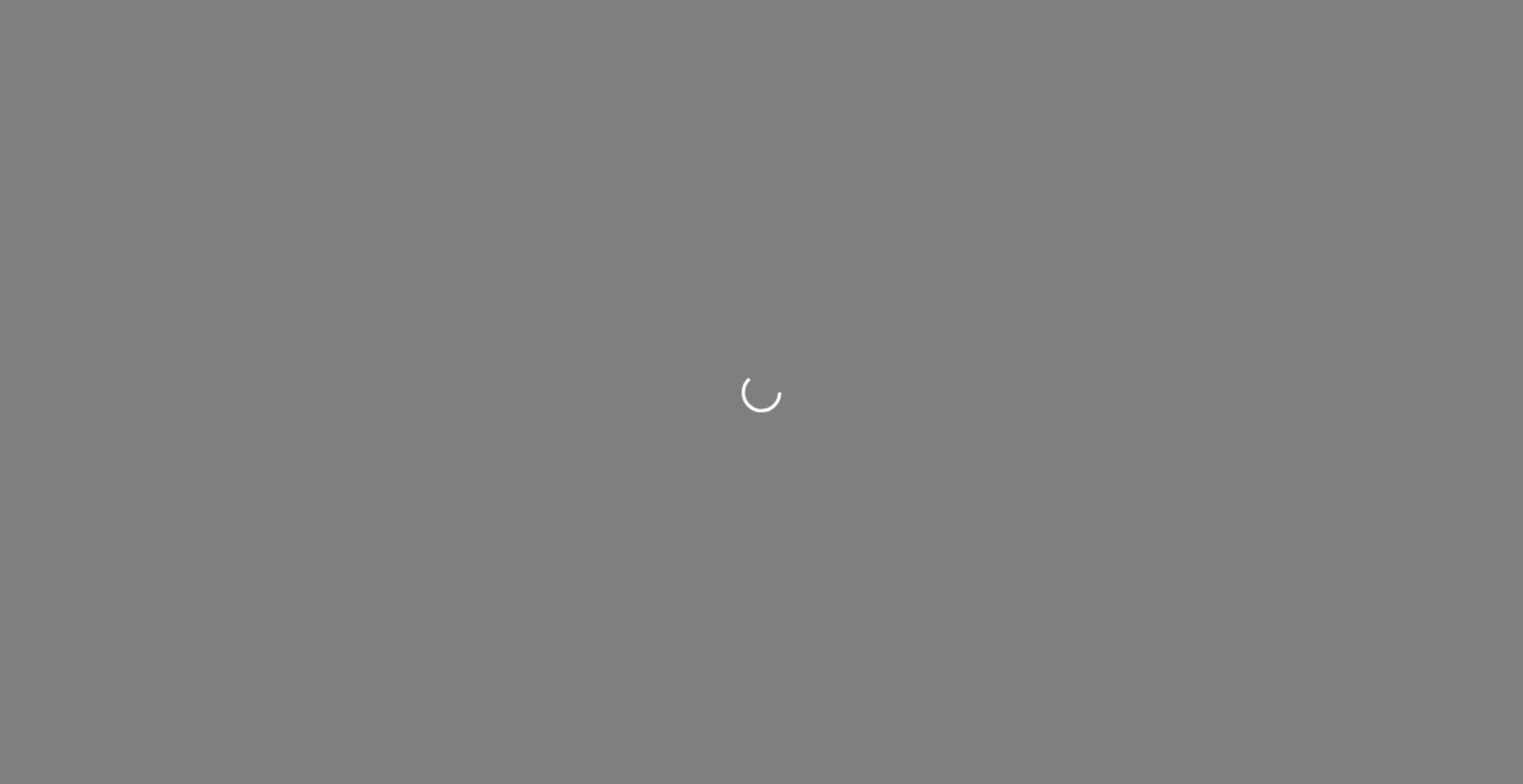 scroll, scrollTop: 0, scrollLeft: 0, axis: both 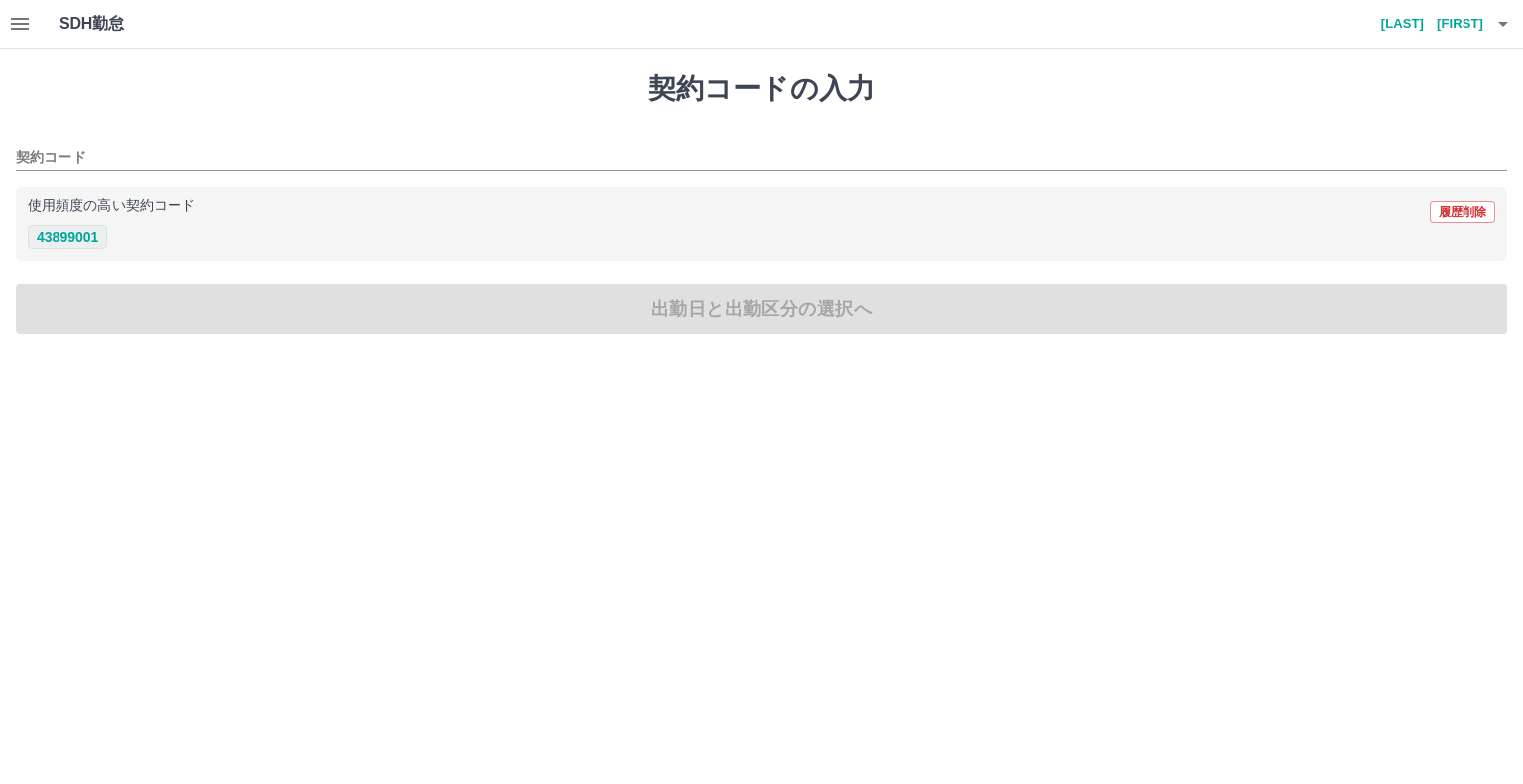 click on "43899001" at bounding box center [67, 237] 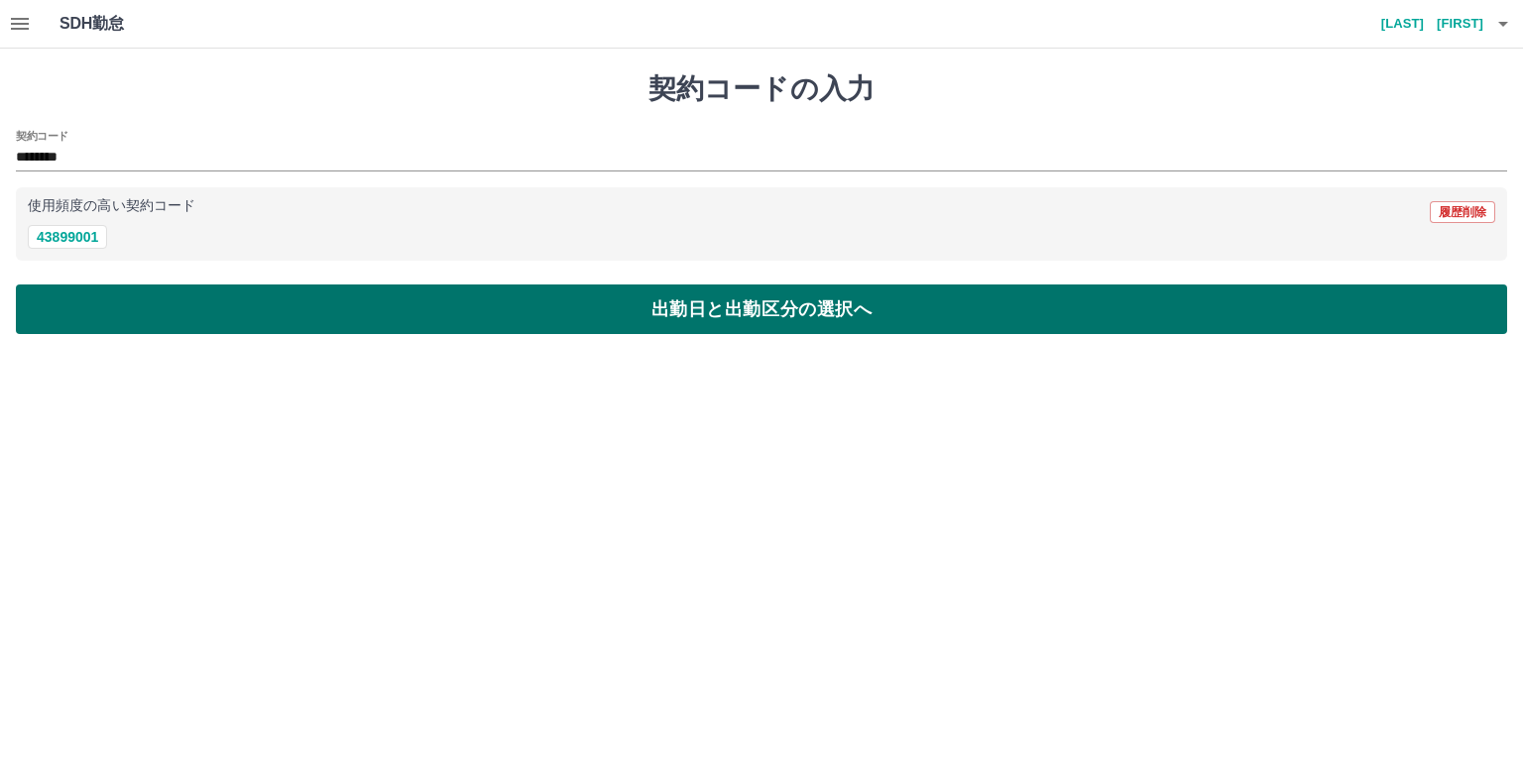 click on "出勤日と出勤区分の選択へ" at bounding box center [762, 309] 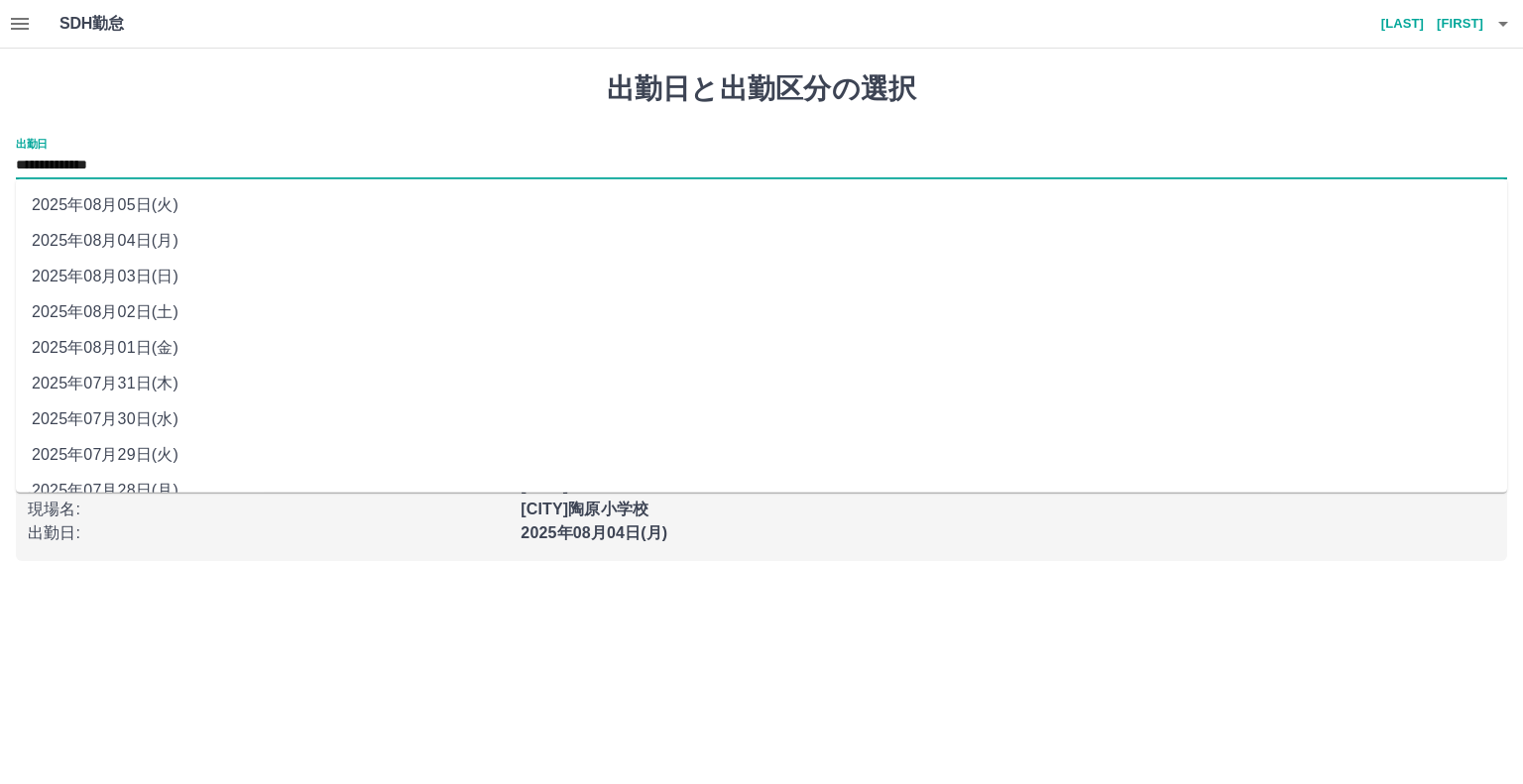 click on "**********" at bounding box center (762, 166) 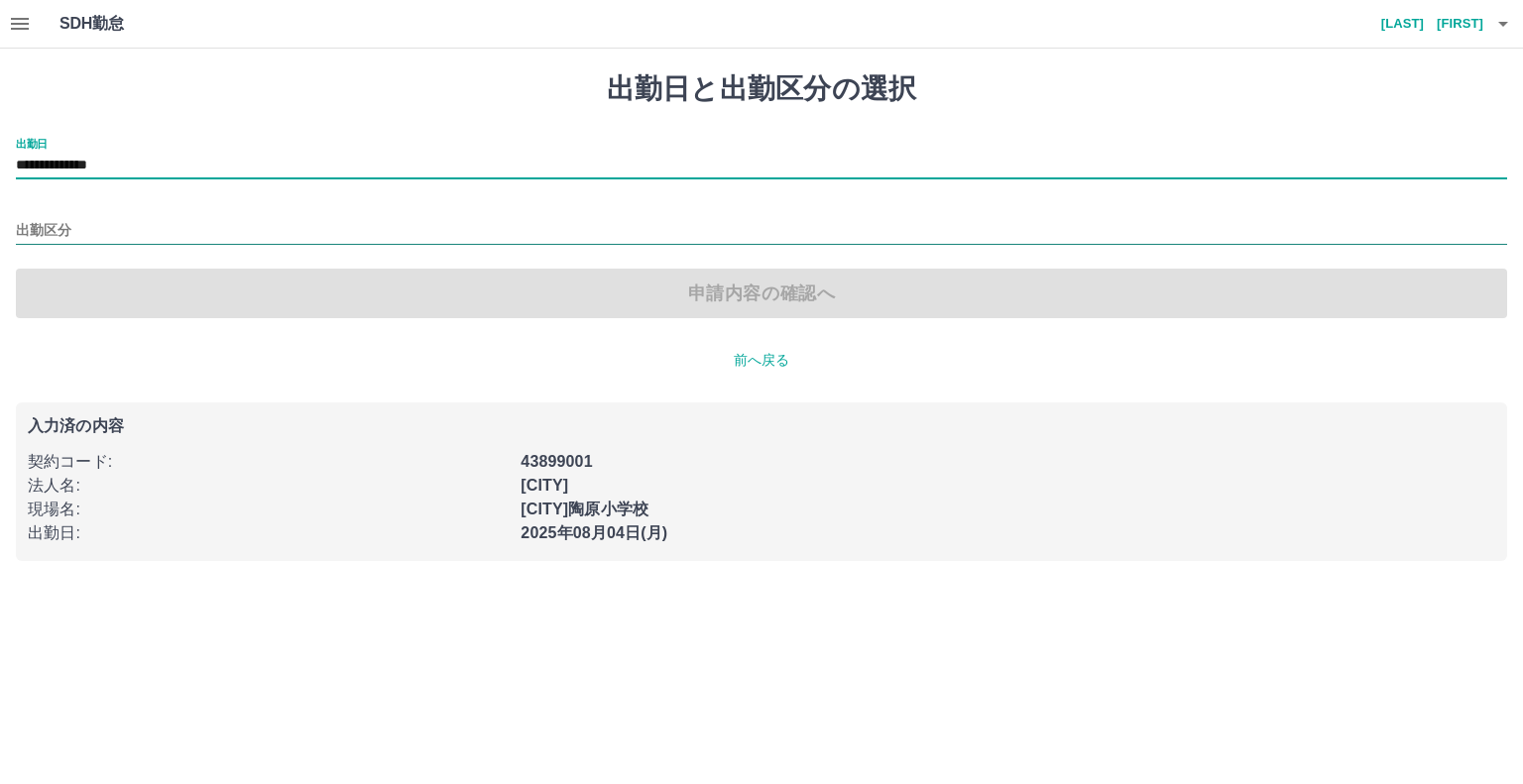 click on "出勤区分" at bounding box center (762, 231) 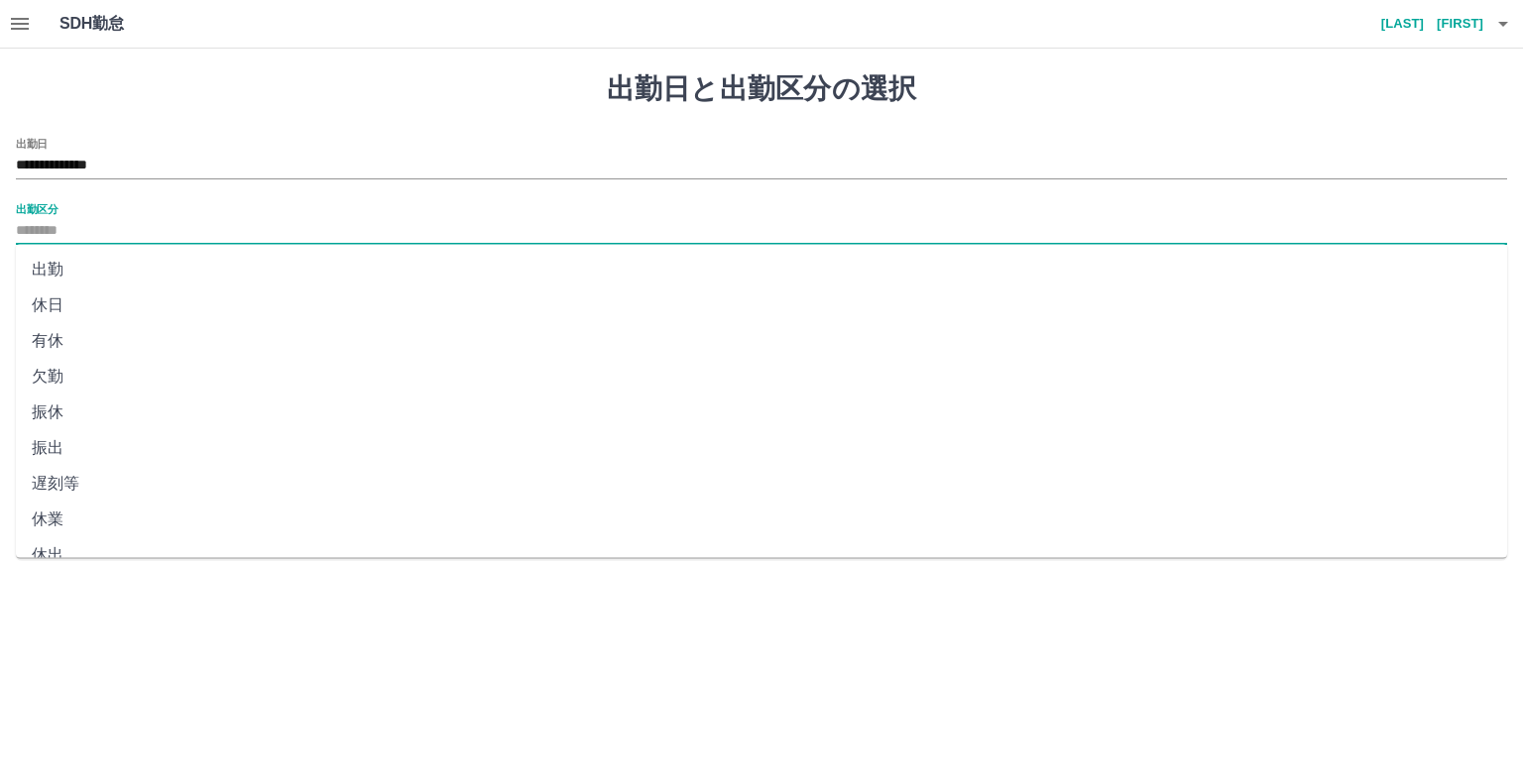 click on "休日" at bounding box center (762, 305) 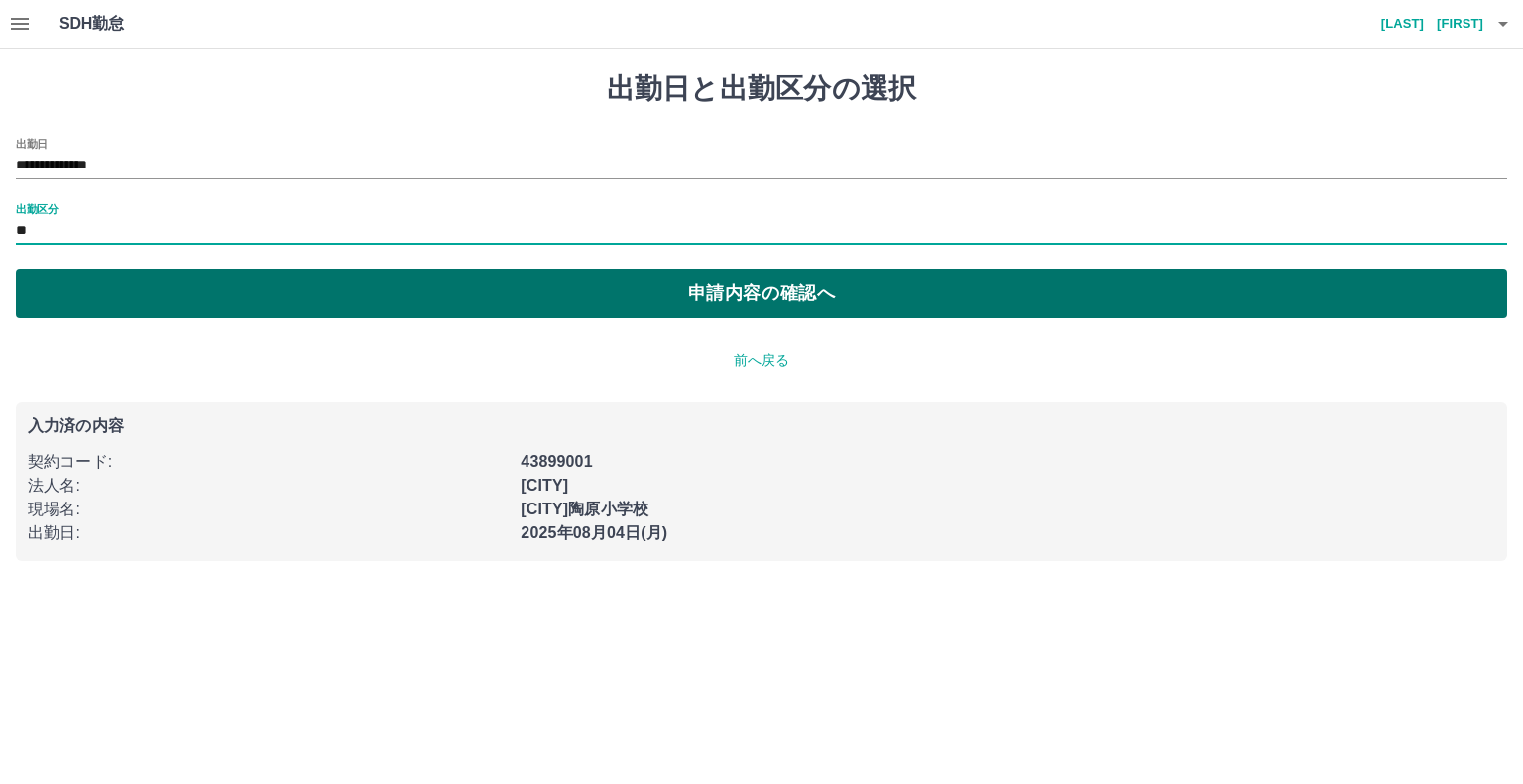 click on "申請内容の確認へ" at bounding box center [762, 293] 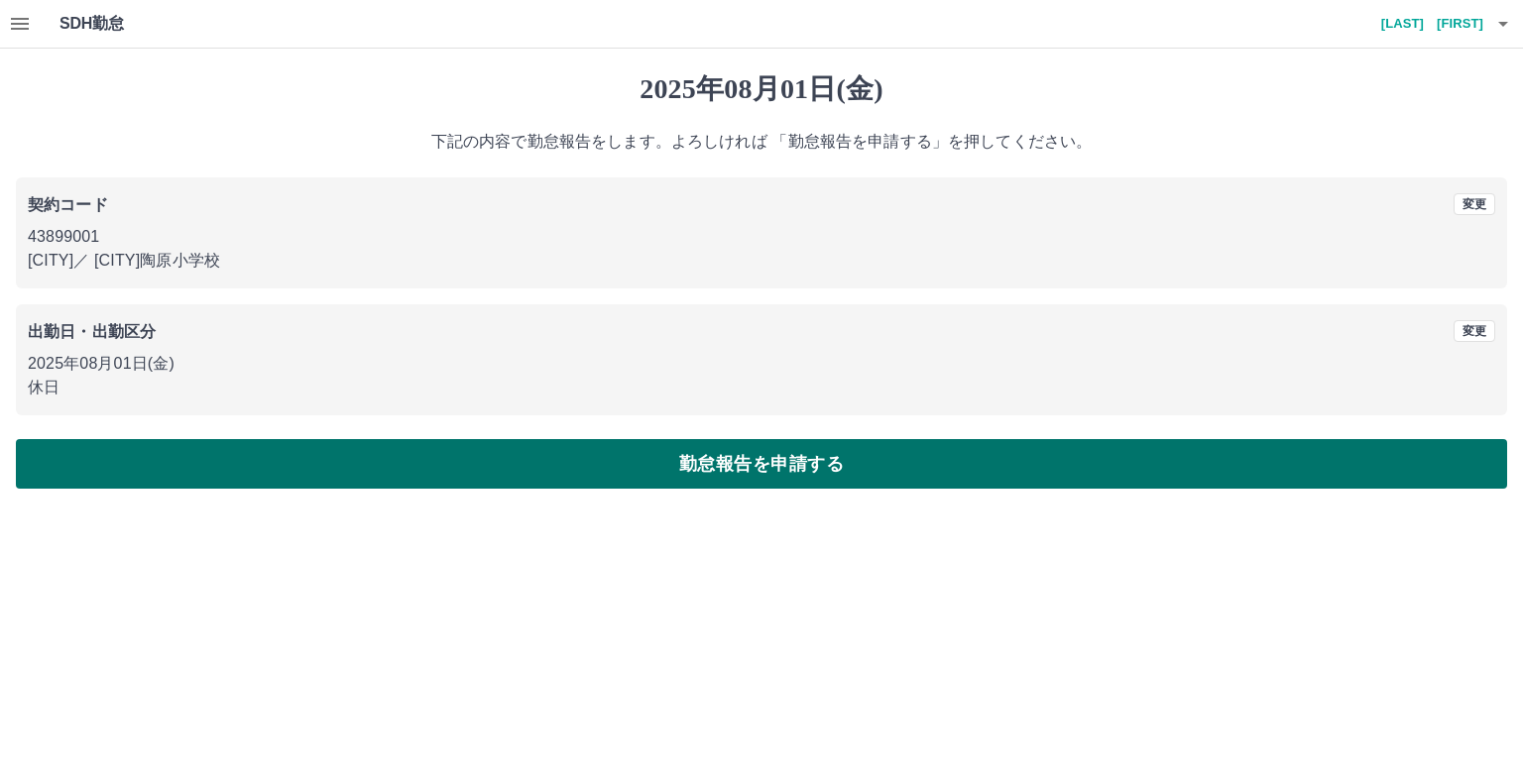 click on "勤怠報告を申請する" at bounding box center [762, 464] 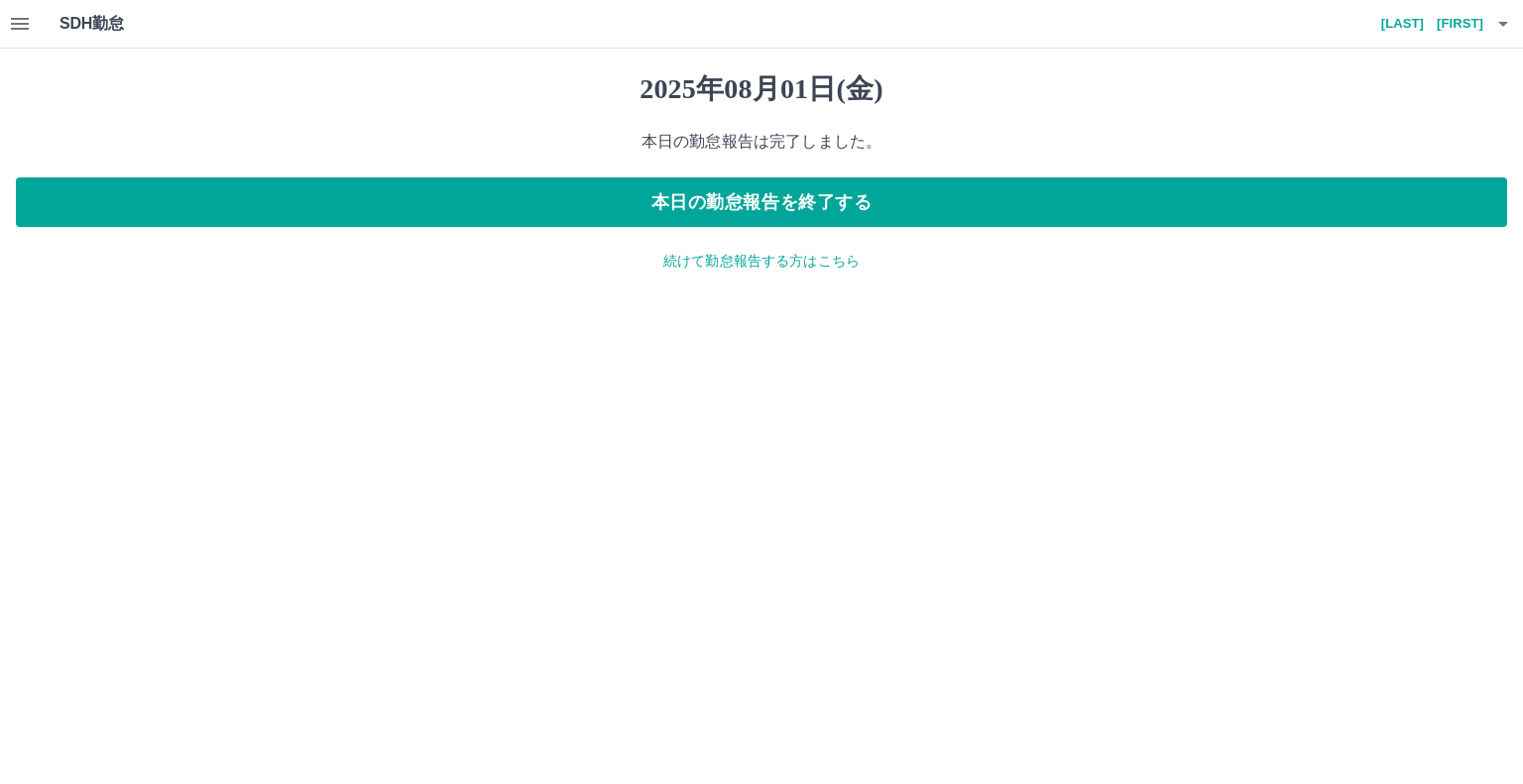 click on "続けて勤怠報告する方はこちら" at bounding box center (762, 261) 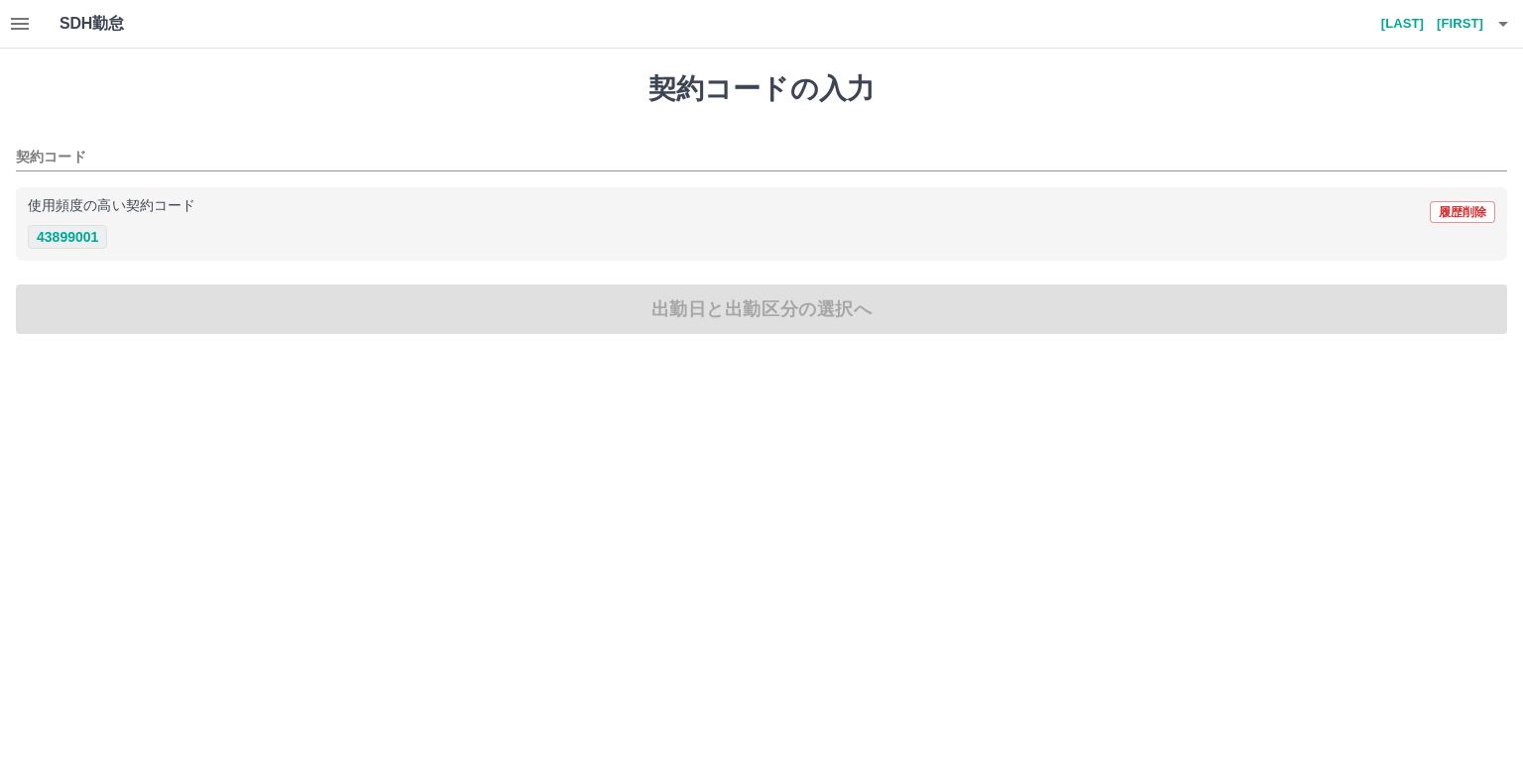 click on "43899001" at bounding box center (67, 237) 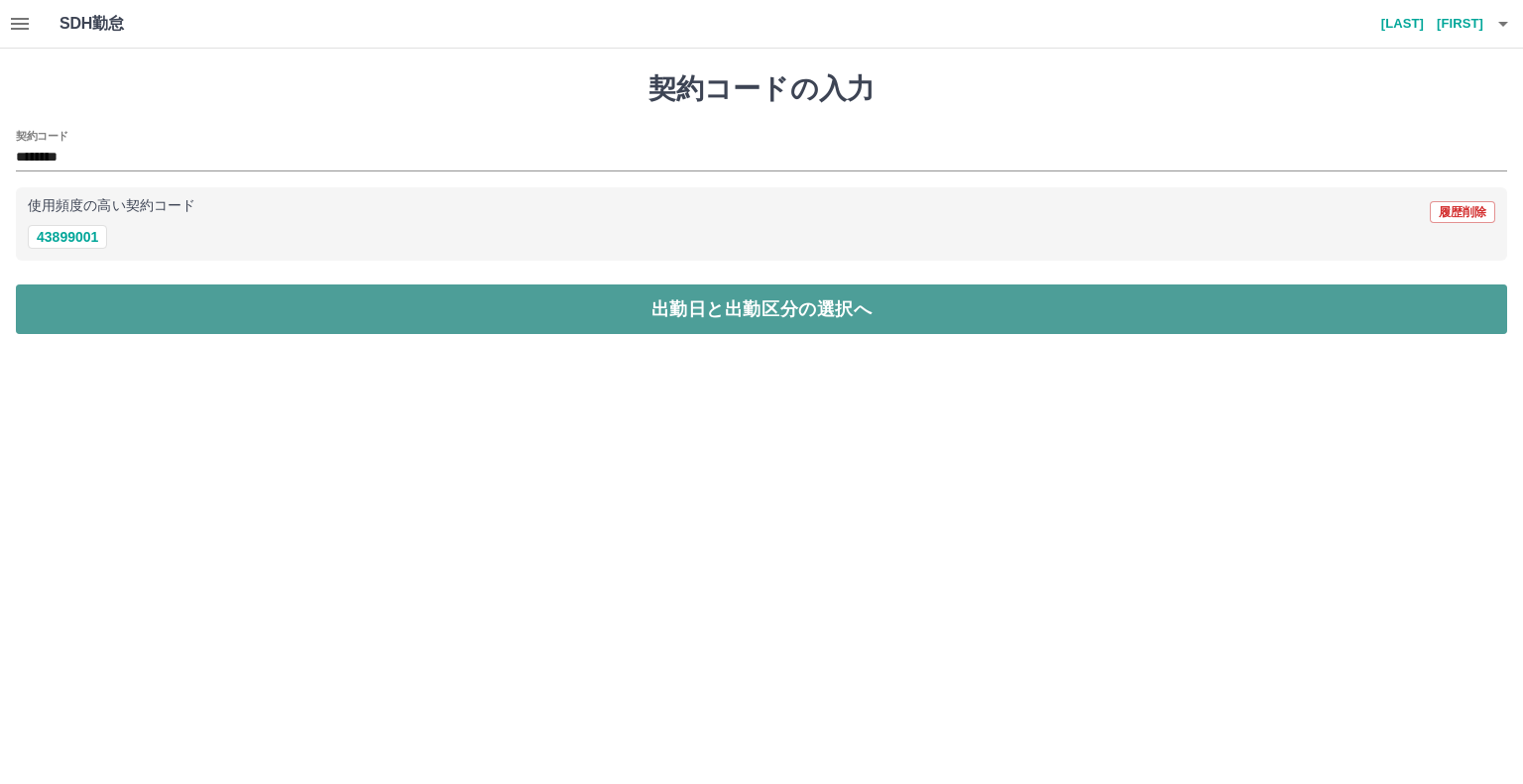 click on "出勤日と出勤区分の選択へ" at bounding box center [762, 309] 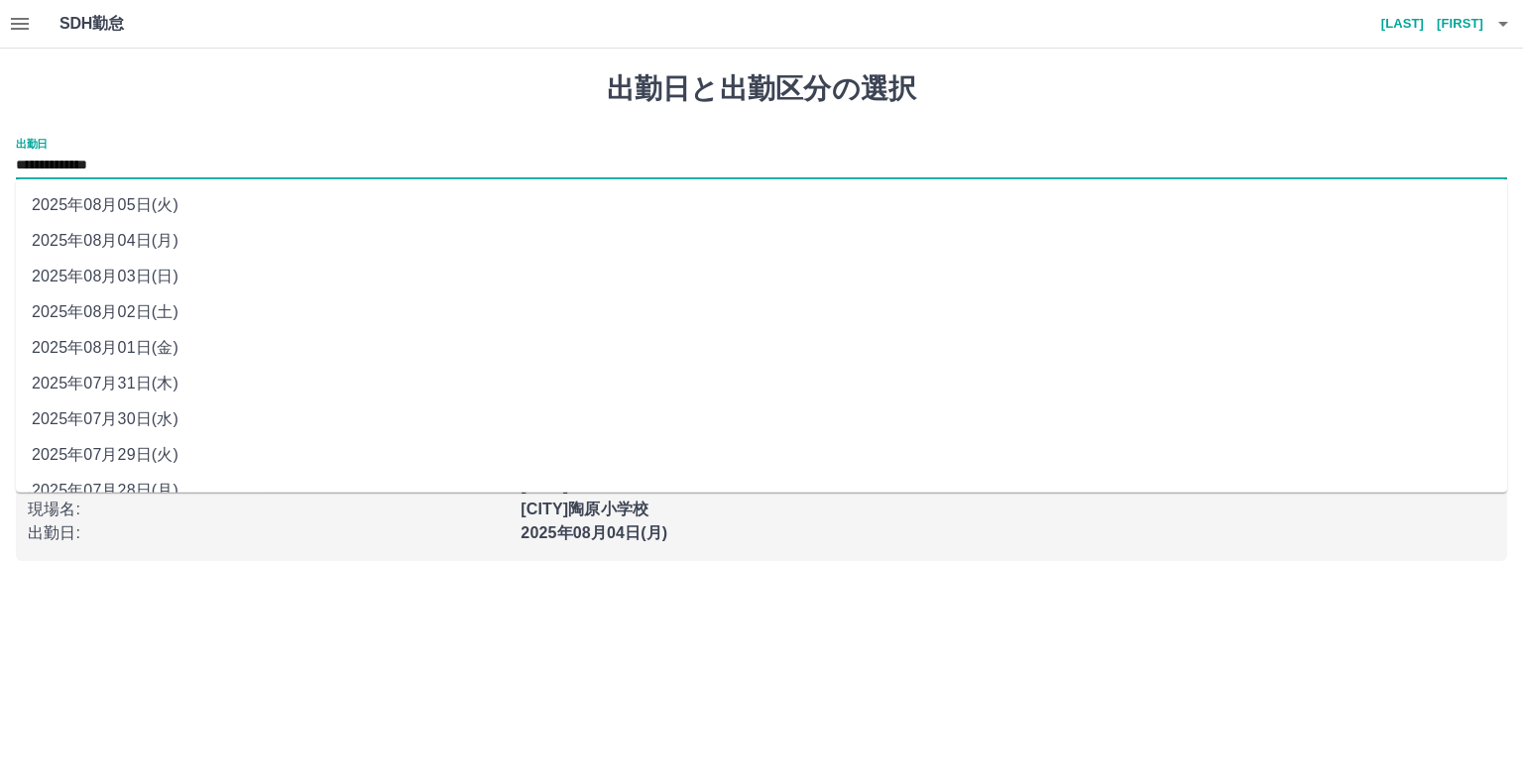 click on "**********" at bounding box center [762, 166] 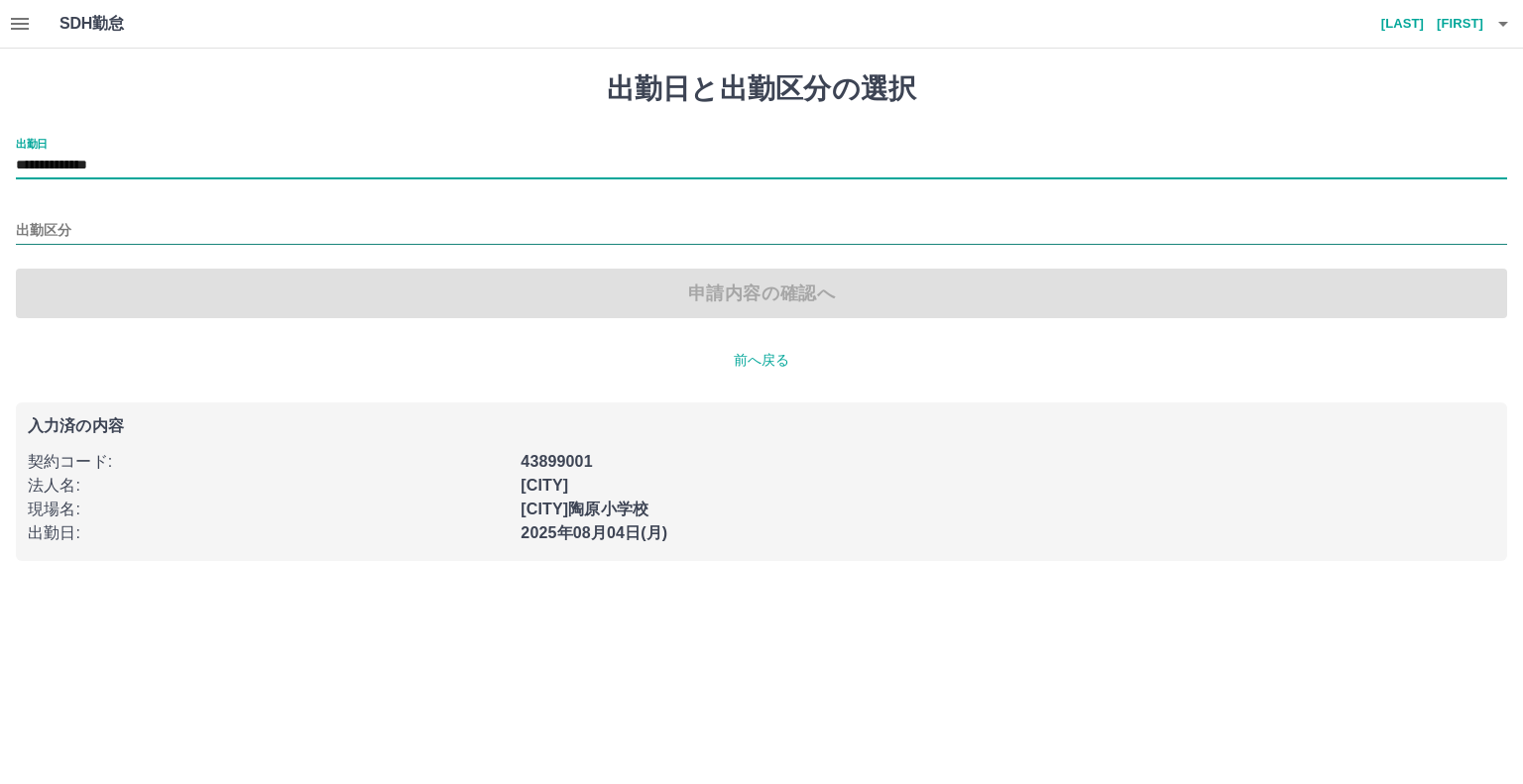 click on "出勤区分" at bounding box center [762, 231] 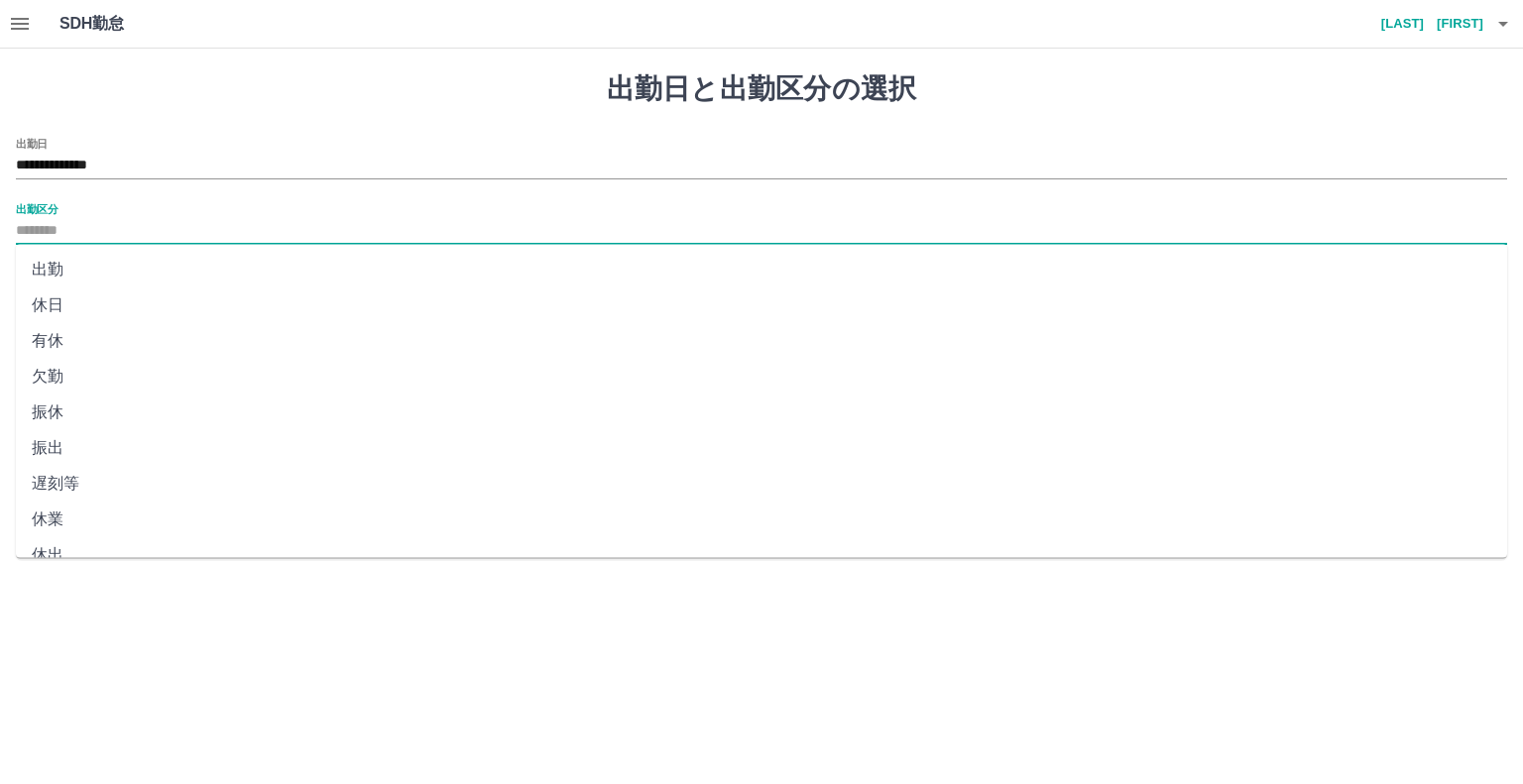 click on "休日" at bounding box center (762, 305) 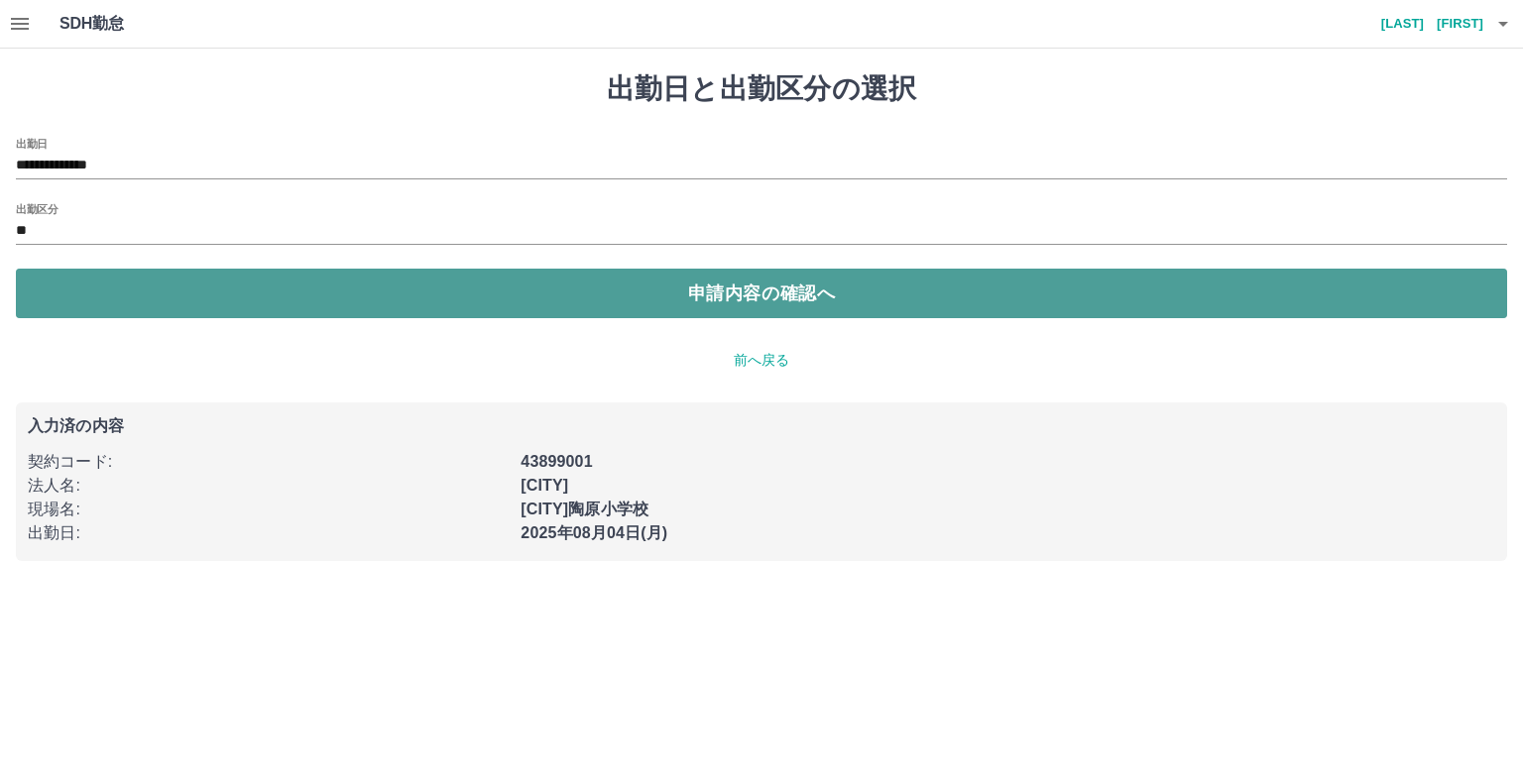 click on "申請内容の確認へ" at bounding box center (762, 293) 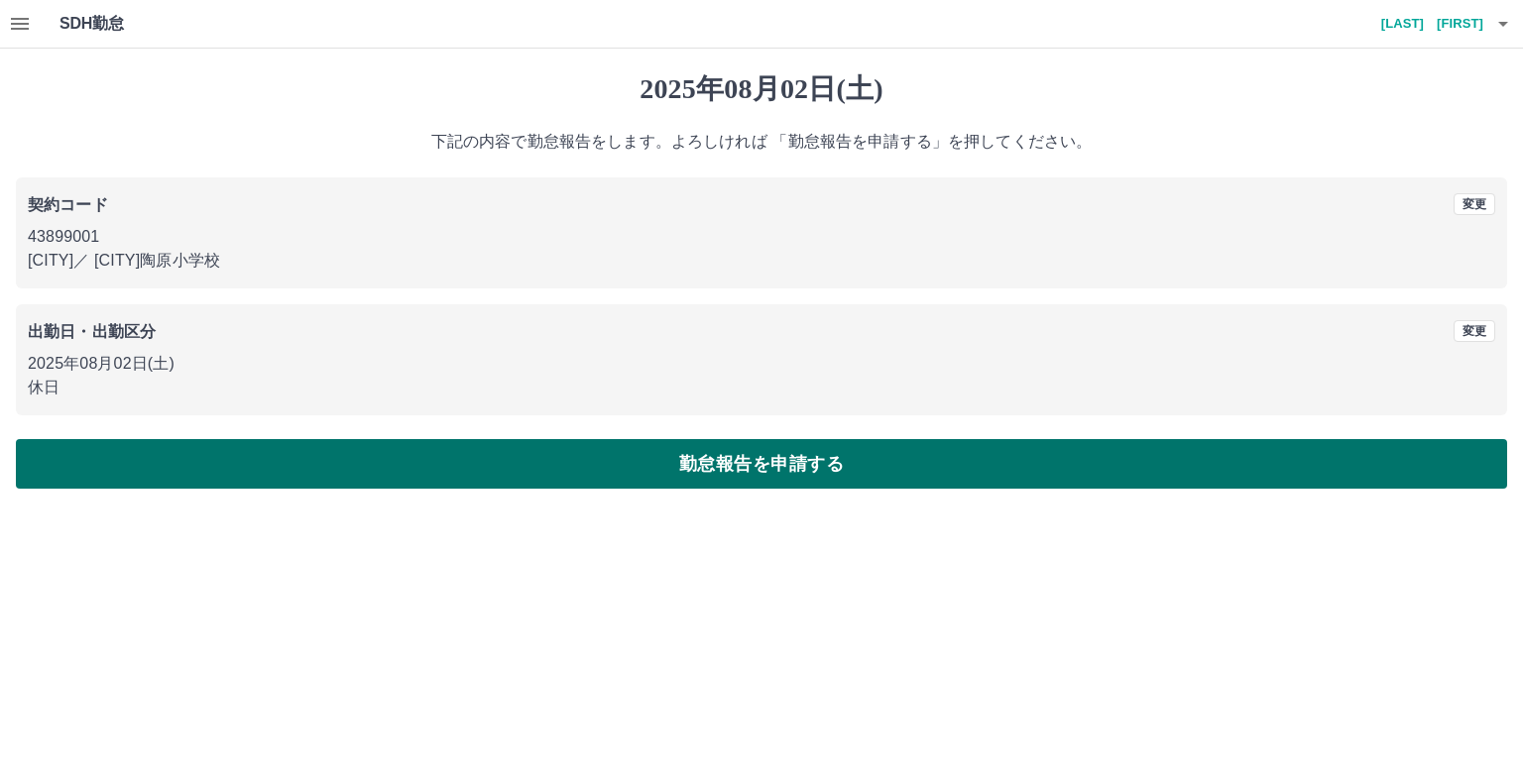 click on "勤怠報告を申請する" at bounding box center [762, 464] 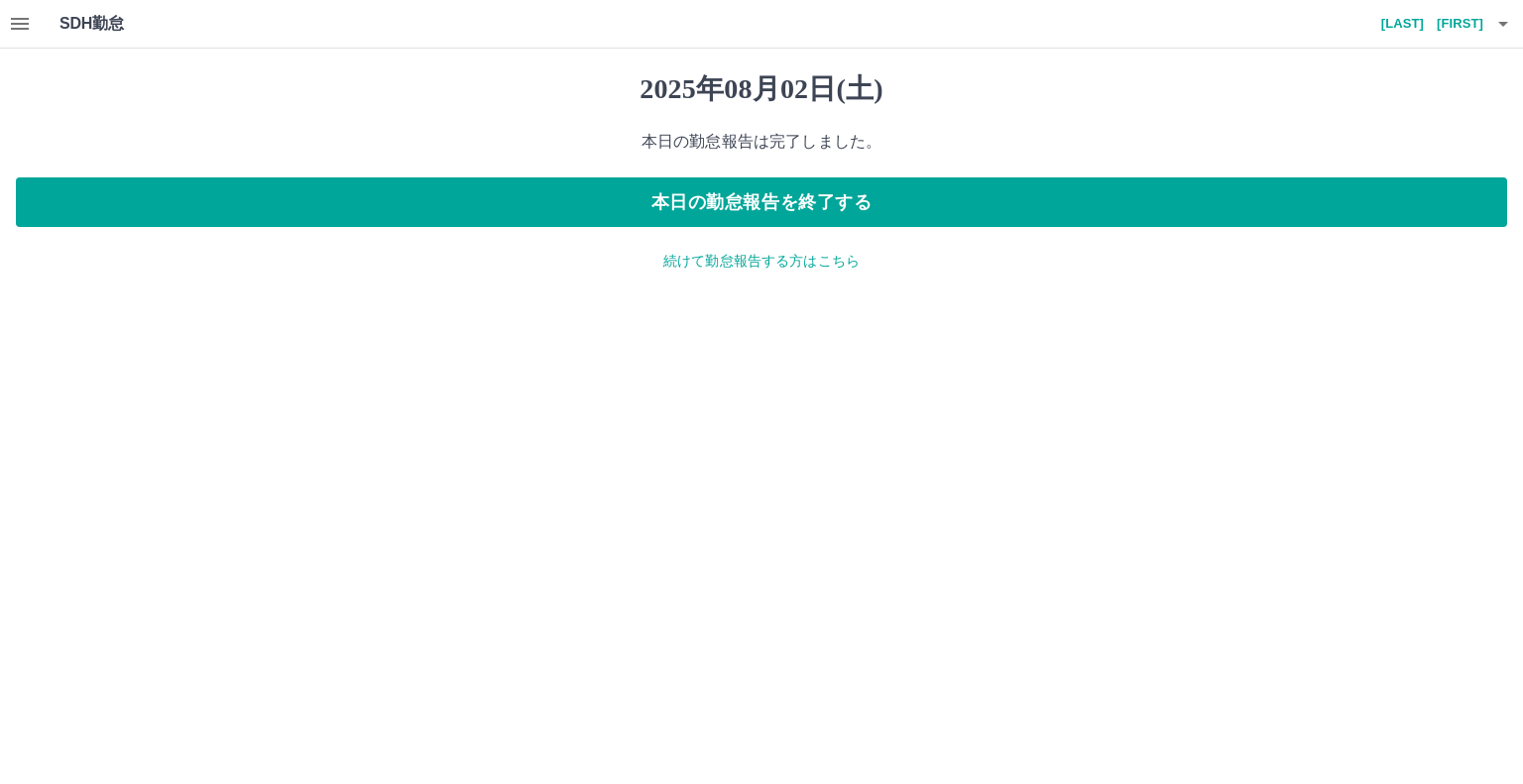 click on "続けて勤怠報告する方はこちら" at bounding box center [762, 261] 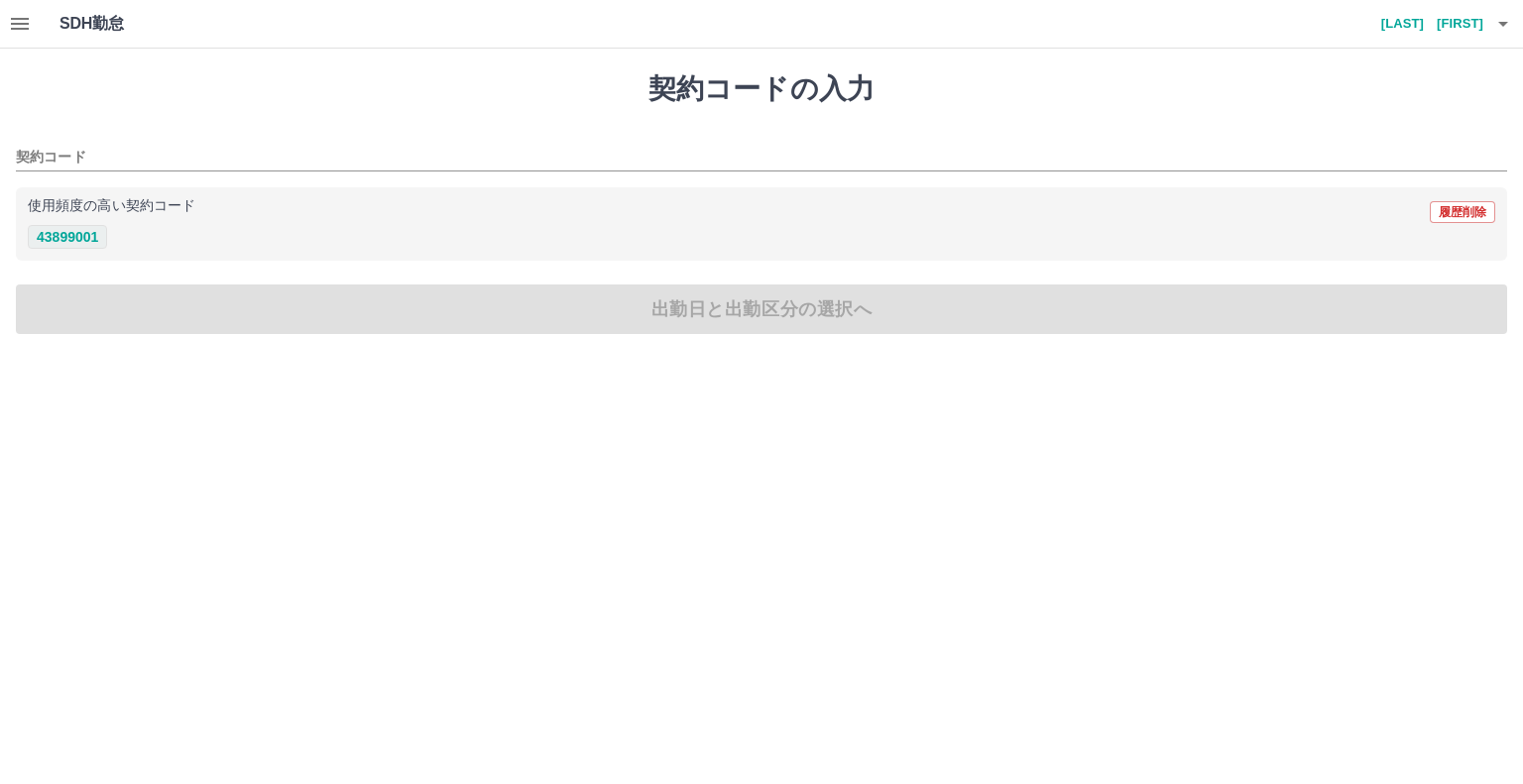 click on "43899001" at bounding box center (67, 237) 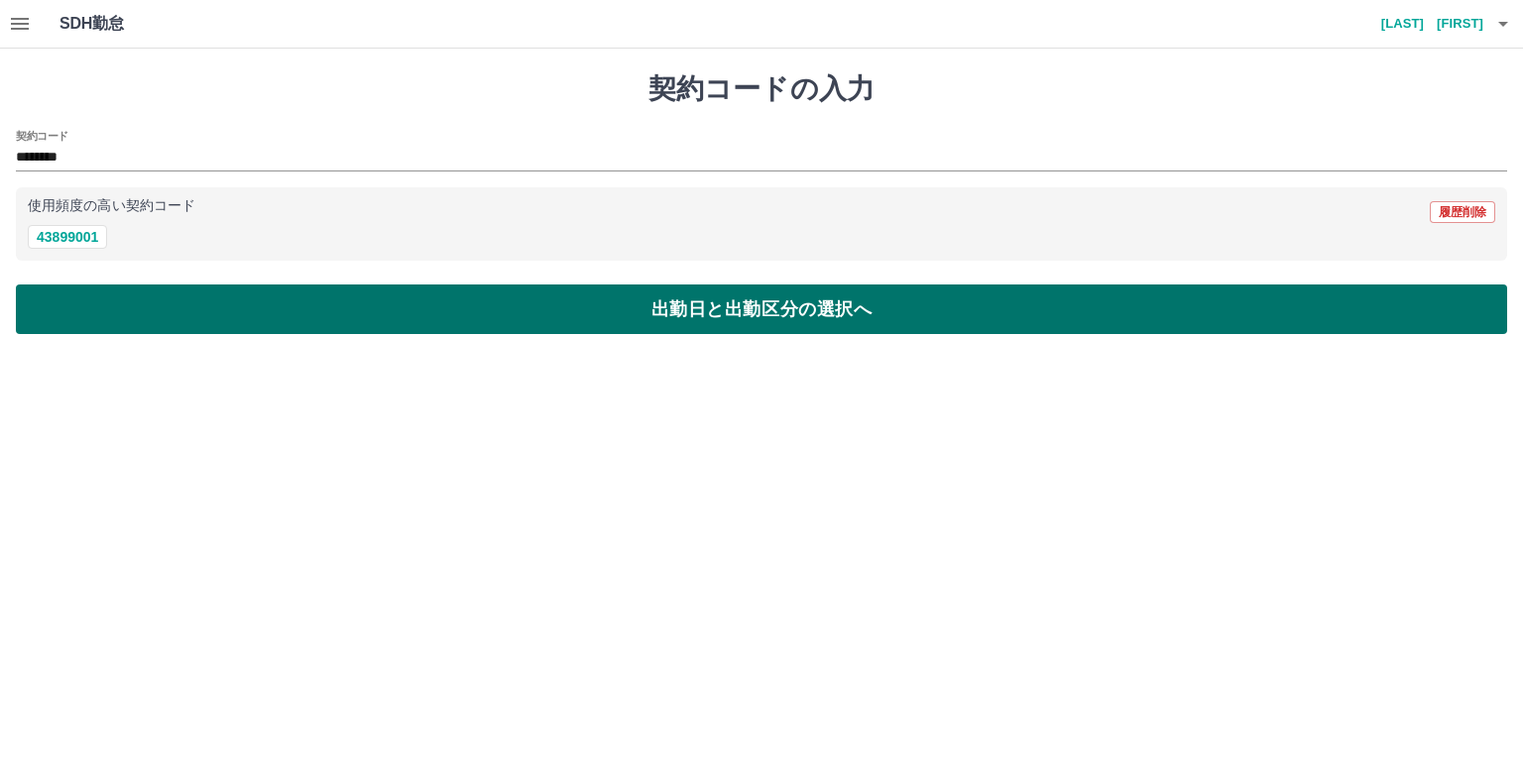 click on "出勤日と出勤区分の選択へ" at bounding box center [762, 309] 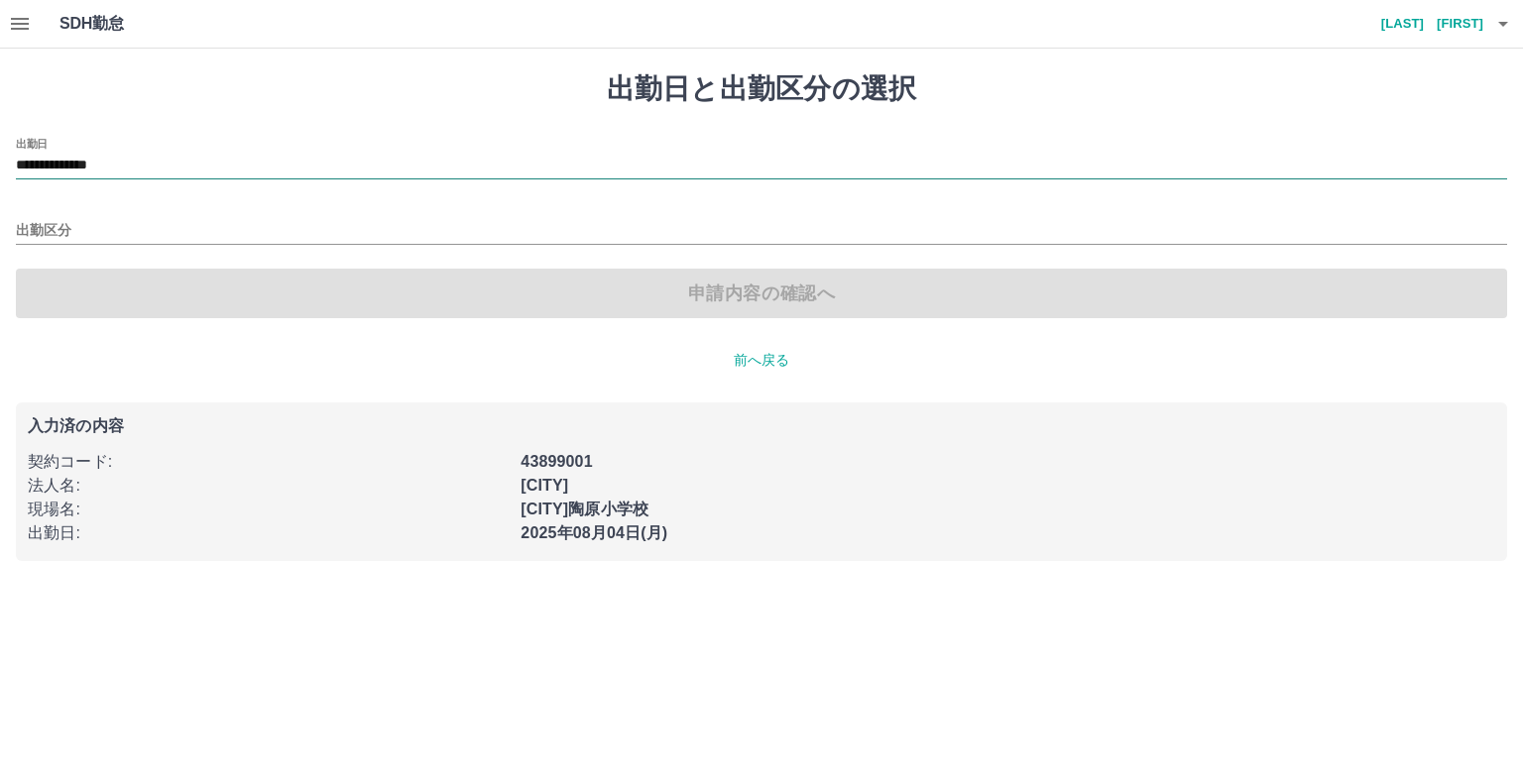 click on "**********" at bounding box center (762, 166) 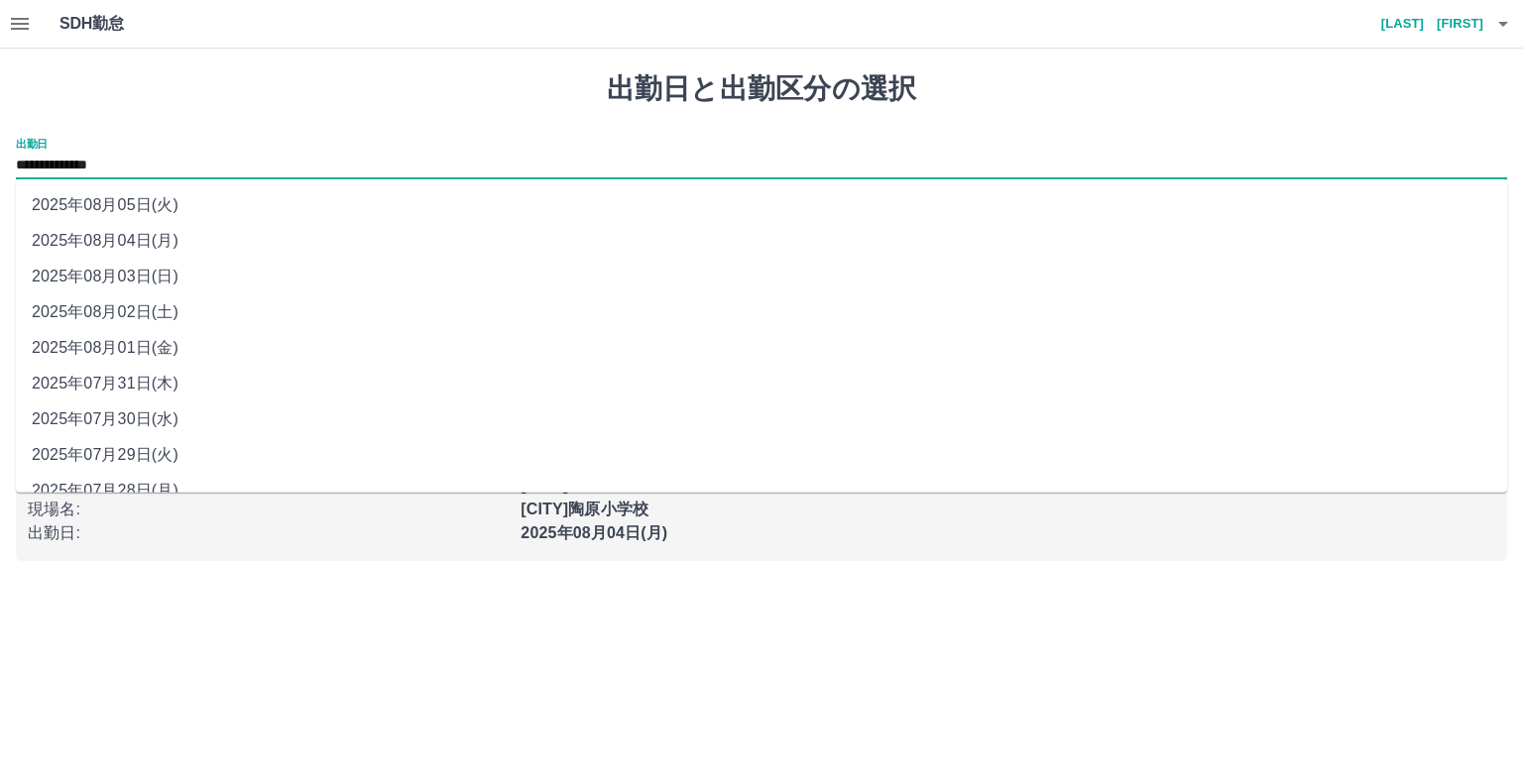 click on "2025年08月03日(日)" at bounding box center [762, 277] 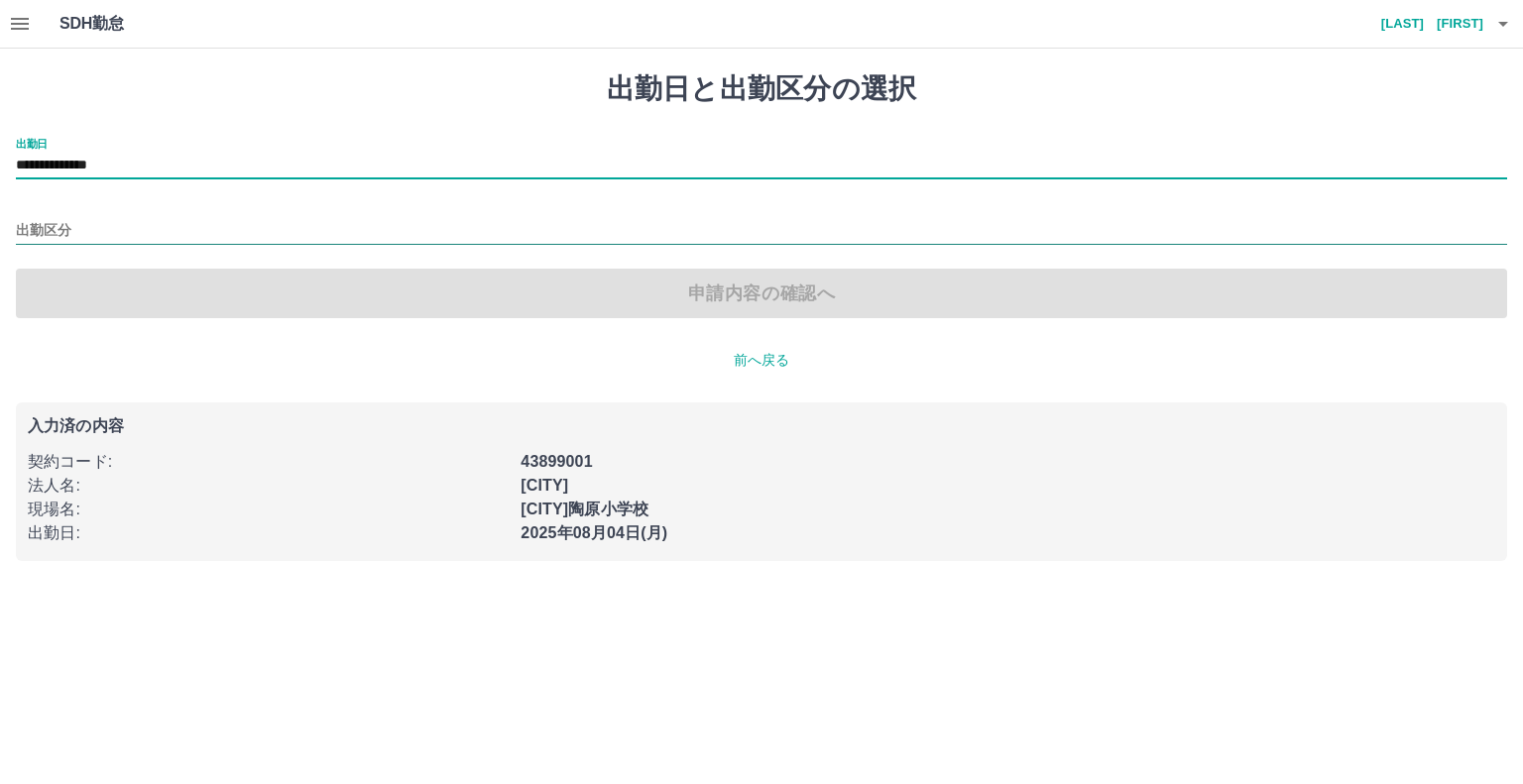 click on "出勤区分" at bounding box center (762, 231) 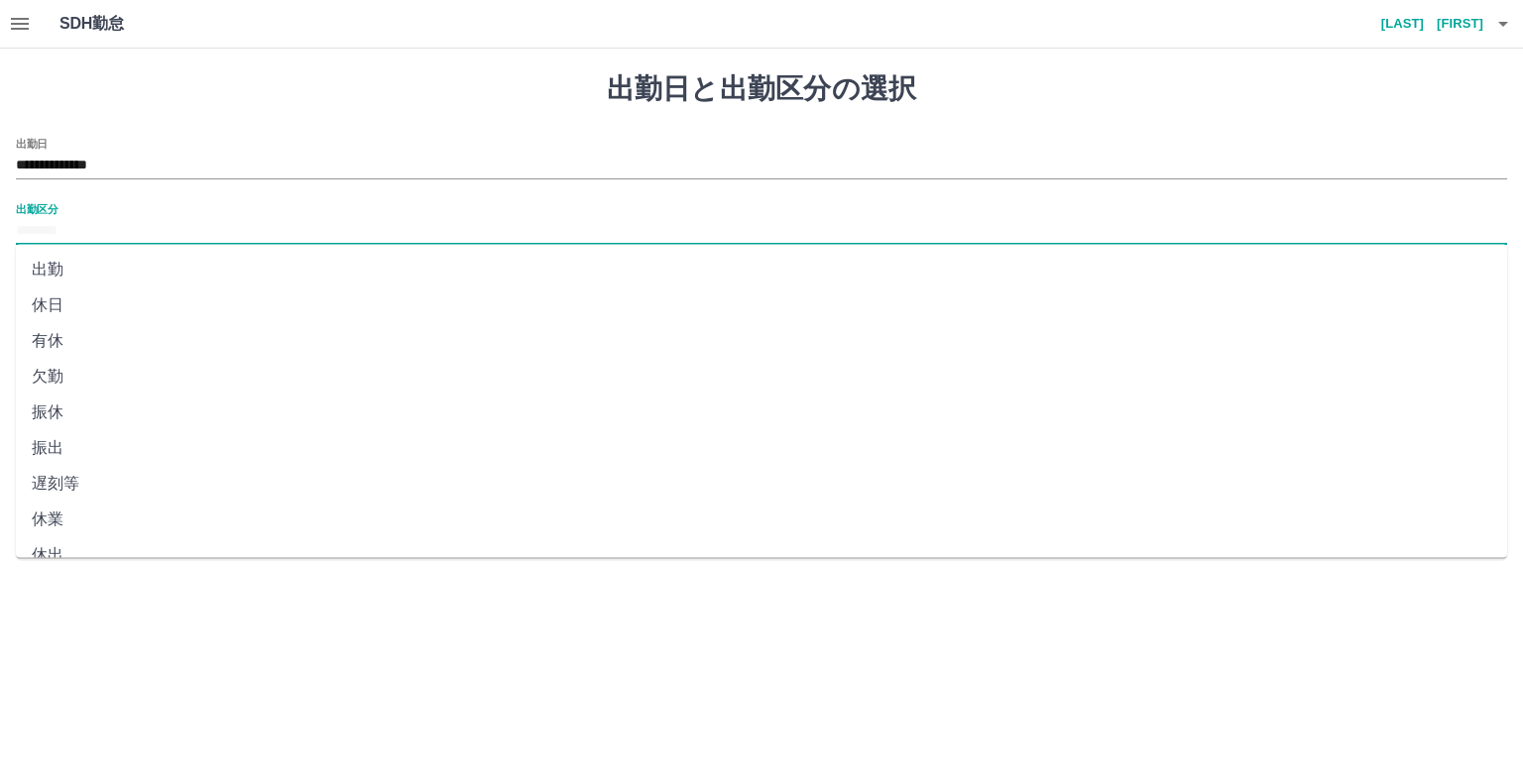 click on "休日" at bounding box center (762, 305) 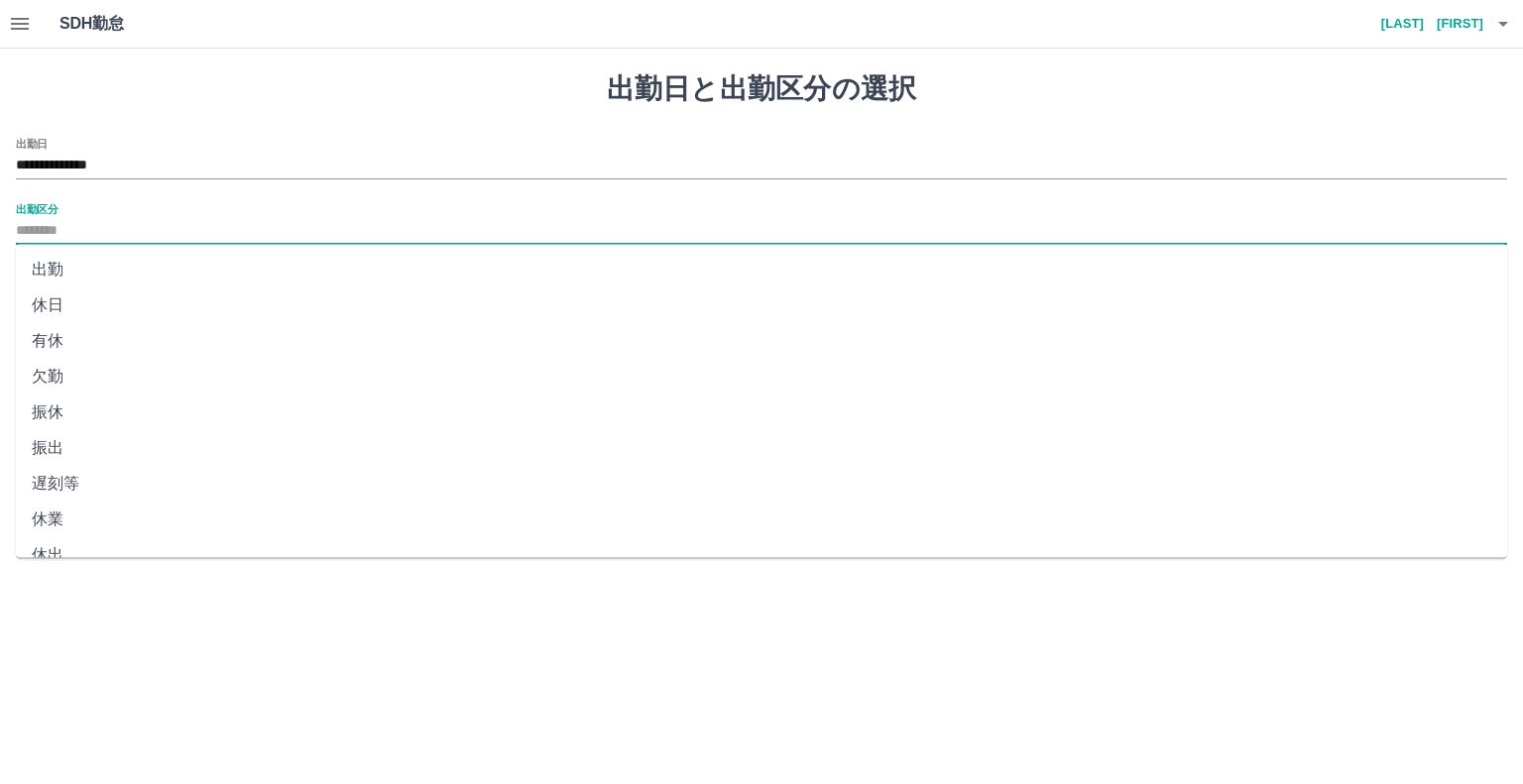 type on "**" 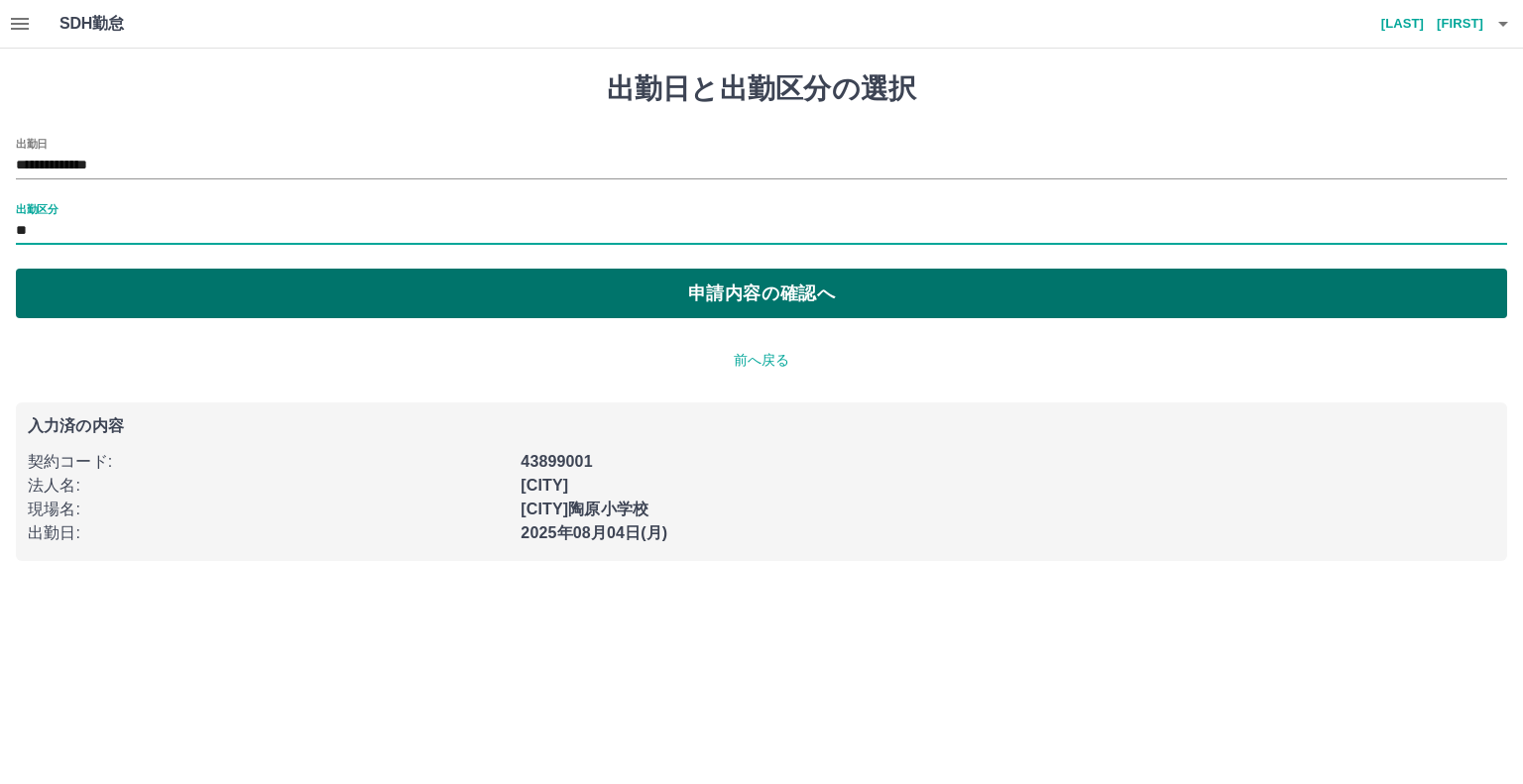click on "申請内容の確認へ" at bounding box center (762, 293) 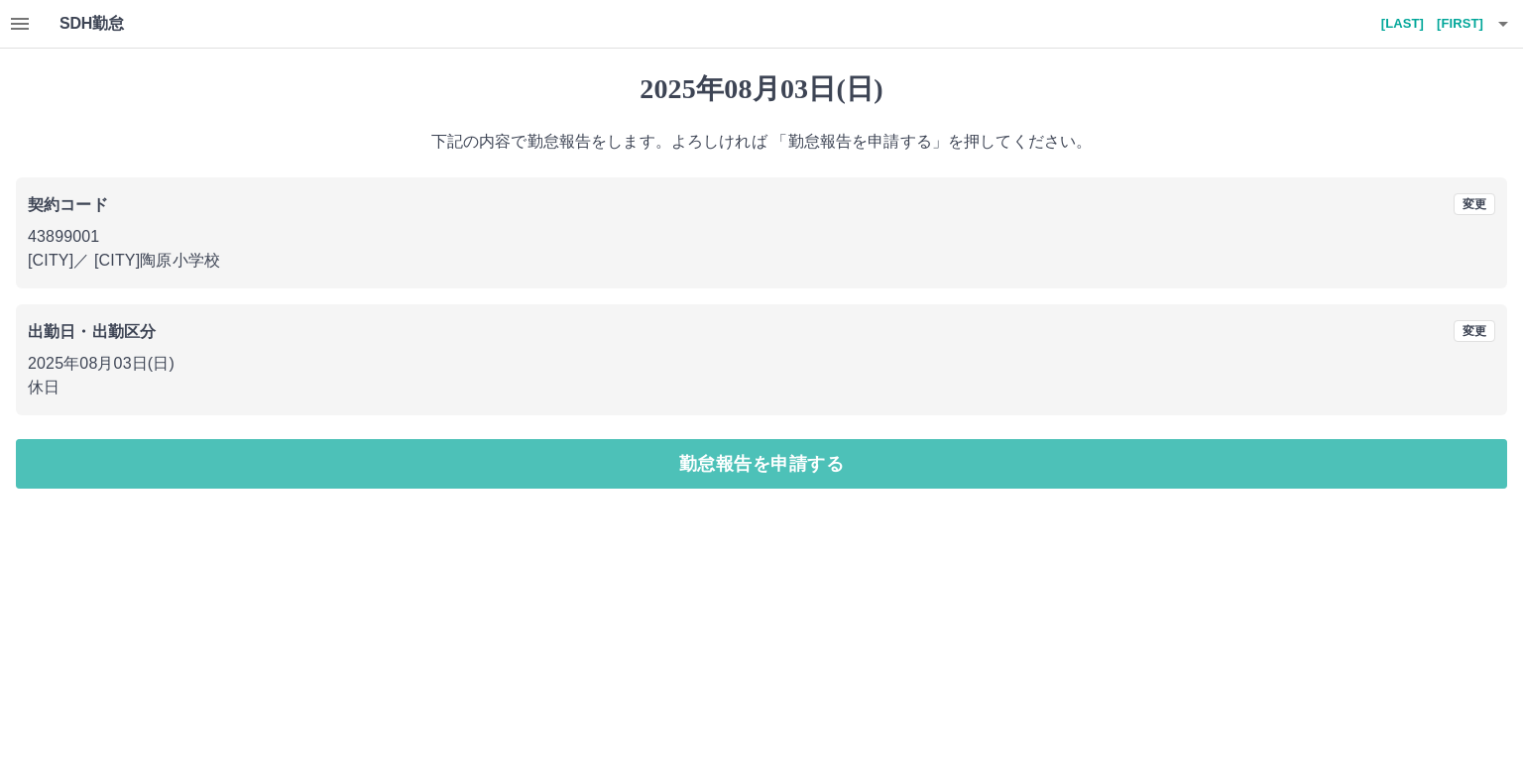 click on "勤怠報告を申請する" at bounding box center (762, 464) 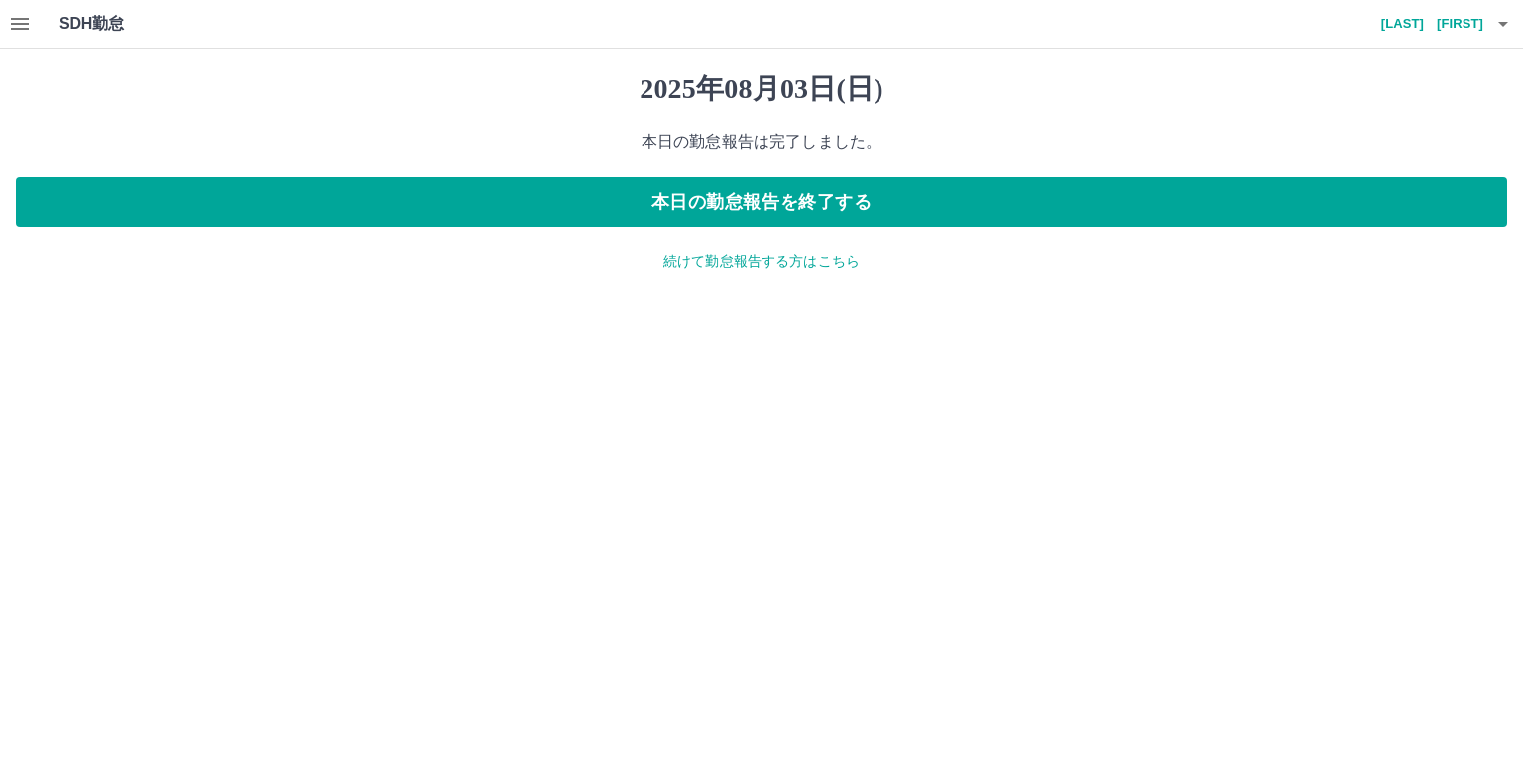 click 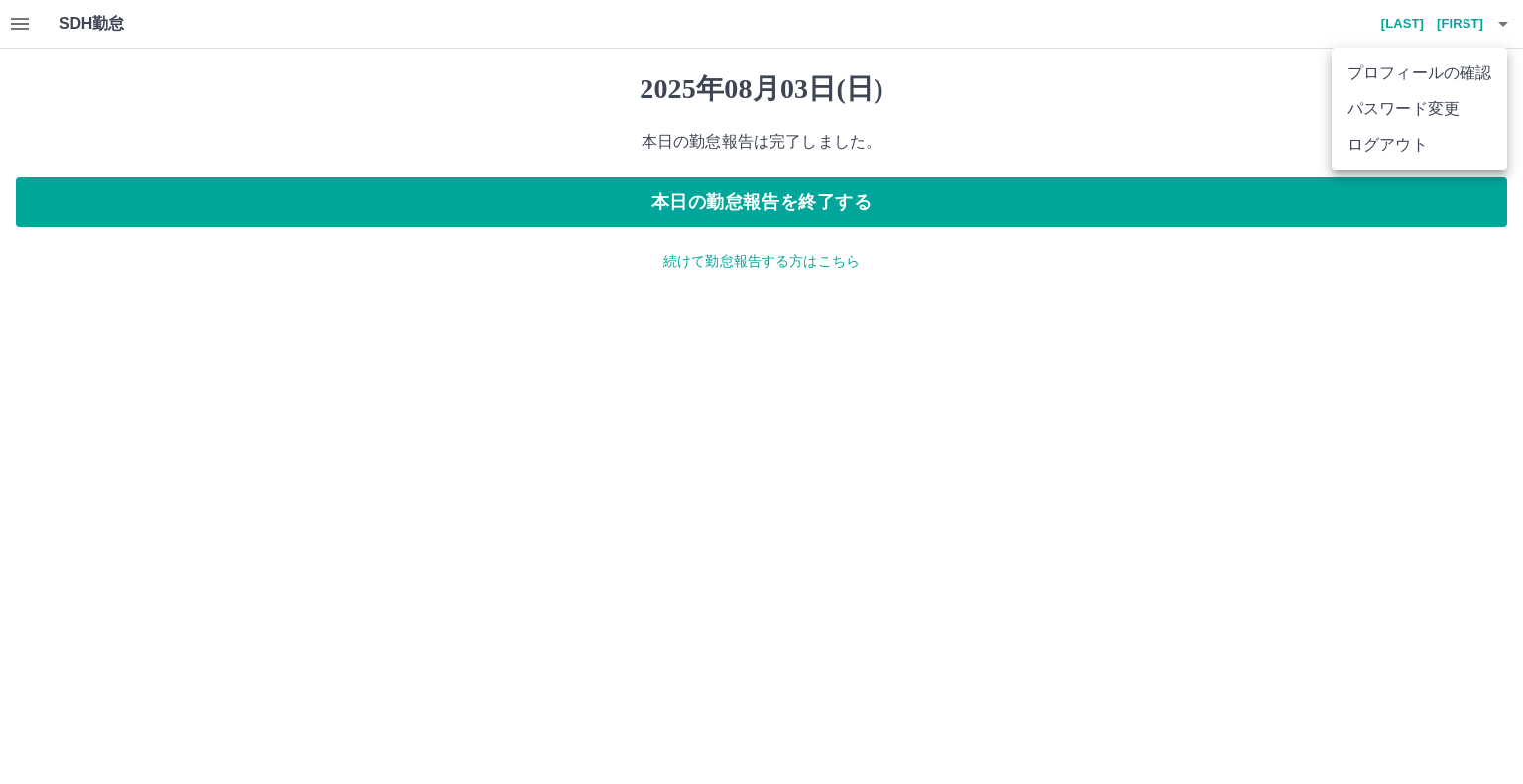 click on "ログアウト" at bounding box center [1419, 145] 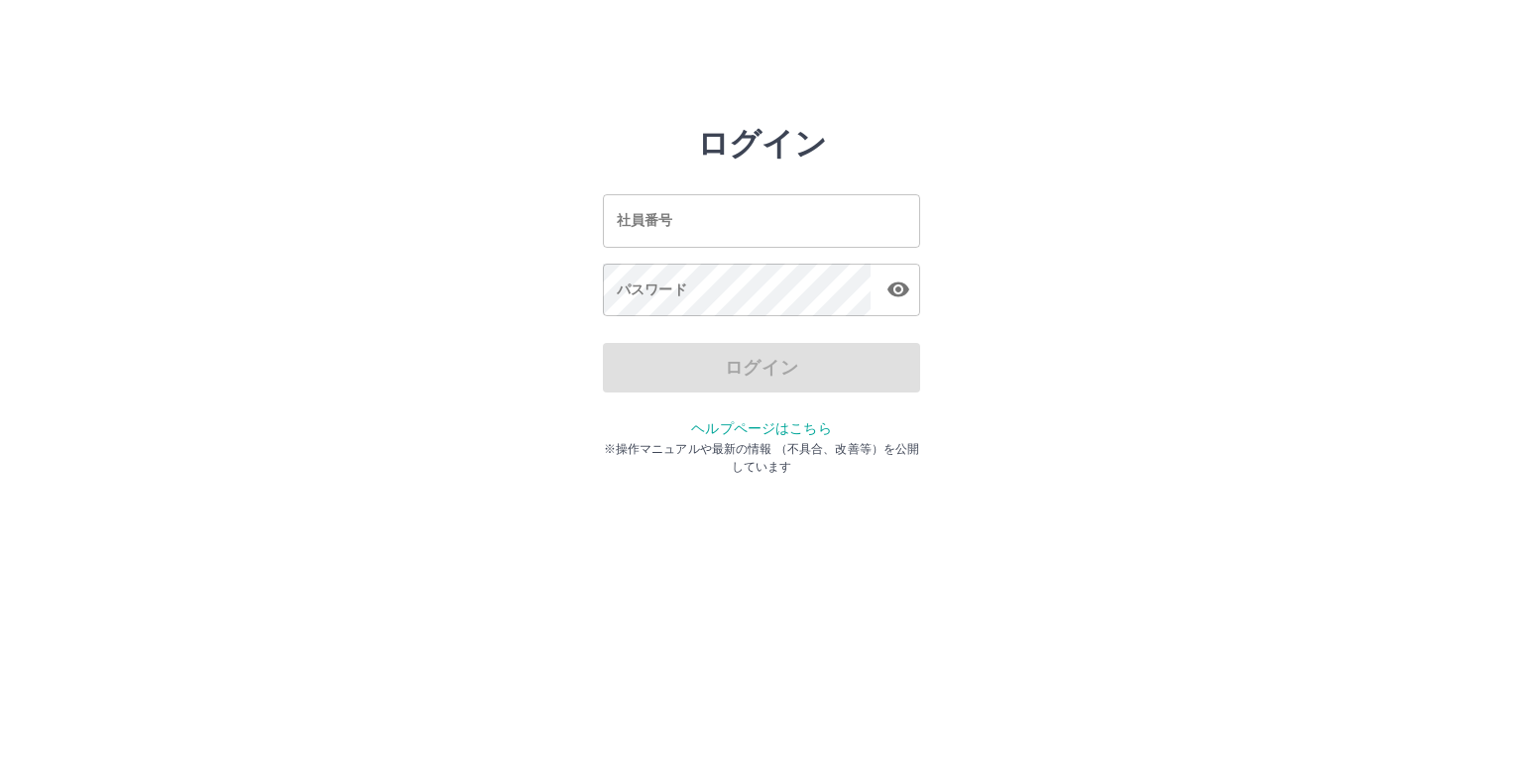 scroll, scrollTop: 0, scrollLeft: 0, axis: both 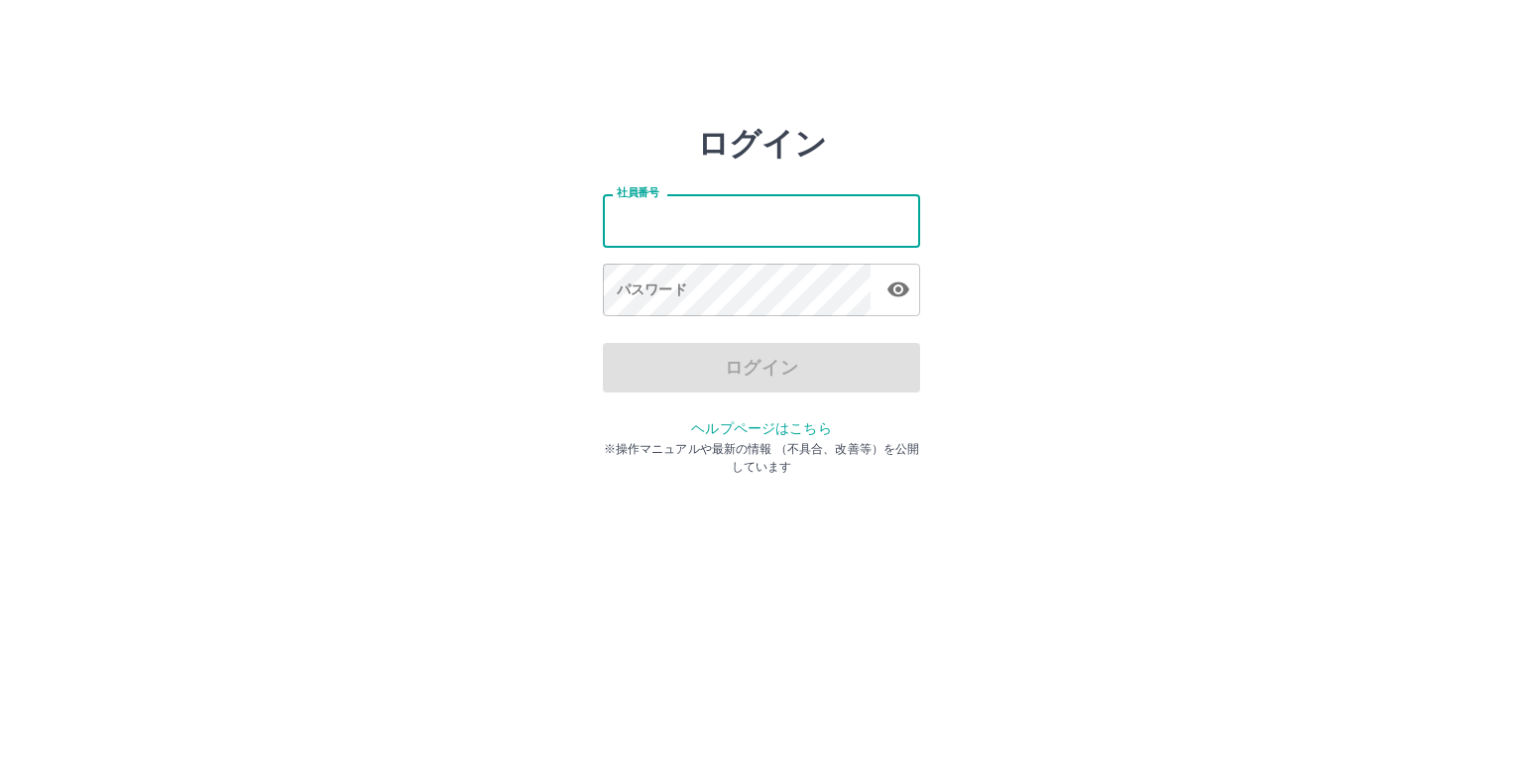 click on "社員番号" at bounding box center (762, 220) 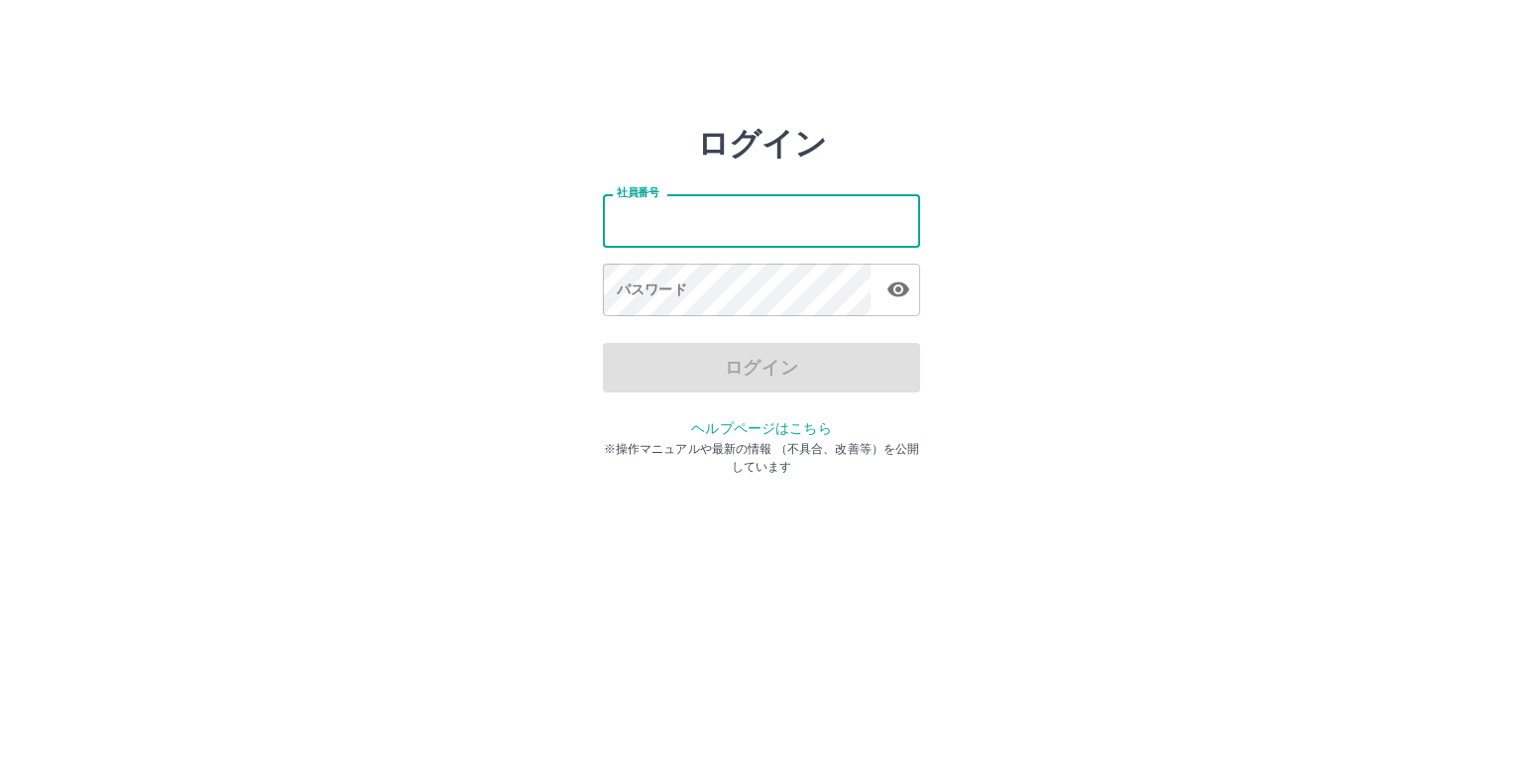 type on "*******" 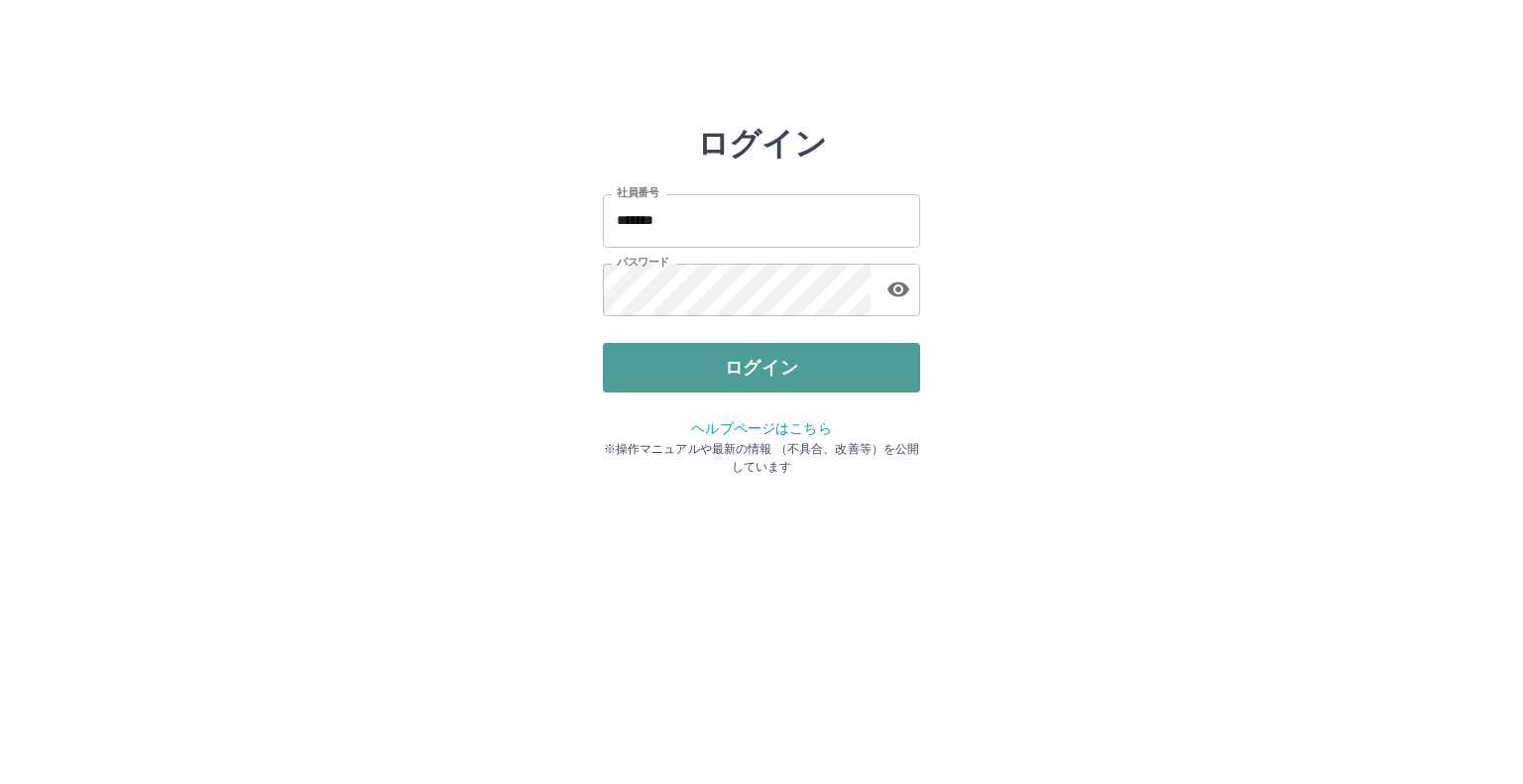 click on "ログイン" at bounding box center (762, 368) 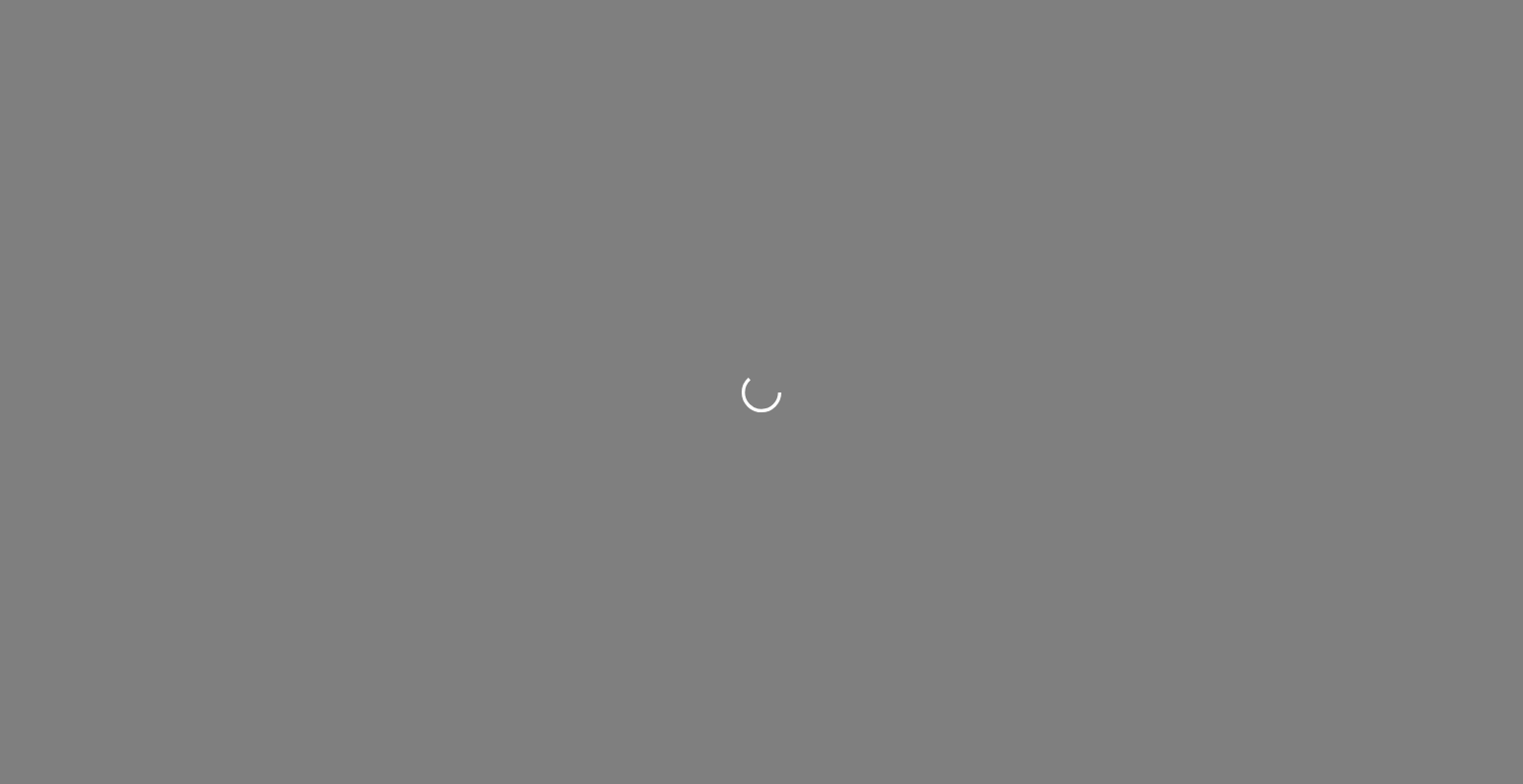 scroll, scrollTop: 0, scrollLeft: 0, axis: both 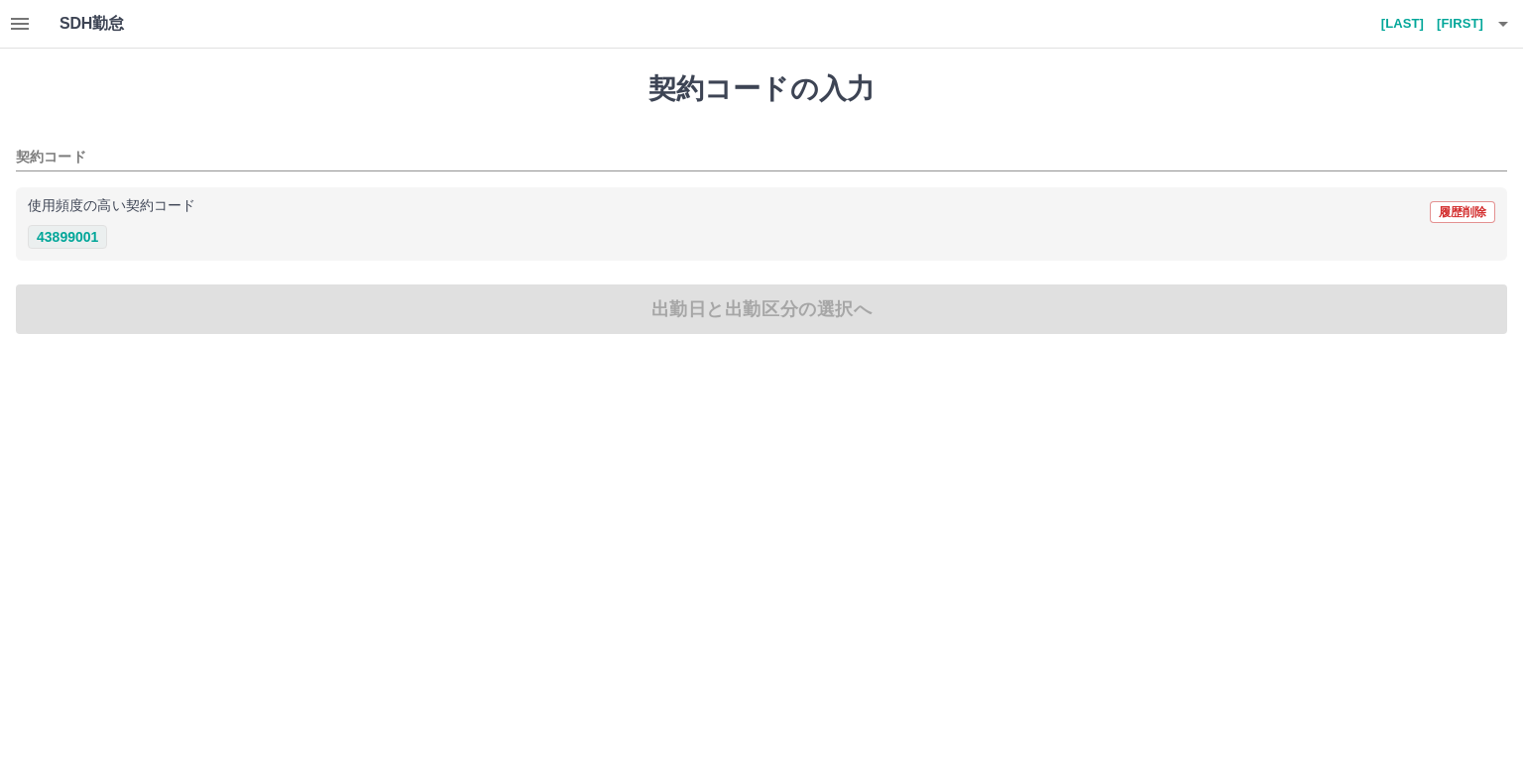 click on "43899001" at bounding box center [67, 237] 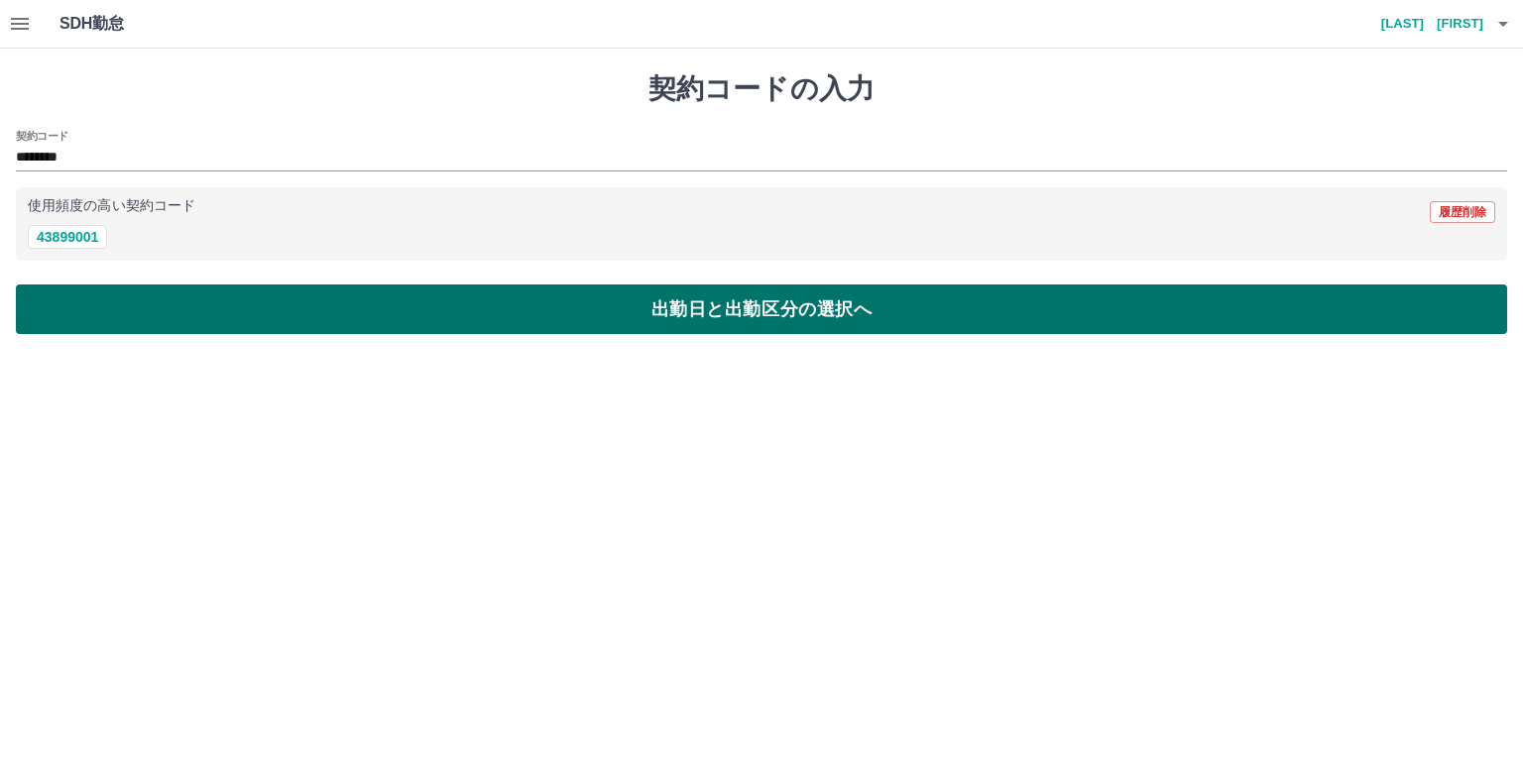 click on "出勤日と出勤区分の選択へ" at bounding box center (762, 309) 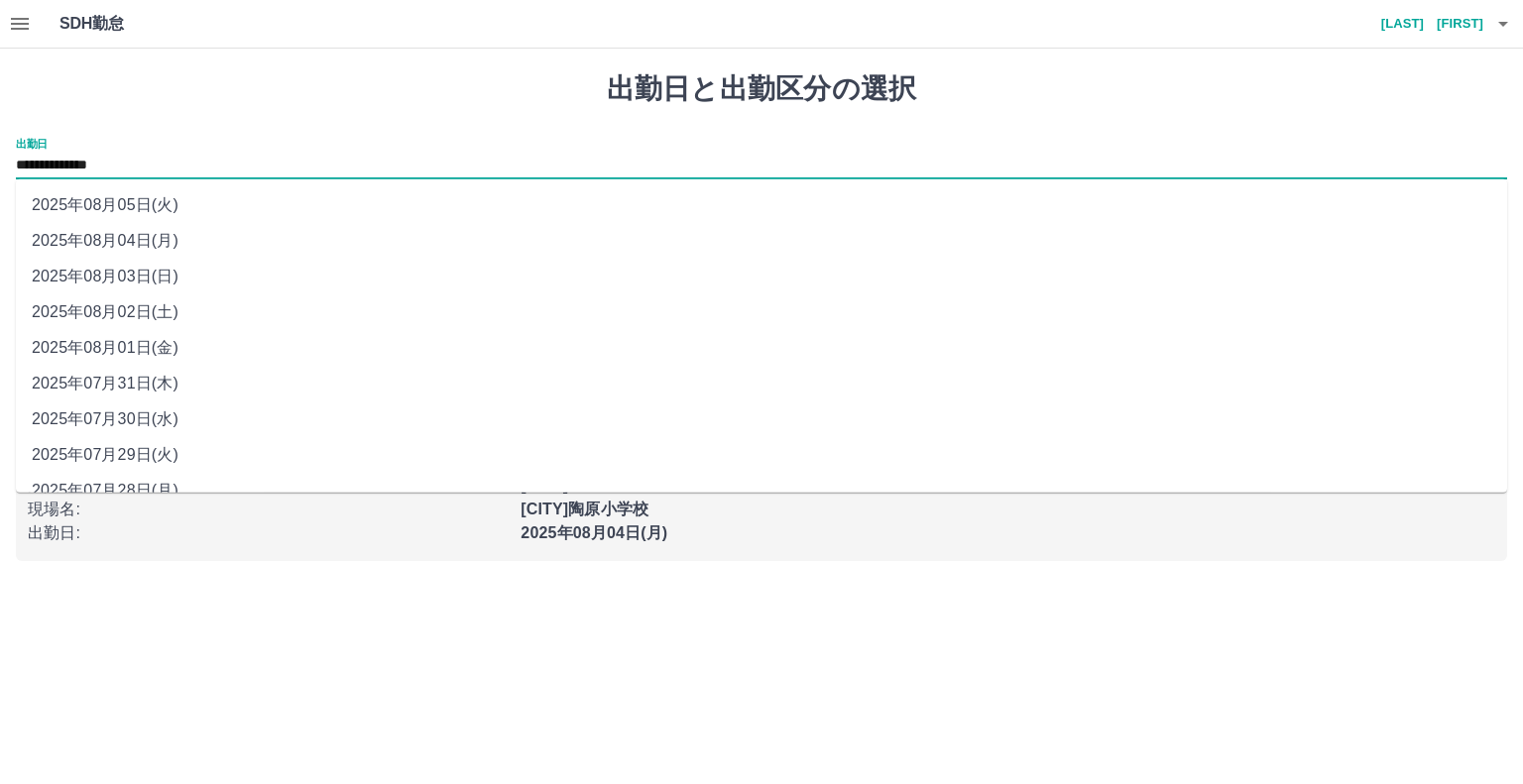 click on "**********" at bounding box center [762, 166] 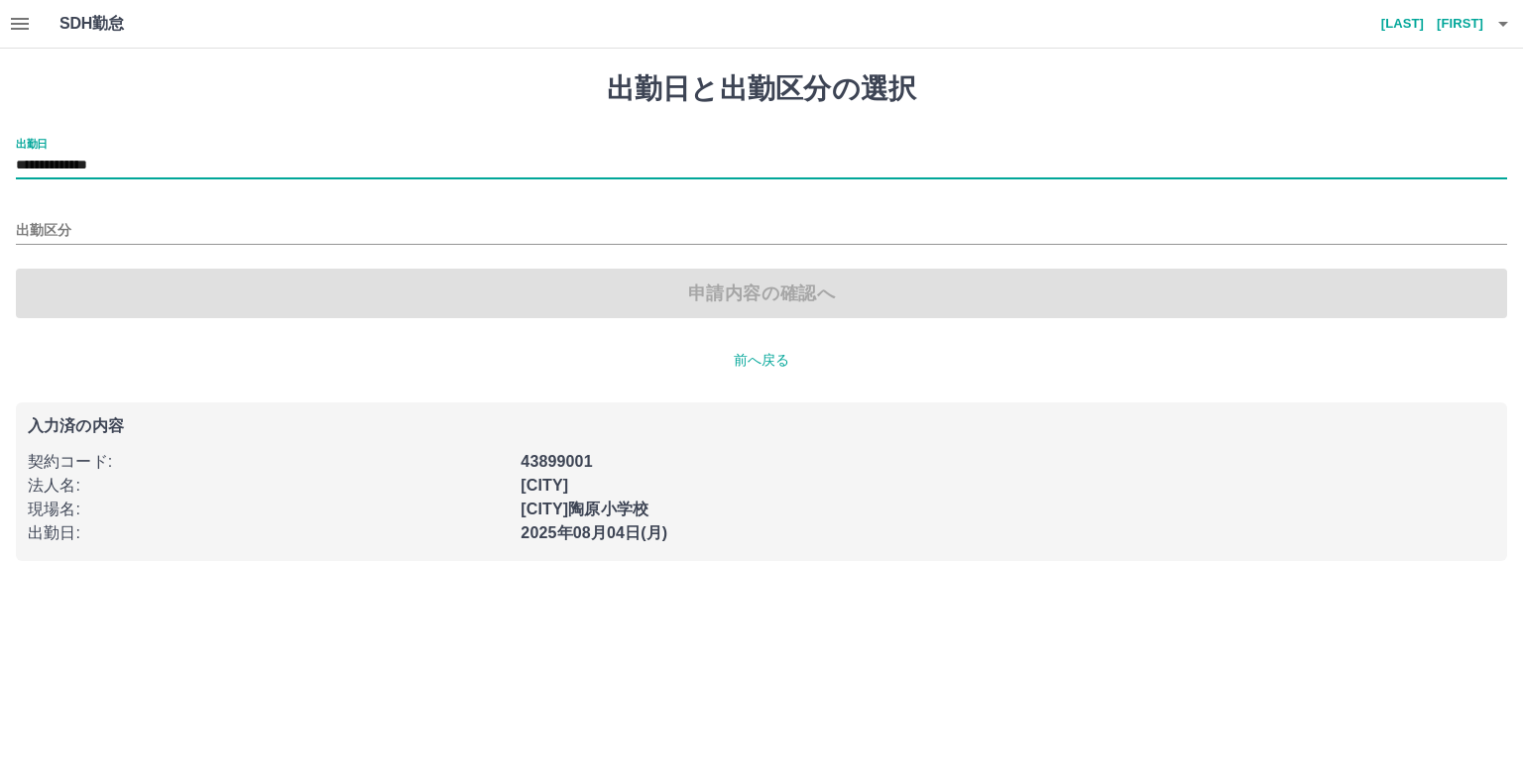 click on "出勤区分" at bounding box center (762, 224) 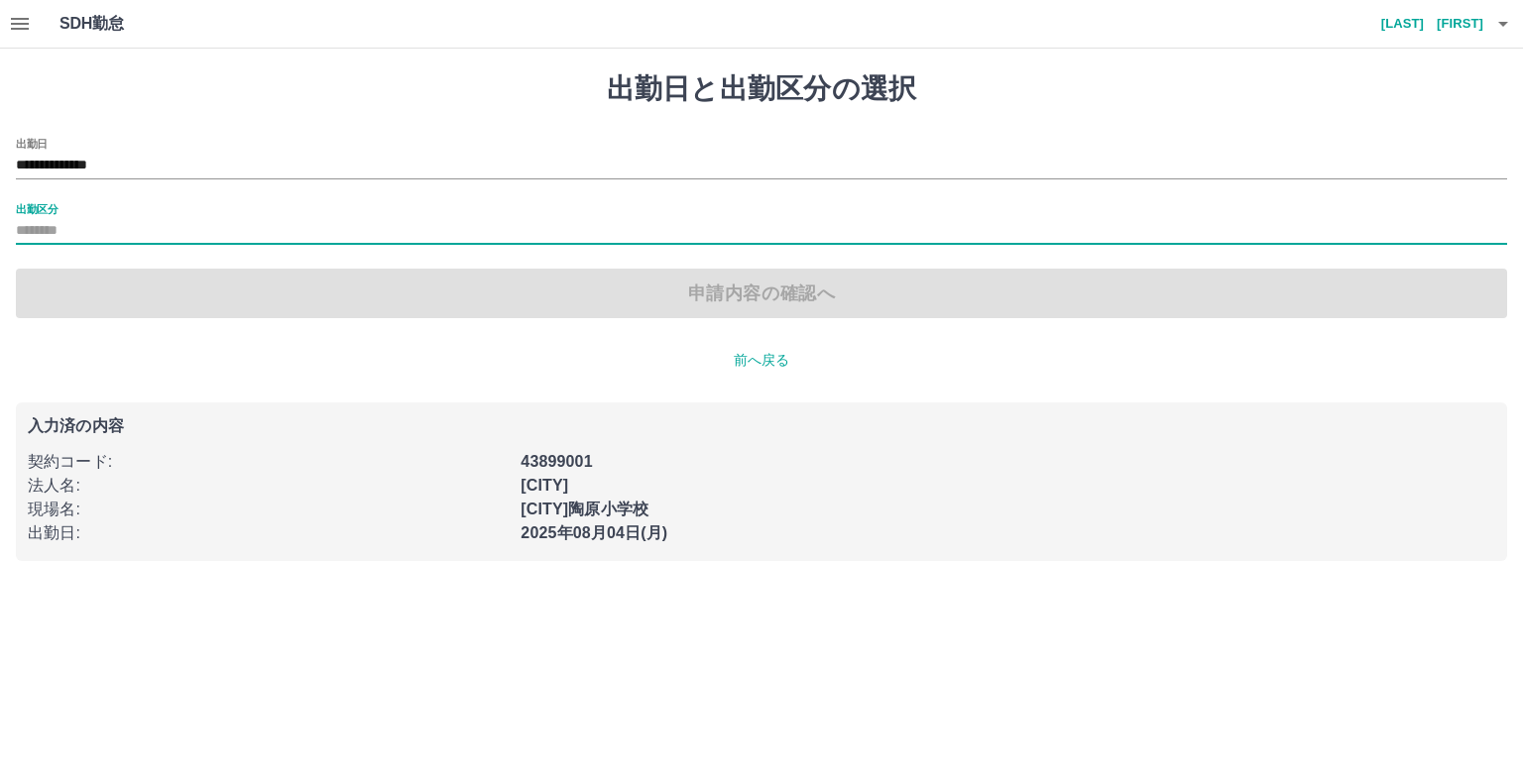 click on "出勤区分" at bounding box center (762, 231) 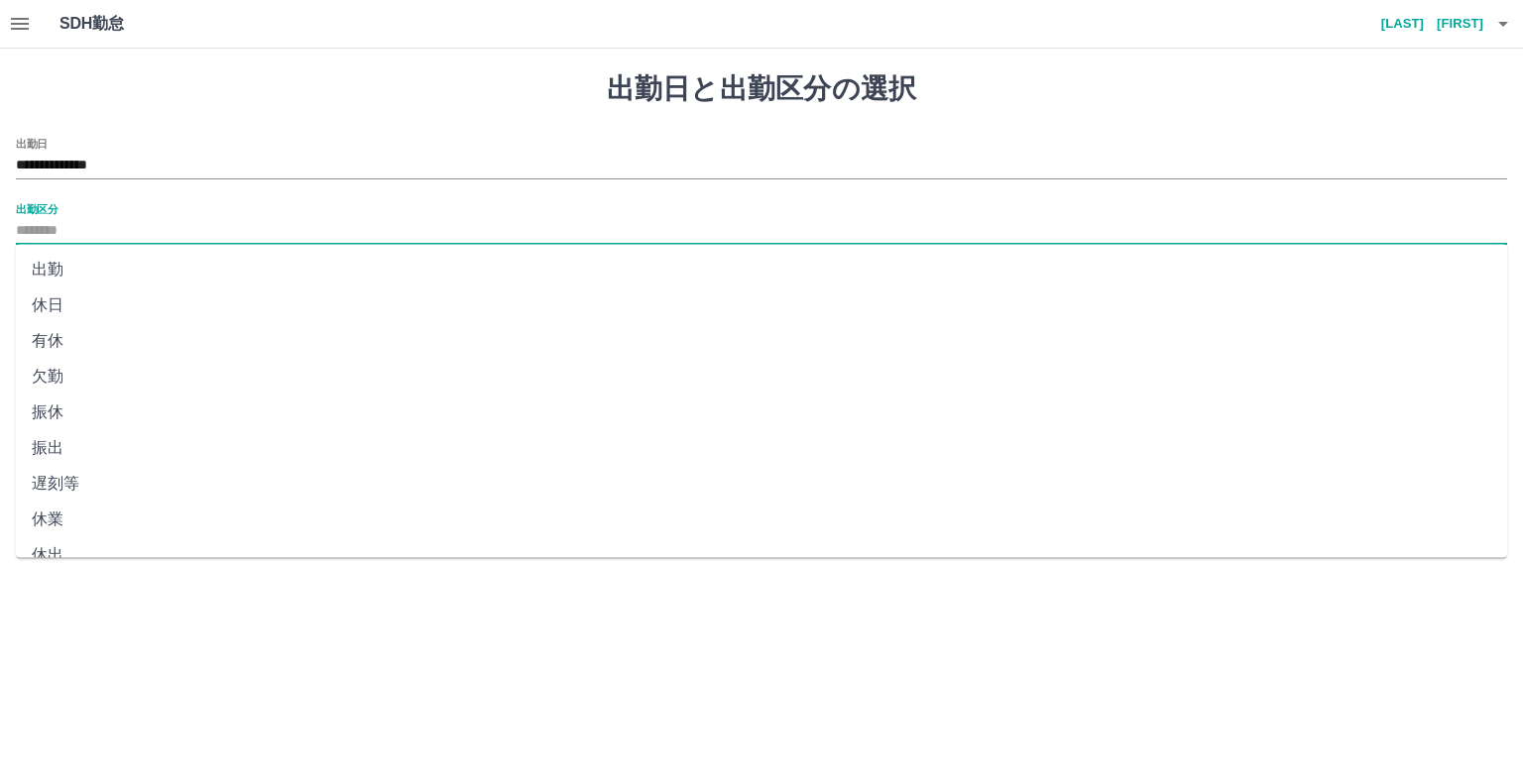 click on "休日" at bounding box center [762, 305] 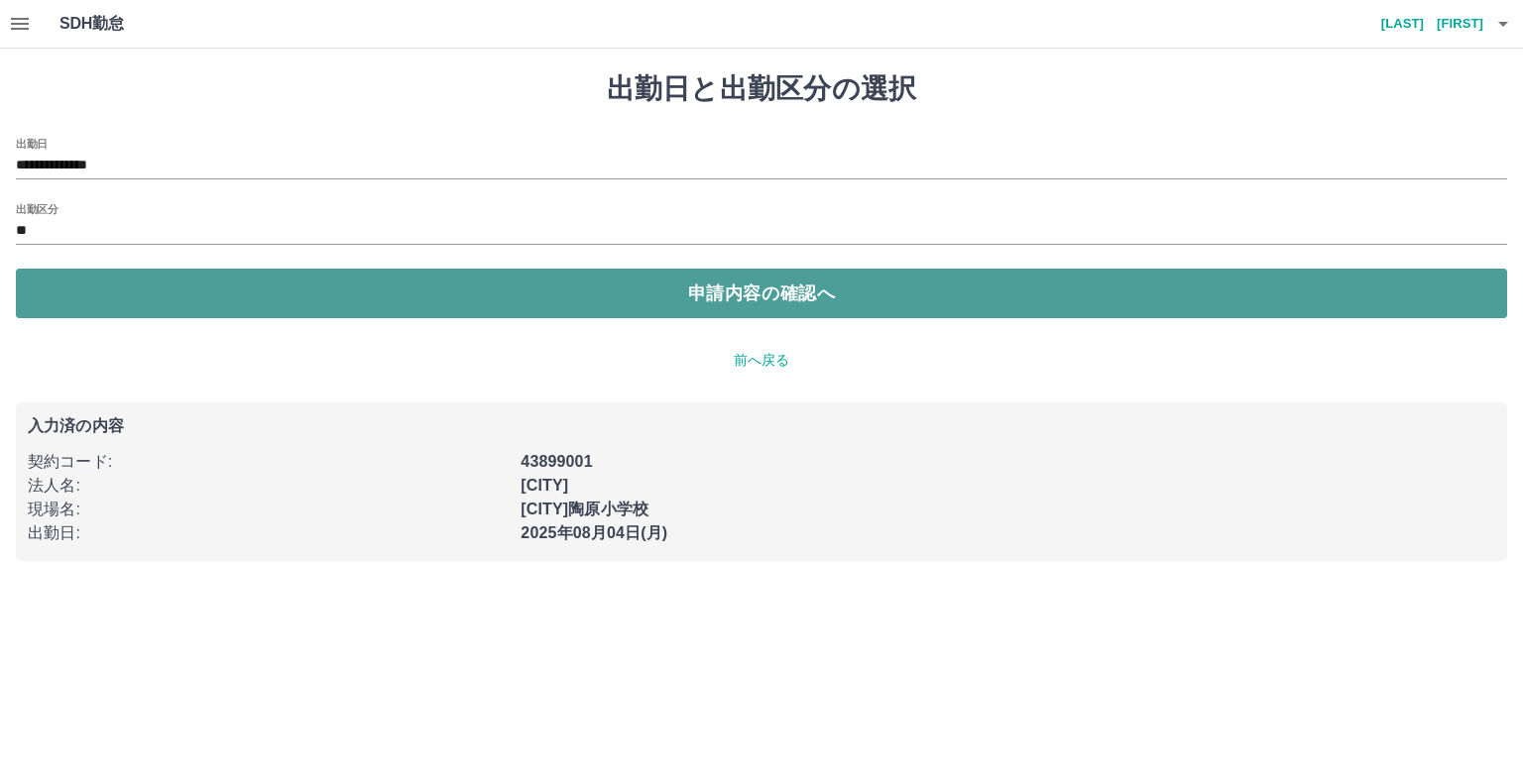 click on "申請内容の確認へ" at bounding box center [762, 293] 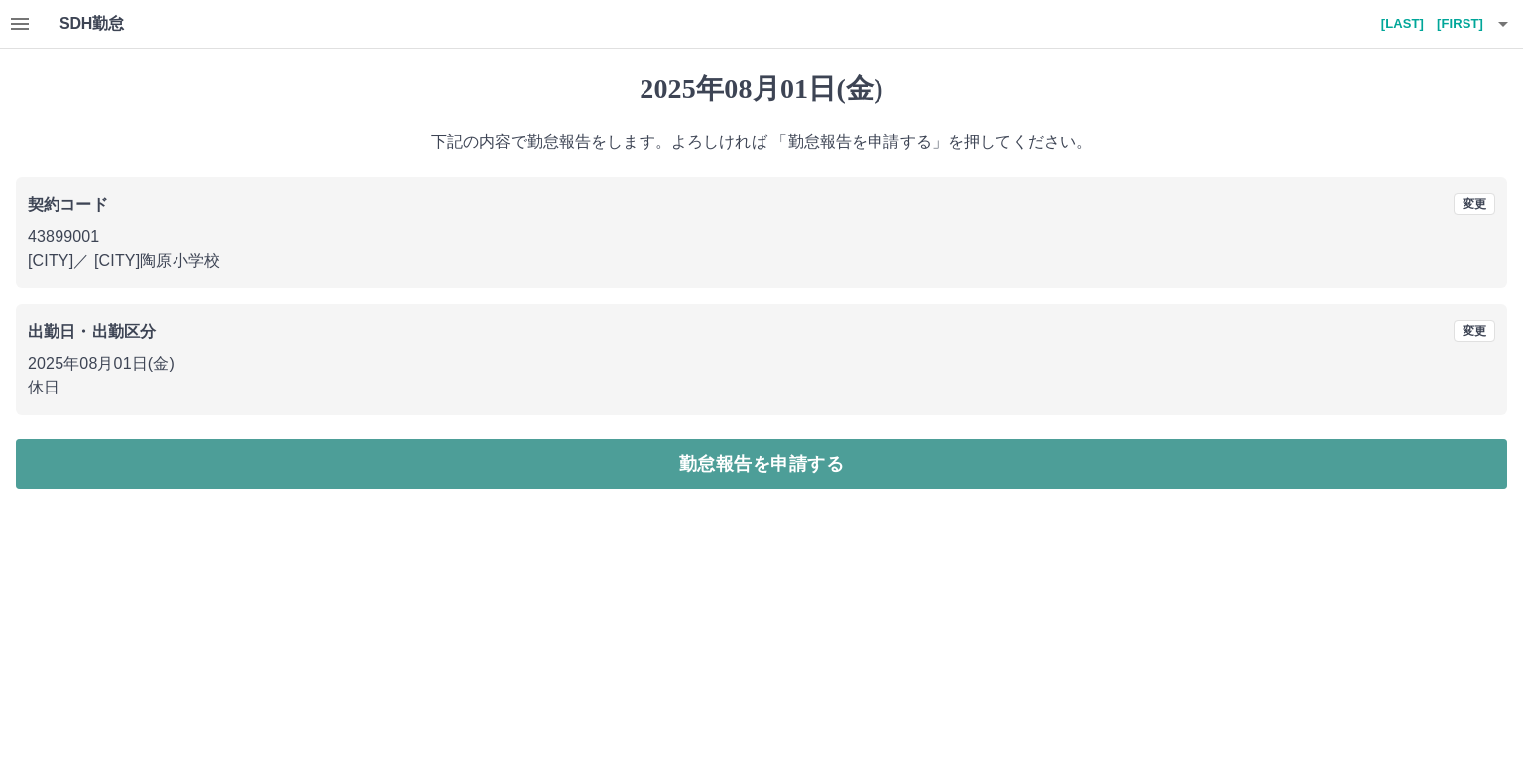 click on "勤怠報告を申請する" at bounding box center [762, 464] 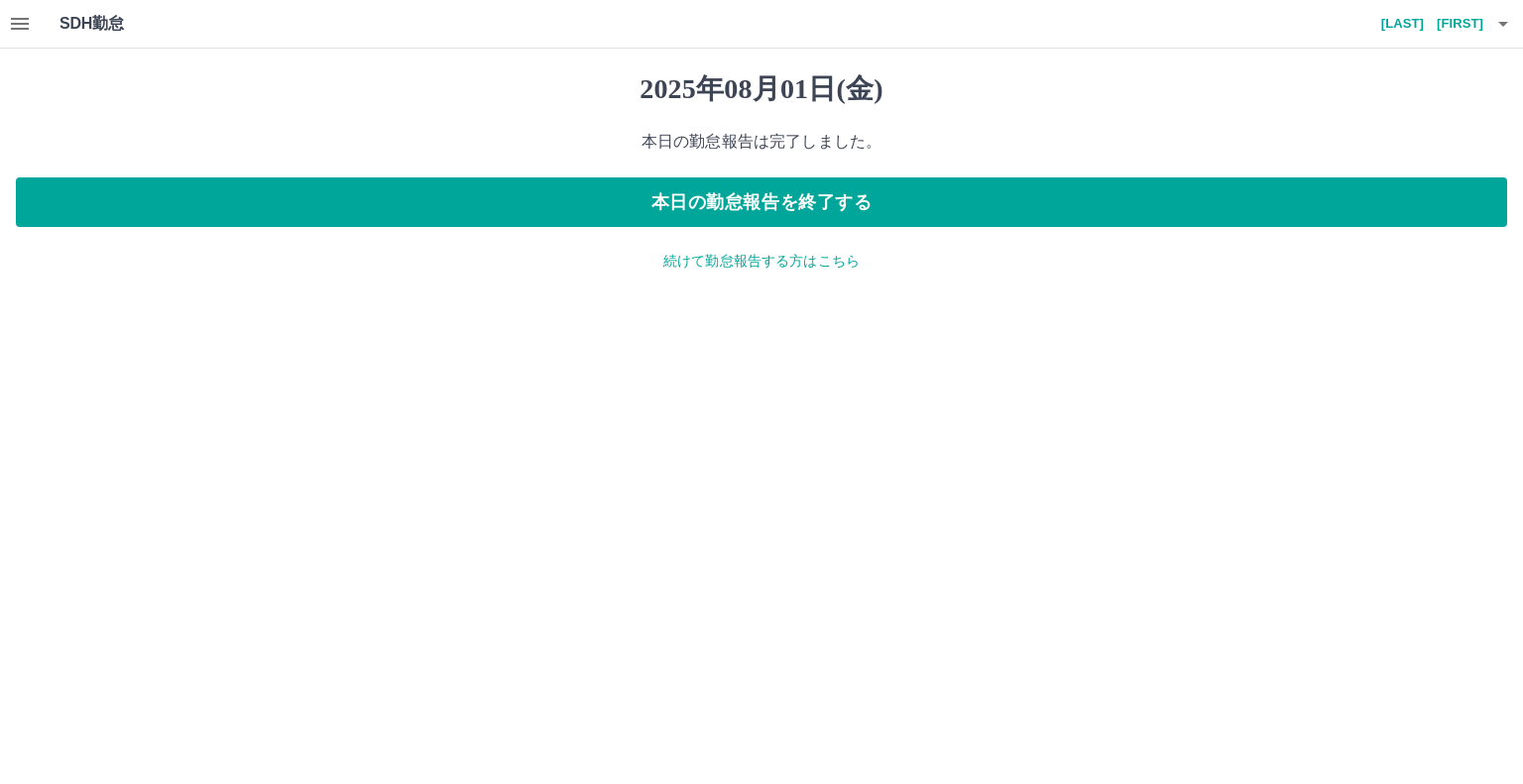 click on "続けて勤怠報告する方はこちら" at bounding box center (762, 261) 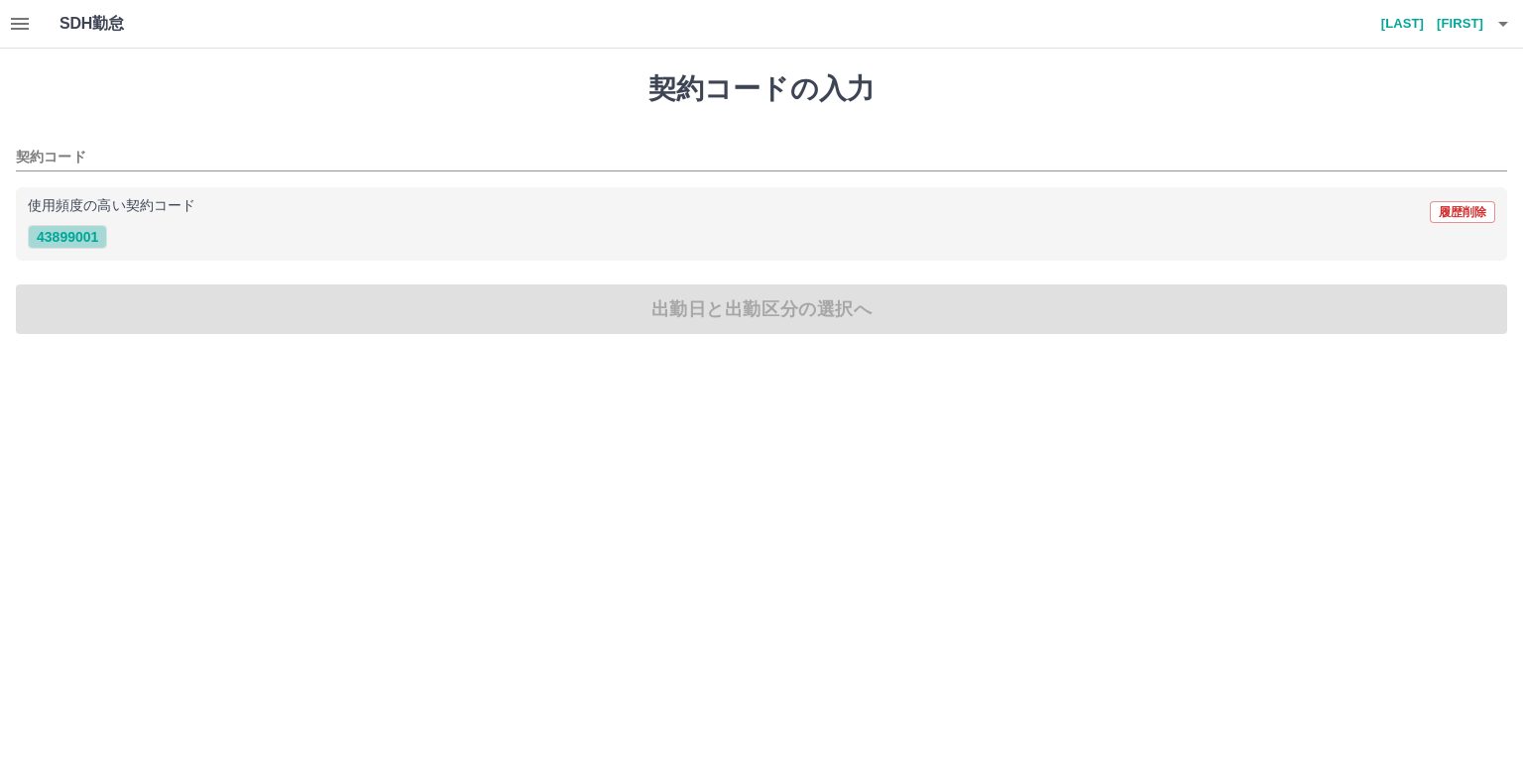 click on "43899001" at bounding box center [67, 237] 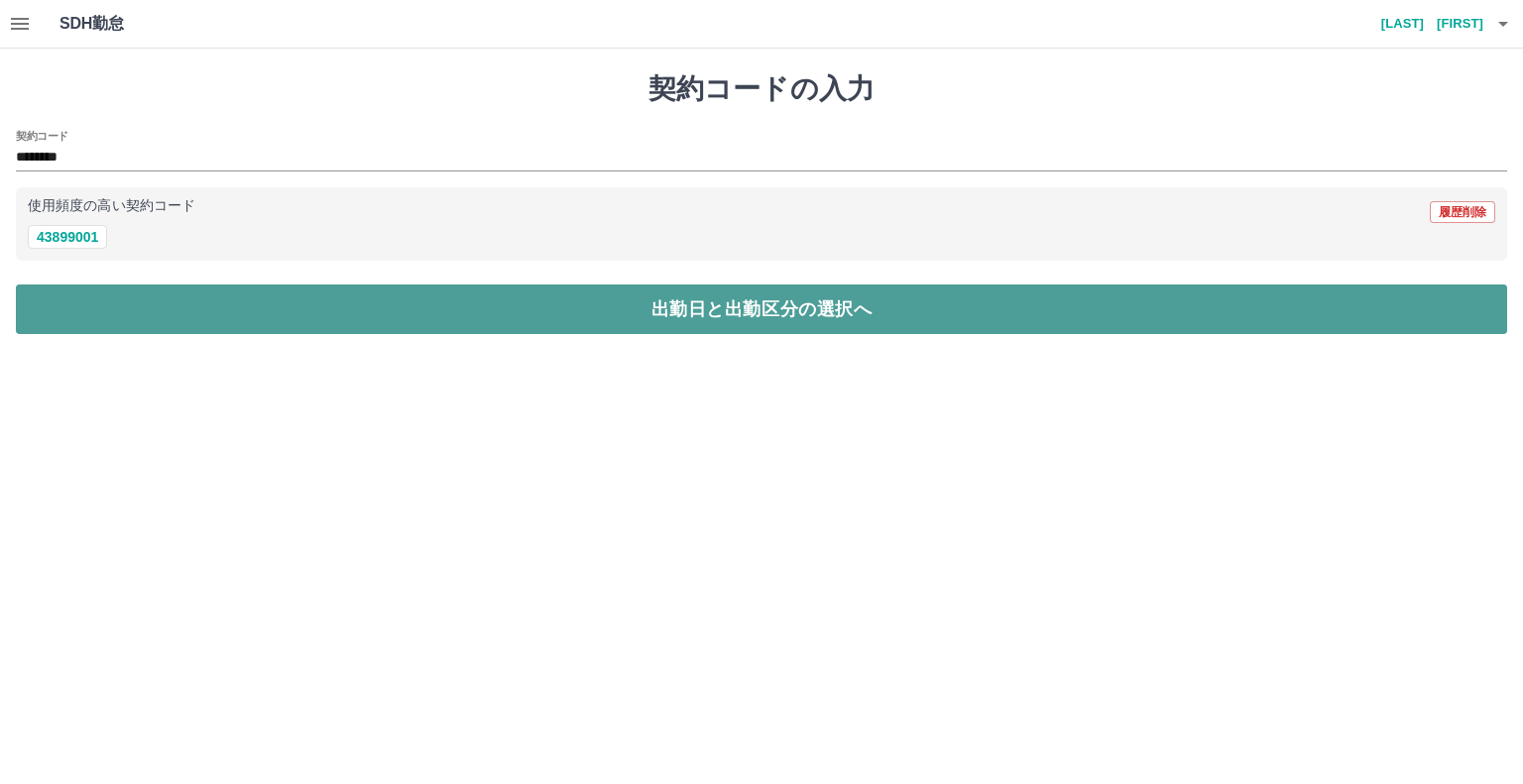 click on "出勤日と出勤区分の選択へ" at bounding box center [762, 309] 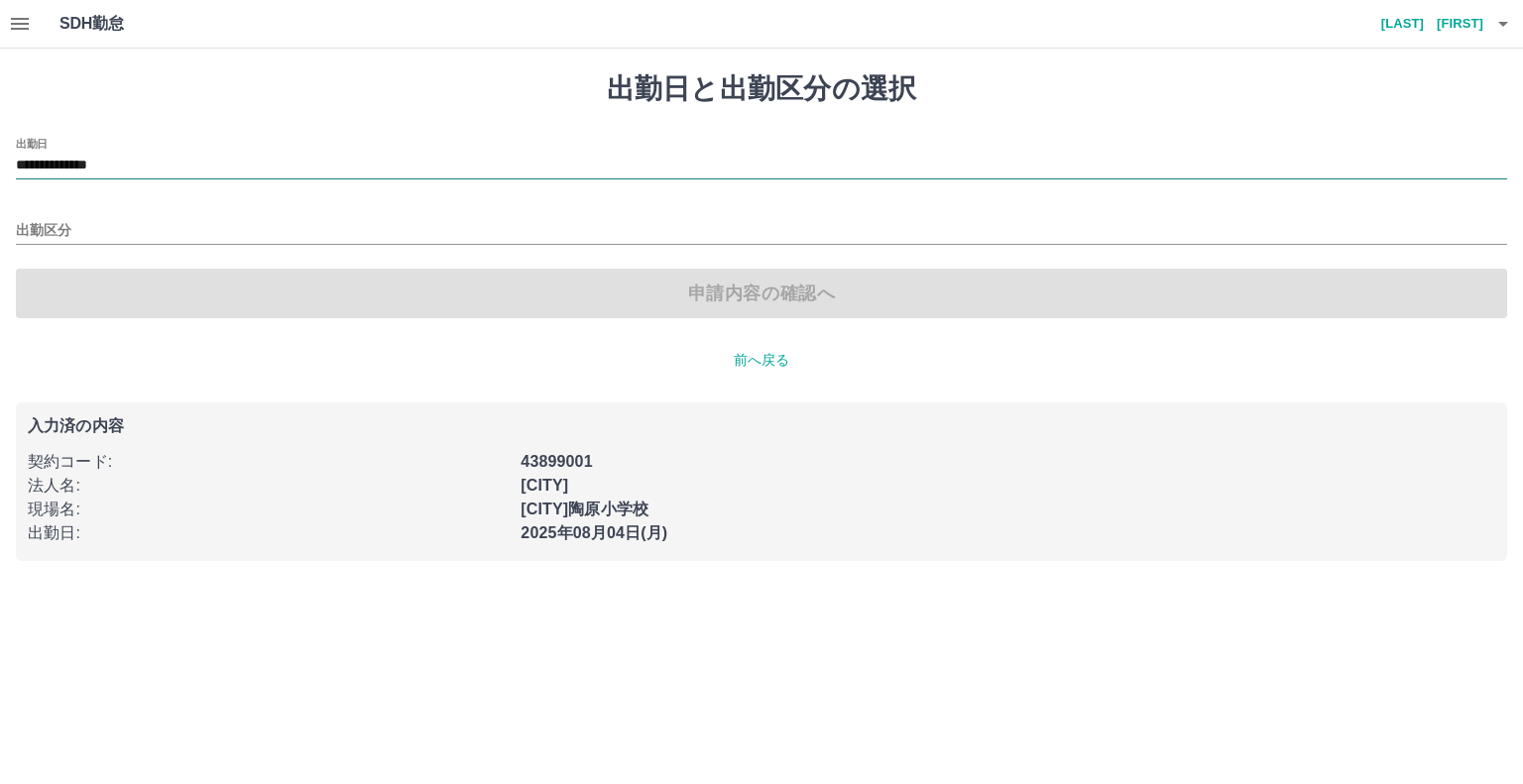 click on "**********" at bounding box center (762, 166) 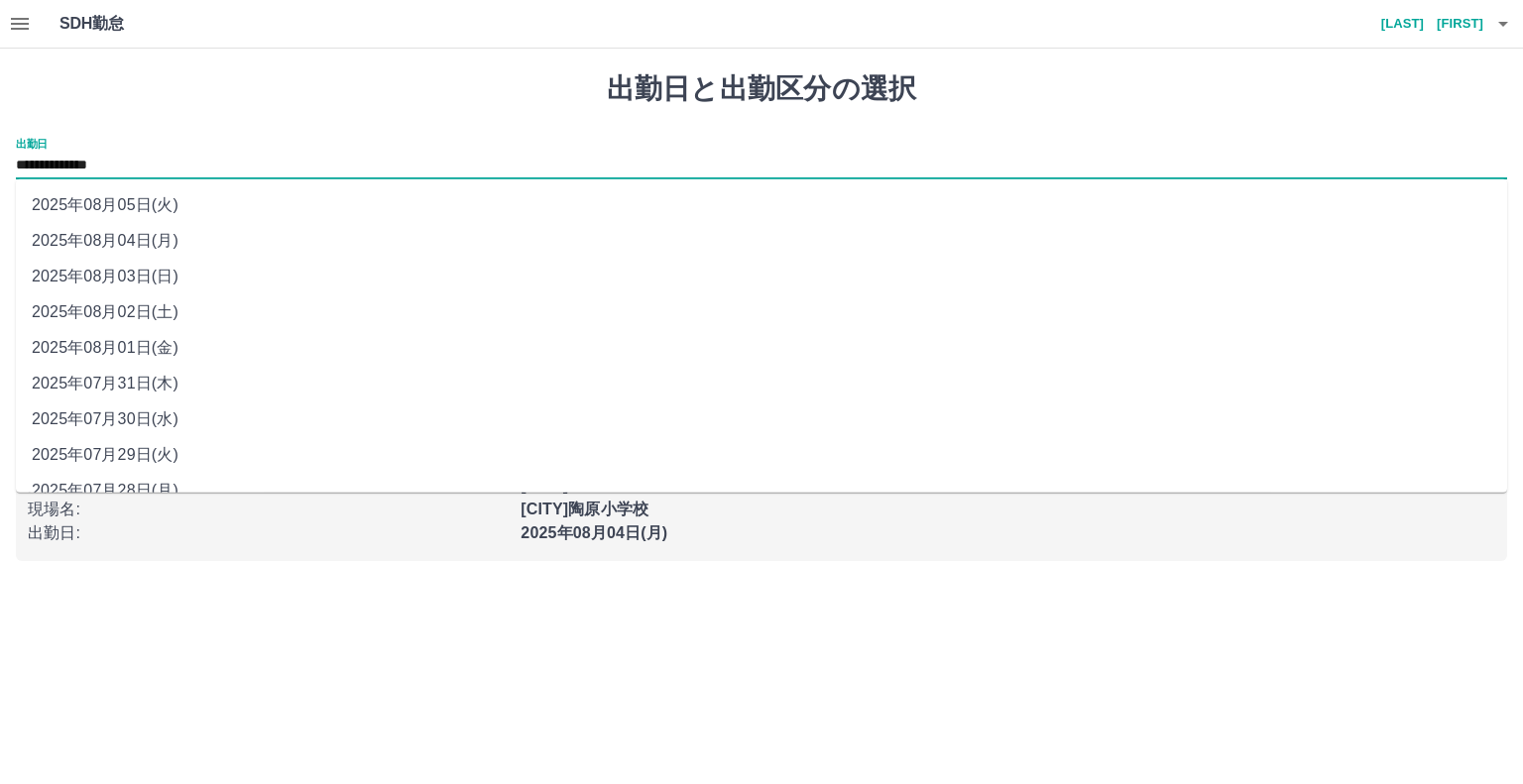 click on "2025年08月02日(土)" at bounding box center [762, 312] 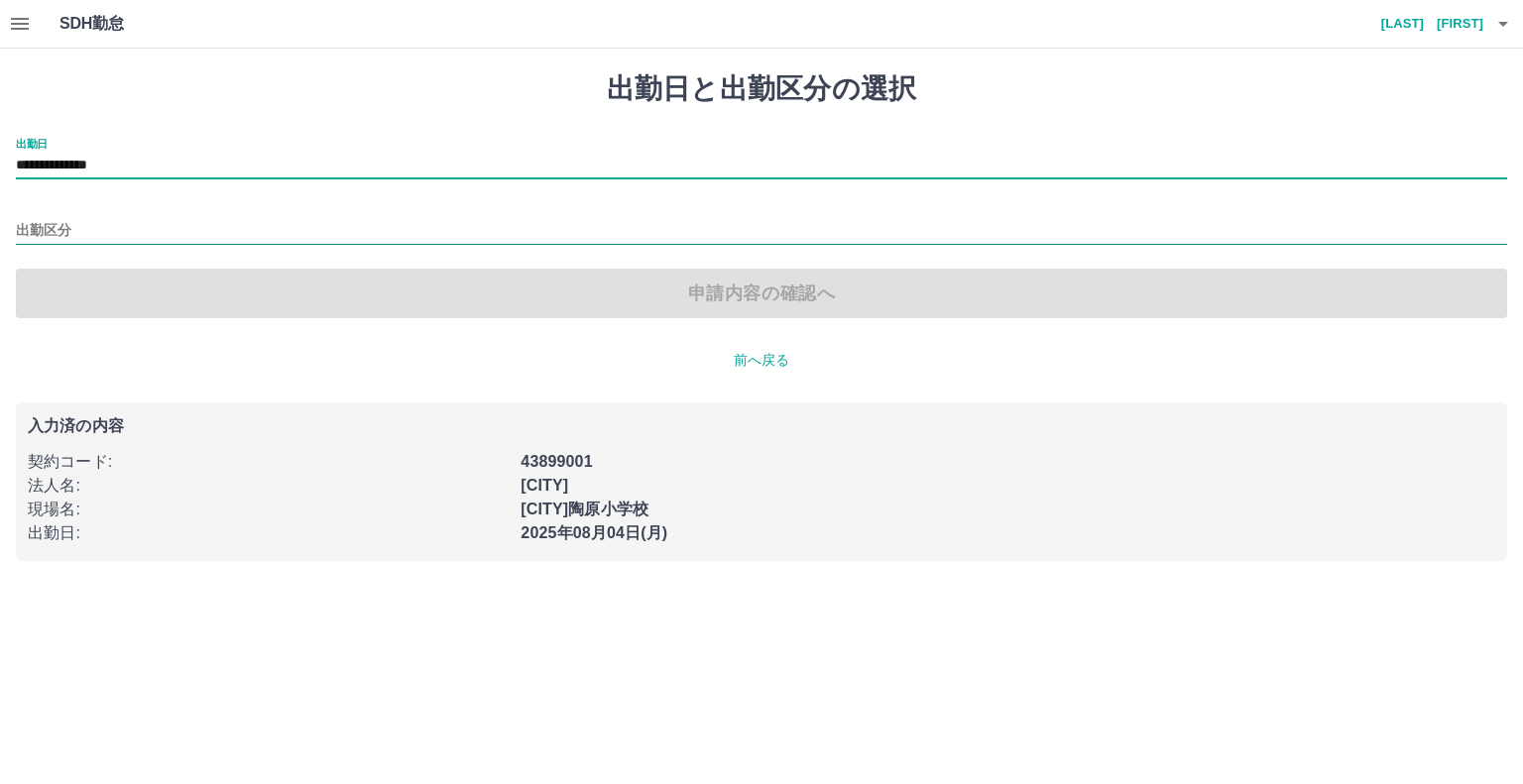 click on "出勤区分" at bounding box center [762, 231] 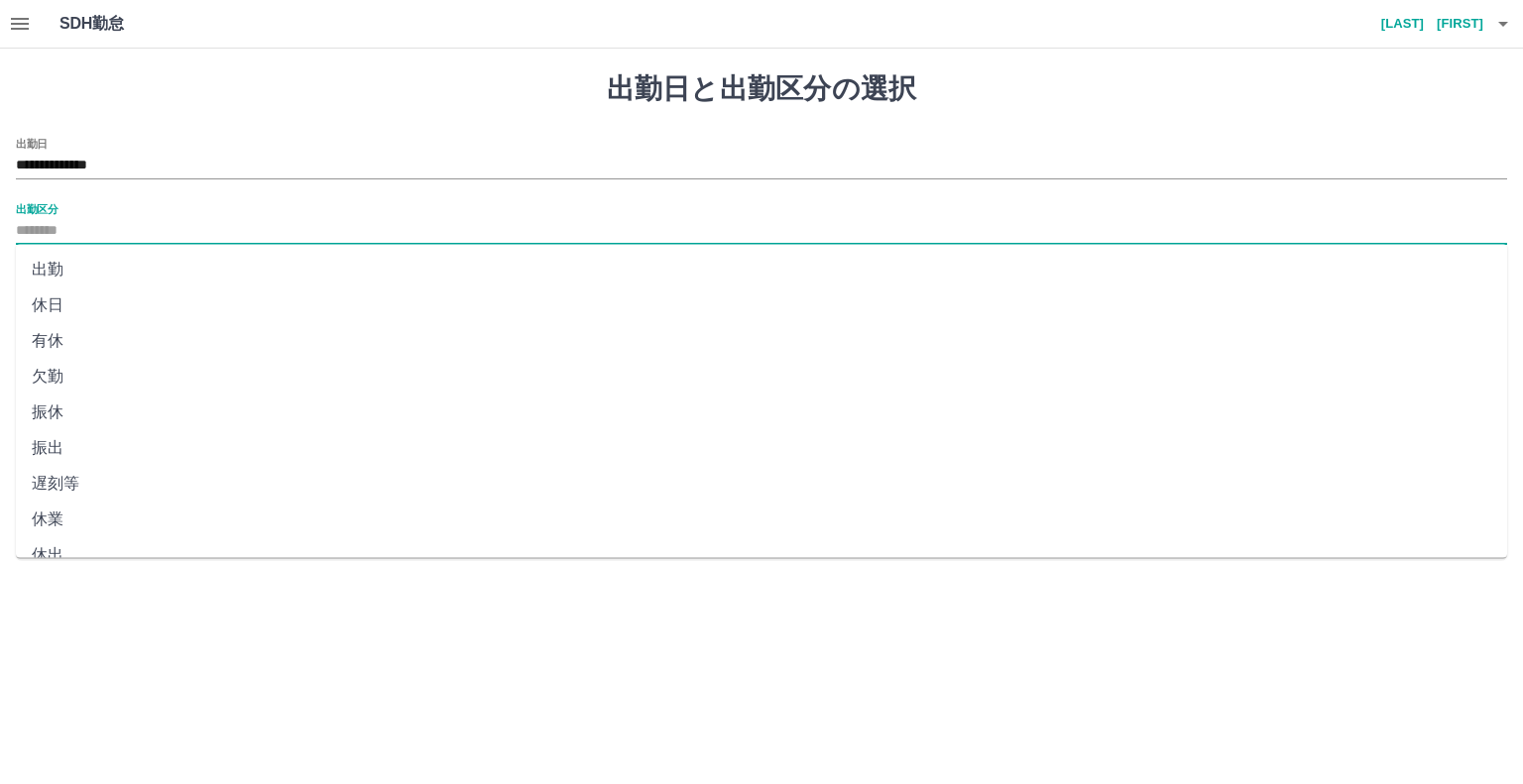 click on "休日" at bounding box center (762, 305) 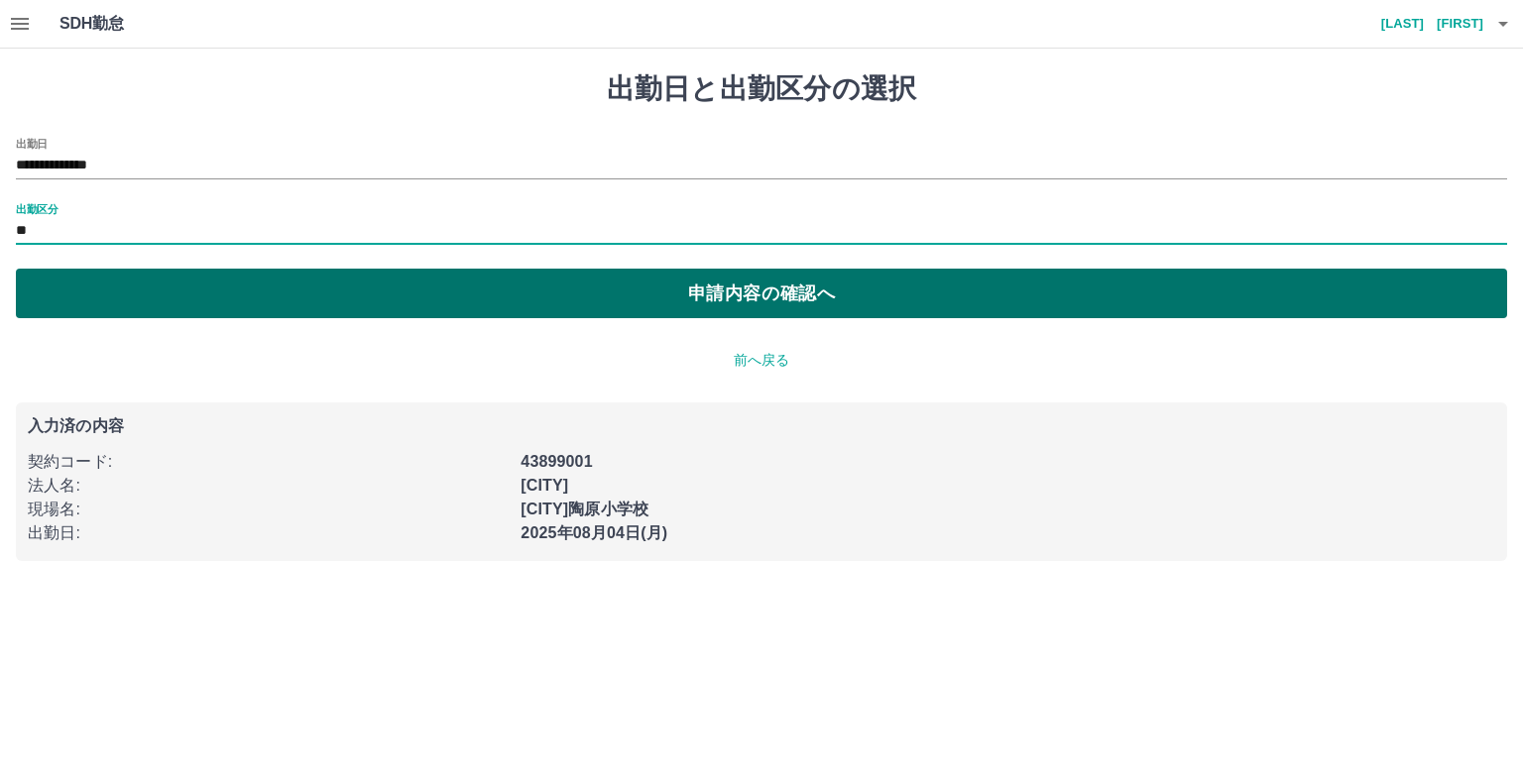 click on "申請内容の確認へ" at bounding box center [762, 293] 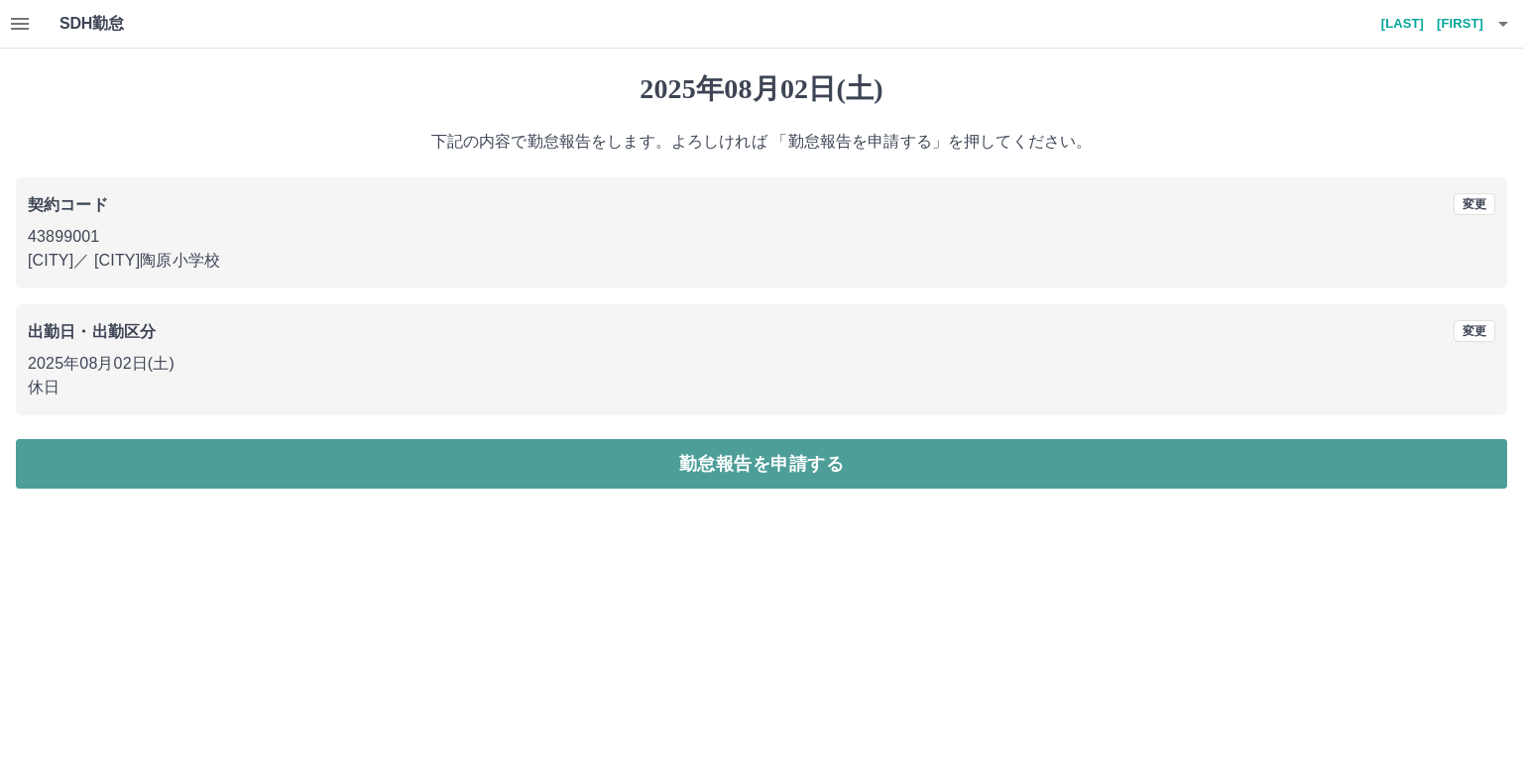 click on "勤怠報告を申請する" at bounding box center [762, 464] 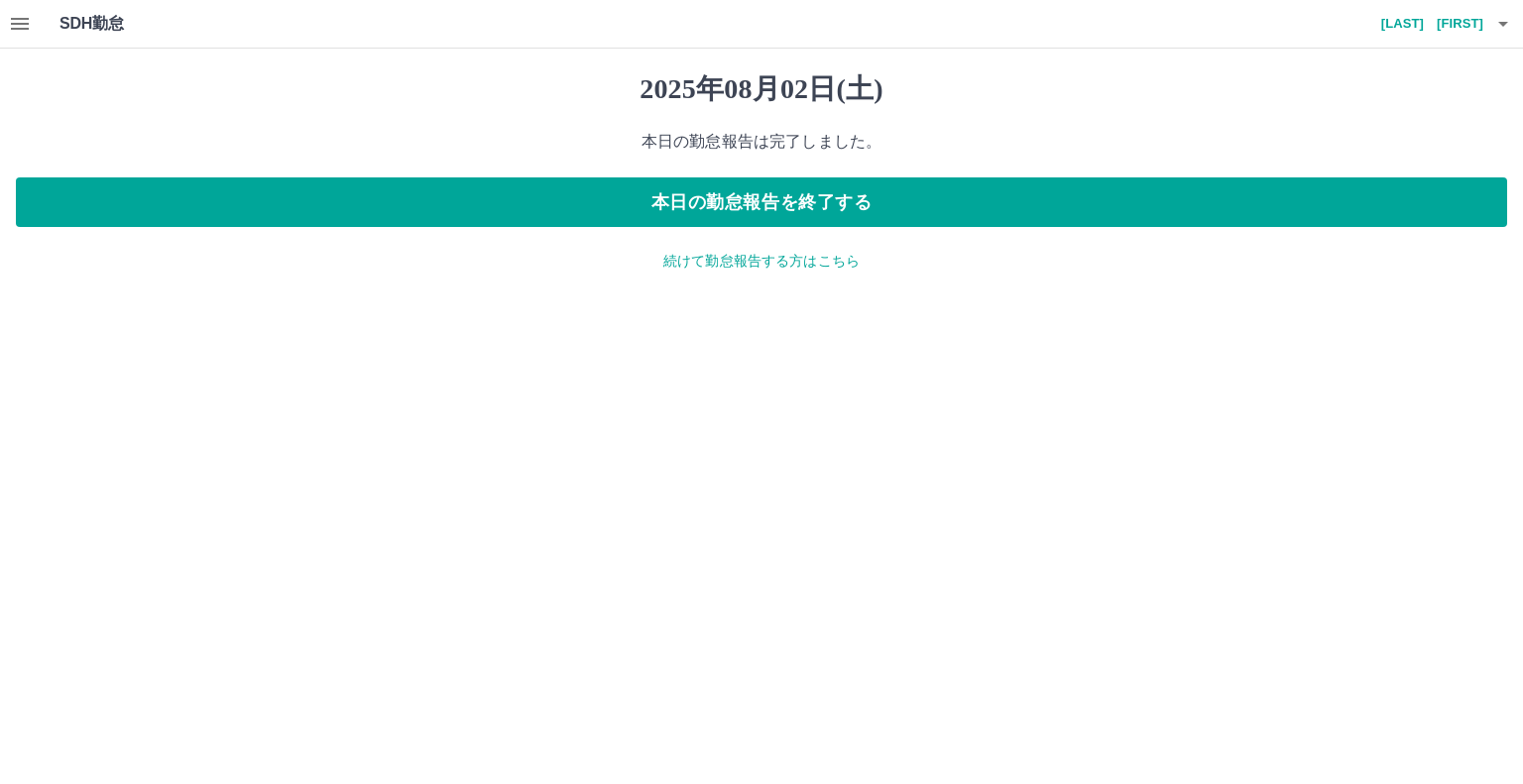 click on "続けて勤怠報告する方はこちら" at bounding box center (762, 261) 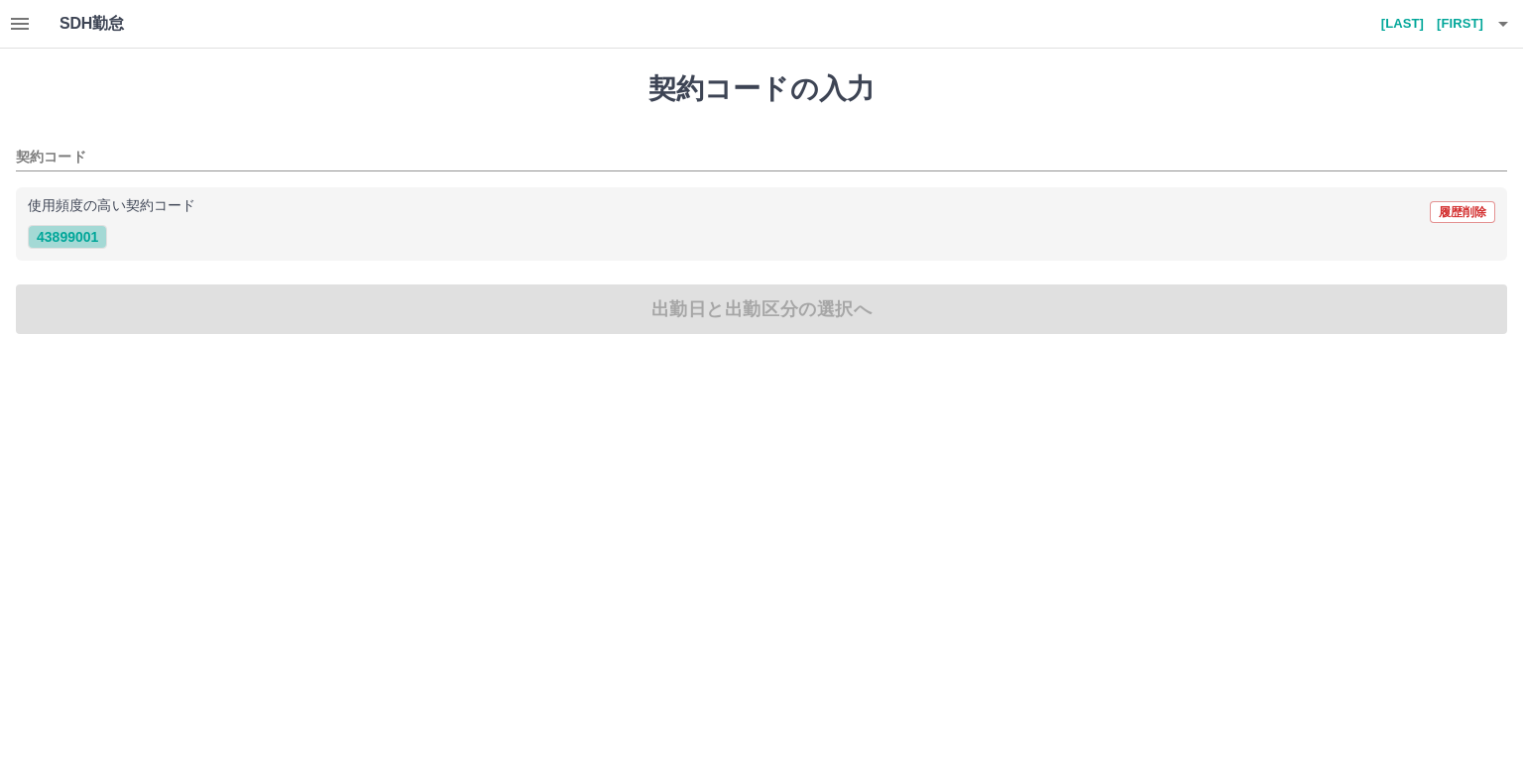 click on "43899001" at bounding box center (67, 237) 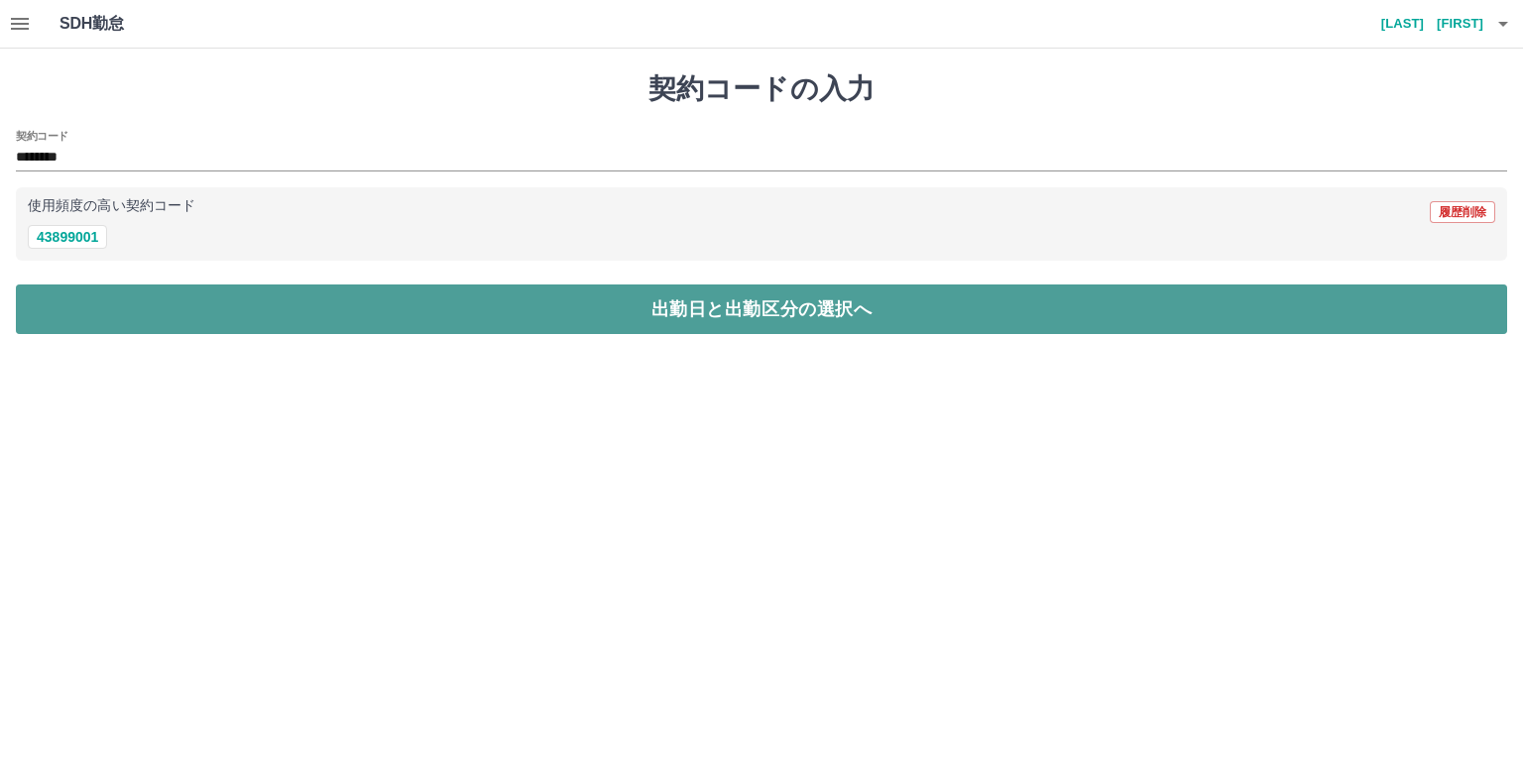 click on "出勤日と出勤区分の選択へ" at bounding box center (762, 309) 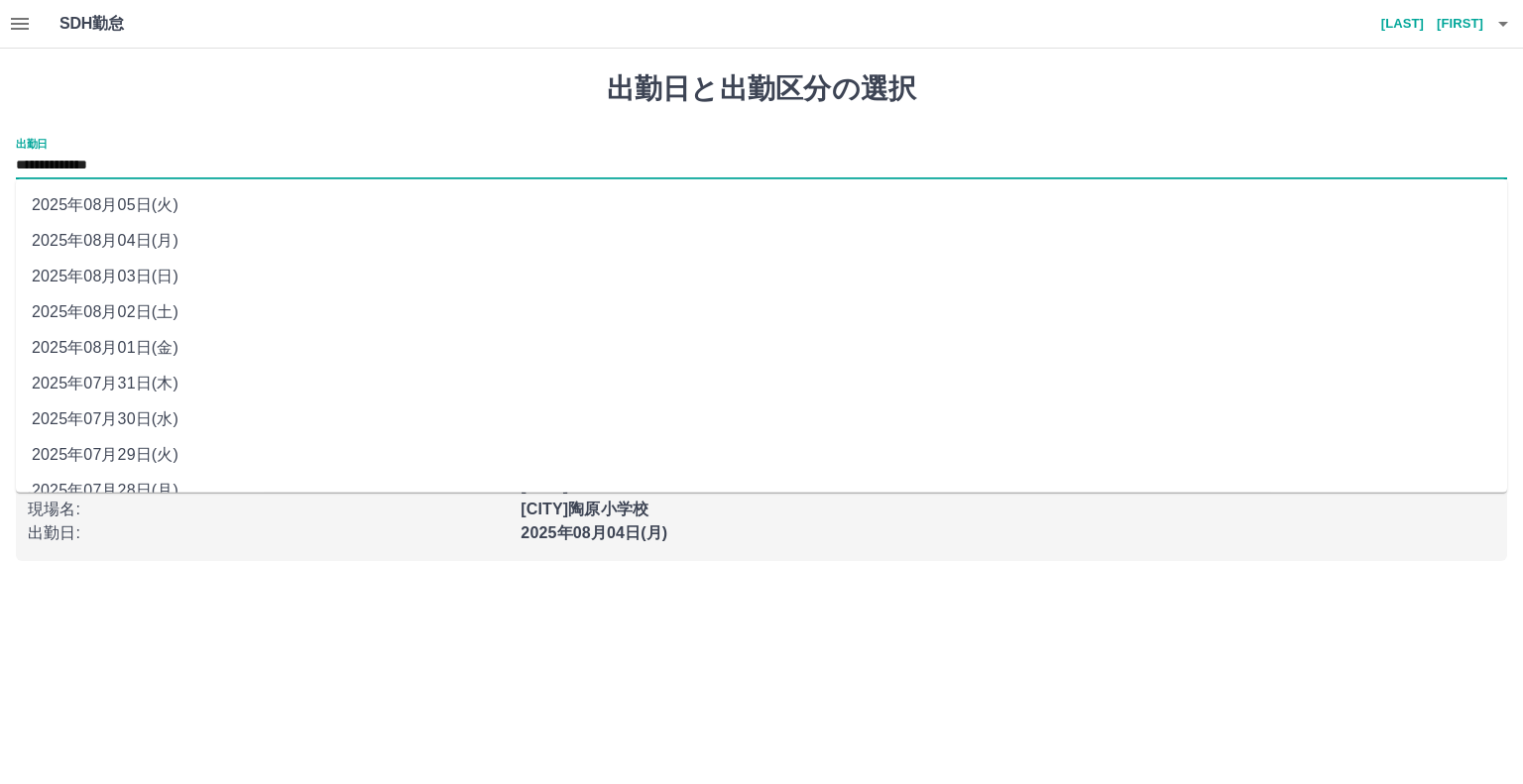 click on "**********" at bounding box center [762, 166] 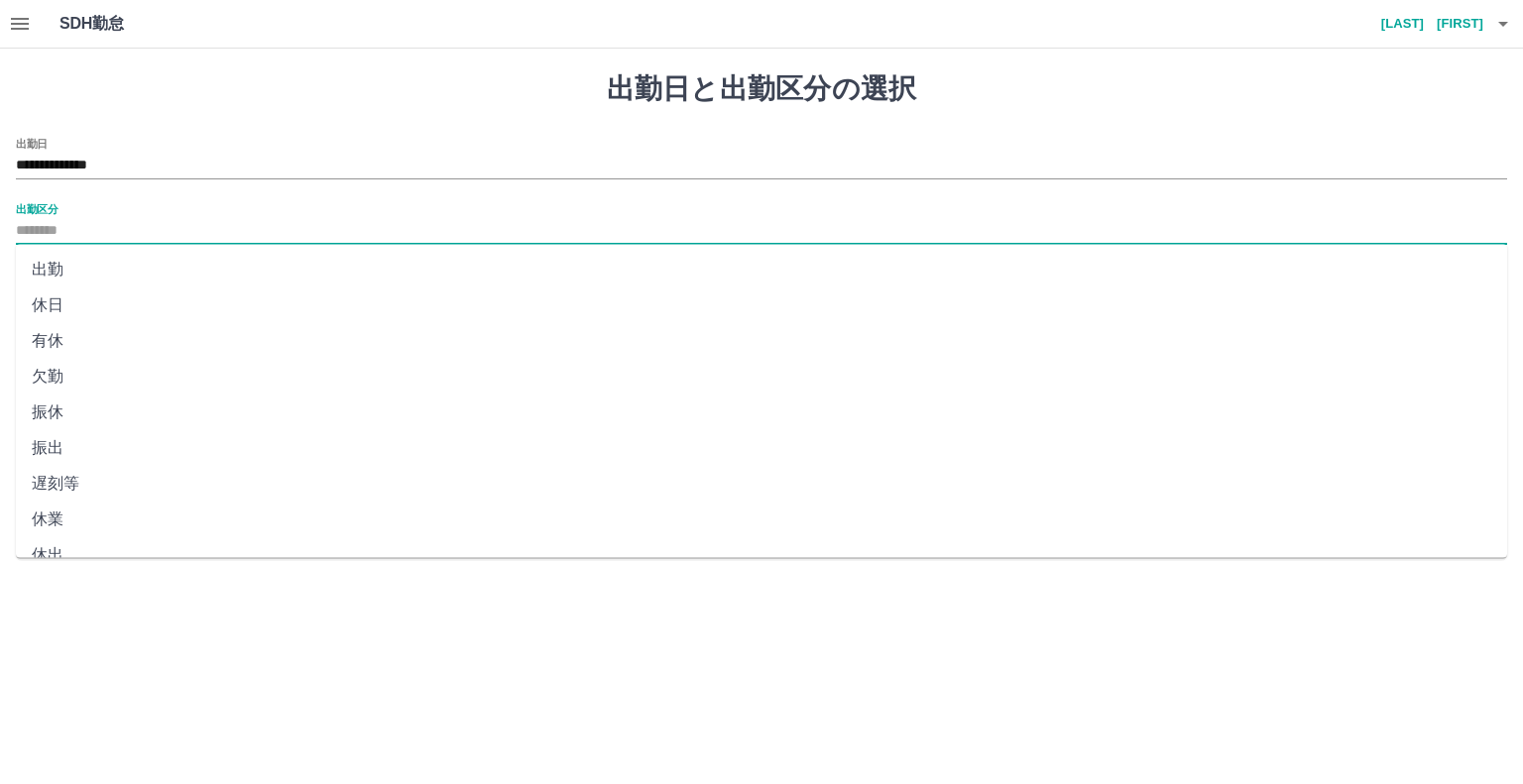 click on "出勤区分" at bounding box center [762, 231] 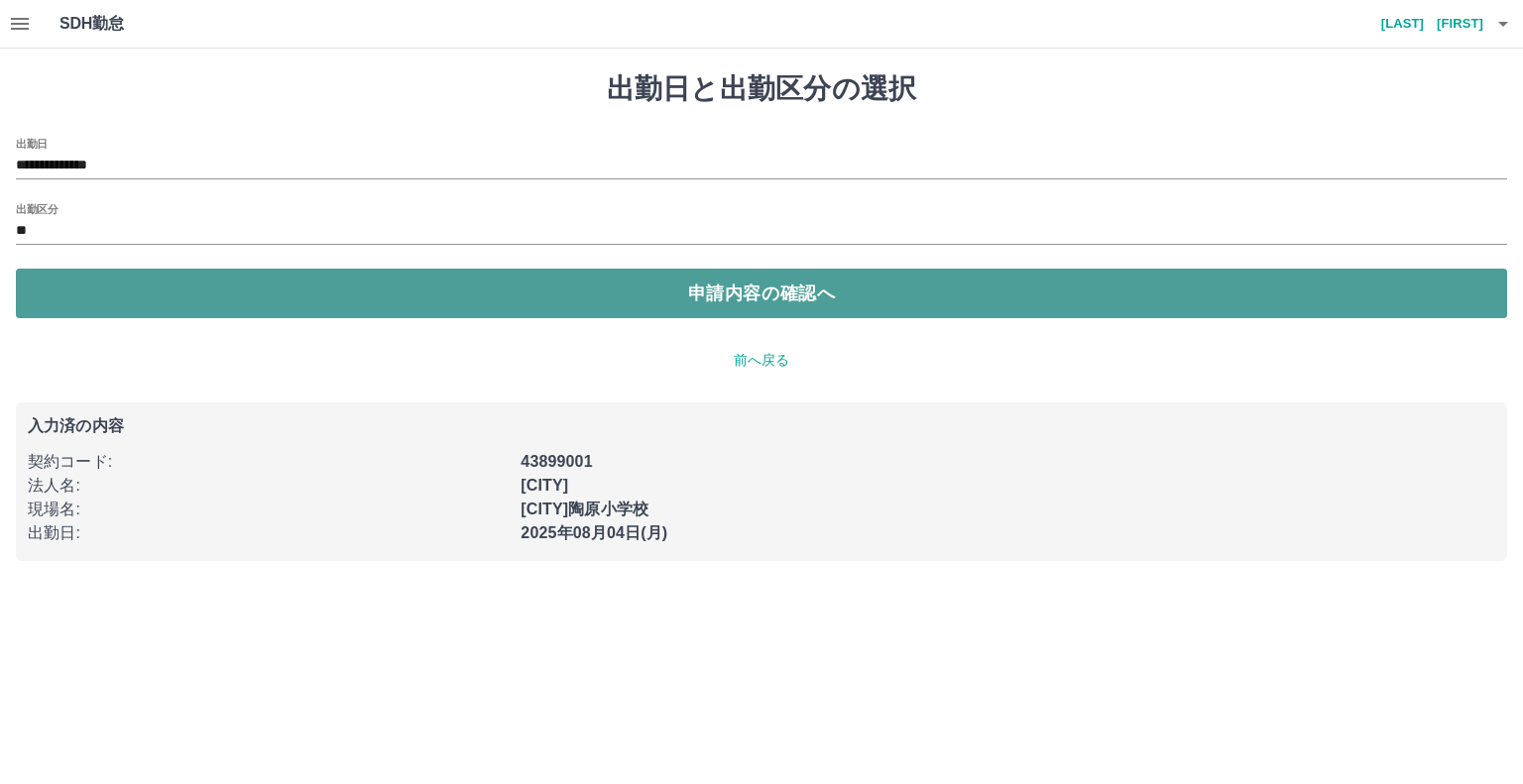 click on "申請内容の確認へ" at bounding box center (762, 293) 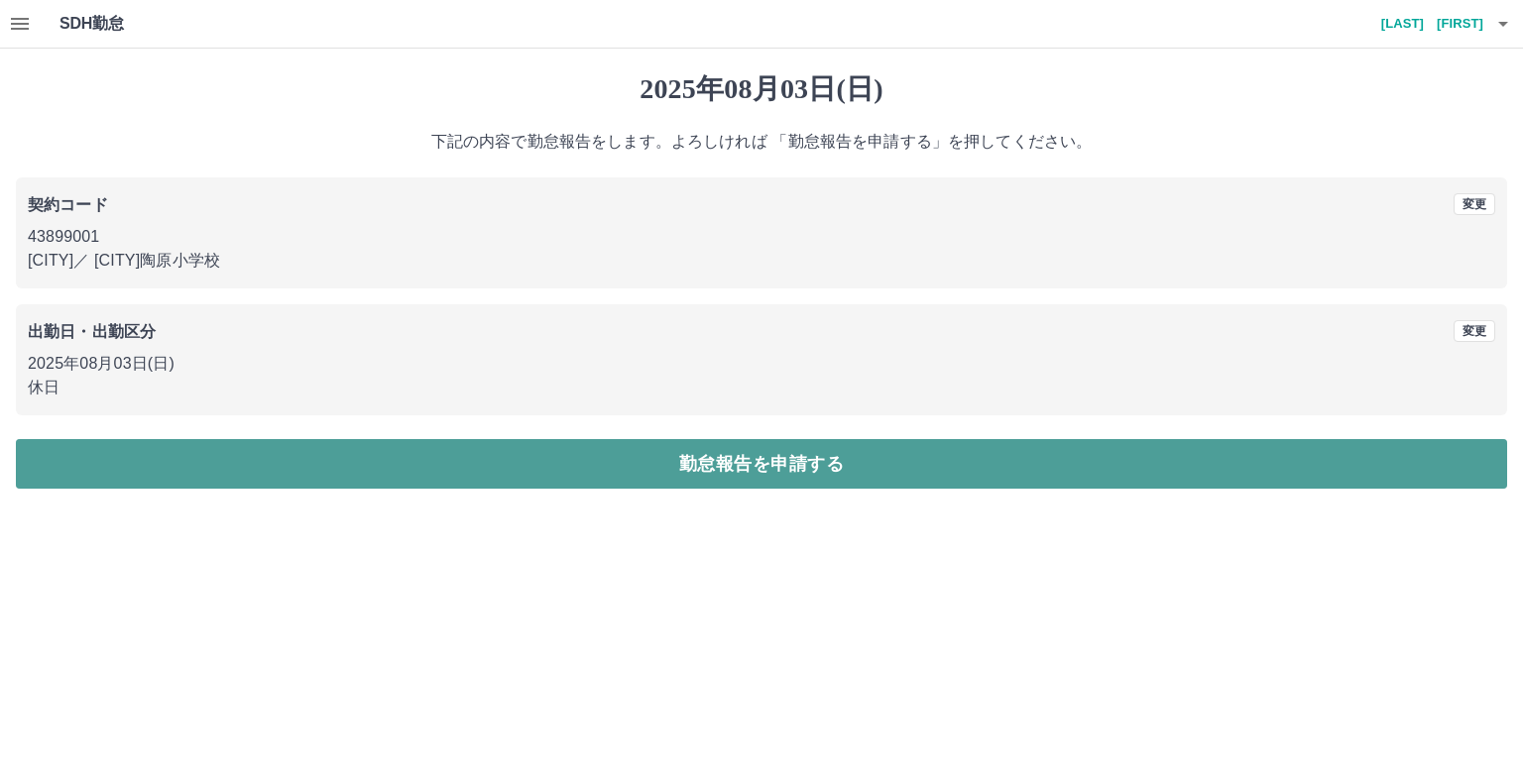 click on "勤怠報告を申請する" at bounding box center [762, 464] 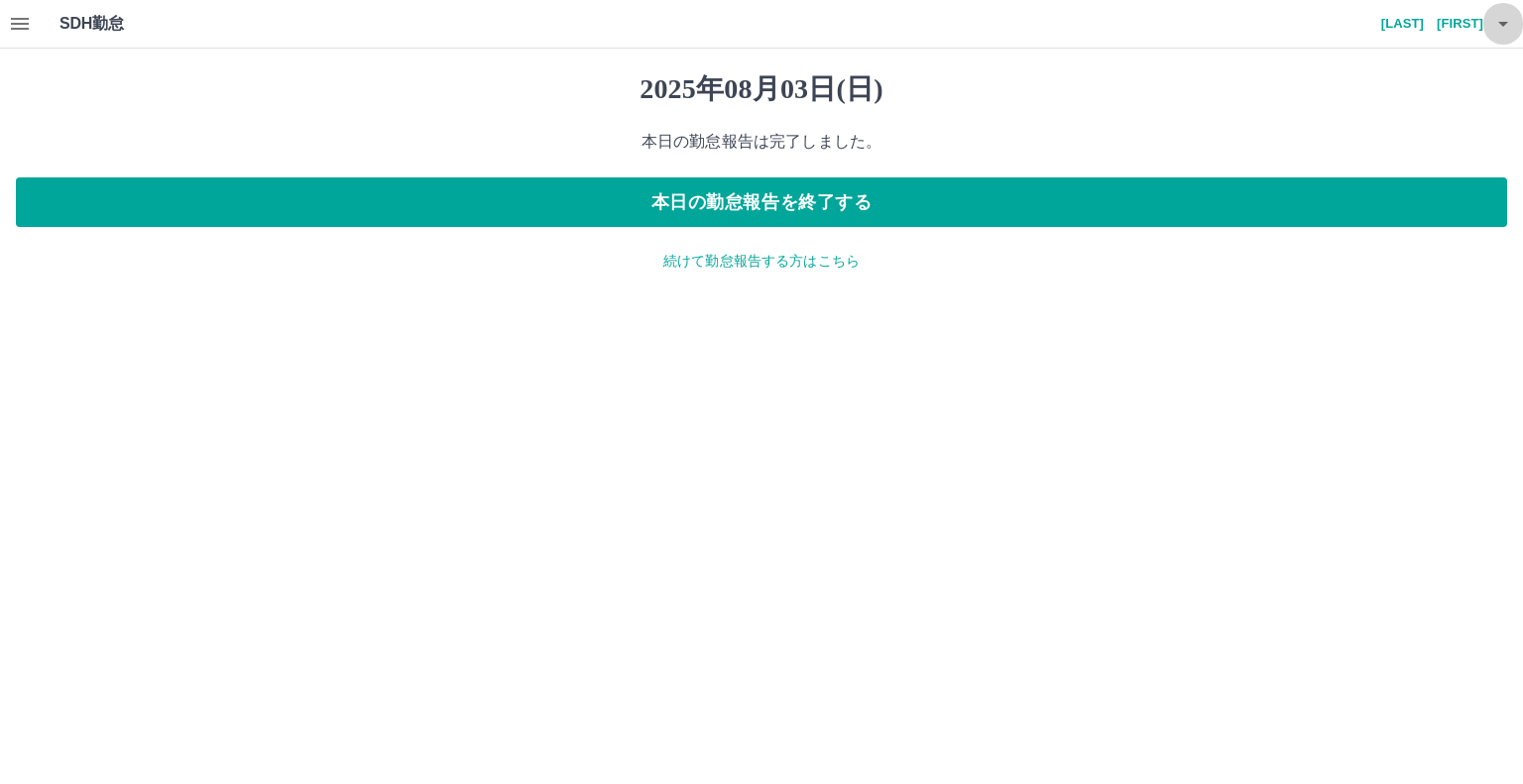 click 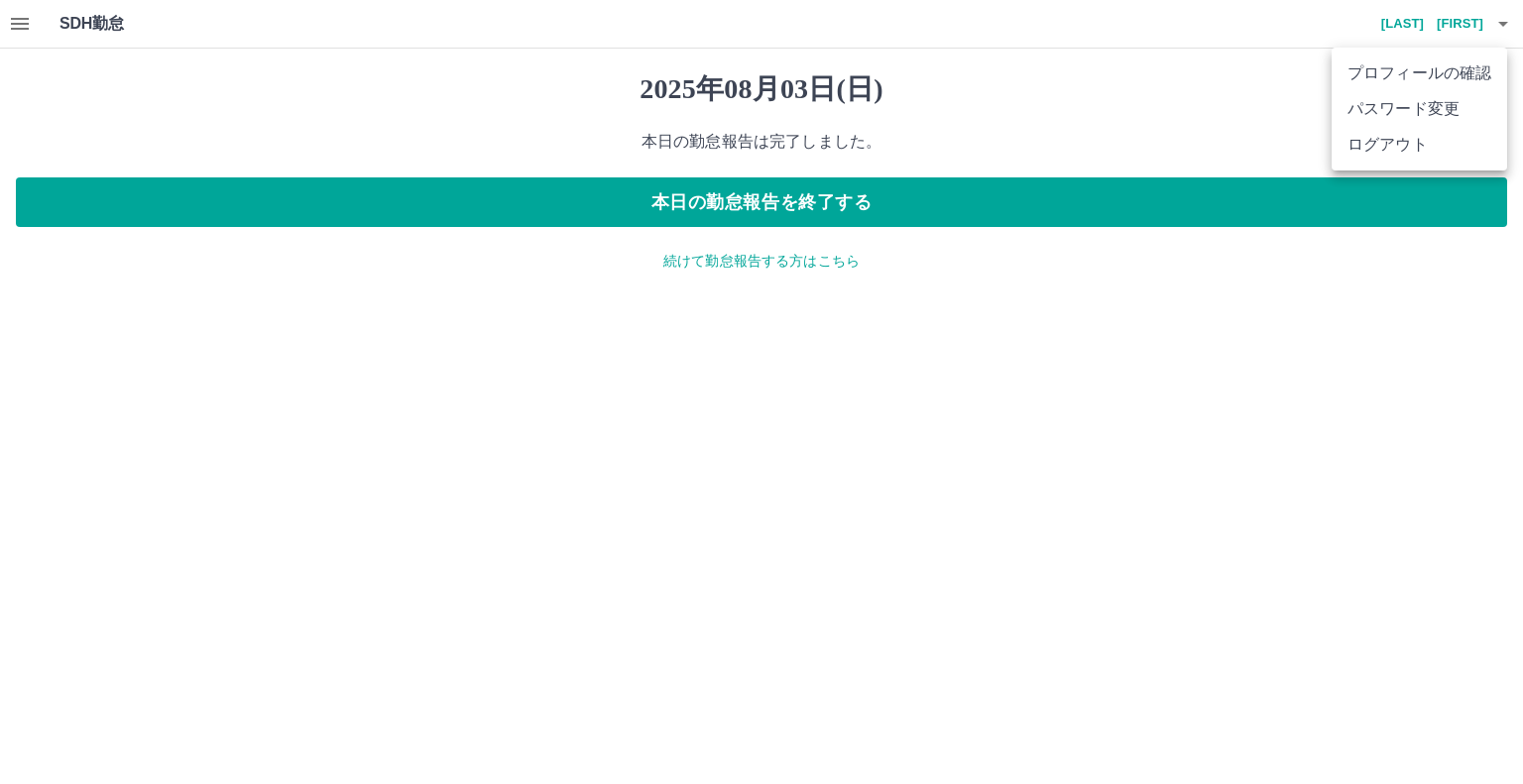 click on "ログアウト" at bounding box center [1419, 145] 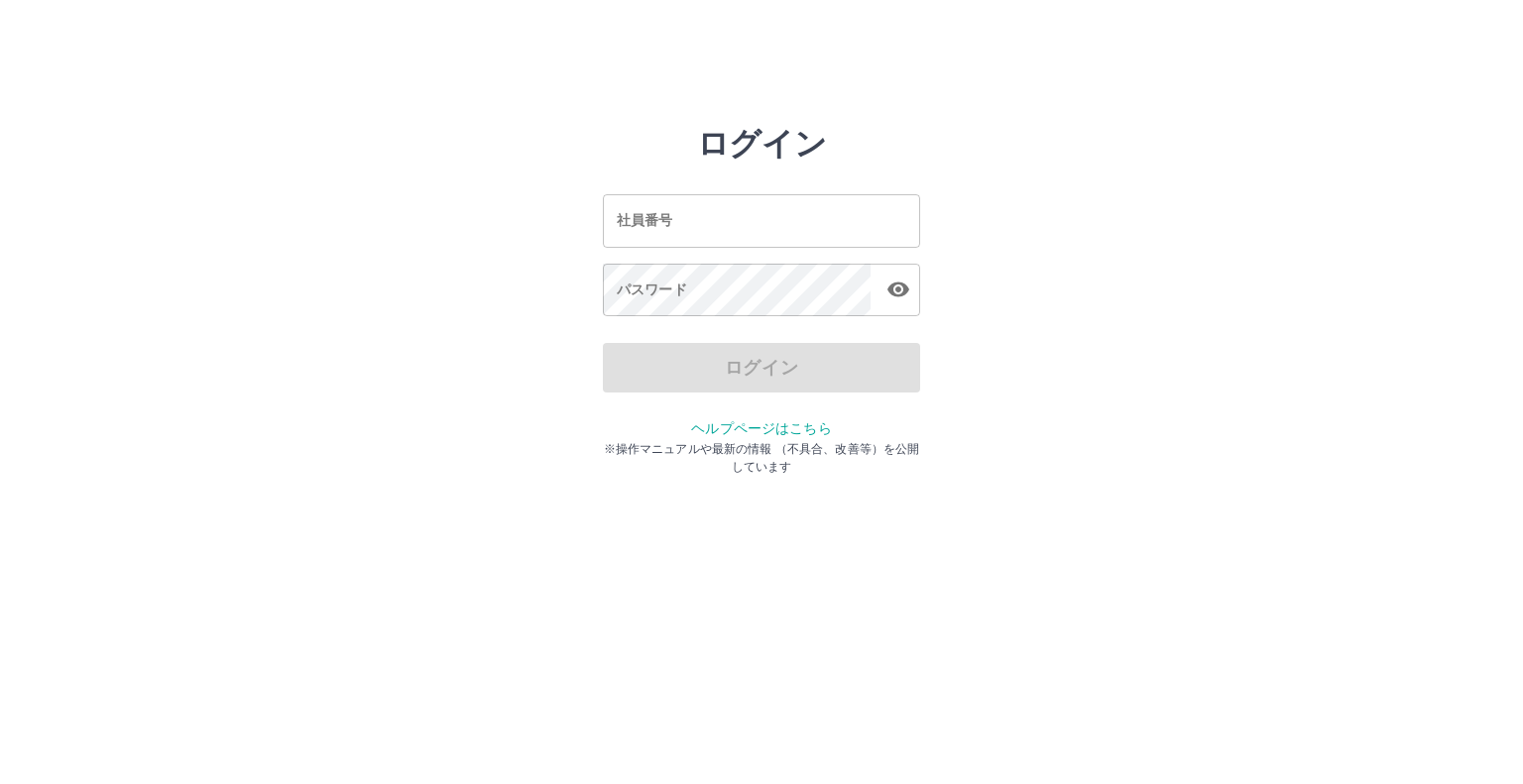 scroll, scrollTop: 0, scrollLeft: 0, axis: both 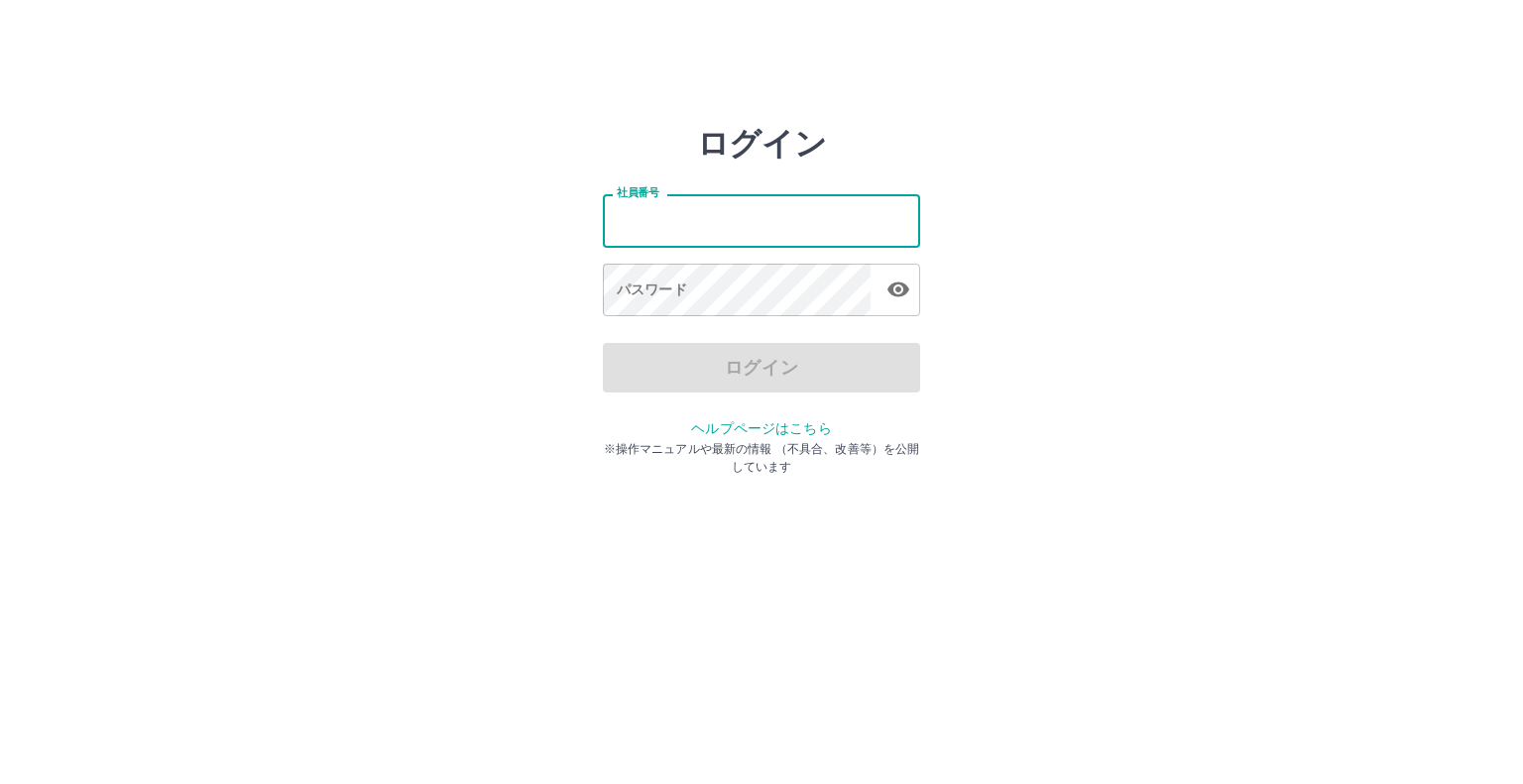 type on "*******" 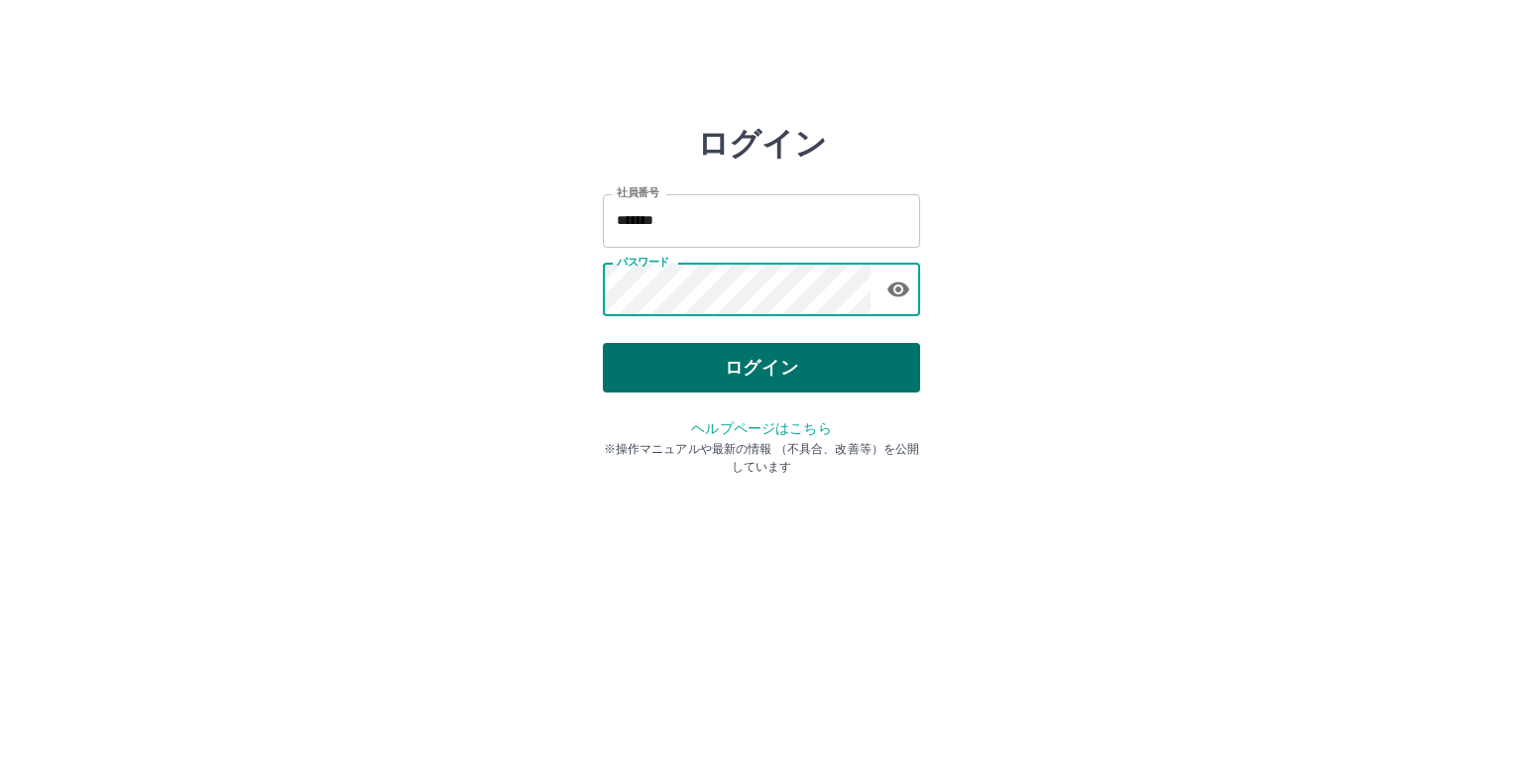 click on "ログイン" at bounding box center [762, 368] 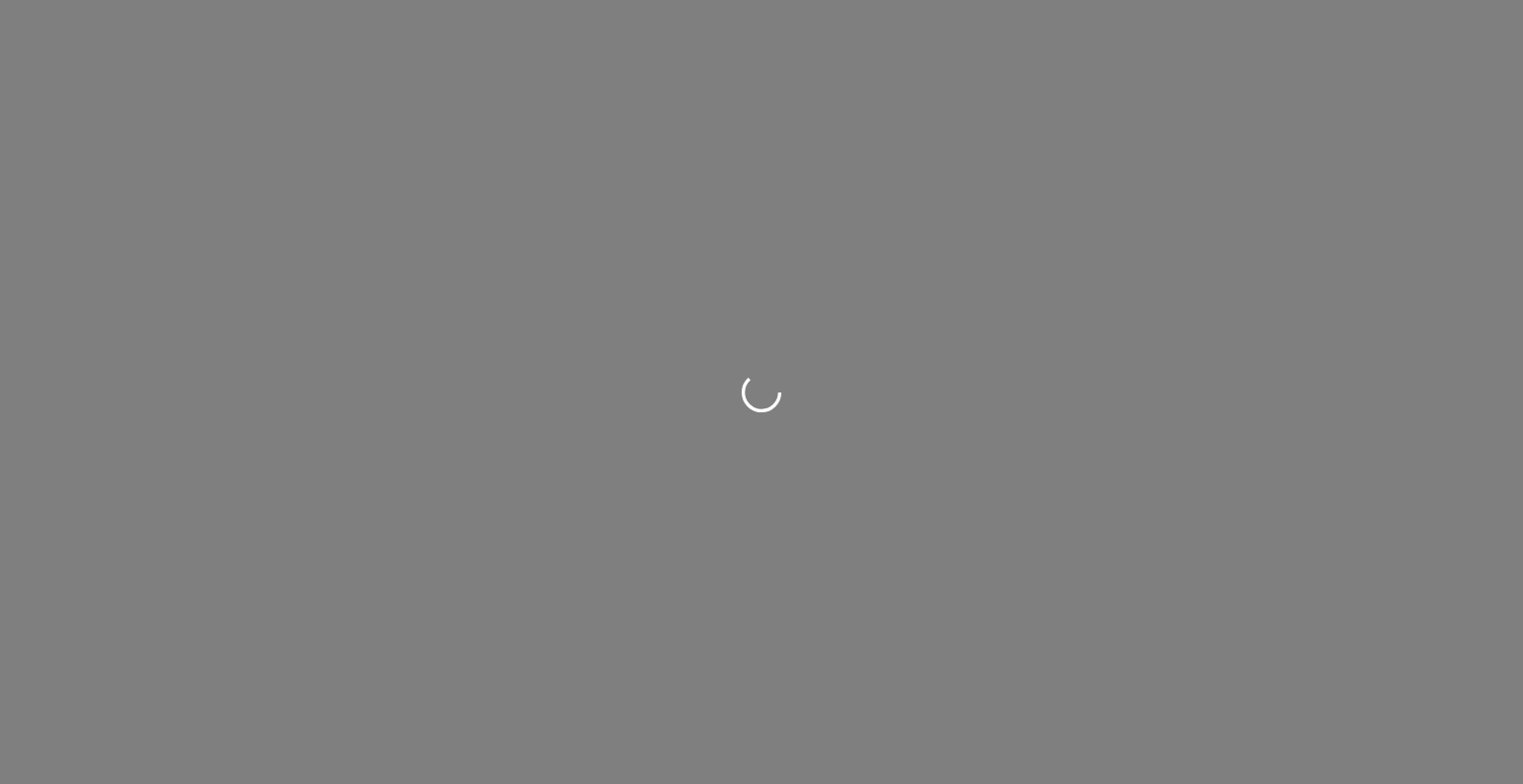 scroll, scrollTop: 0, scrollLeft: 0, axis: both 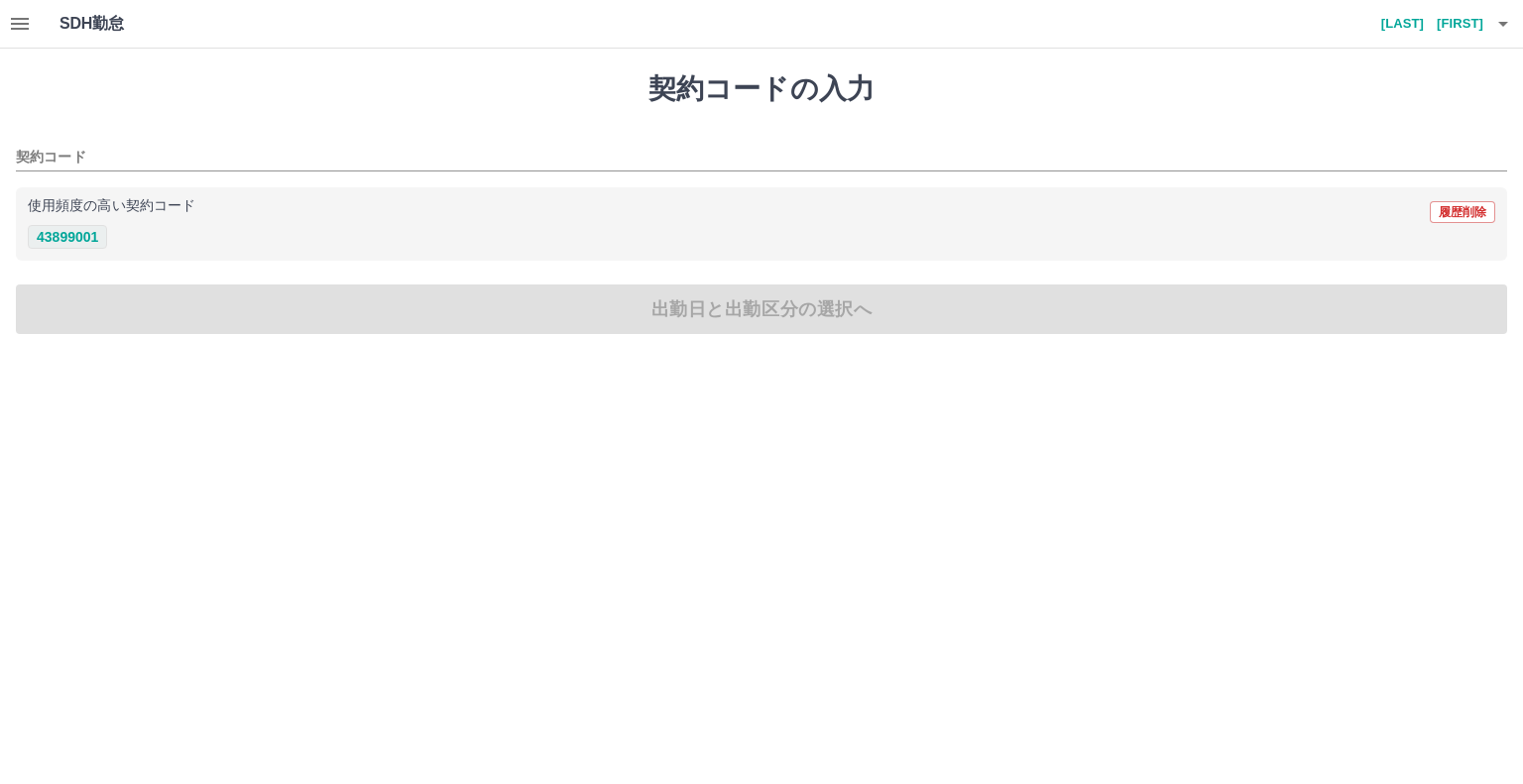 click on "43899001" at bounding box center [67, 237] 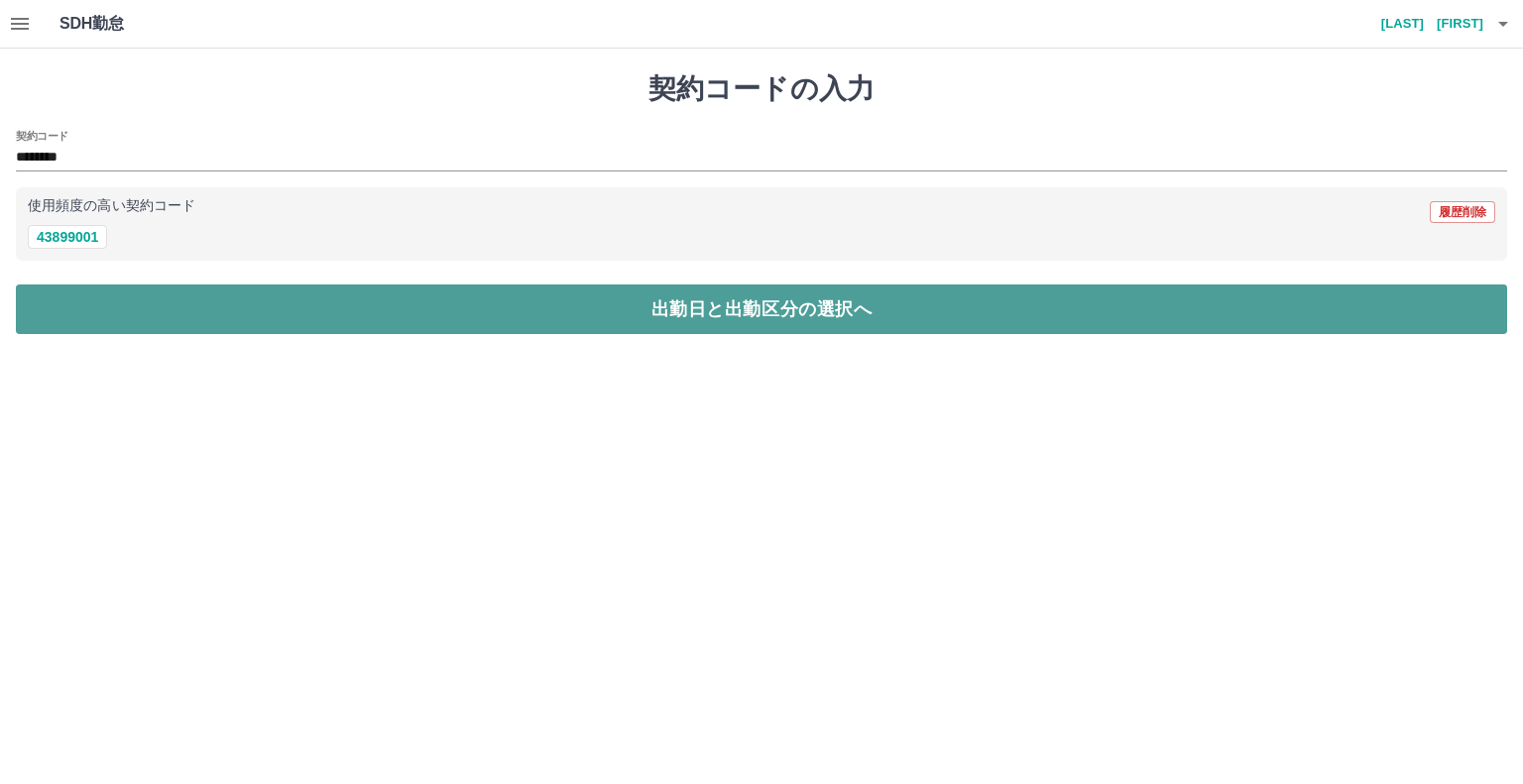 click on "出勤日と出勤区分の選択へ" at bounding box center (762, 309) 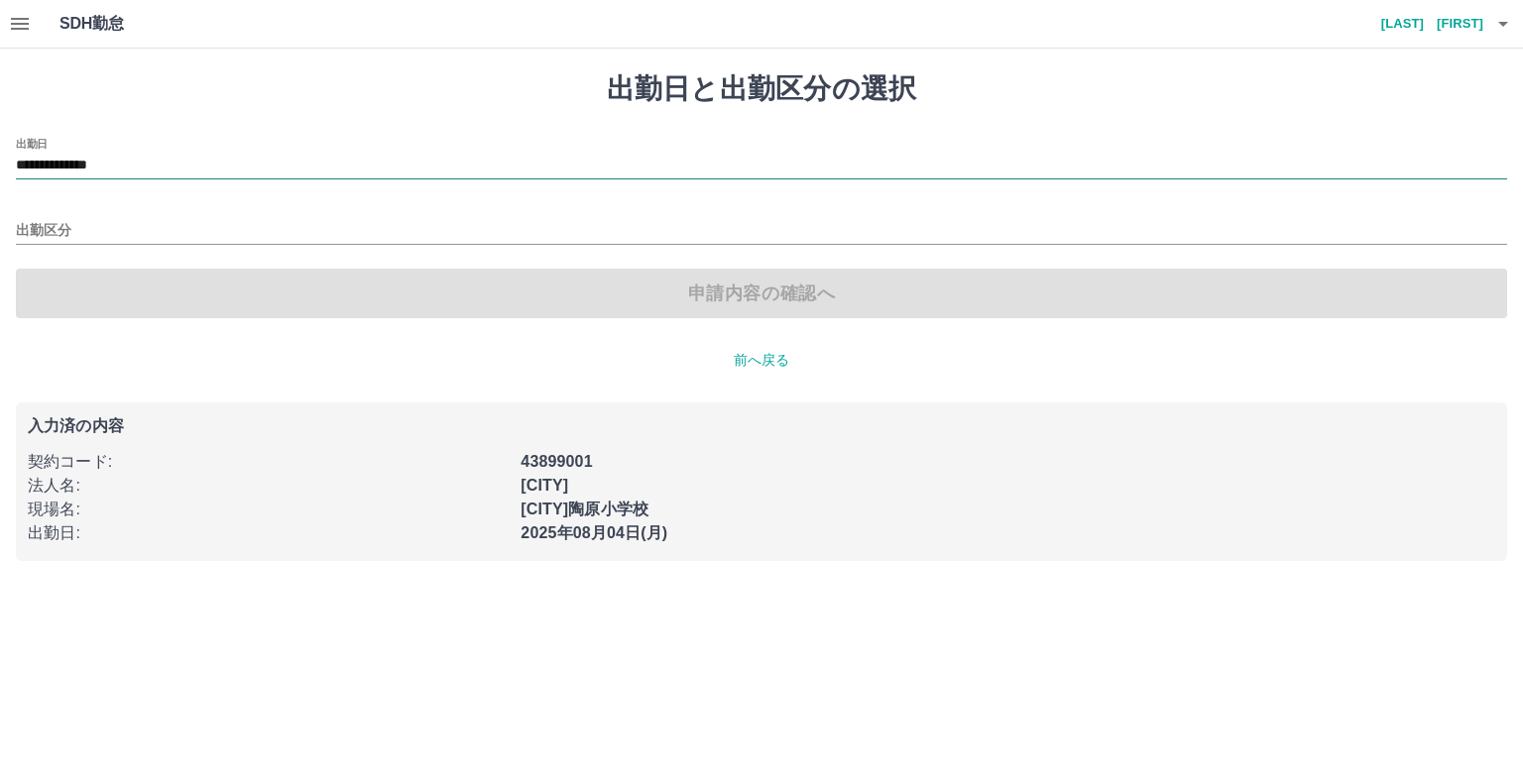 click on "**********" at bounding box center [762, 166] 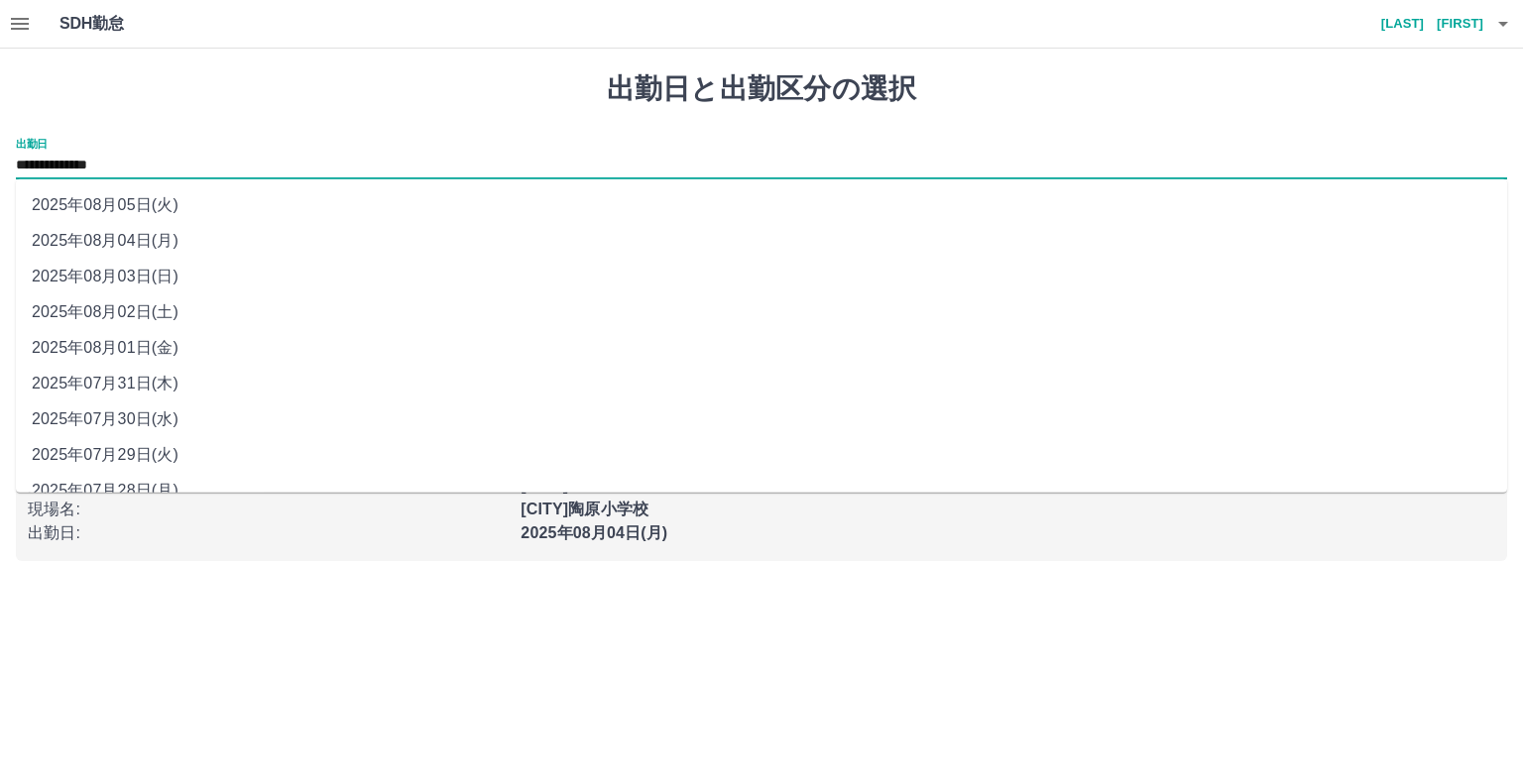 click on "2025年08月01日(金)" at bounding box center [762, 348] 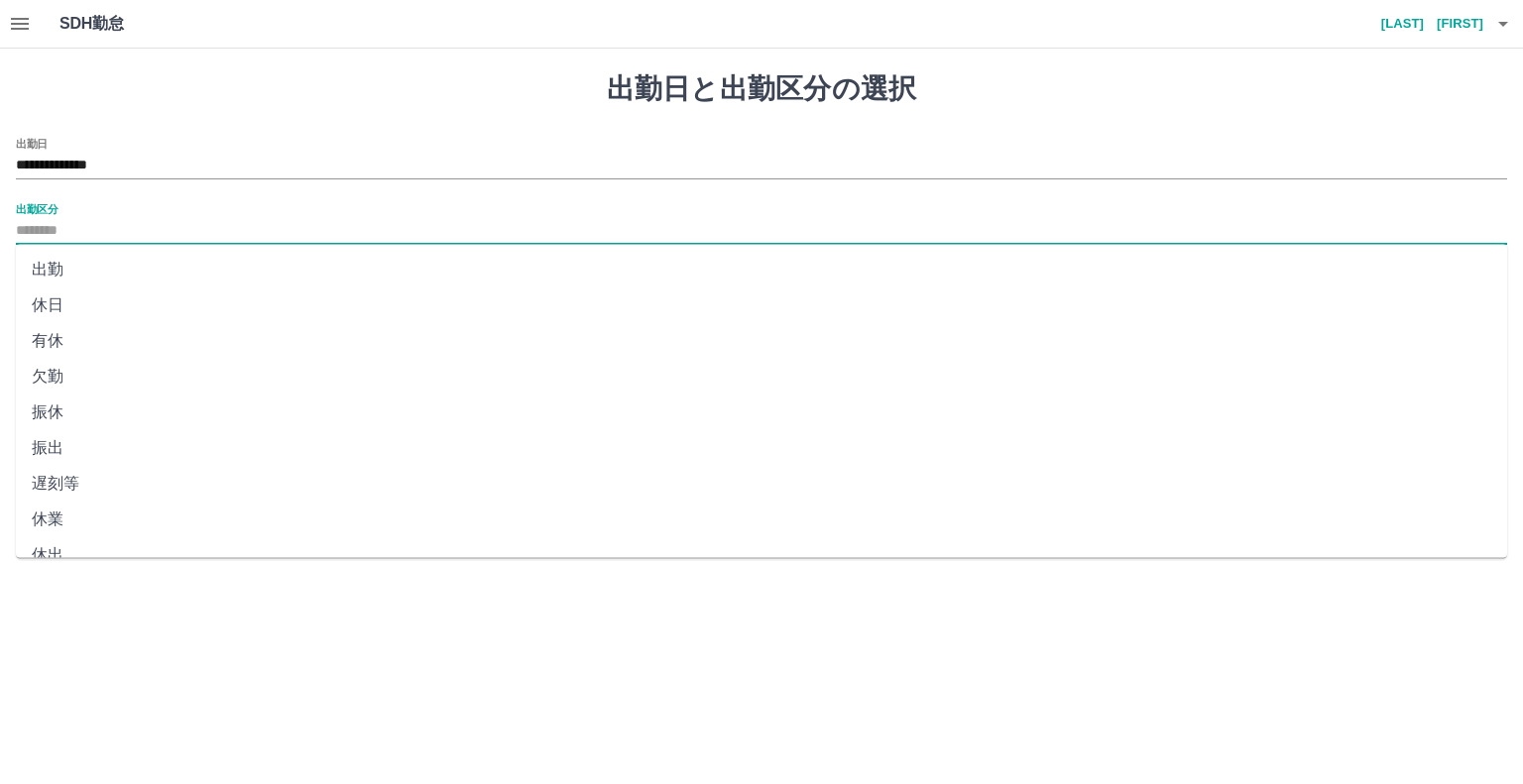 click on "出勤区分" at bounding box center [762, 231] 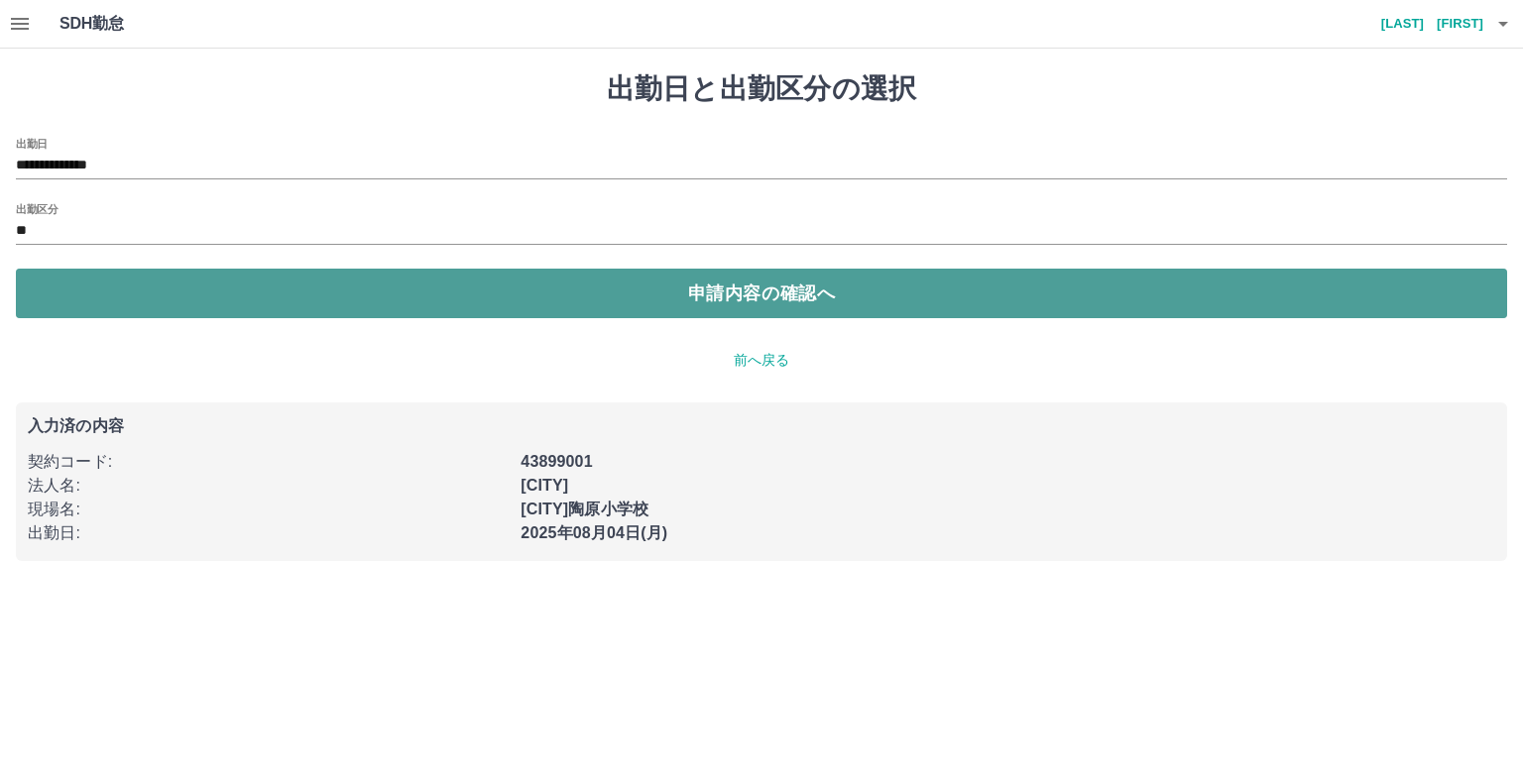 click on "申請内容の確認へ" at bounding box center [762, 293] 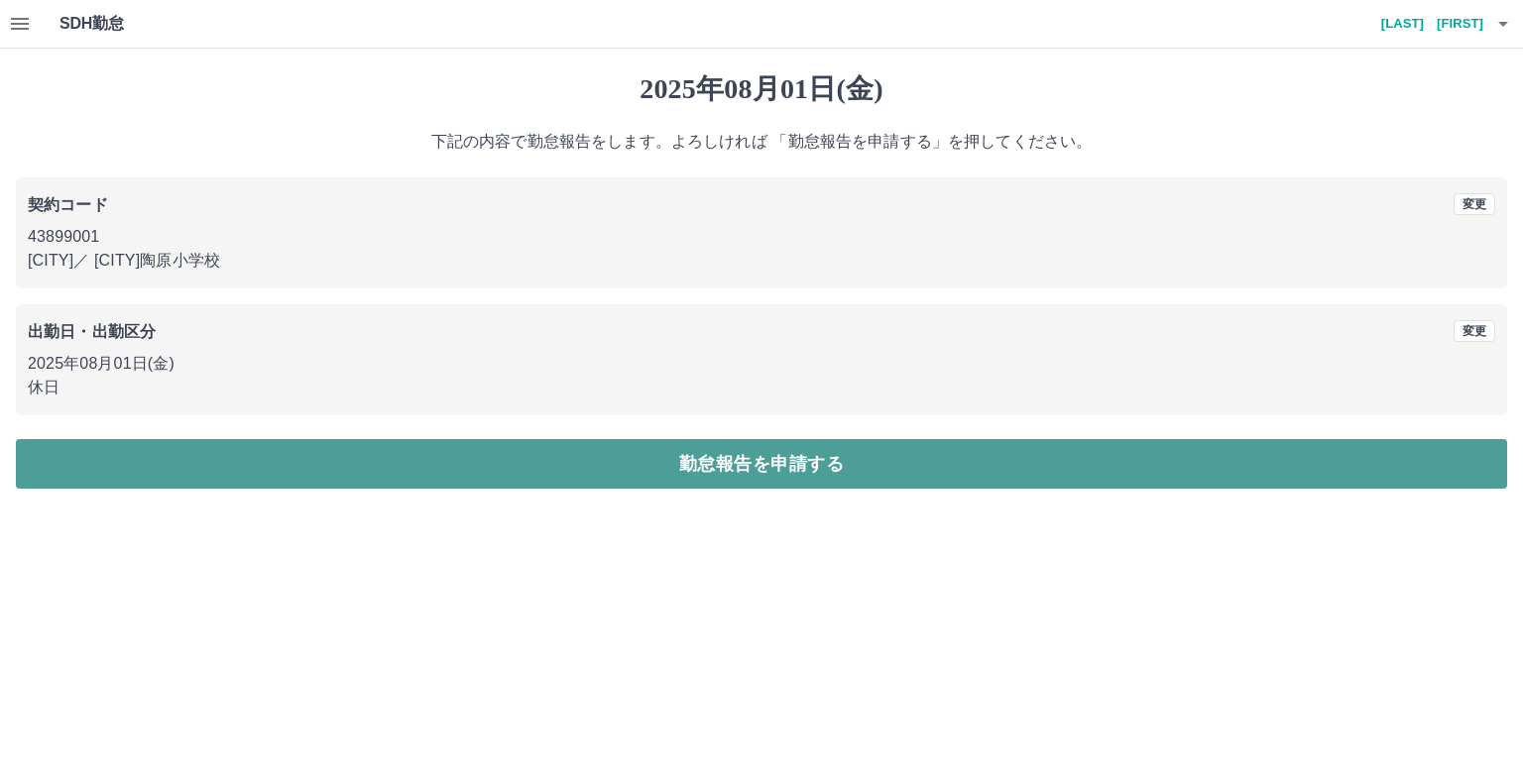 click on "勤怠報告を申請する" at bounding box center [762, 464] 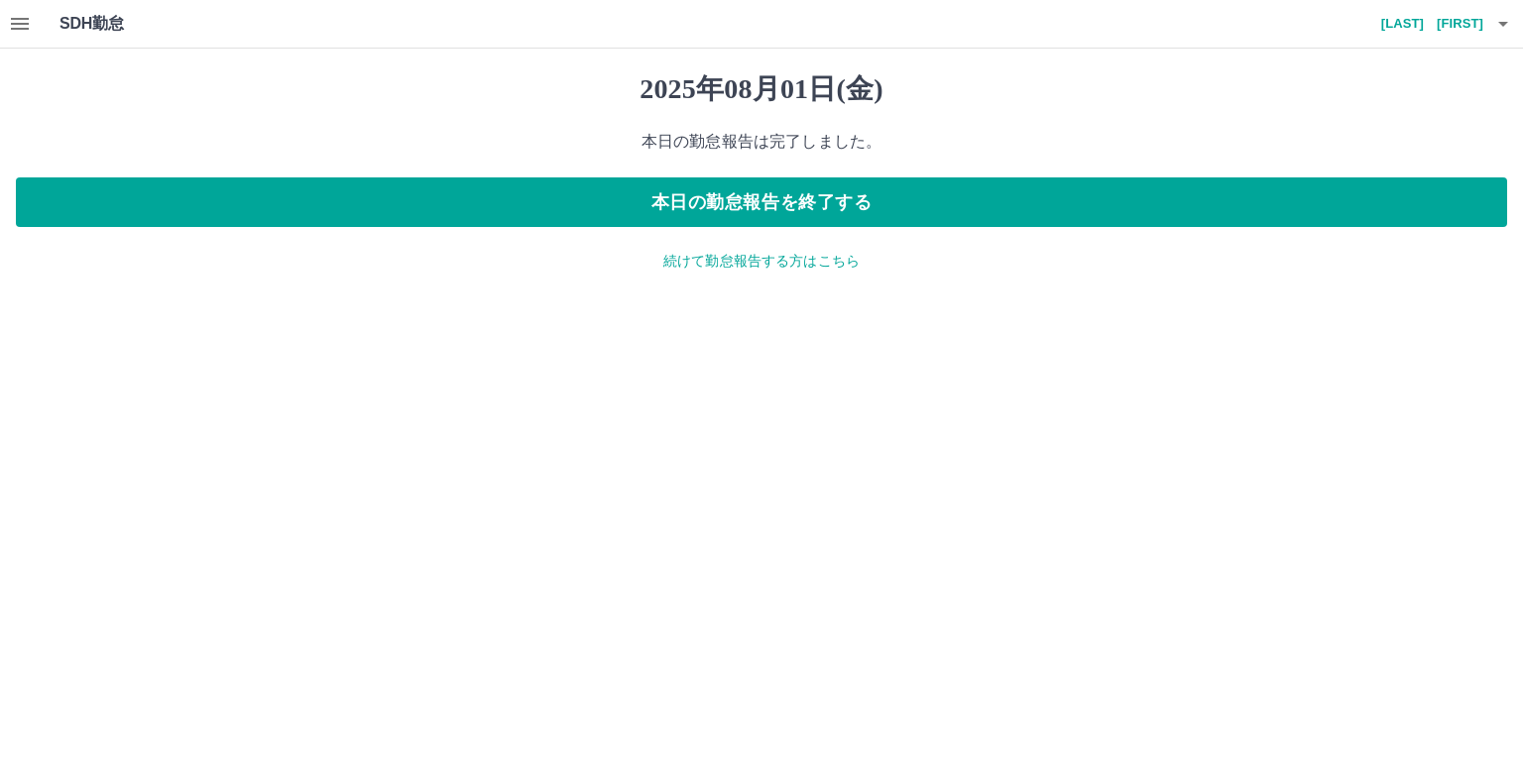 click on "続けて勤怠報告する方はこちら" at bounding box center (762, 261) 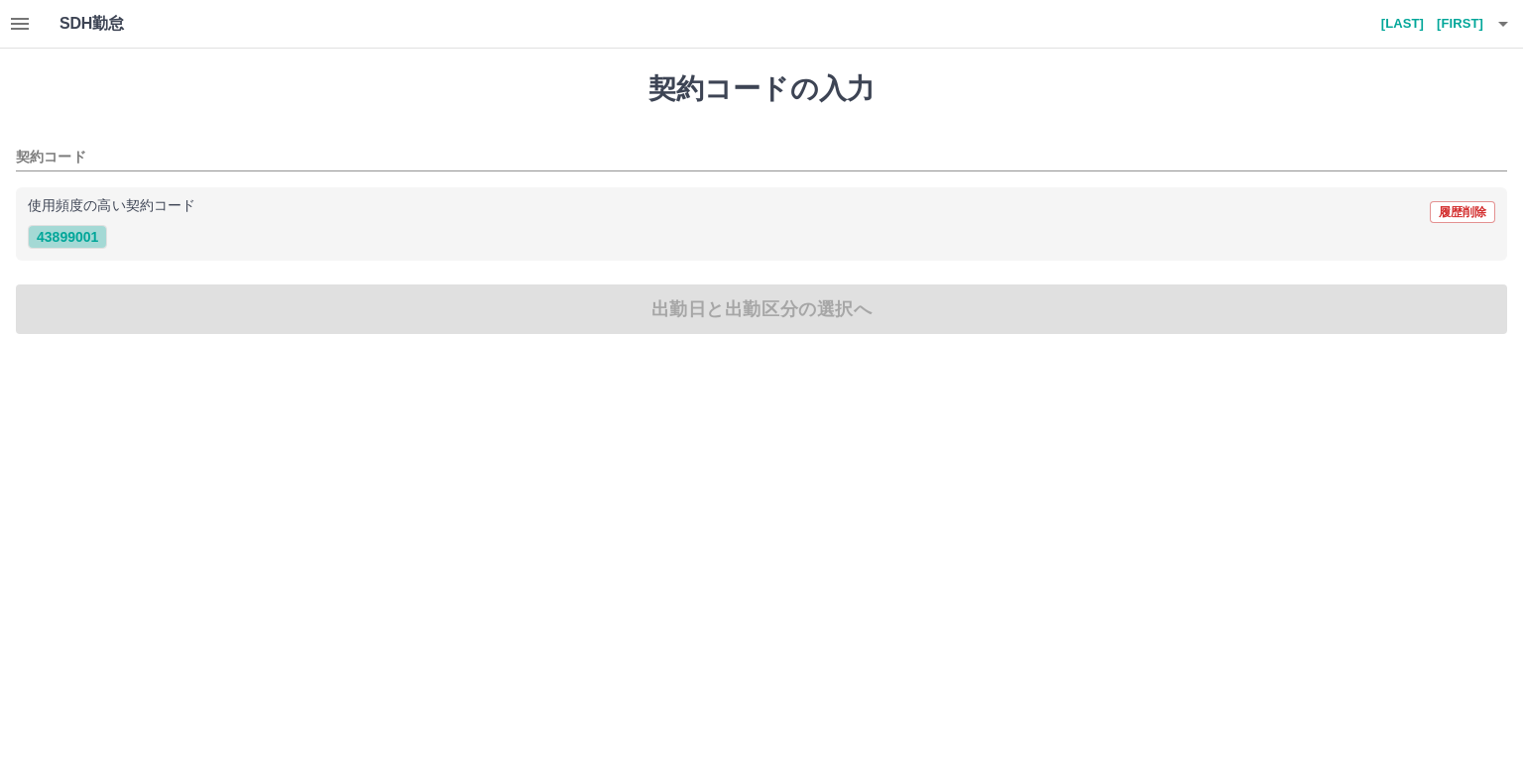 click on "43899001" at bounding box center (67, 237) 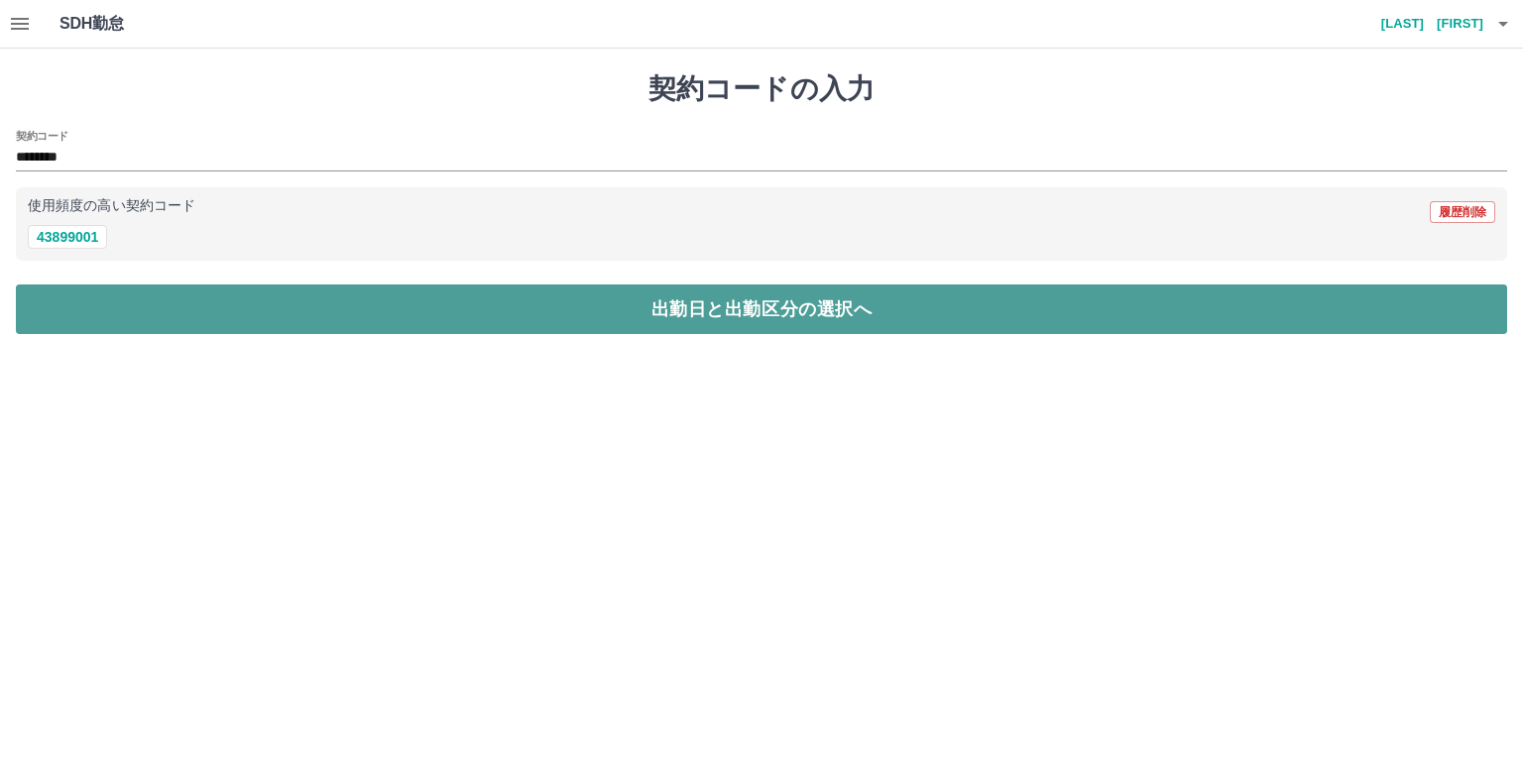 click on "出勤日と出勤区分の選択へ" at bounding box center [762, 309] 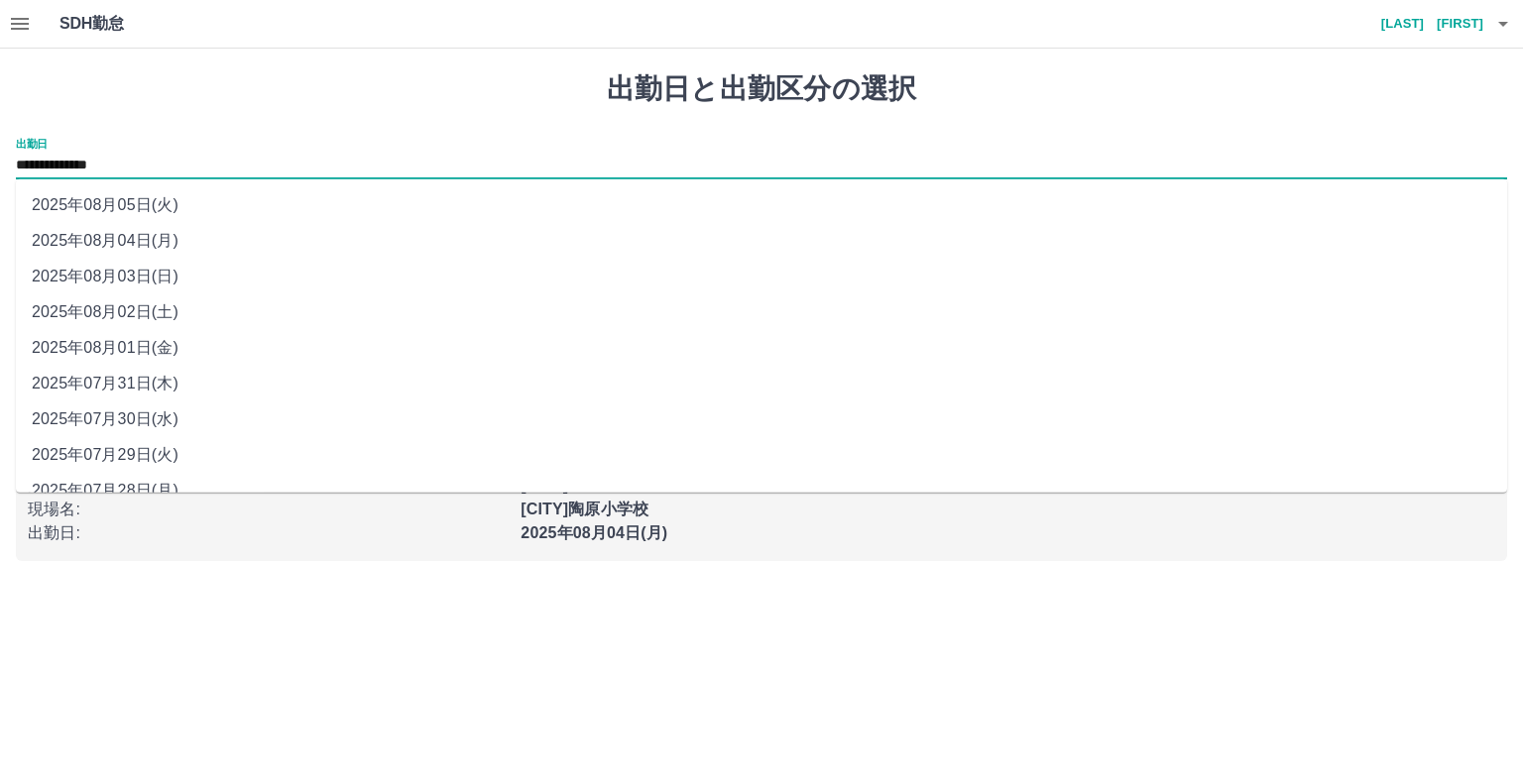 click on "**********" at bounding box center (762, 166) 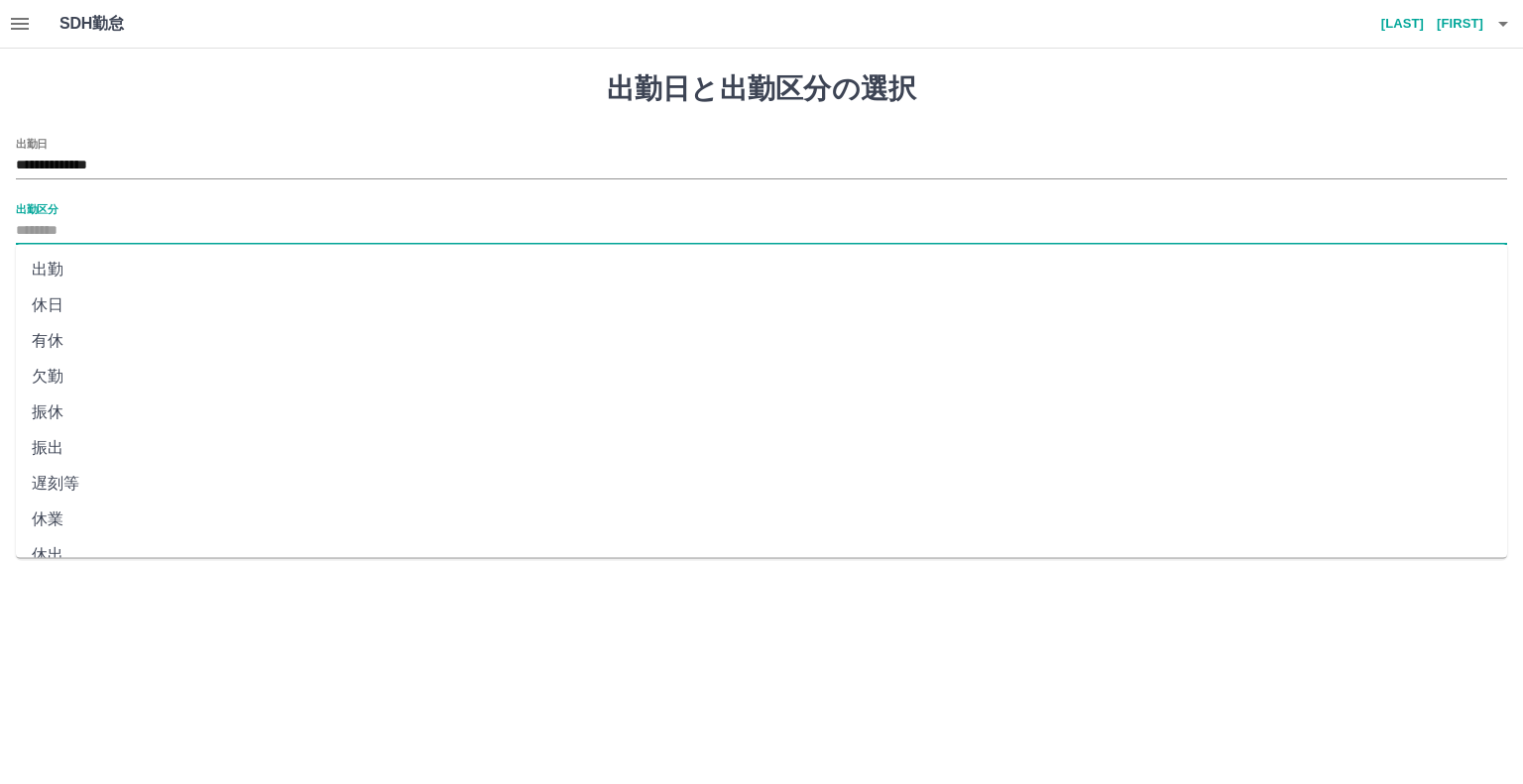click on "出勤区分" at bounding box center [762, 231] 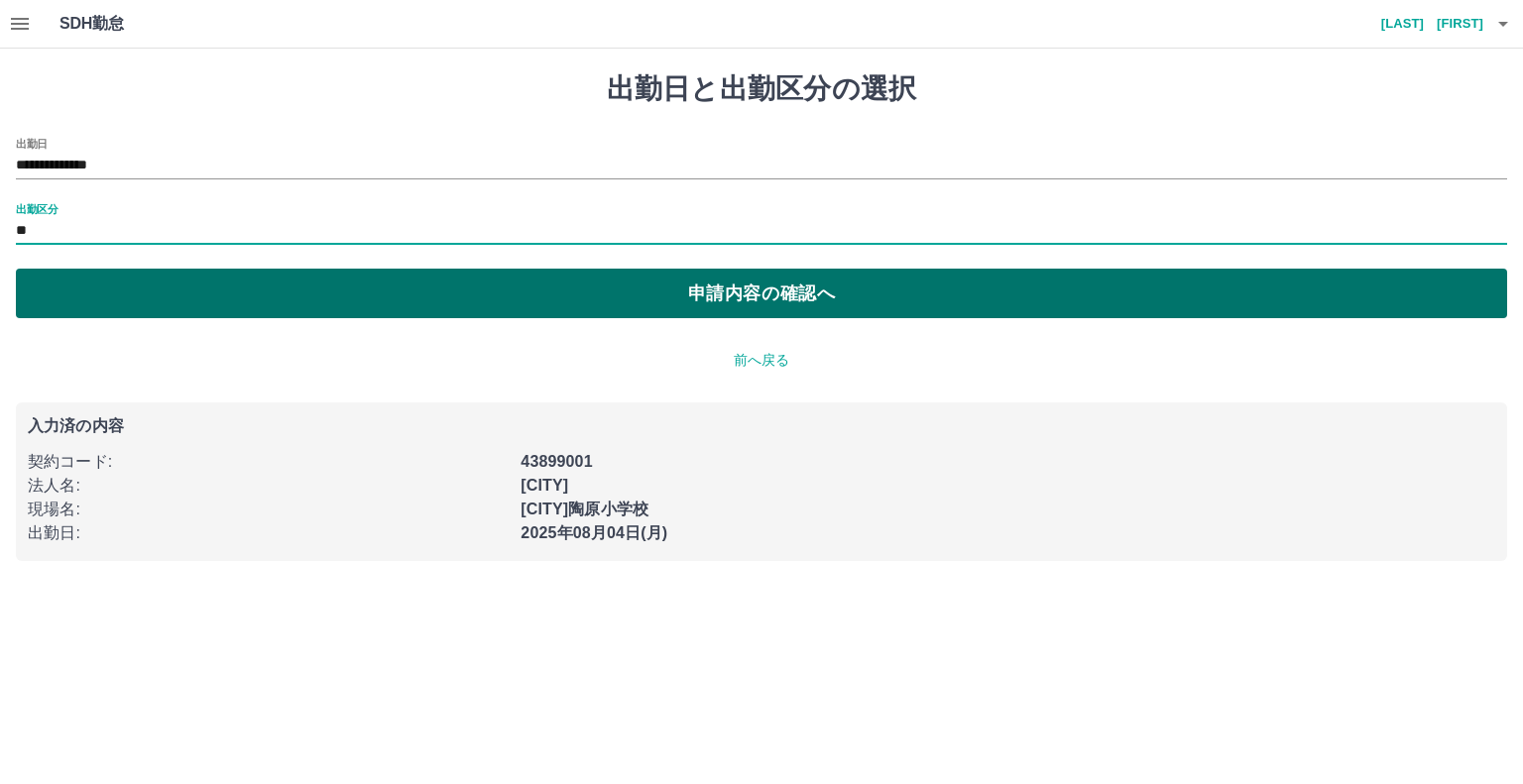 click on "申請内容の確認へ" at bounding box center (762, 293) 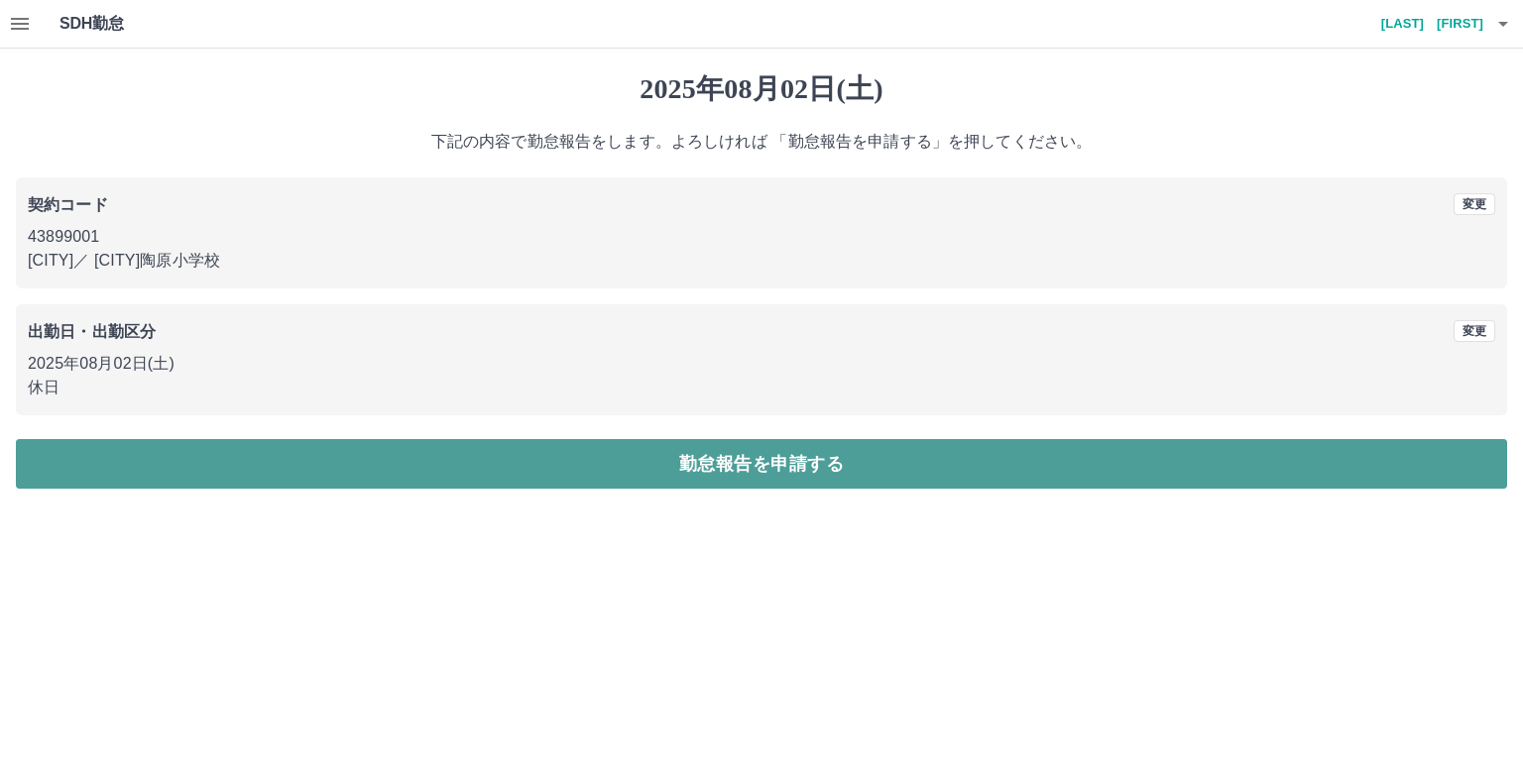 click on "勤怠報告を申請する" at bounding box center [762, 464] 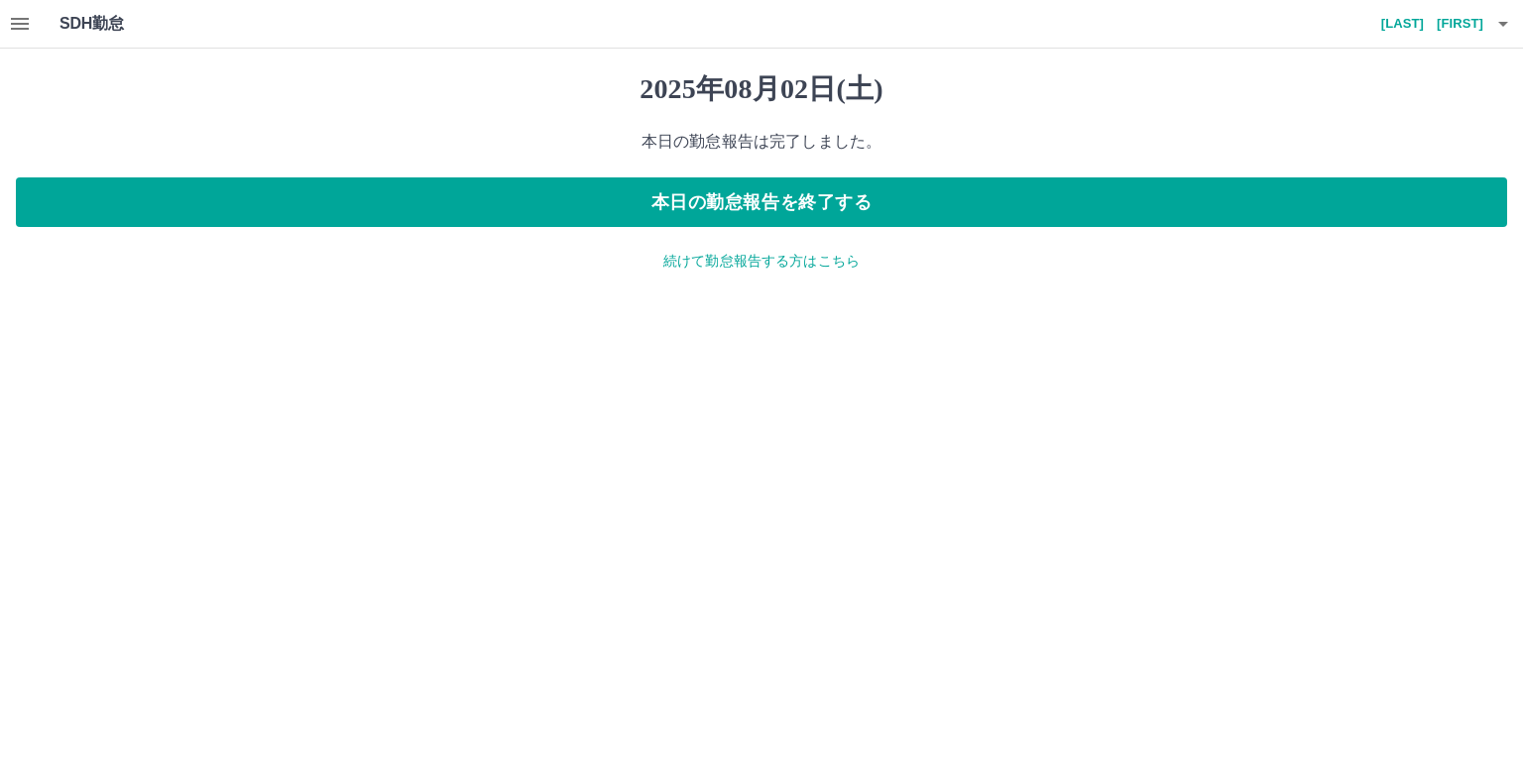 click on "続けて勤怠報告する方はこちら" at bounding box center [762, 261] 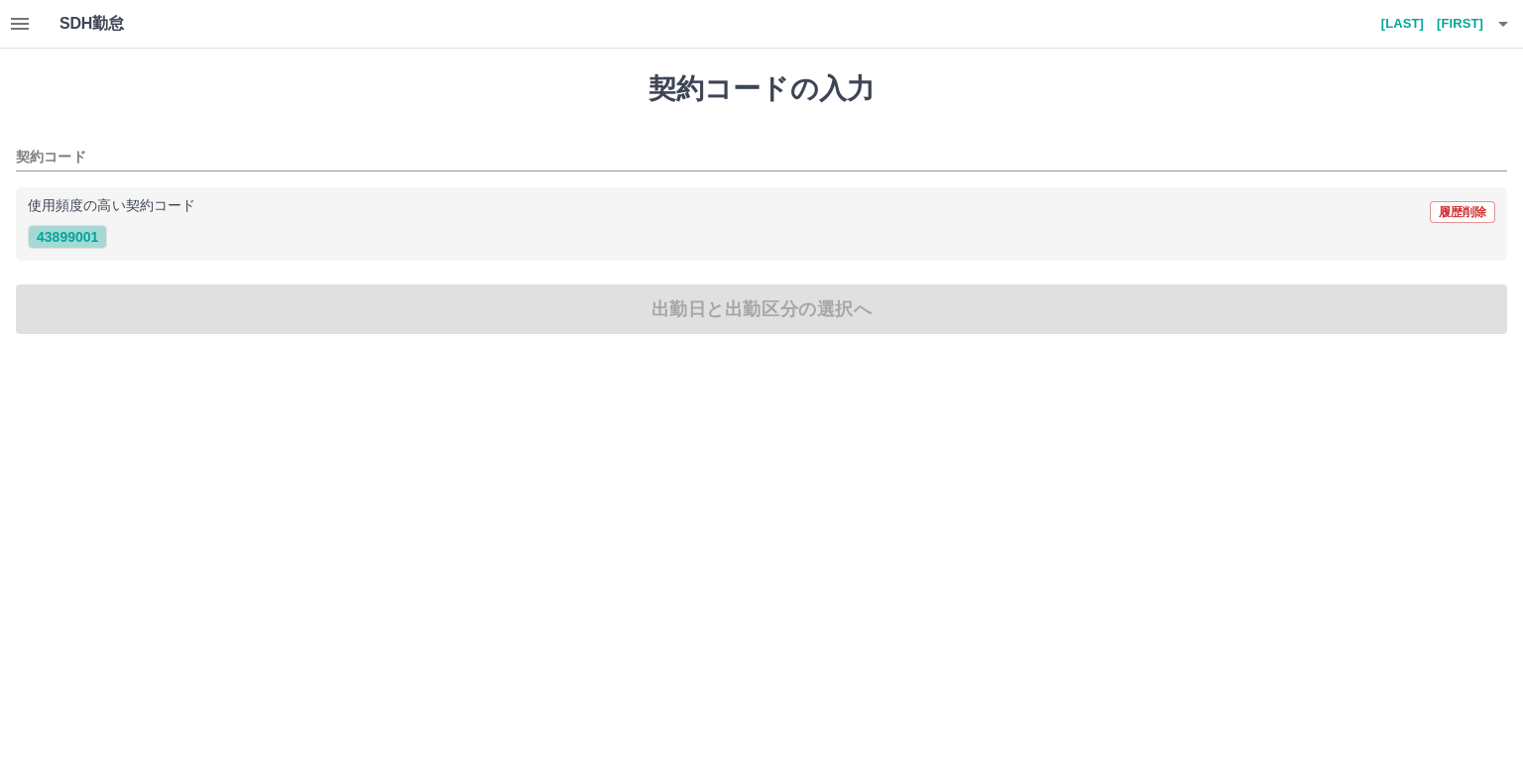 click on "43899001" at bounding box center [67, 237] 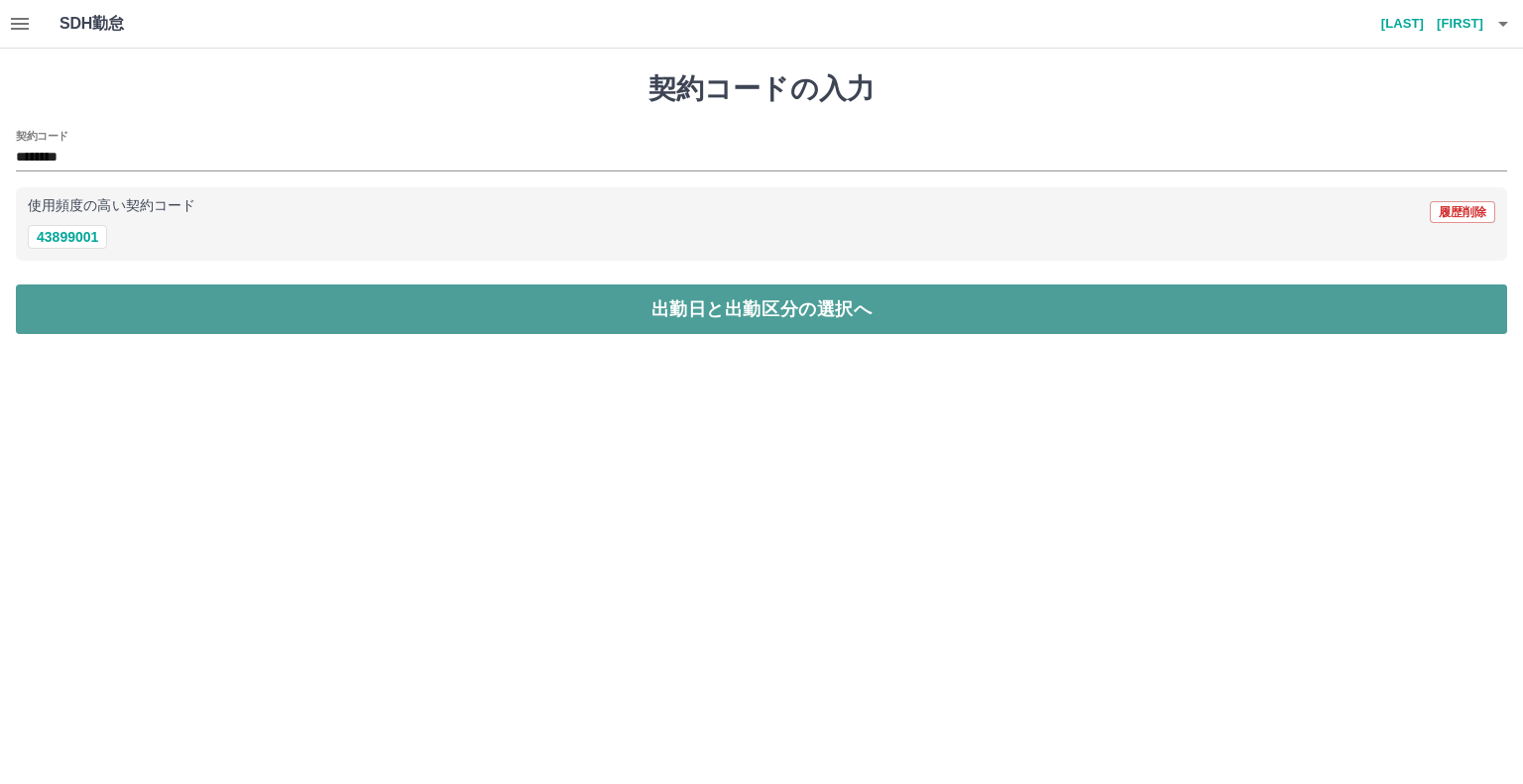 click on "出勤日と出勤区分の選択へ" at bounding box center (762, 309) 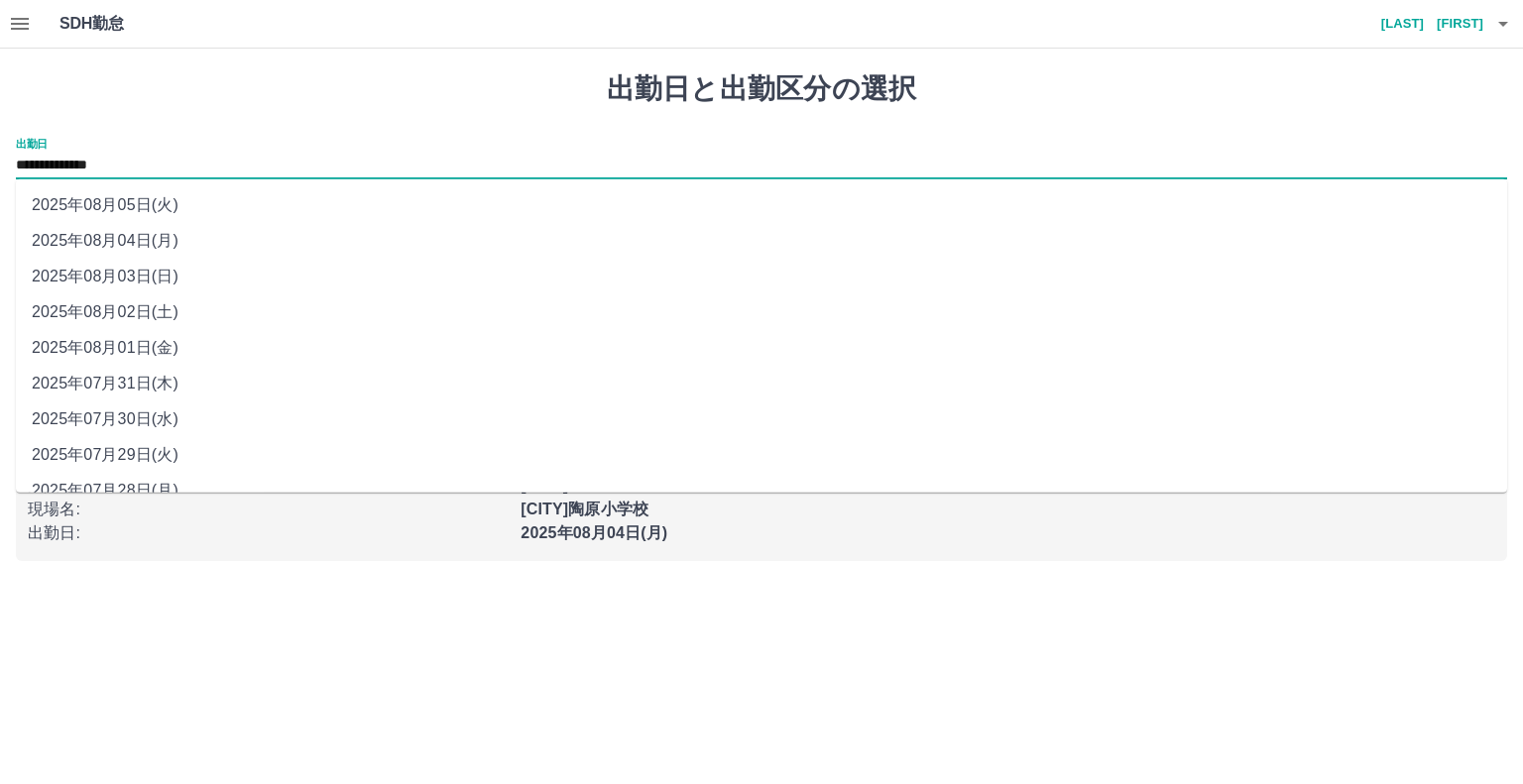 click on "**********" at bounding box center [762, 166] 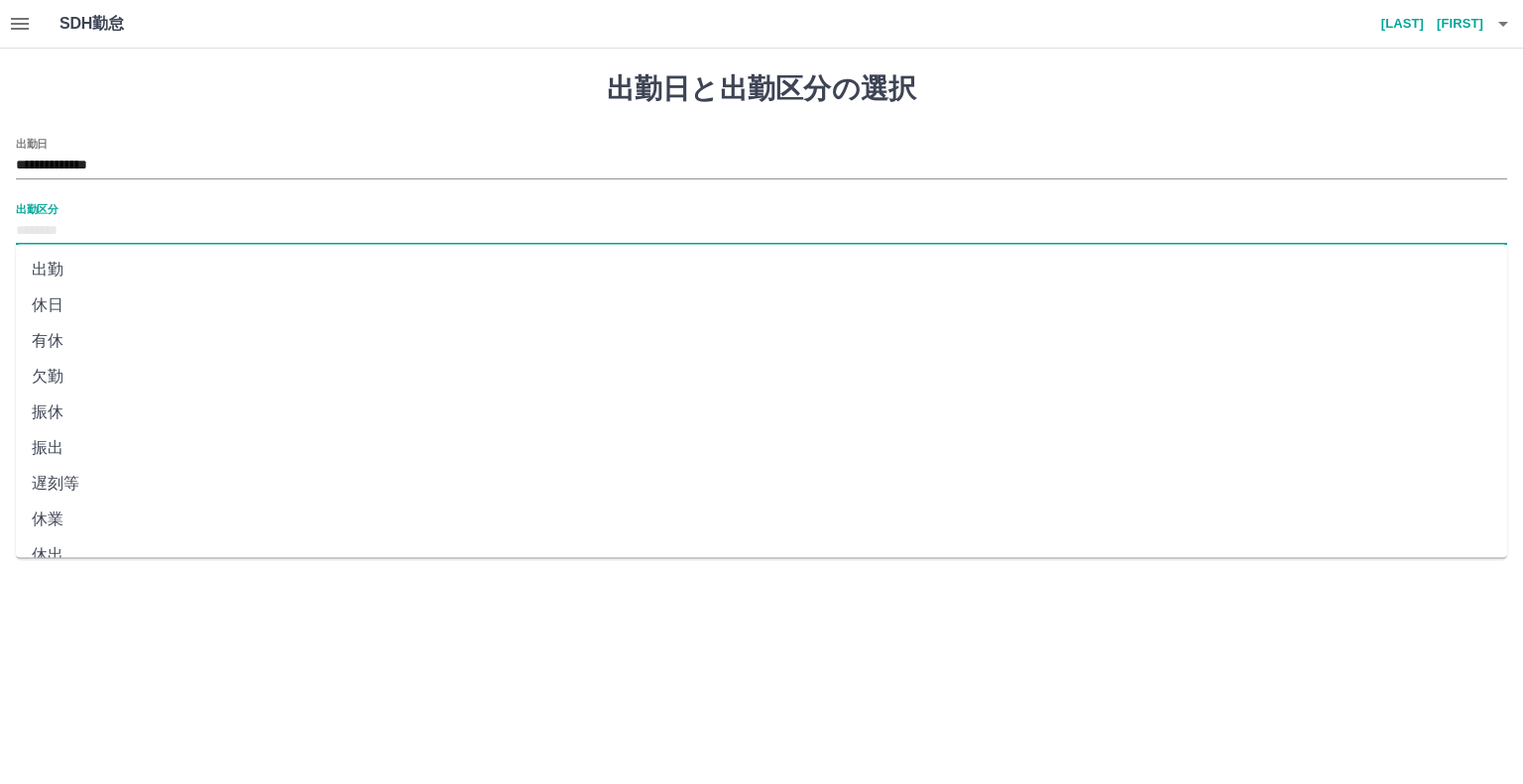 click on "出勤区分" at bounding box center [762, 231] 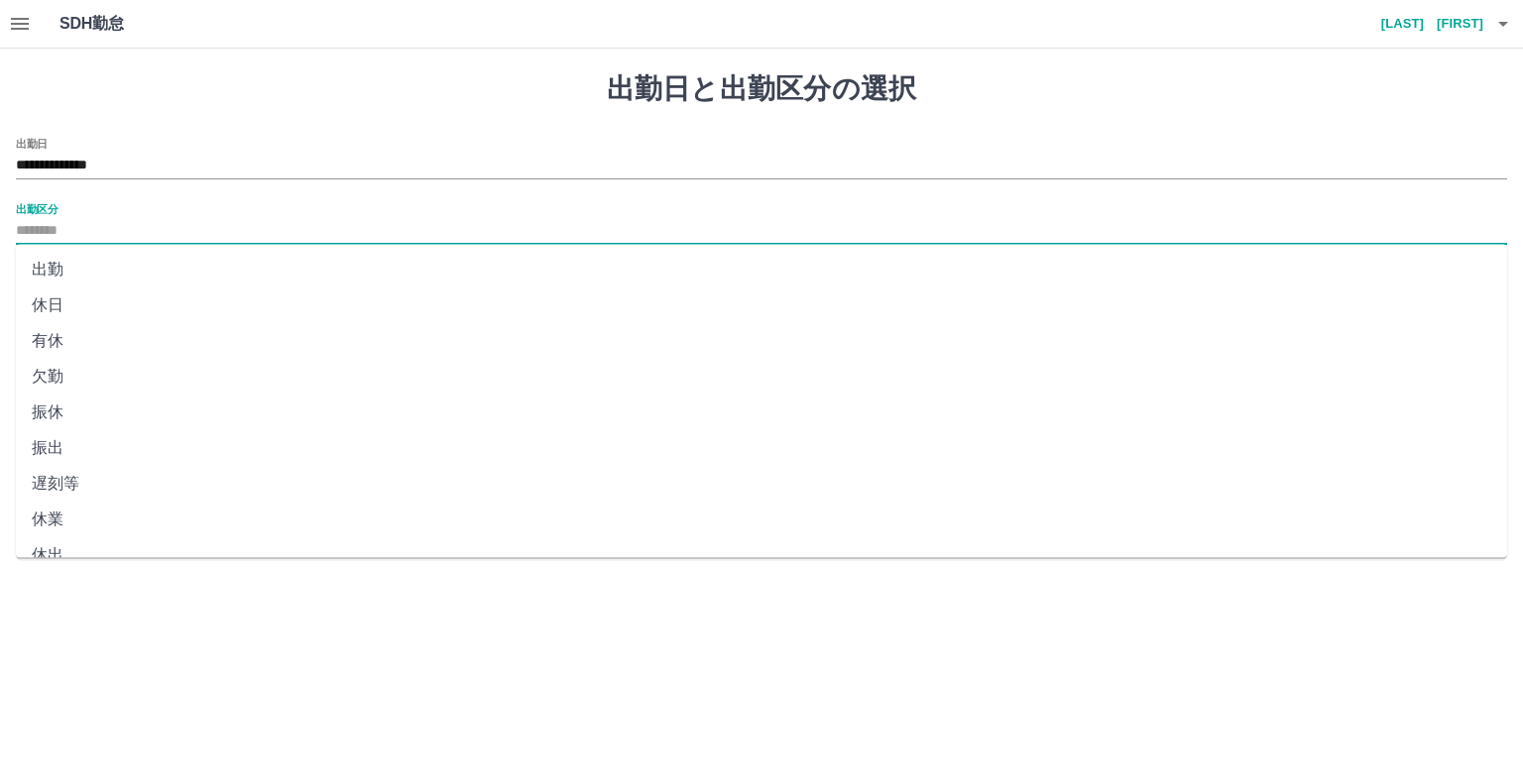 click on "休日" at bounding box center [762, 305] 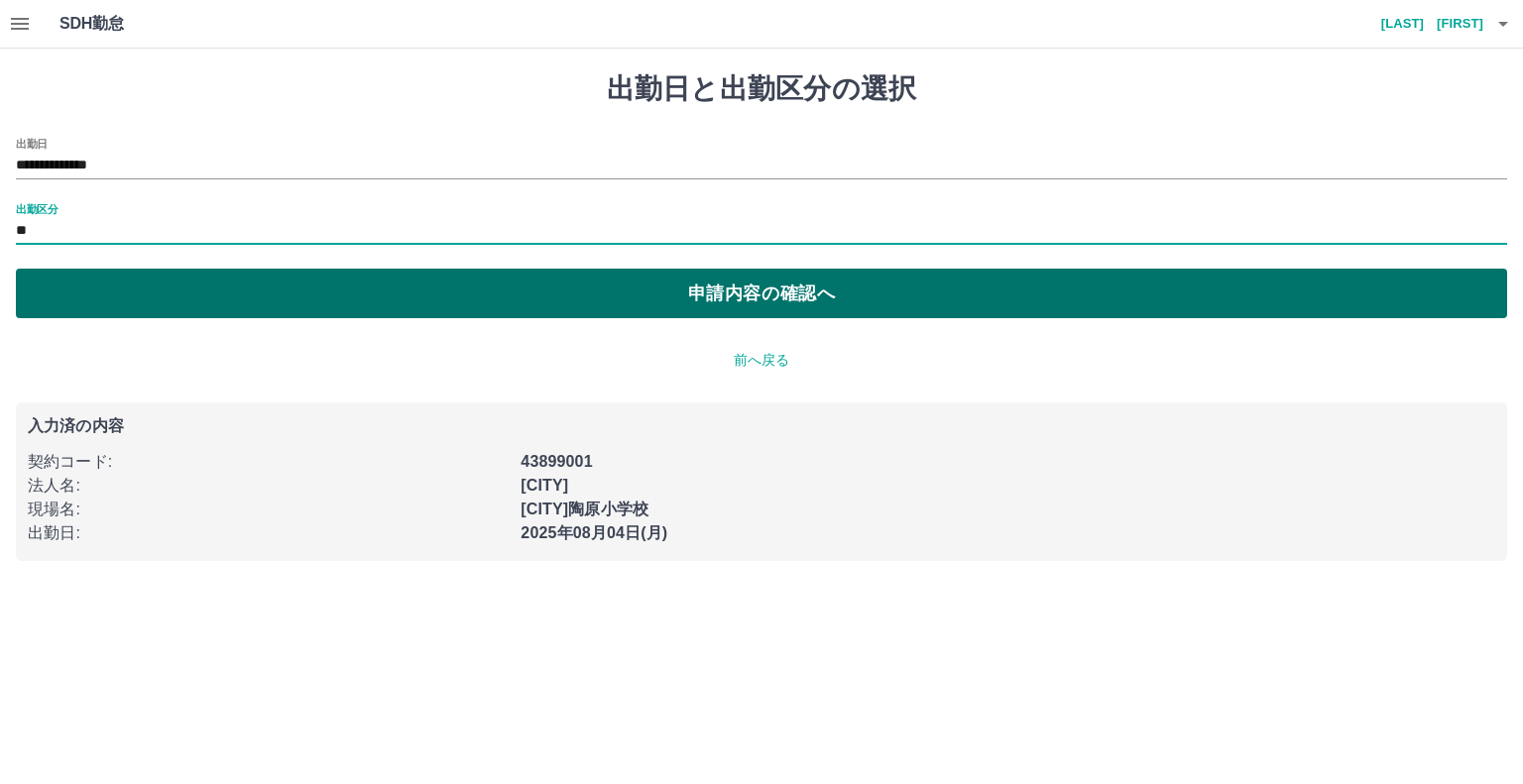 click on "申請内容の確認へ" at bounding box center (762, 293) 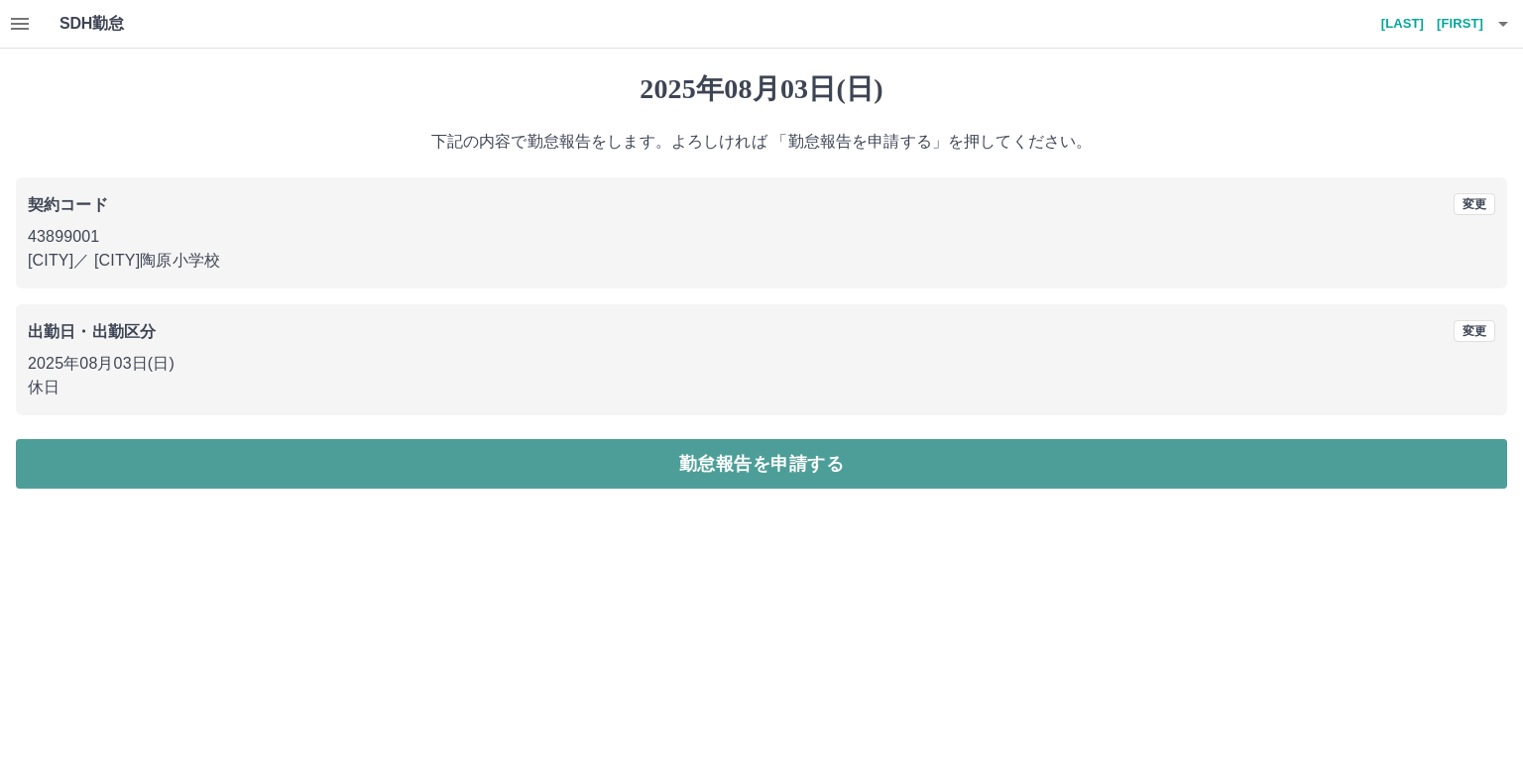 click on "勤怠報告を申請する" at bounding box center (762, 464) 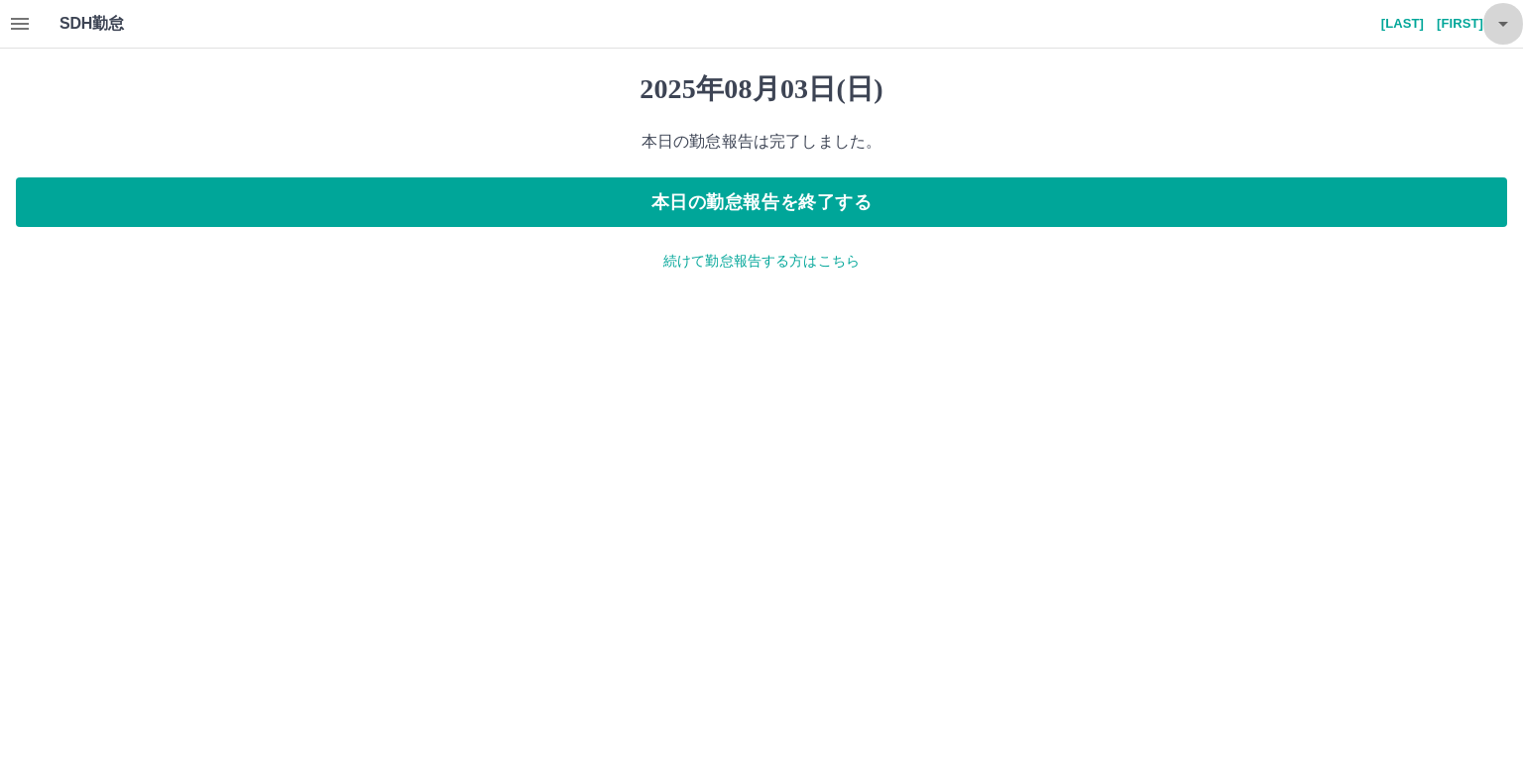 click 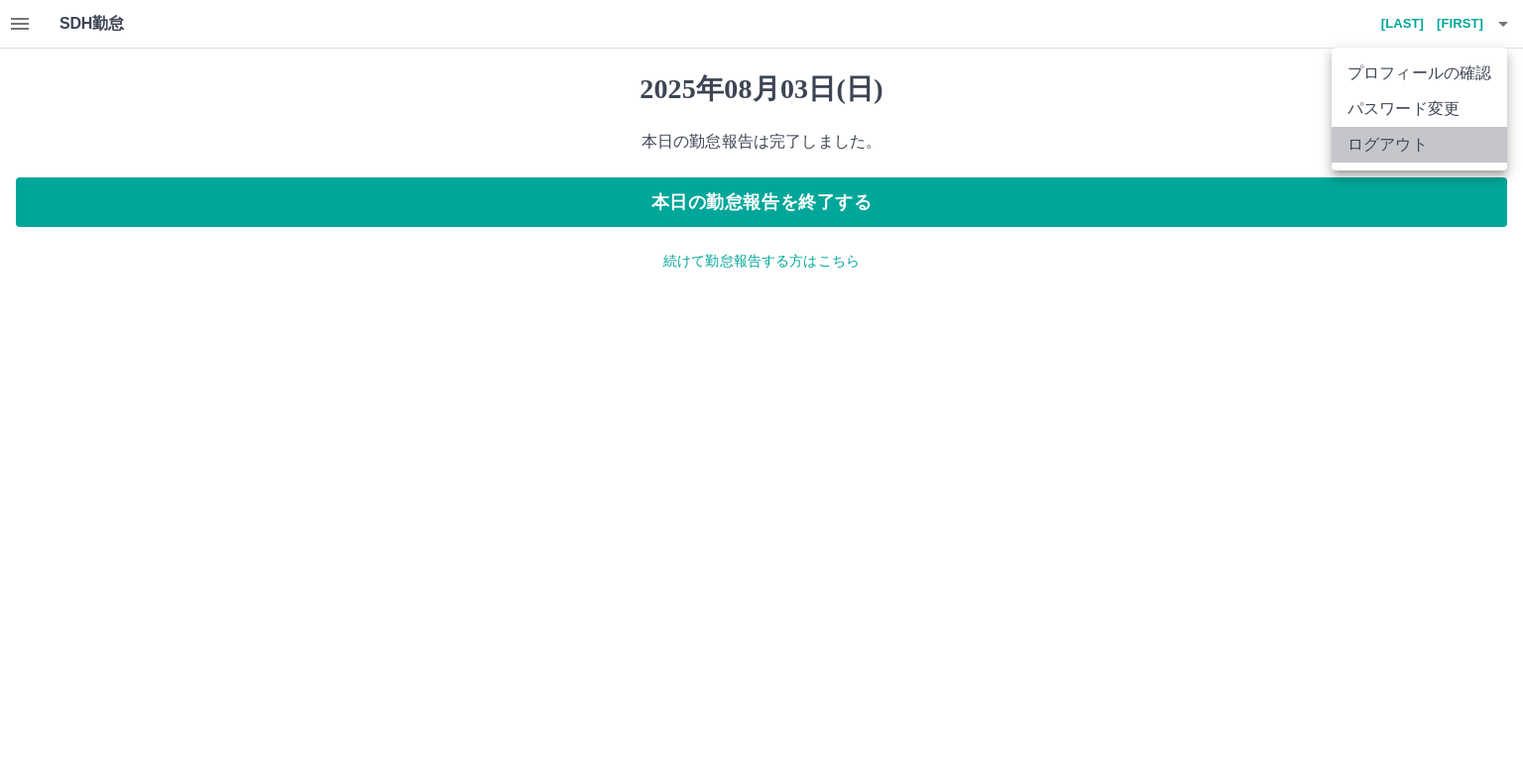 click on "ログアウト" at bounding box center [1419, 145] 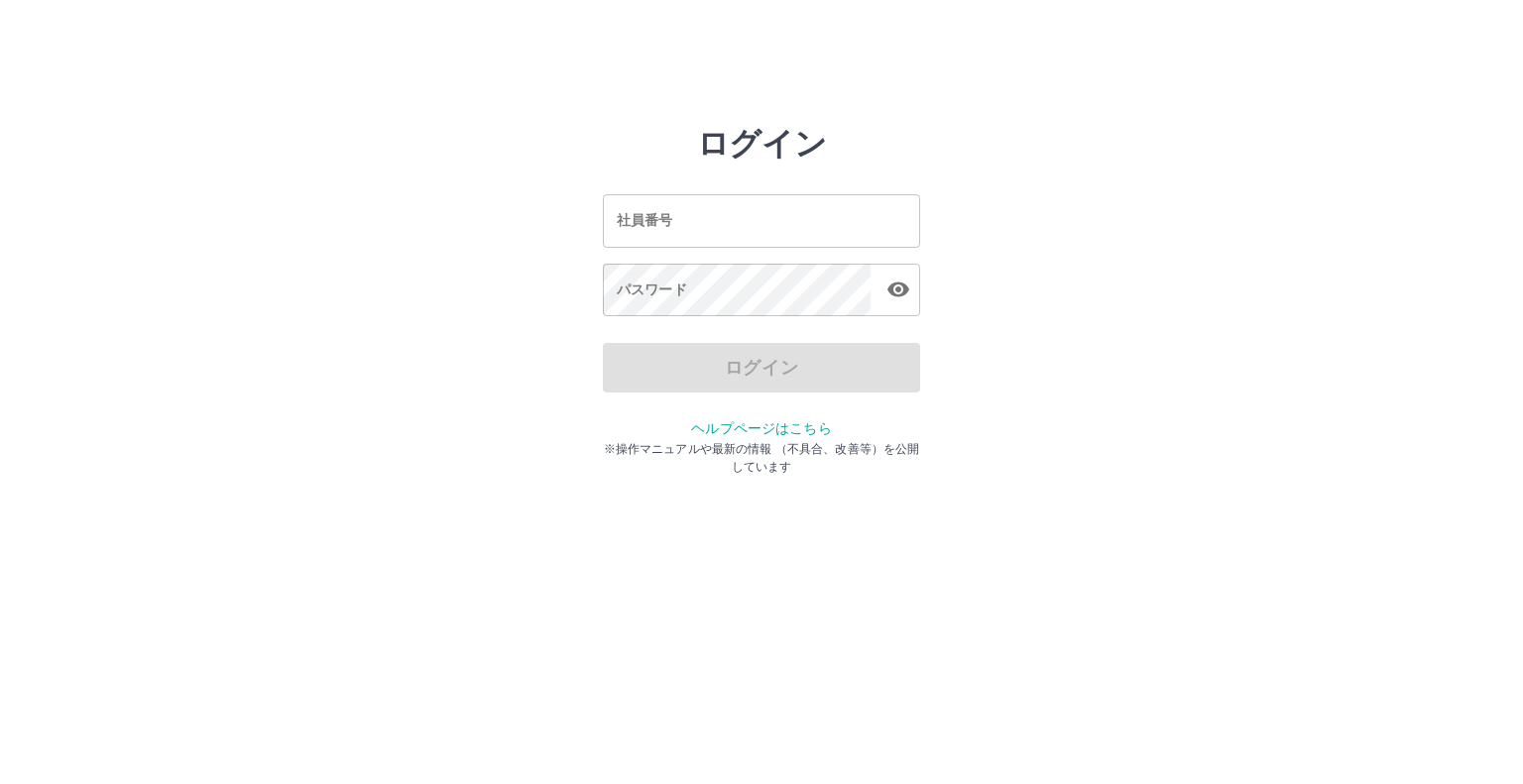 scroll, scrollTop: 0, scrollLeft: 0, axis: both 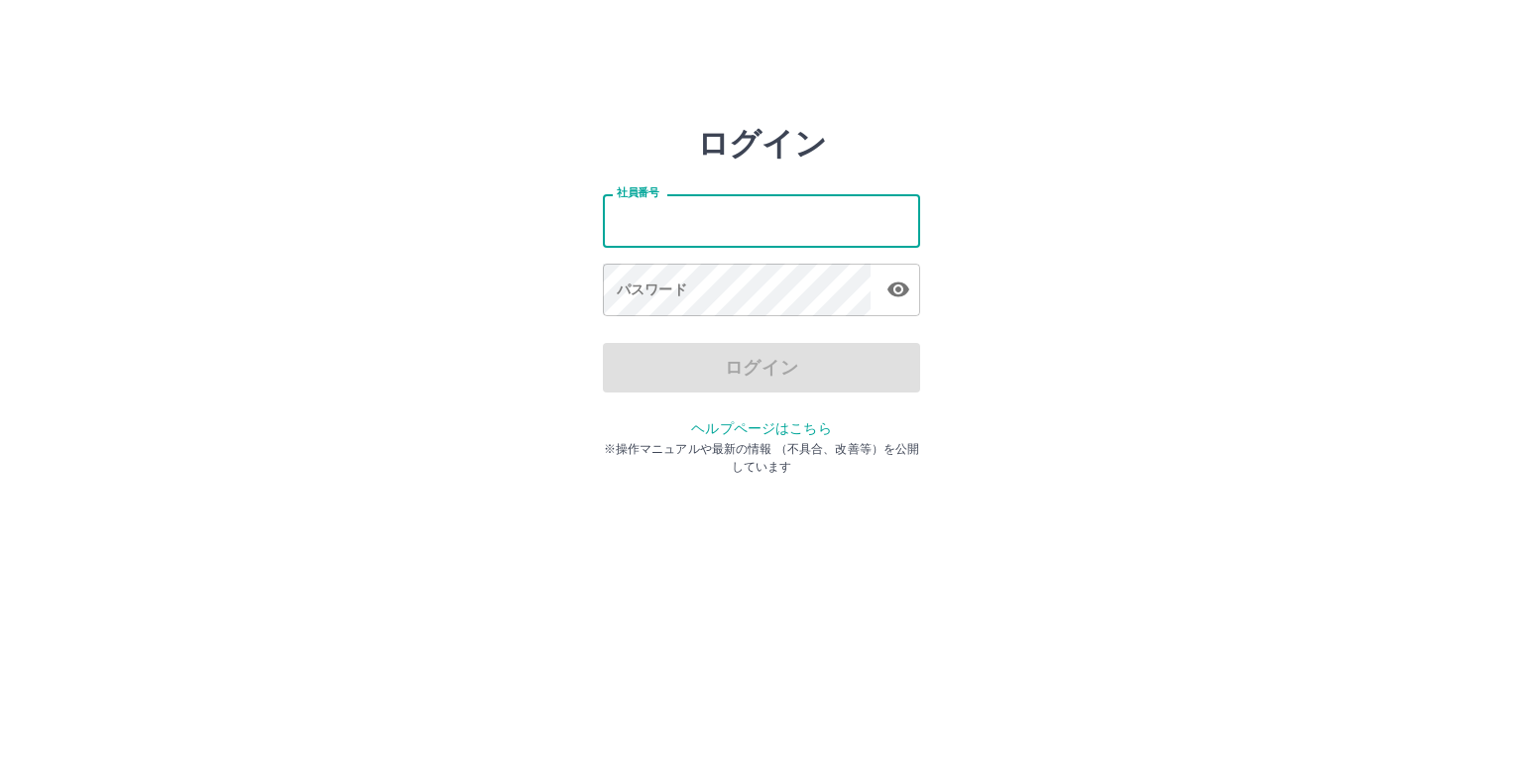 click on "社員番号" at bounding box center (762, 220) 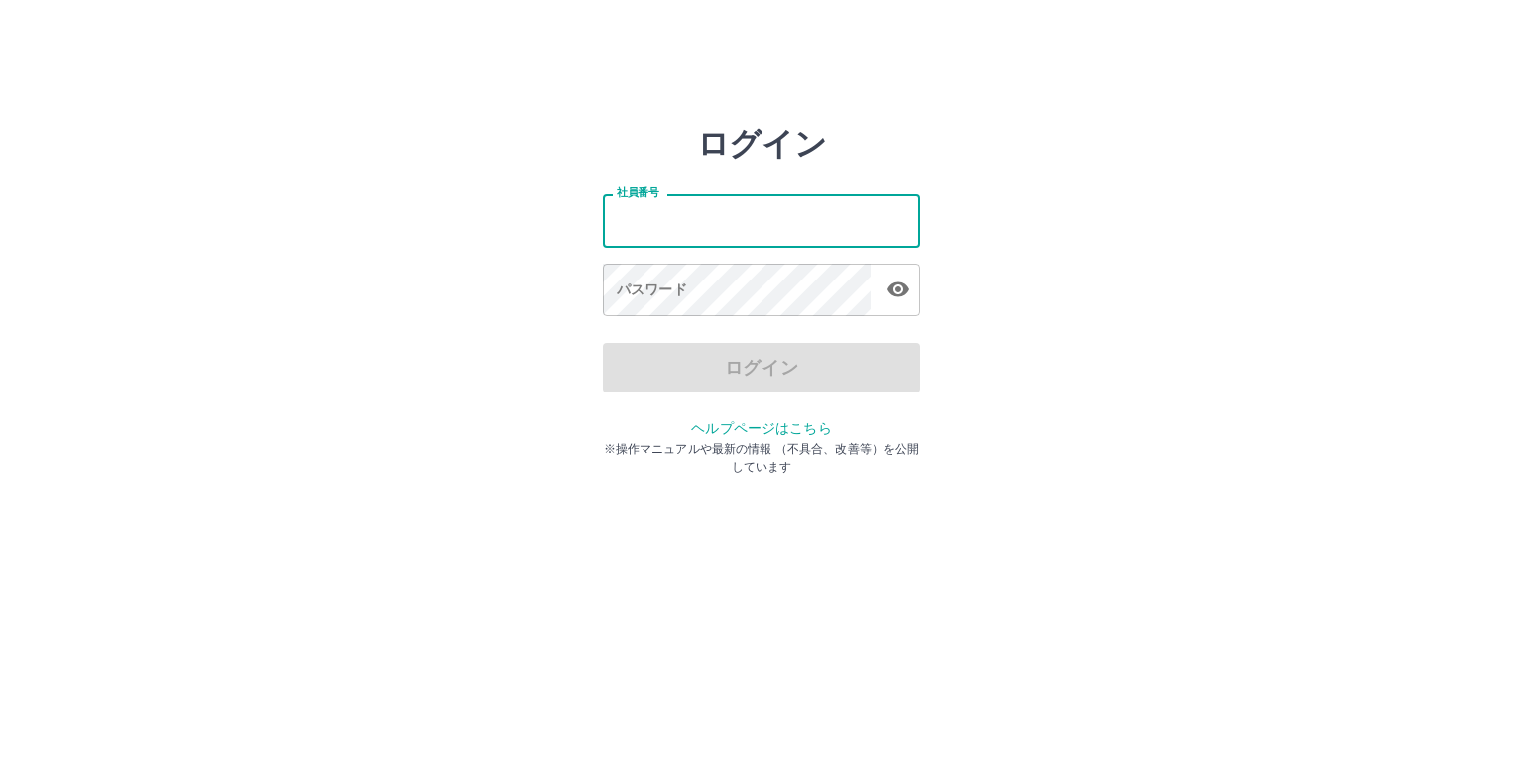type on "*******" 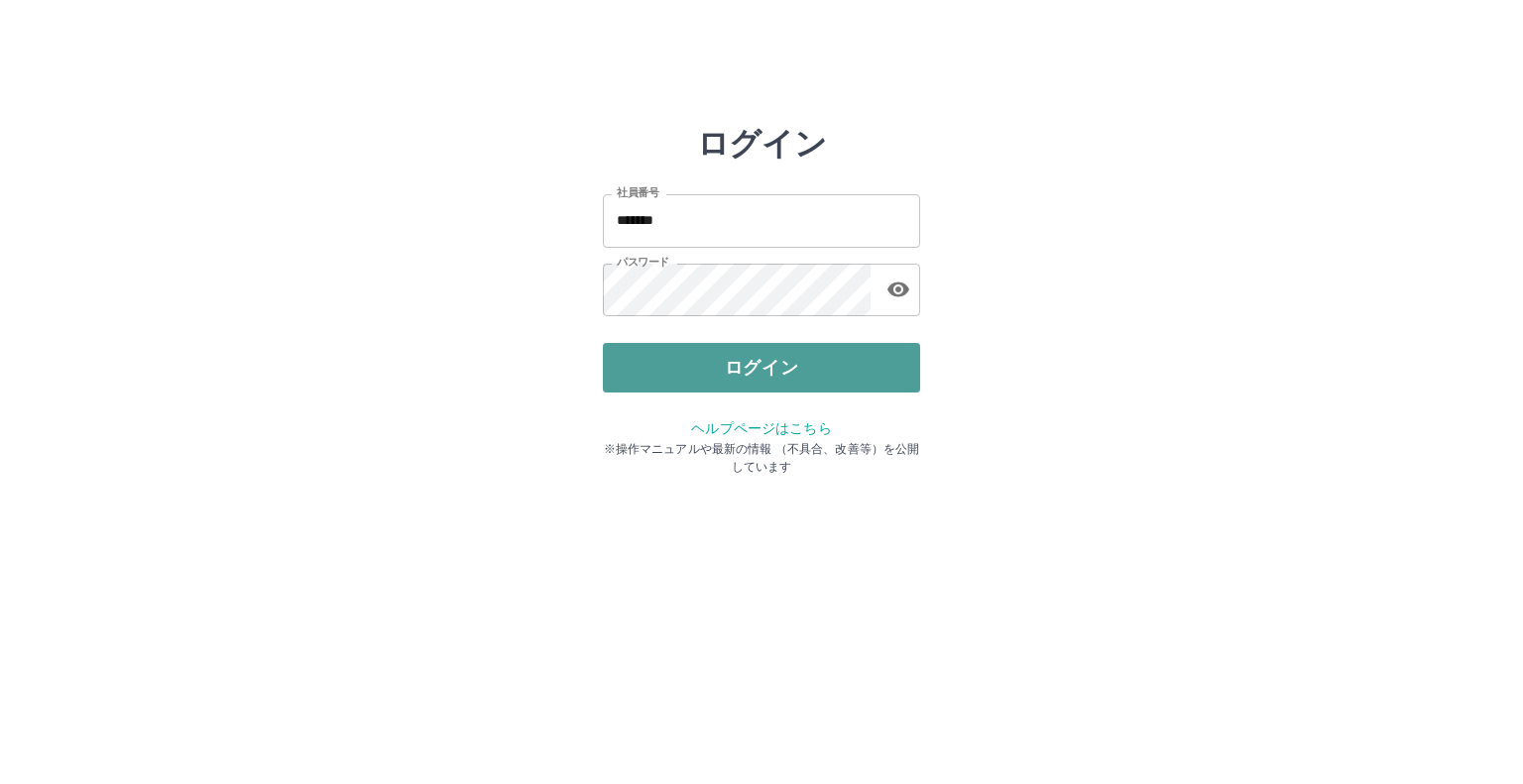 click on "ログイン" at bounding box center [762, 368] 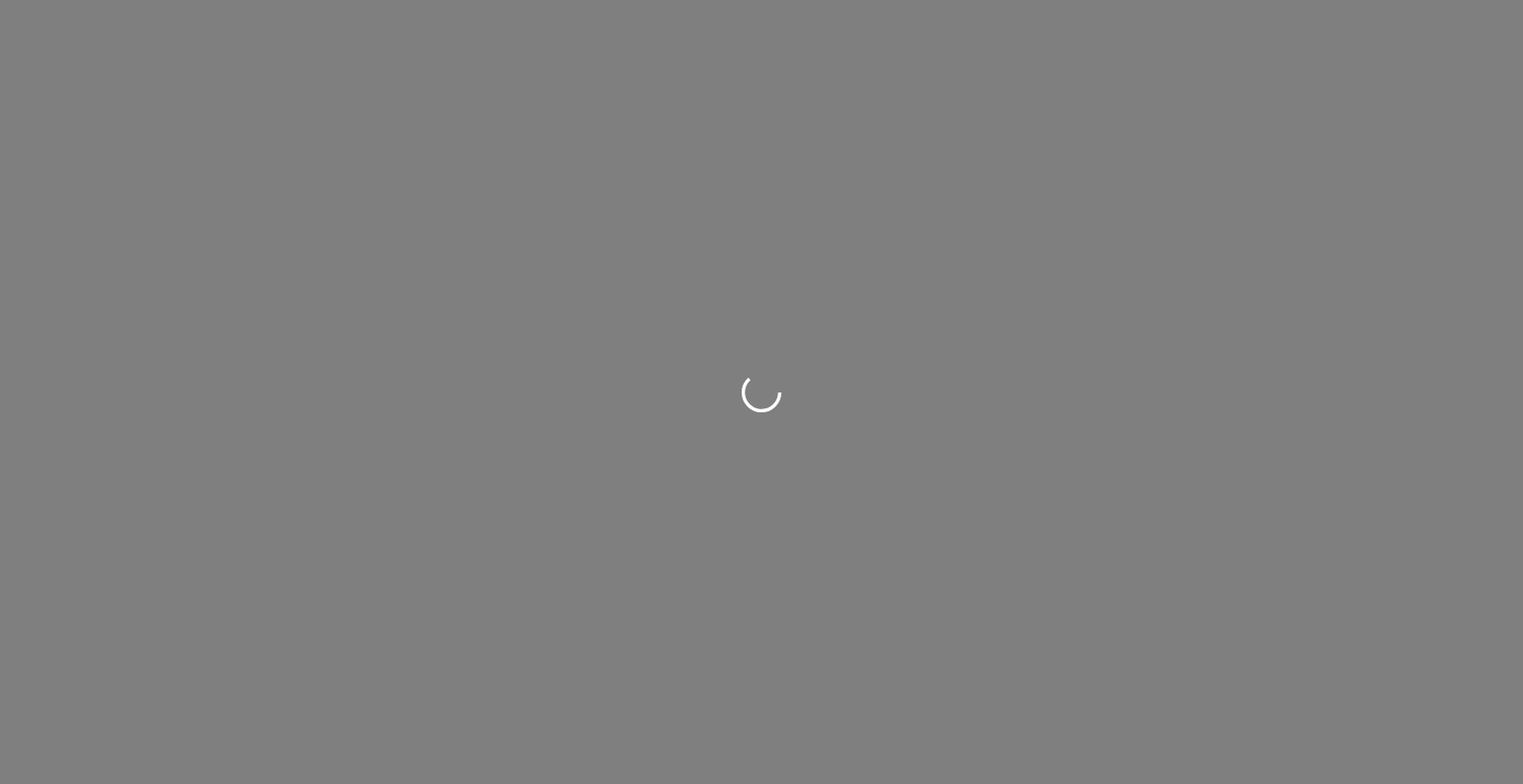 scroll, scrollTop: 0, scrollLeft: 0, axis: both 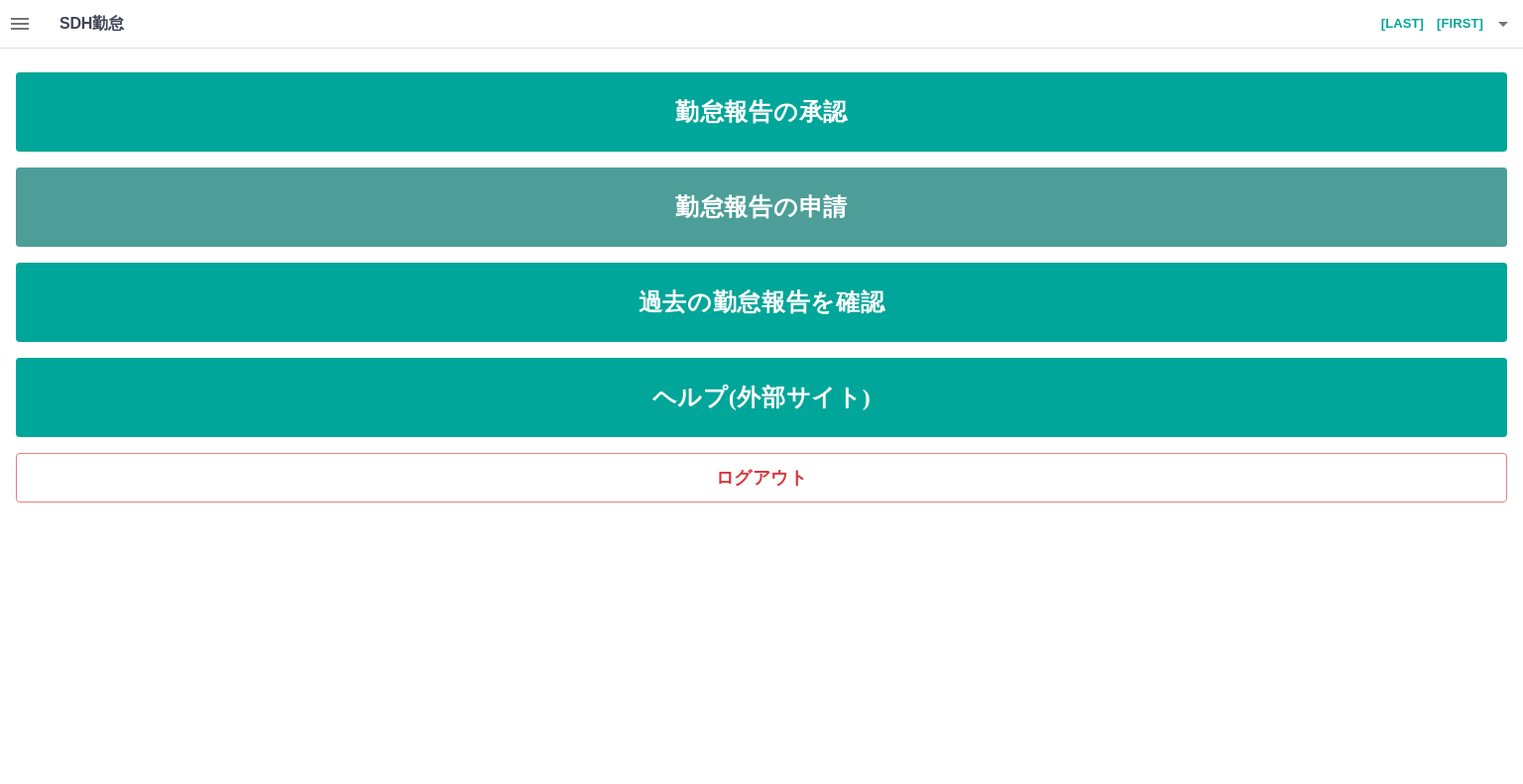 click on "勤怠報告の申請" at bounding box center [762, 207] 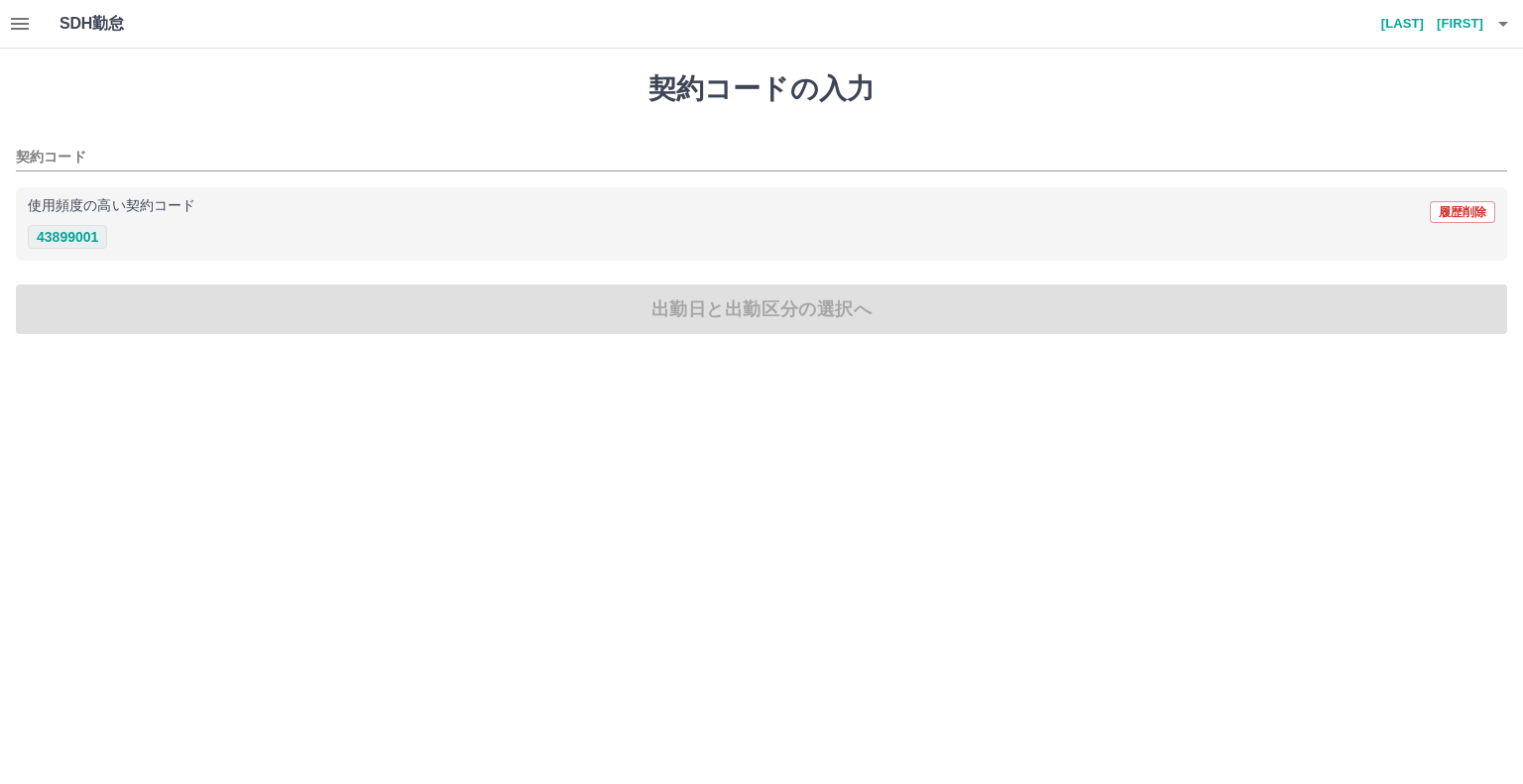 click on "43899001" at bounding box center [67, 237] 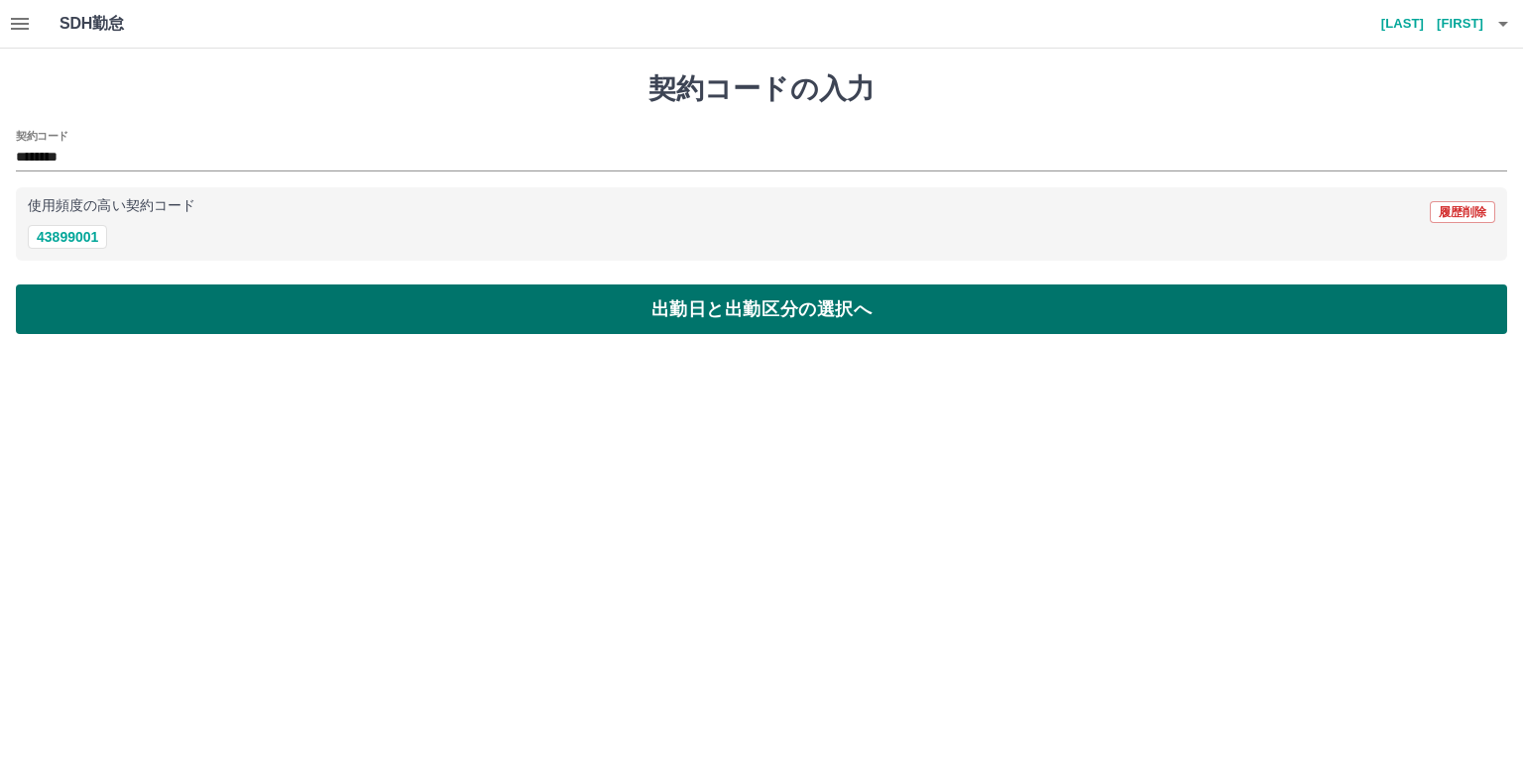click on "出勤日と出勤区分の選択へ" at bounding box center (762, 309) 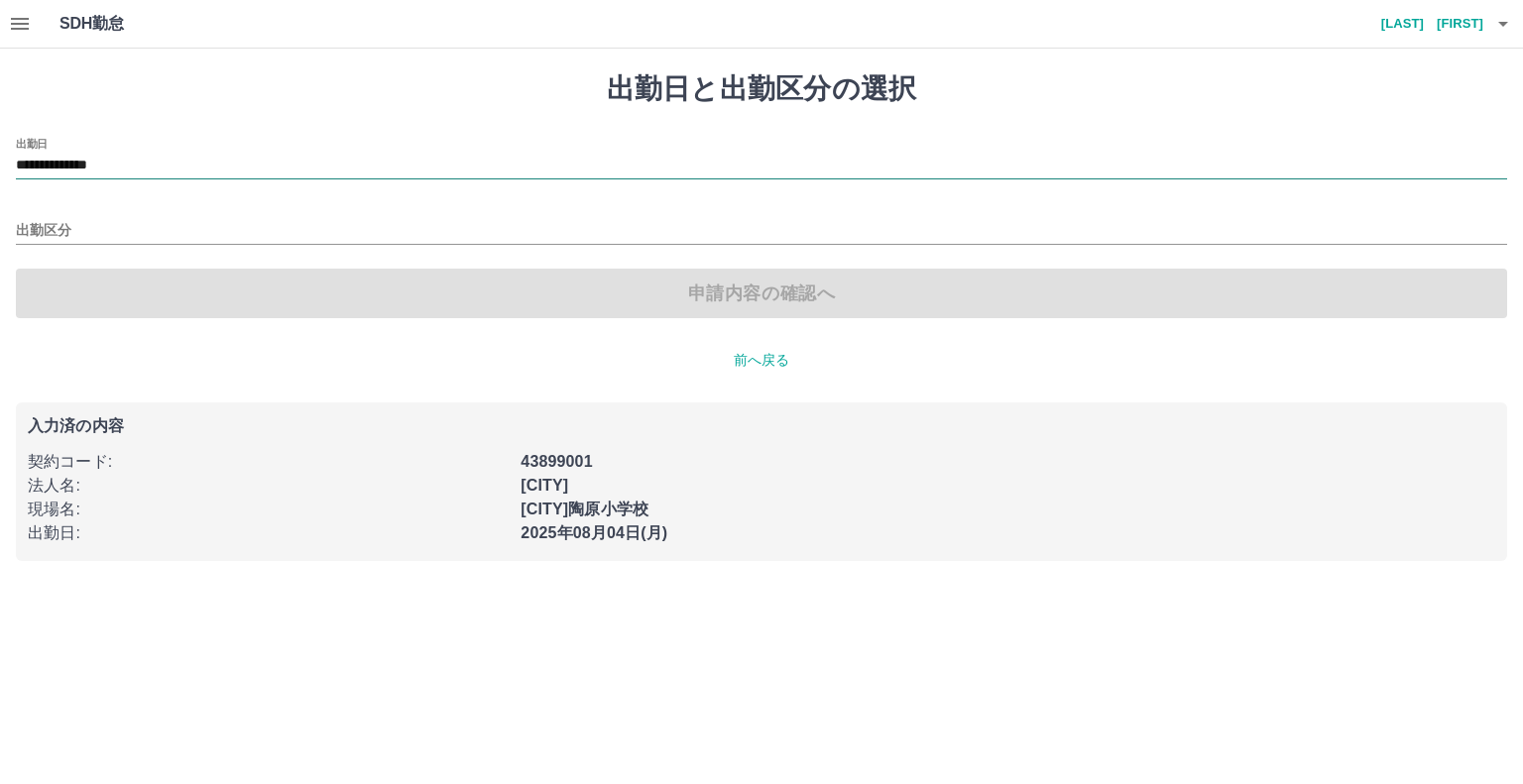 click on "**********" at bounding box center [762, 166] 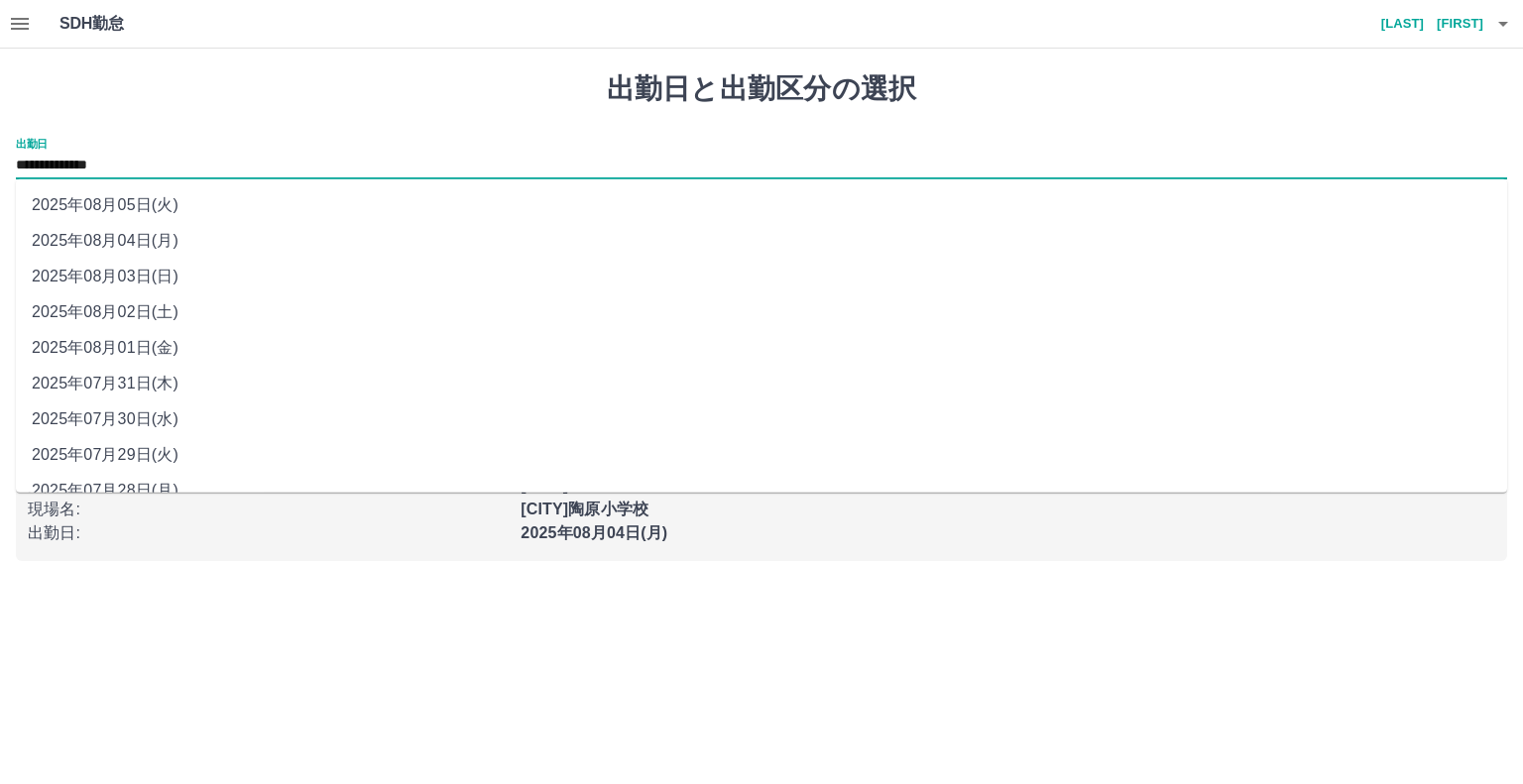 click on "2025年08月01日(金)" at bounding box center (762, 348) 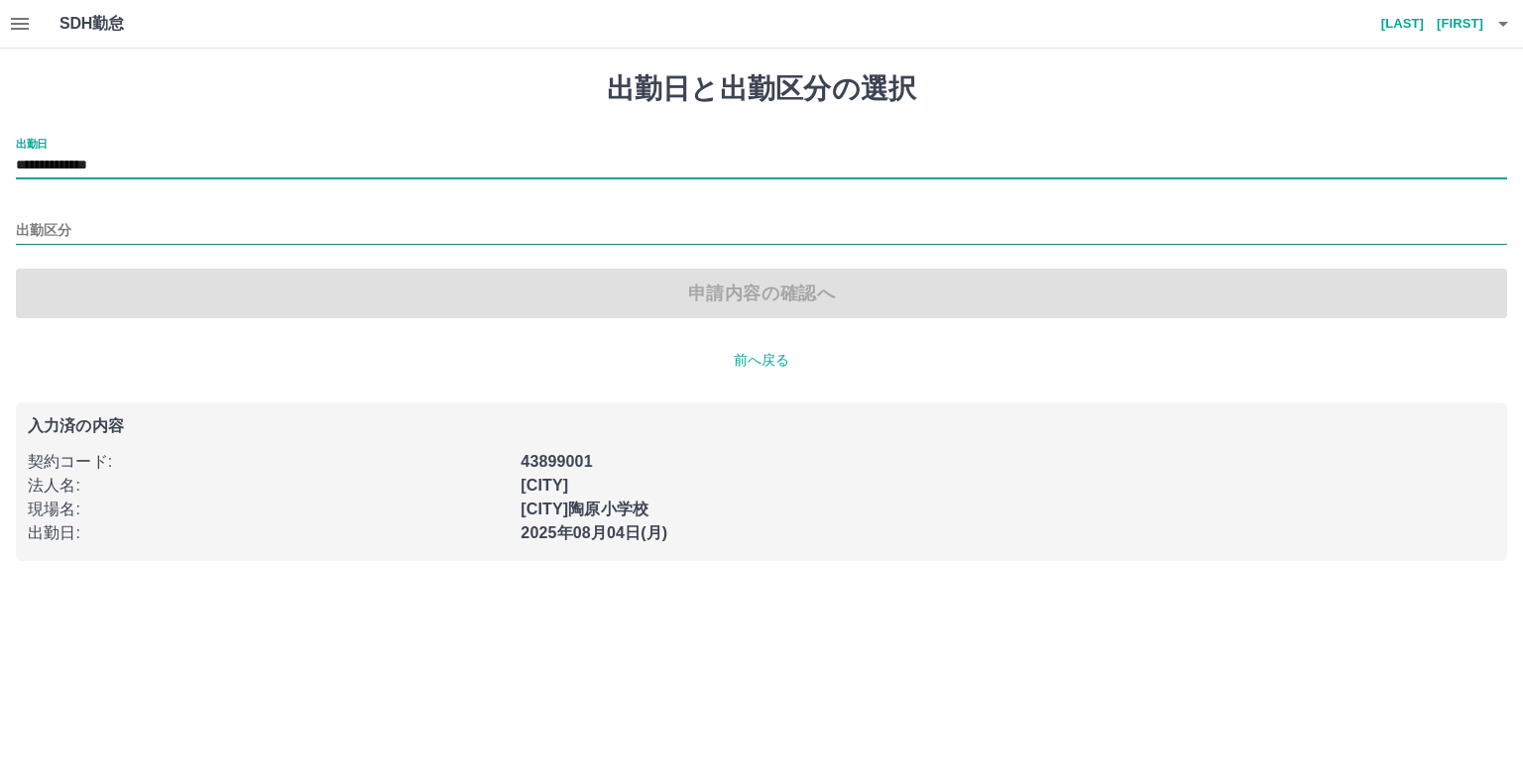 click on "出勤区分" at bounding box center (762, 231) 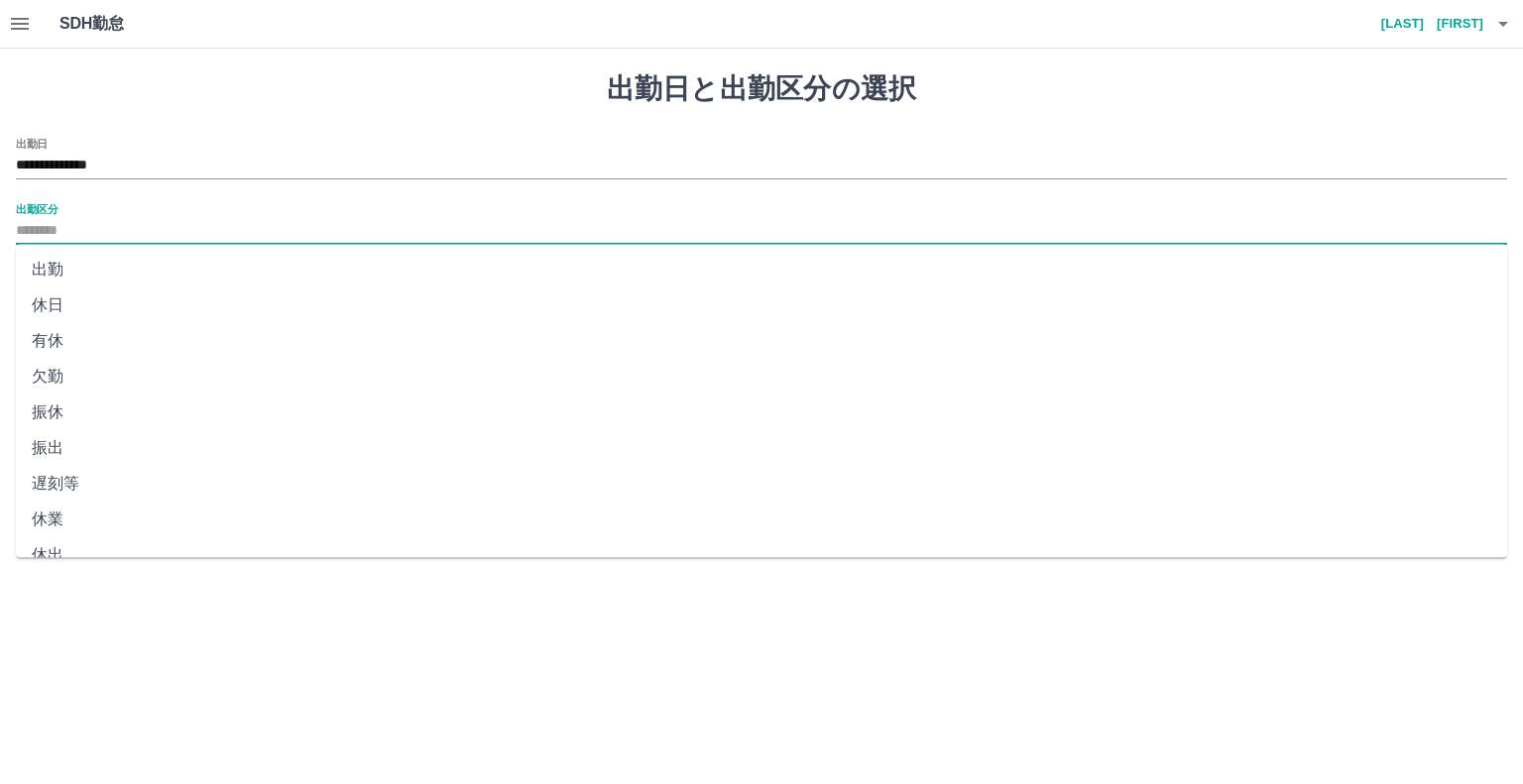 click on "出勤" at bounding box center [762, 270] 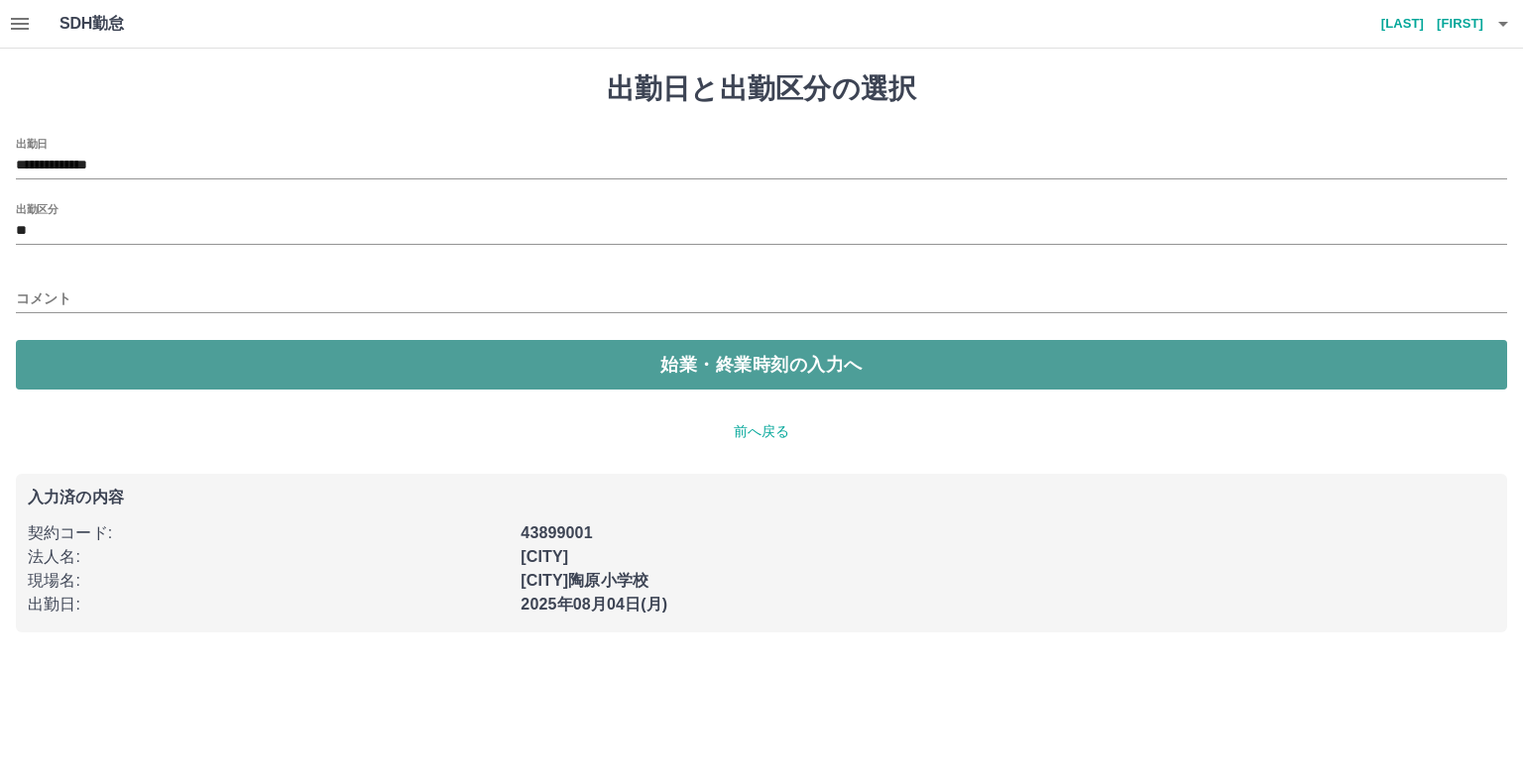 click on "始業・終業時刻の入力へ" at bounding box center (762, 365) 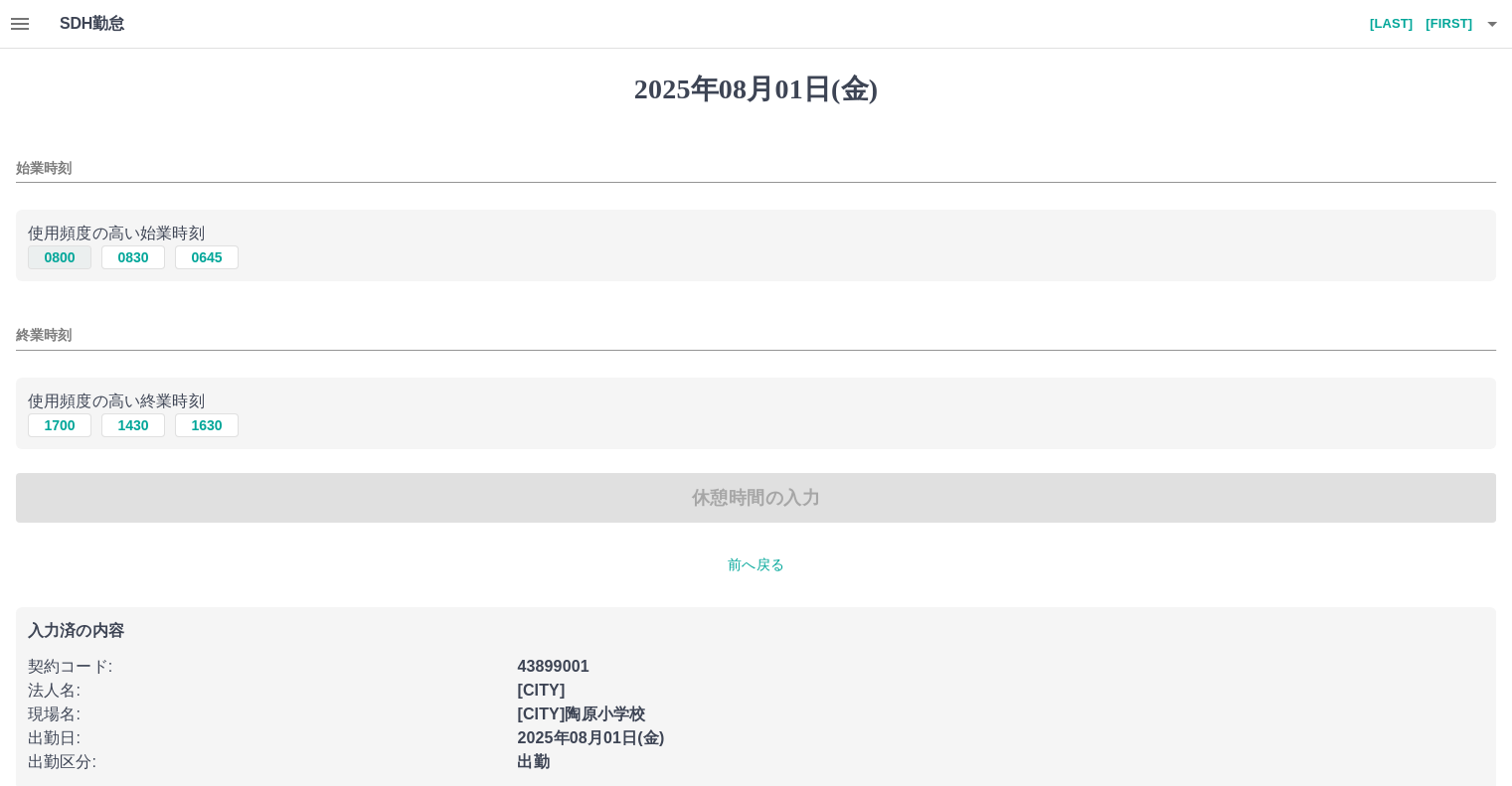 click on "0800" at bounding box center [60, 257] 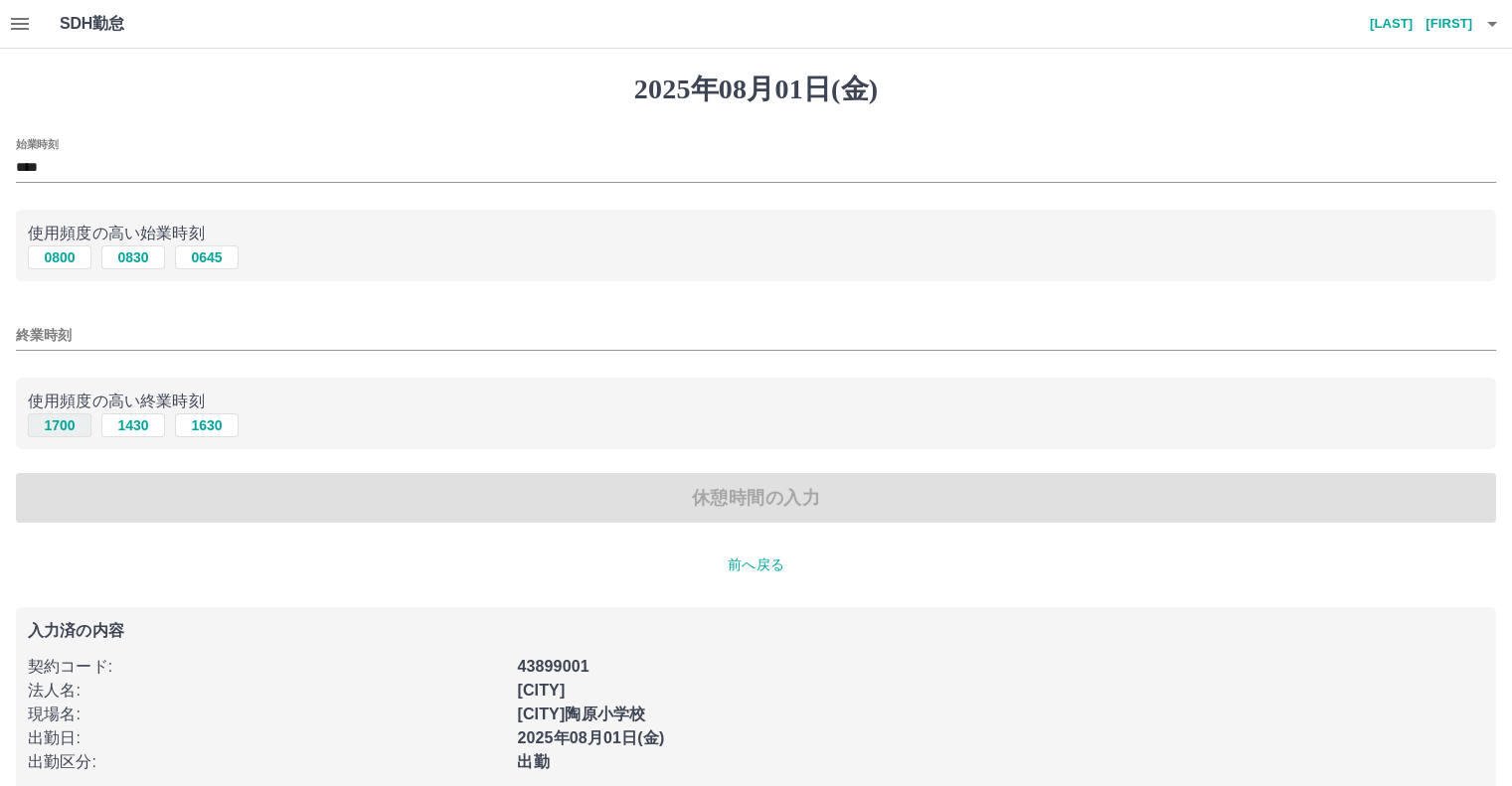 click on "1700" at bounding box center [60, 425] 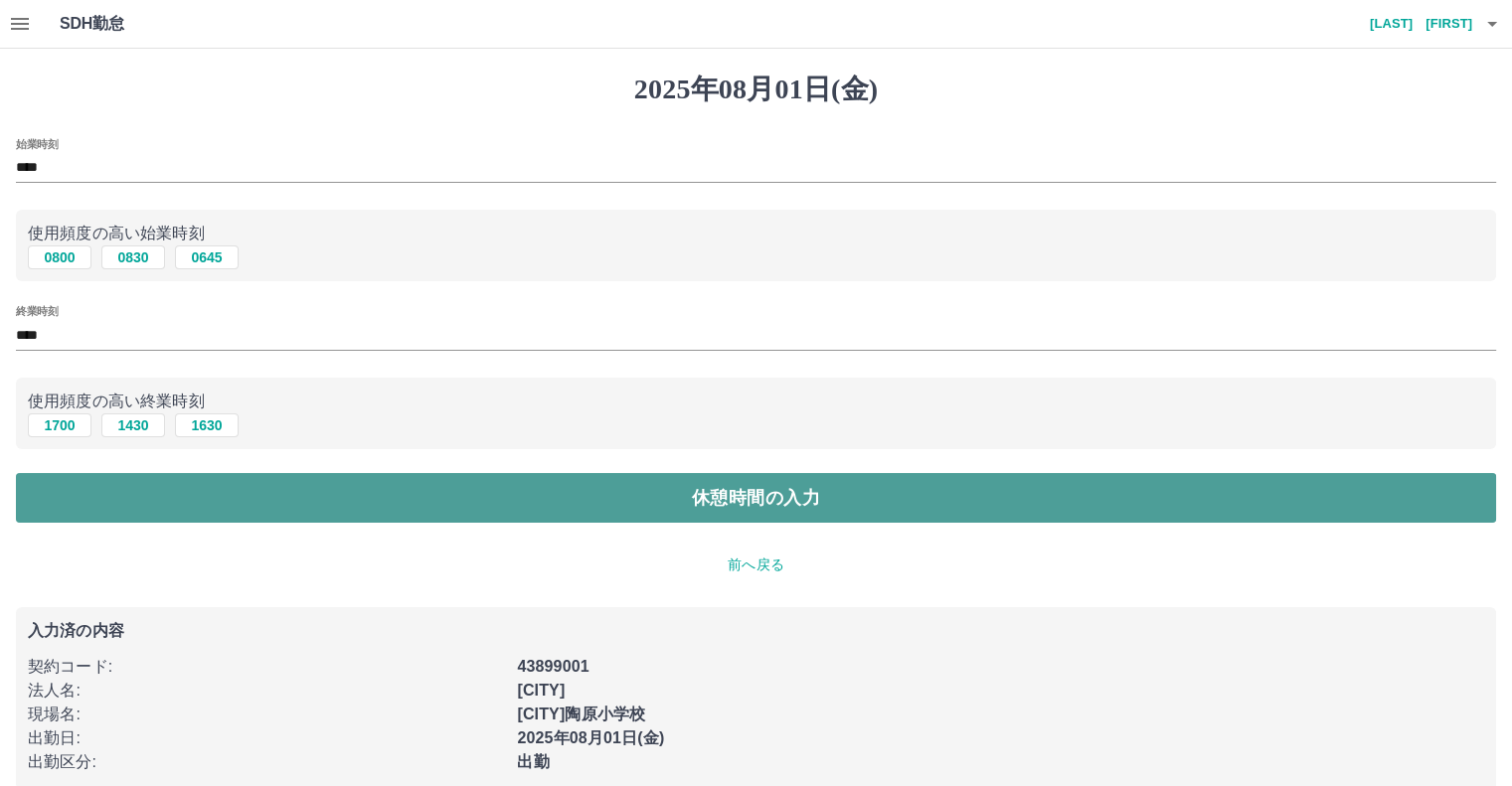 click on "休憩時間の入力" at bounding box center [756, 498] 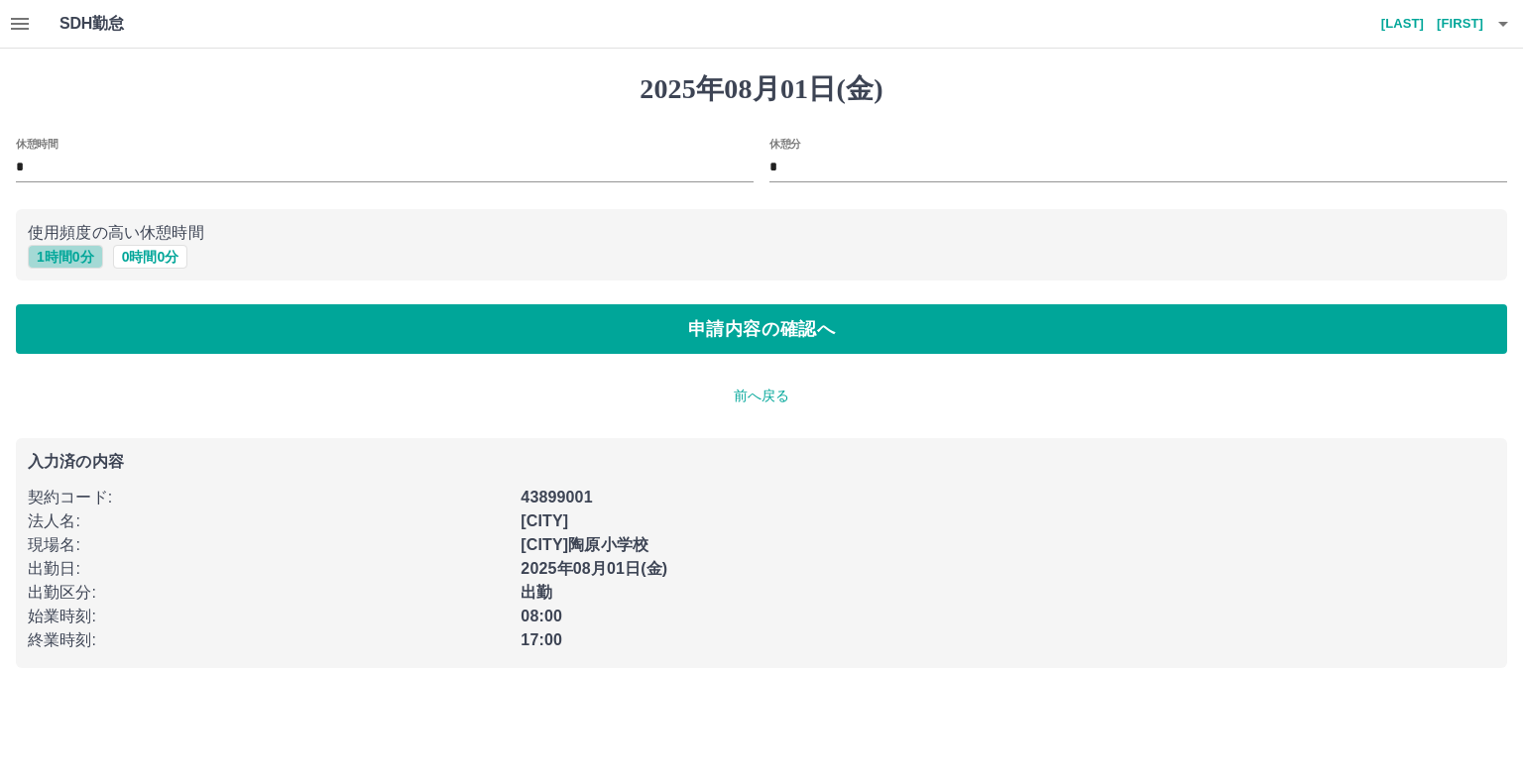 click on "1 時間 0 分" at bounding box center (65, 257) 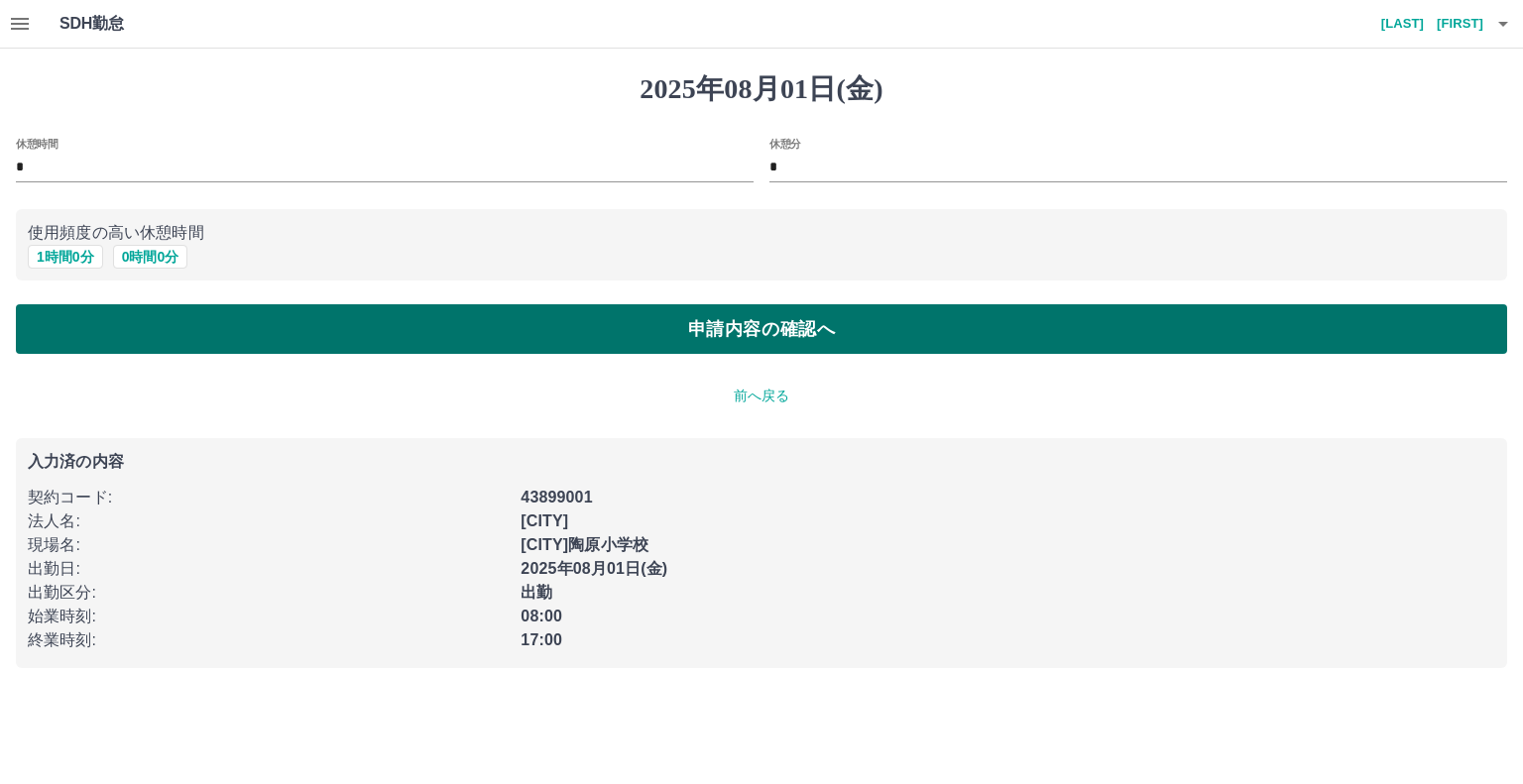 click on "申請内容の確認へ" at bounding box center [762, 329] 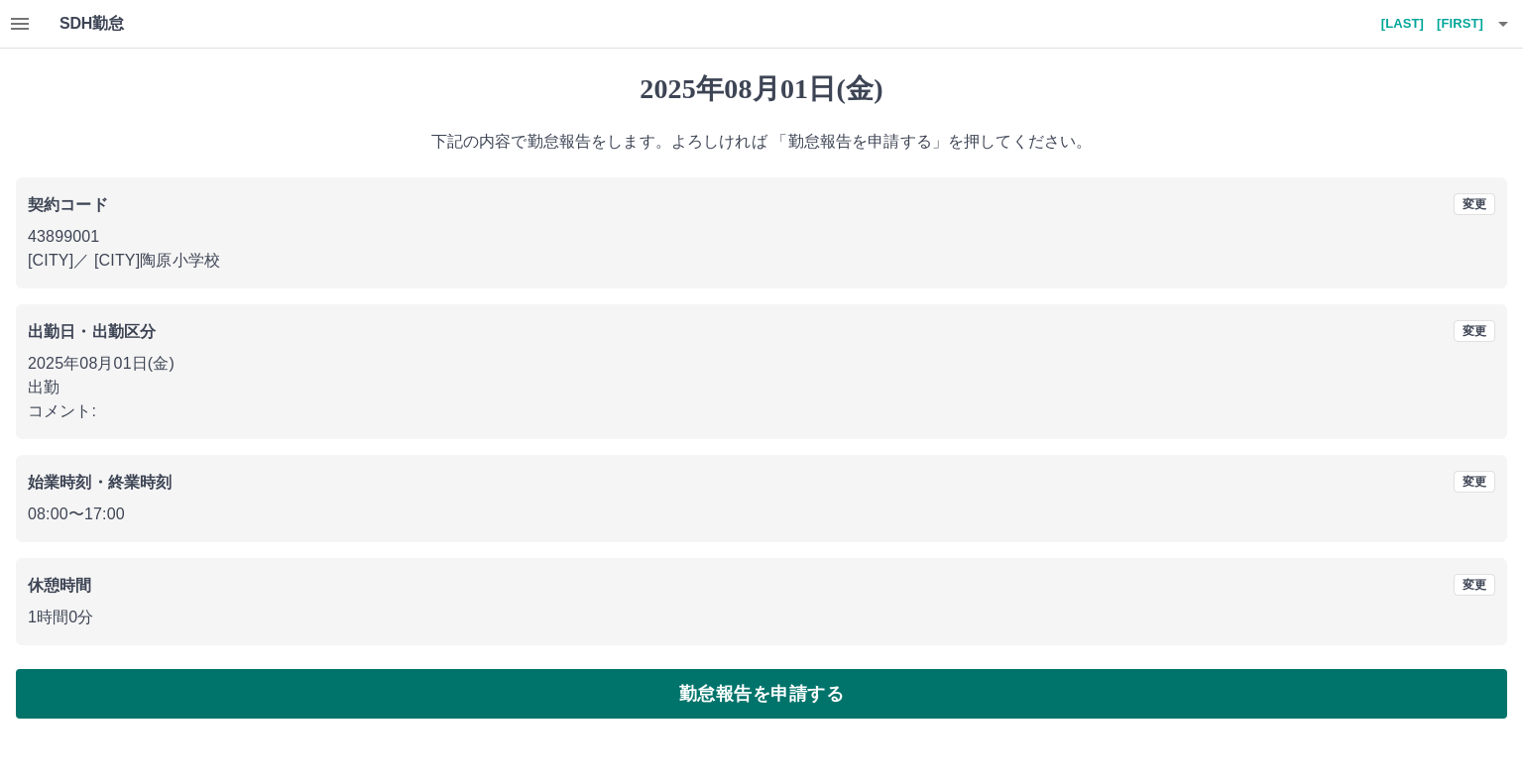 click on "勤怠報告を申請する" at bounding box center (762, 694) 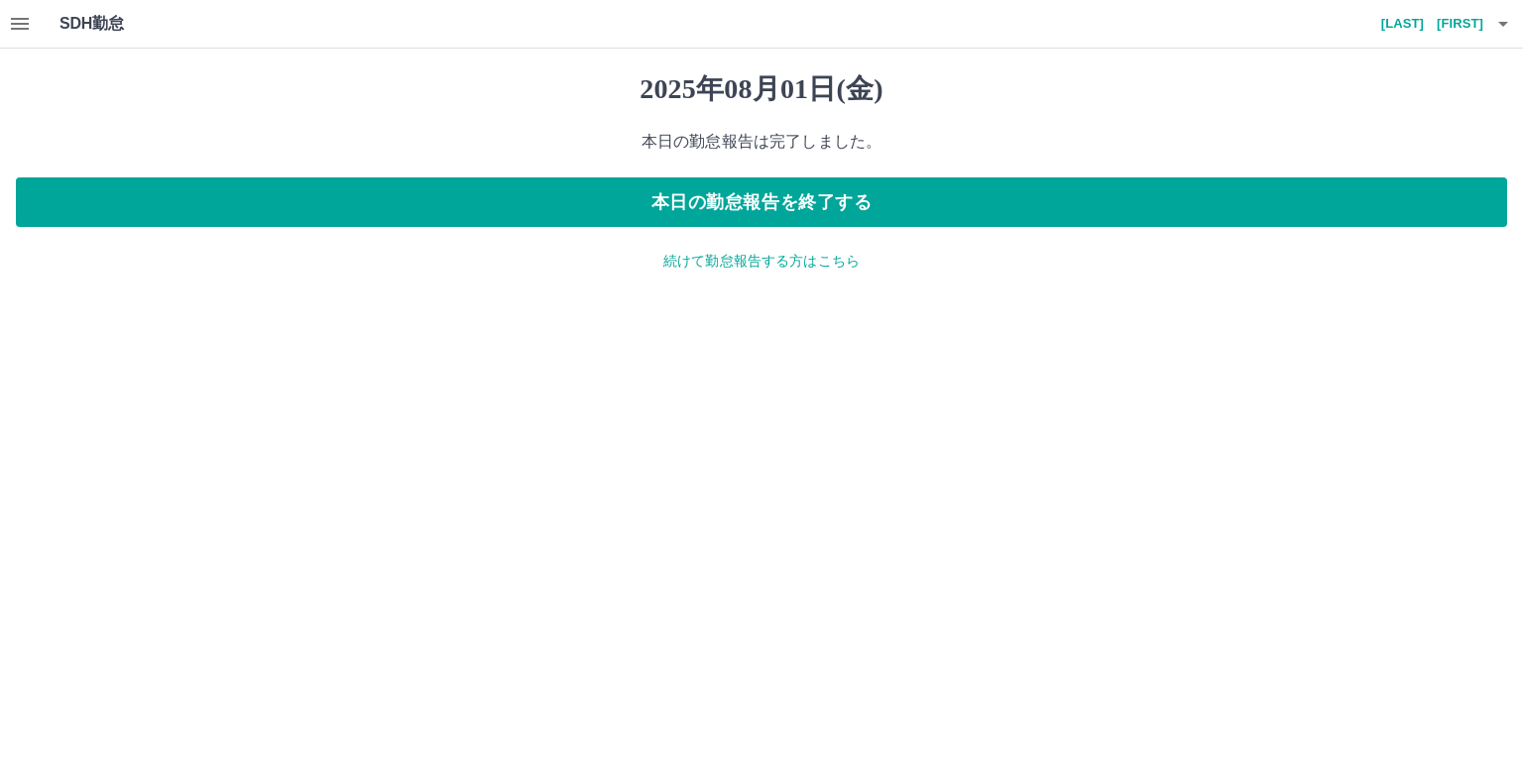click on "続けて勤怠報告する方はこちら" at bounding box center [762, 261] 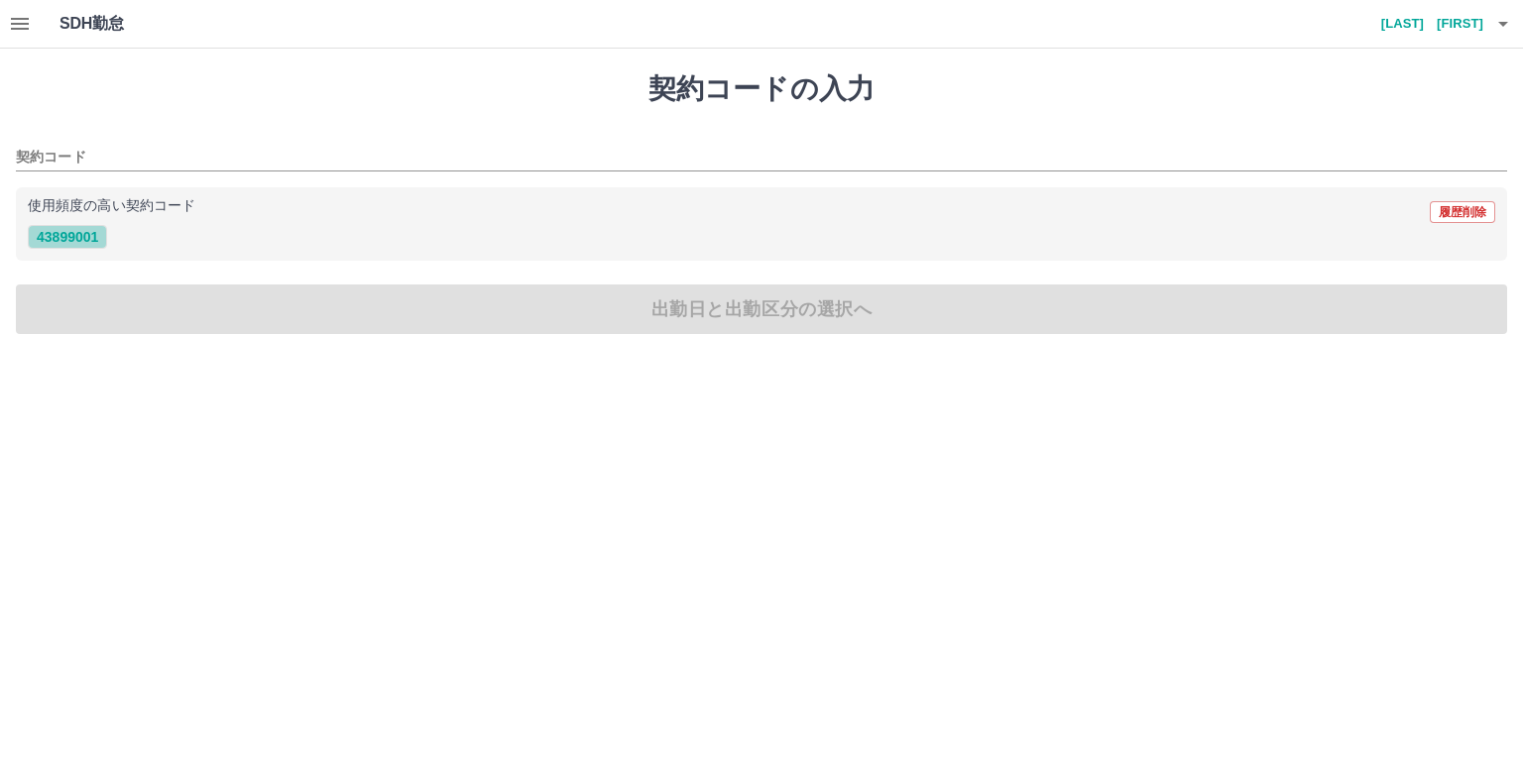 click on "43899001" at bounding box center (67, 237) 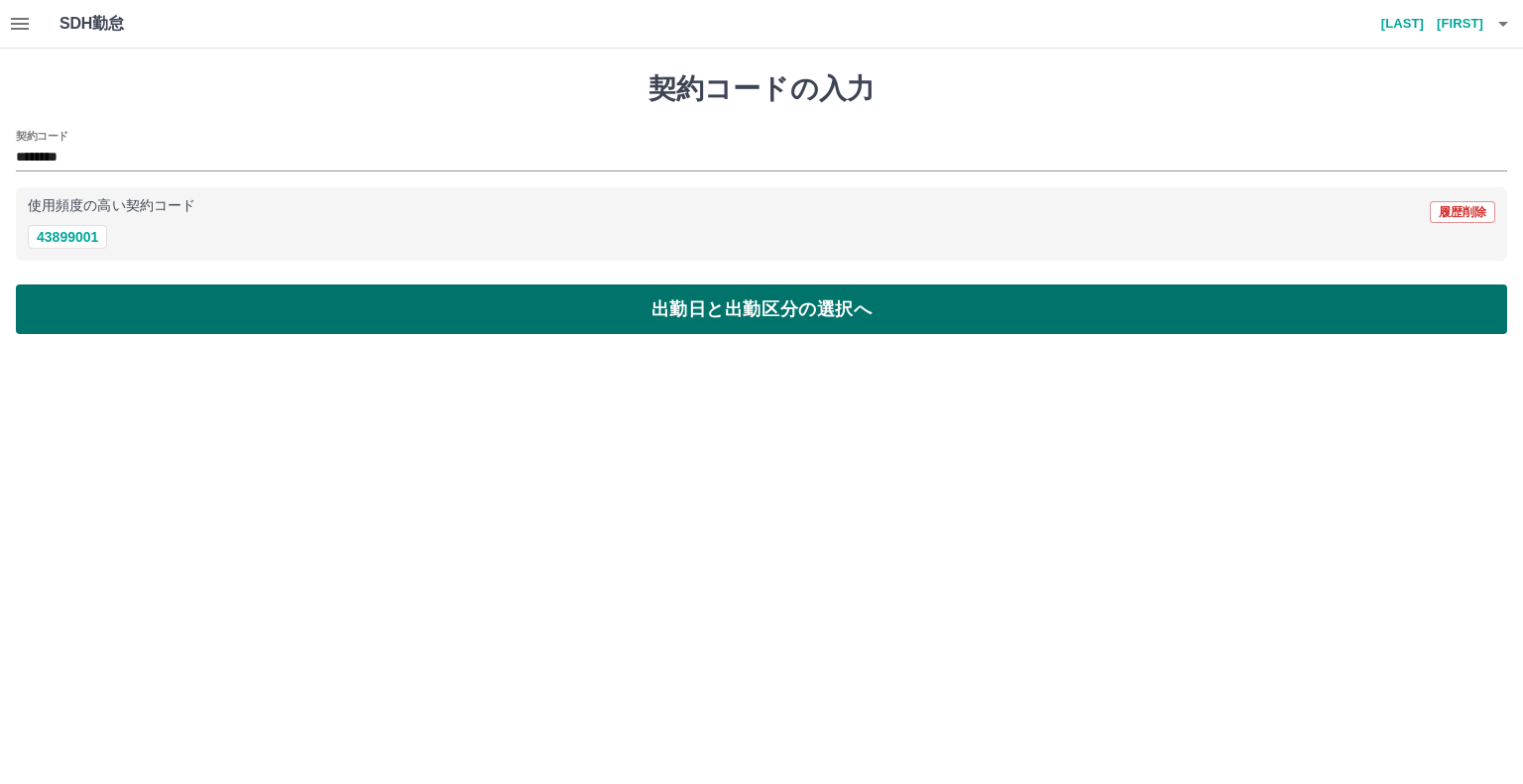 click on "出勤日と出勤区分の選択へ" at bounding box center (762, 309) 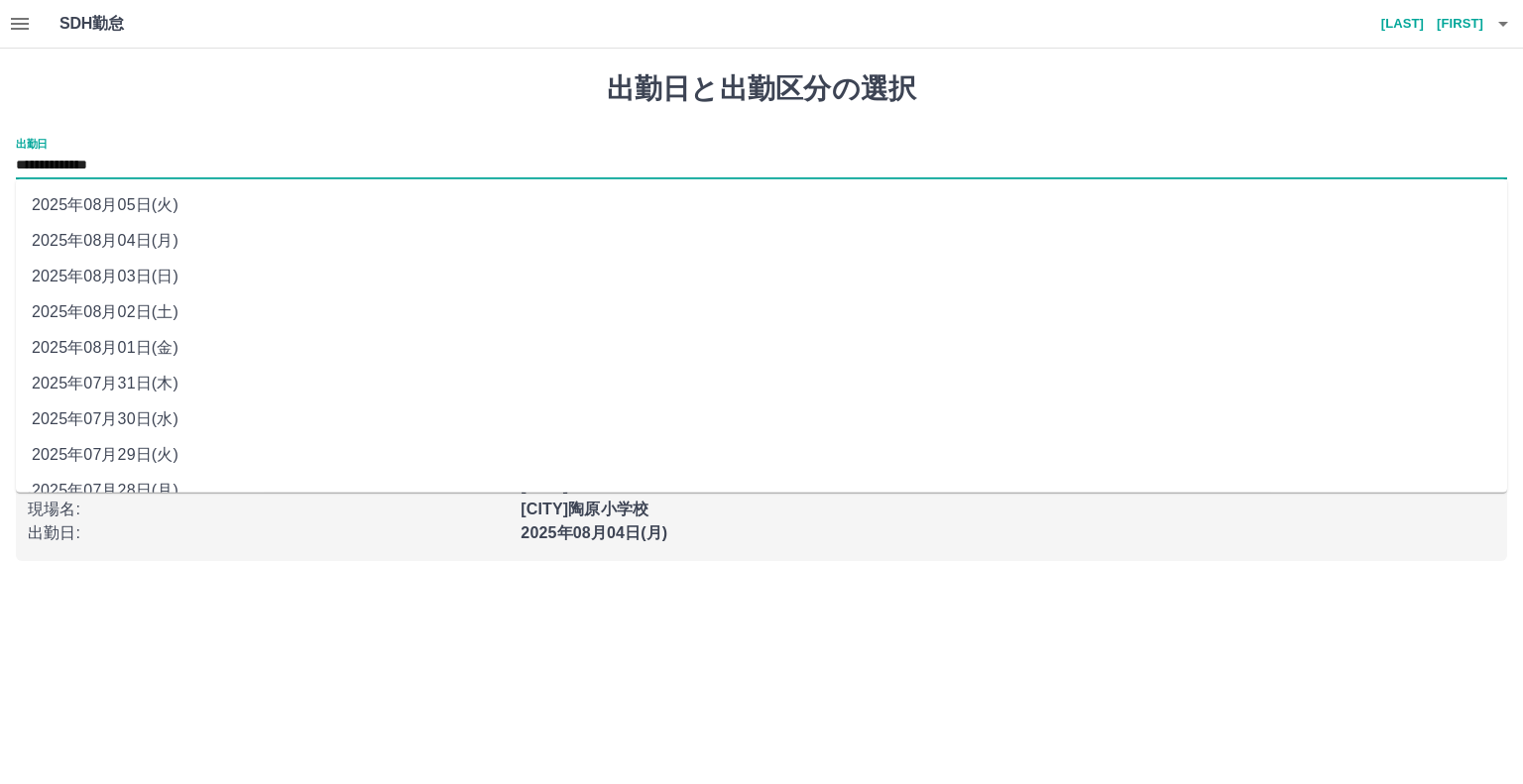 click on "**********" at bounding box center (762, 166) 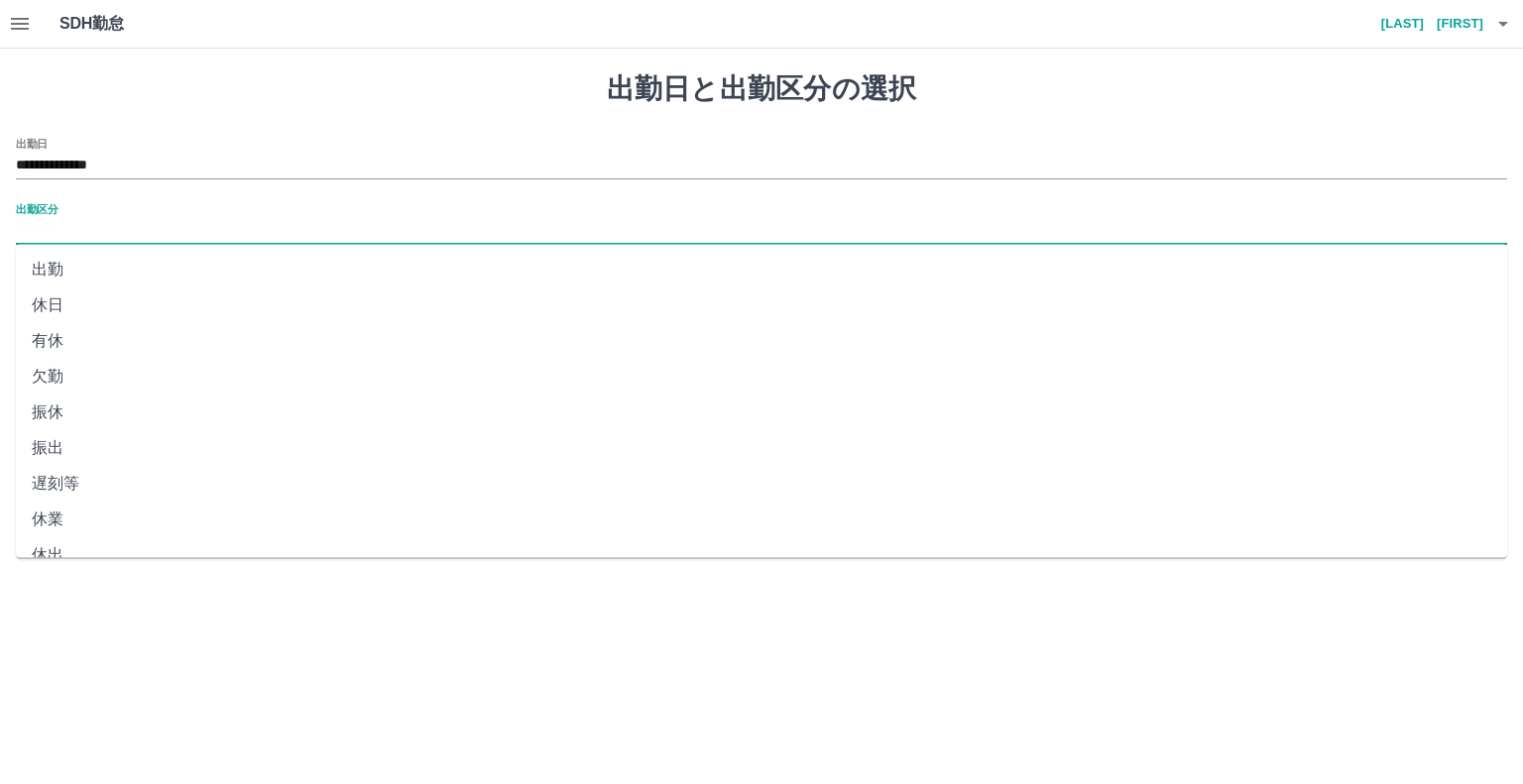click on "出勤区分" at bounding box center (762, 231) 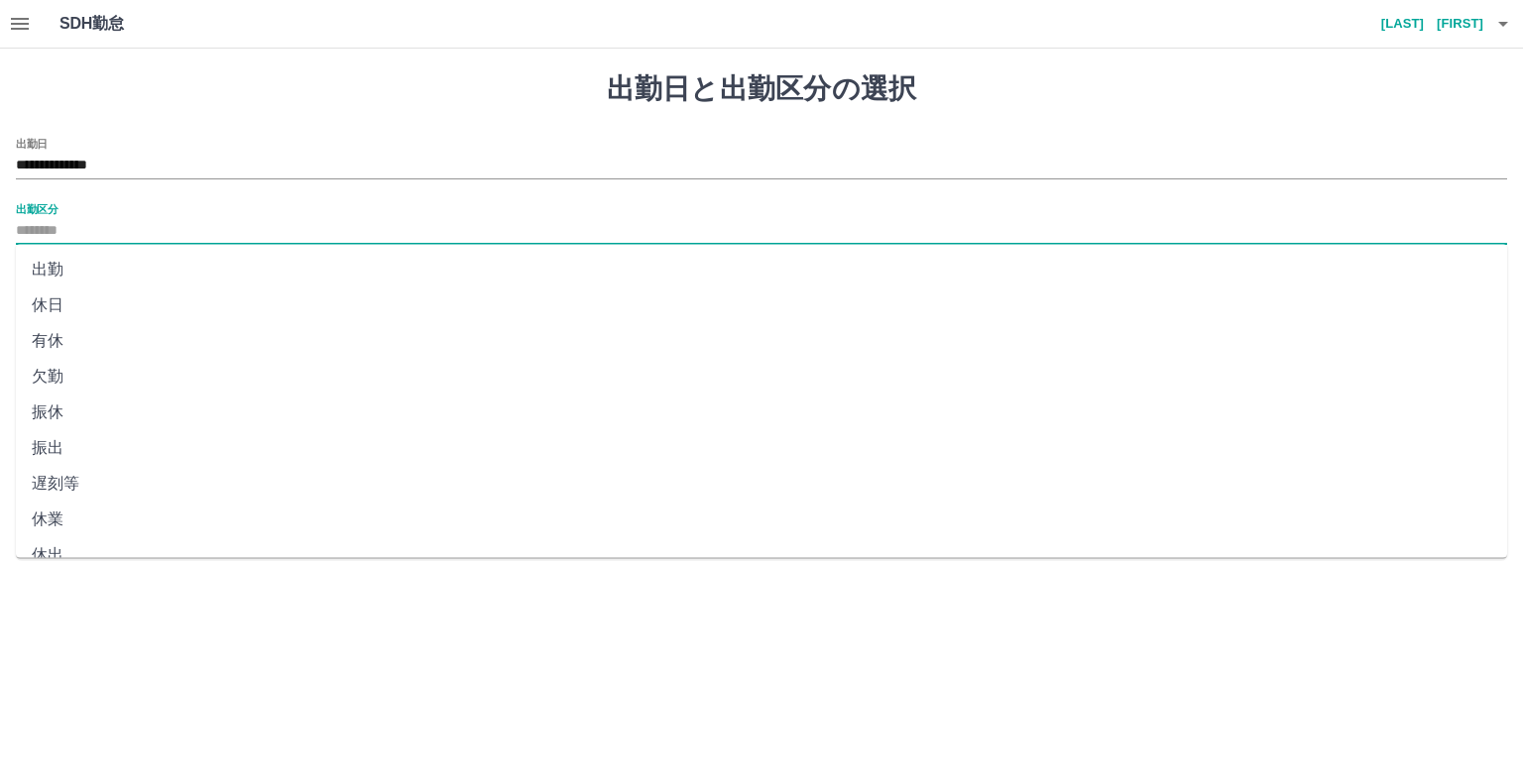 click on "休日" at bounding box center [762, 305] 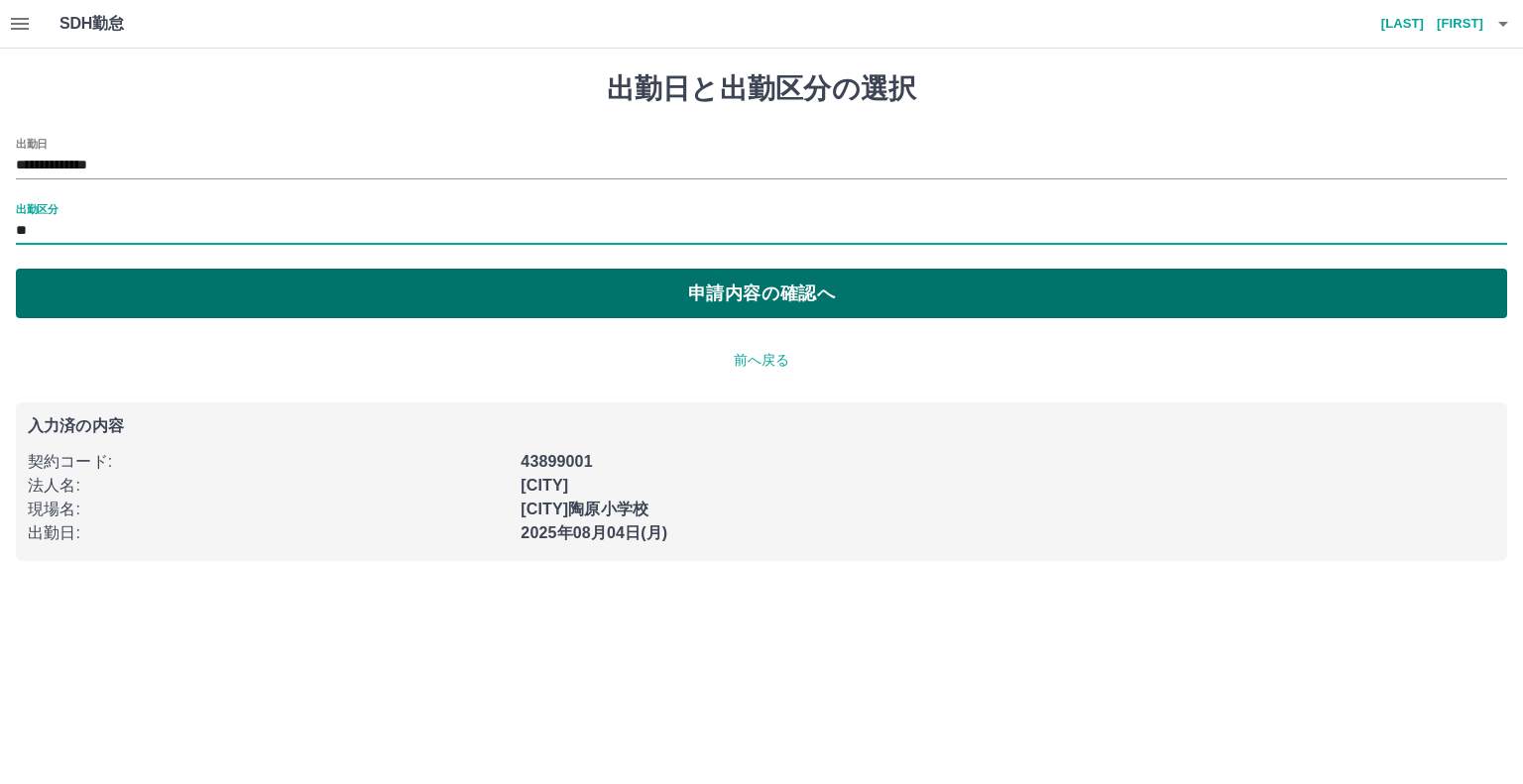 click on "申請内容の確認へ" at bounding box center [762, 293] 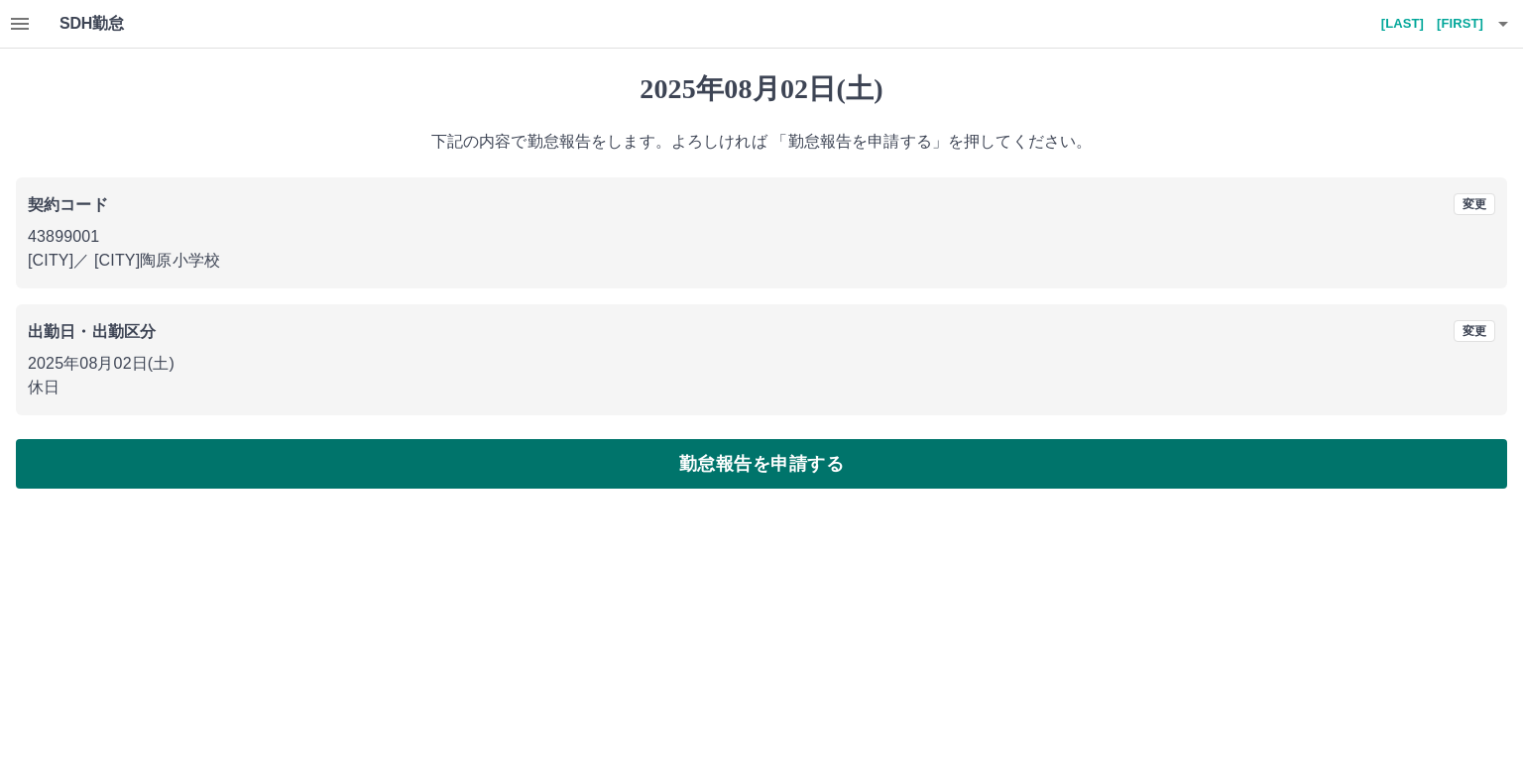 click on "勤怠報告を申請する" at bounding box center [762, 464] 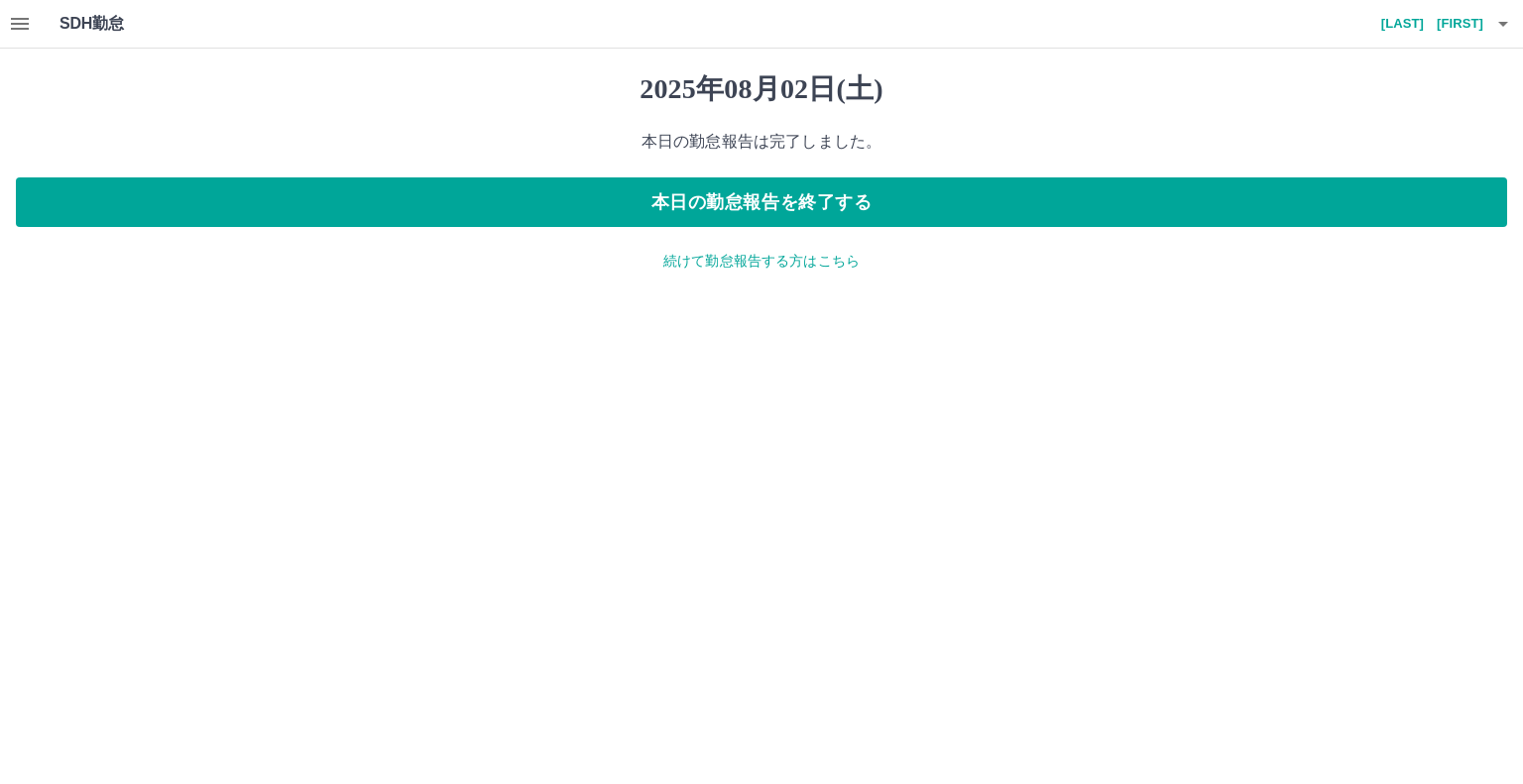 click on "続けて勤怠報告する方はこちら" at bounding box center (762, 261) 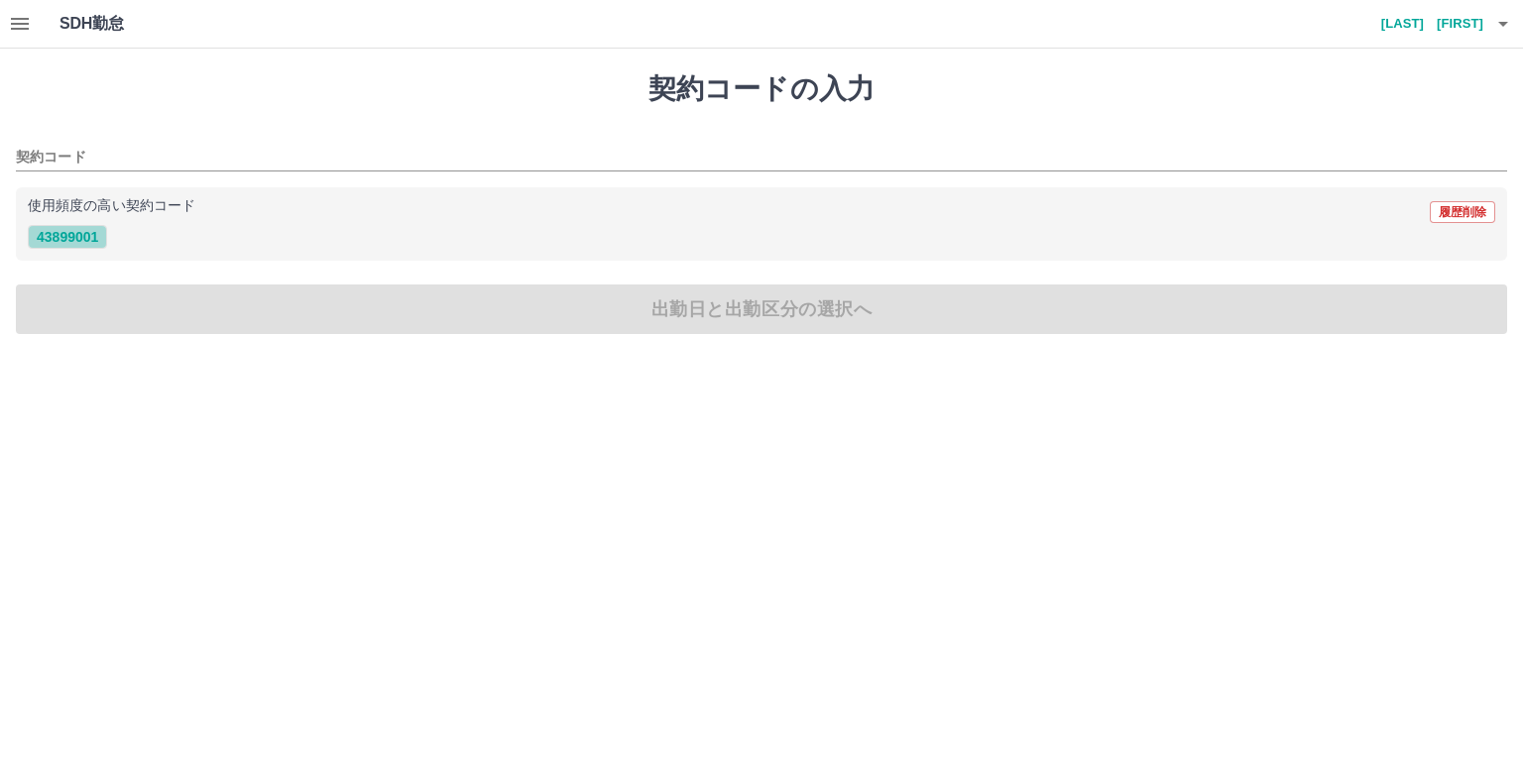 click on "43899001" at bounding box center (67, 237) 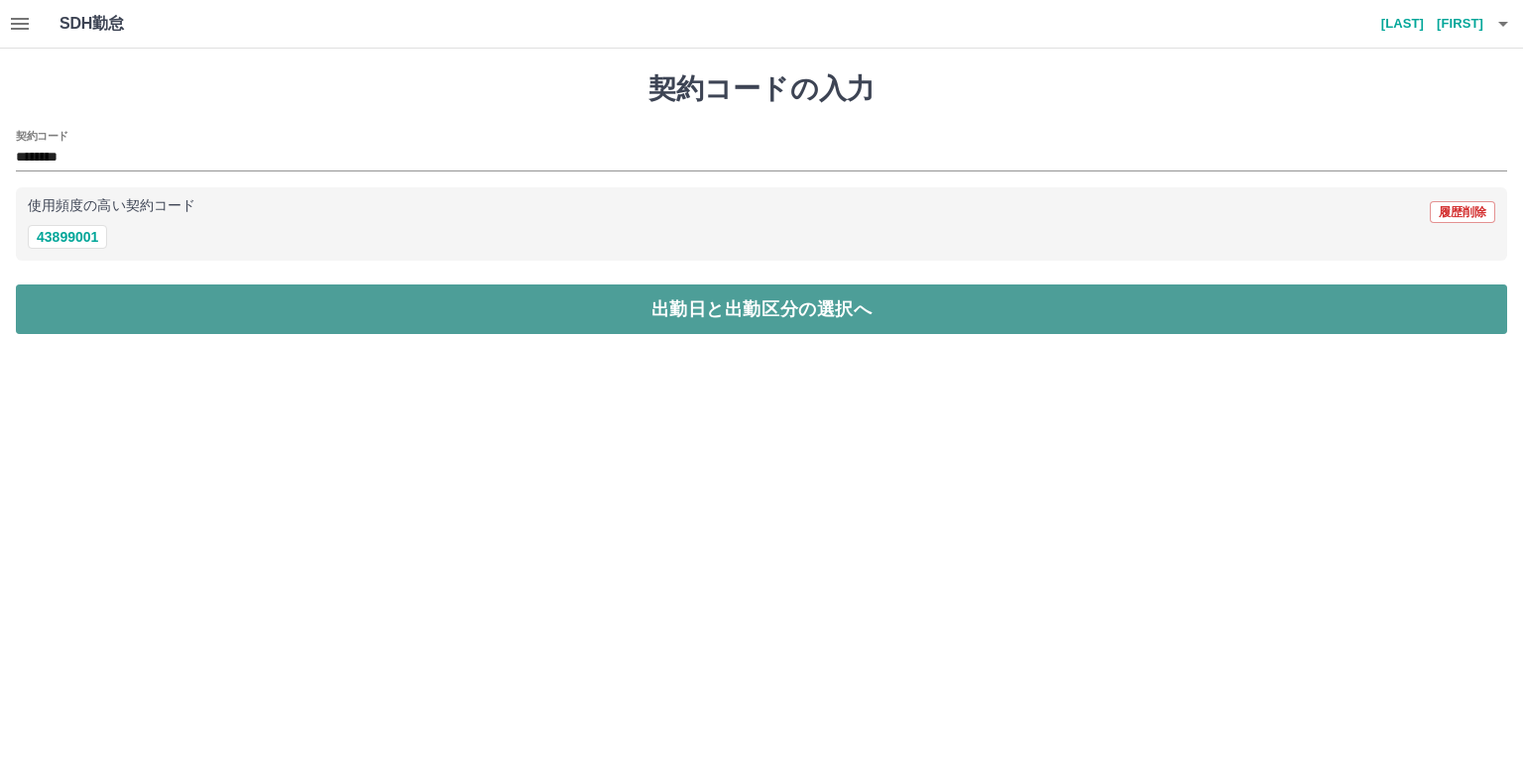 click on "出勤日と出勤区分の選択へ" at bounding box center (762, 309) 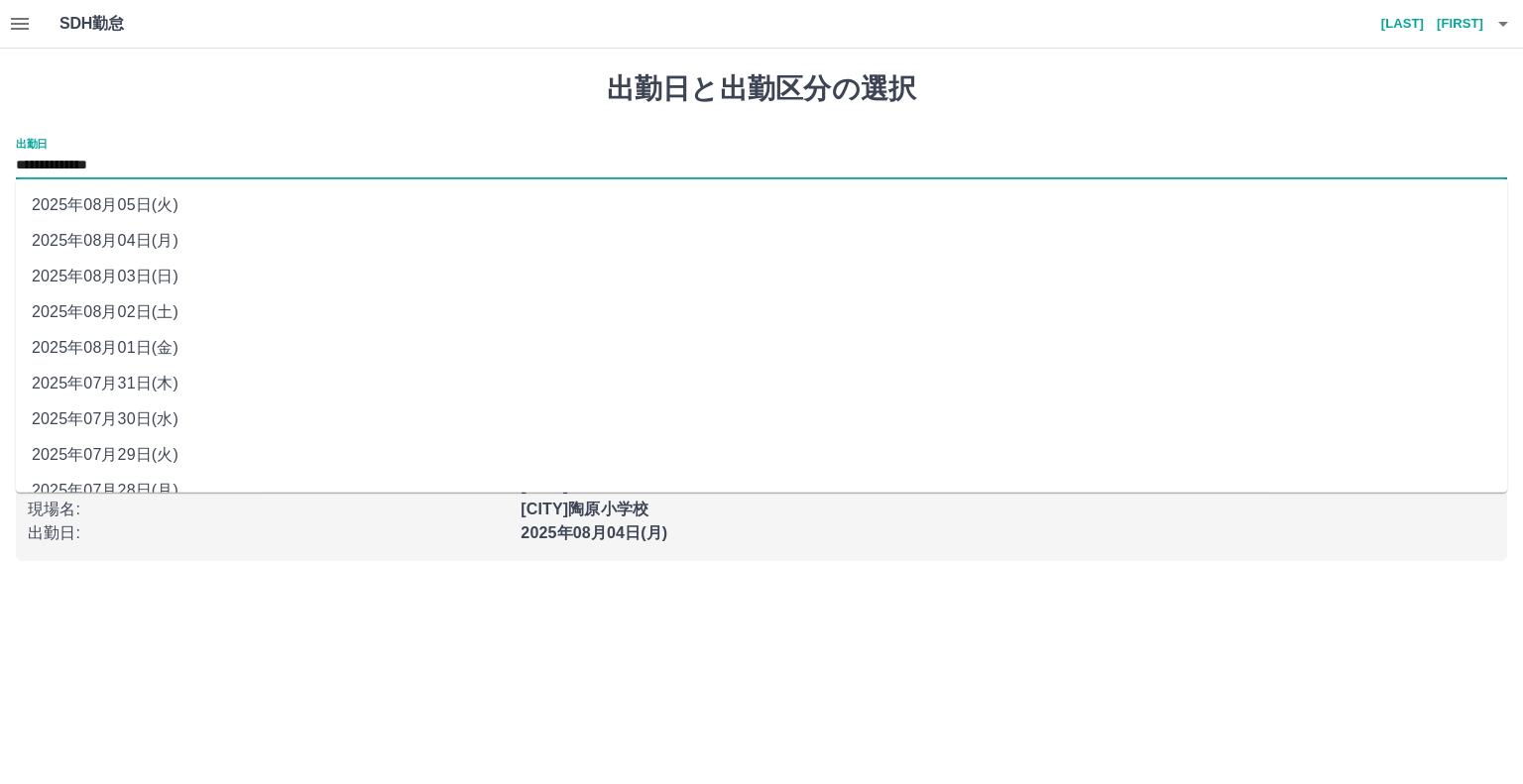 click on "**********" at bounding box center [762, 166] 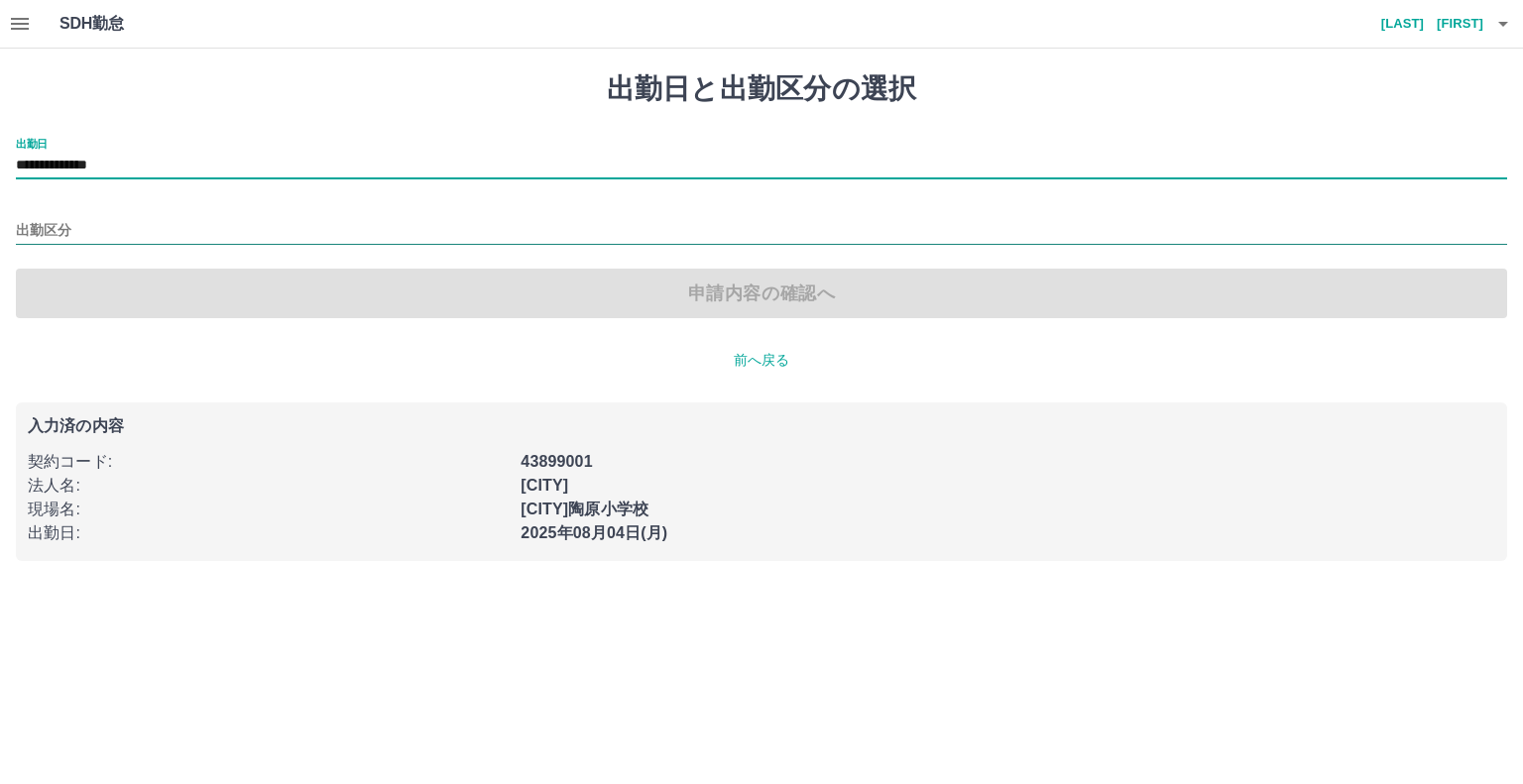 click on "出勤区分" at bounding box center (762, 231) 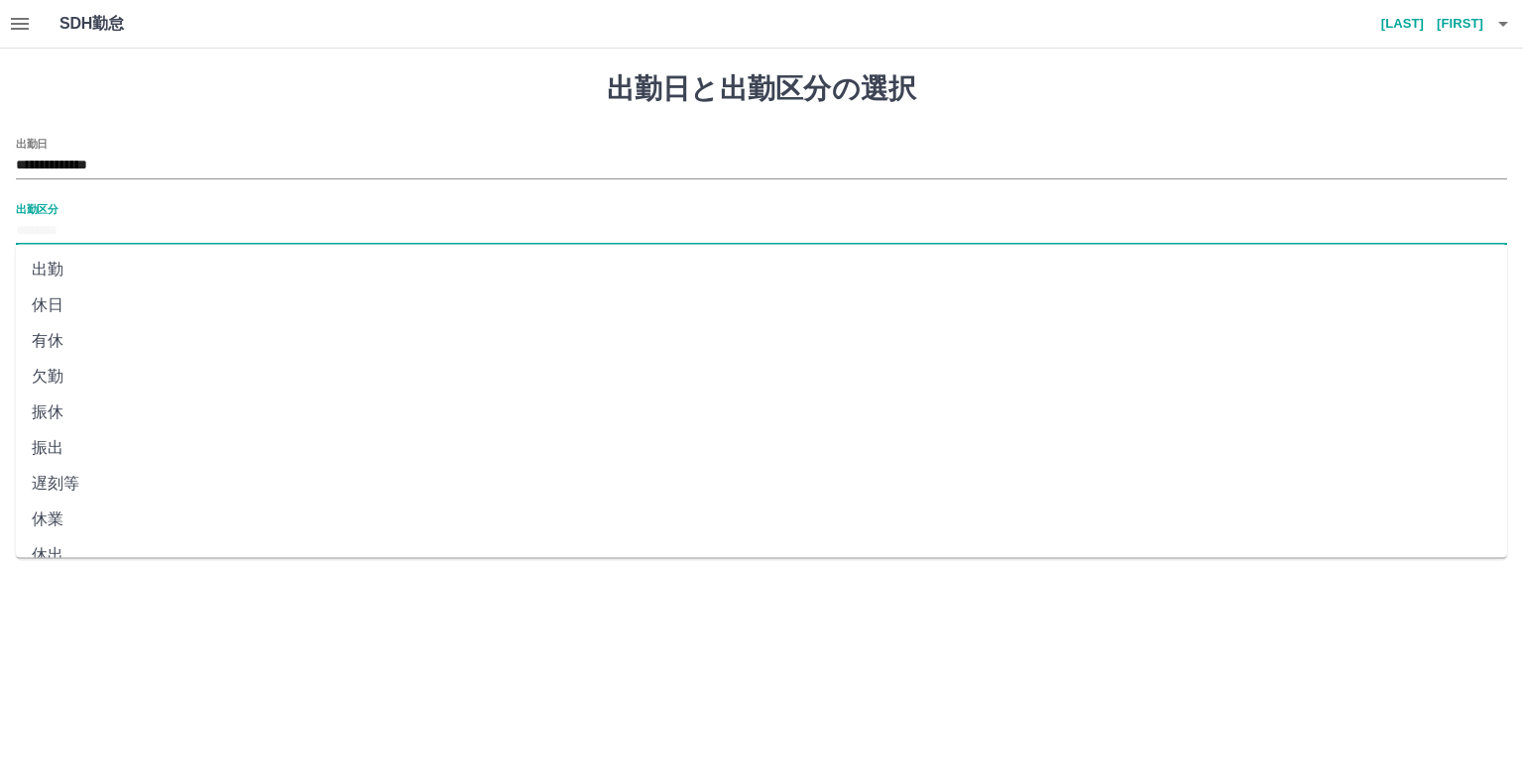 click on "休日" at bounding box center [762, 305] 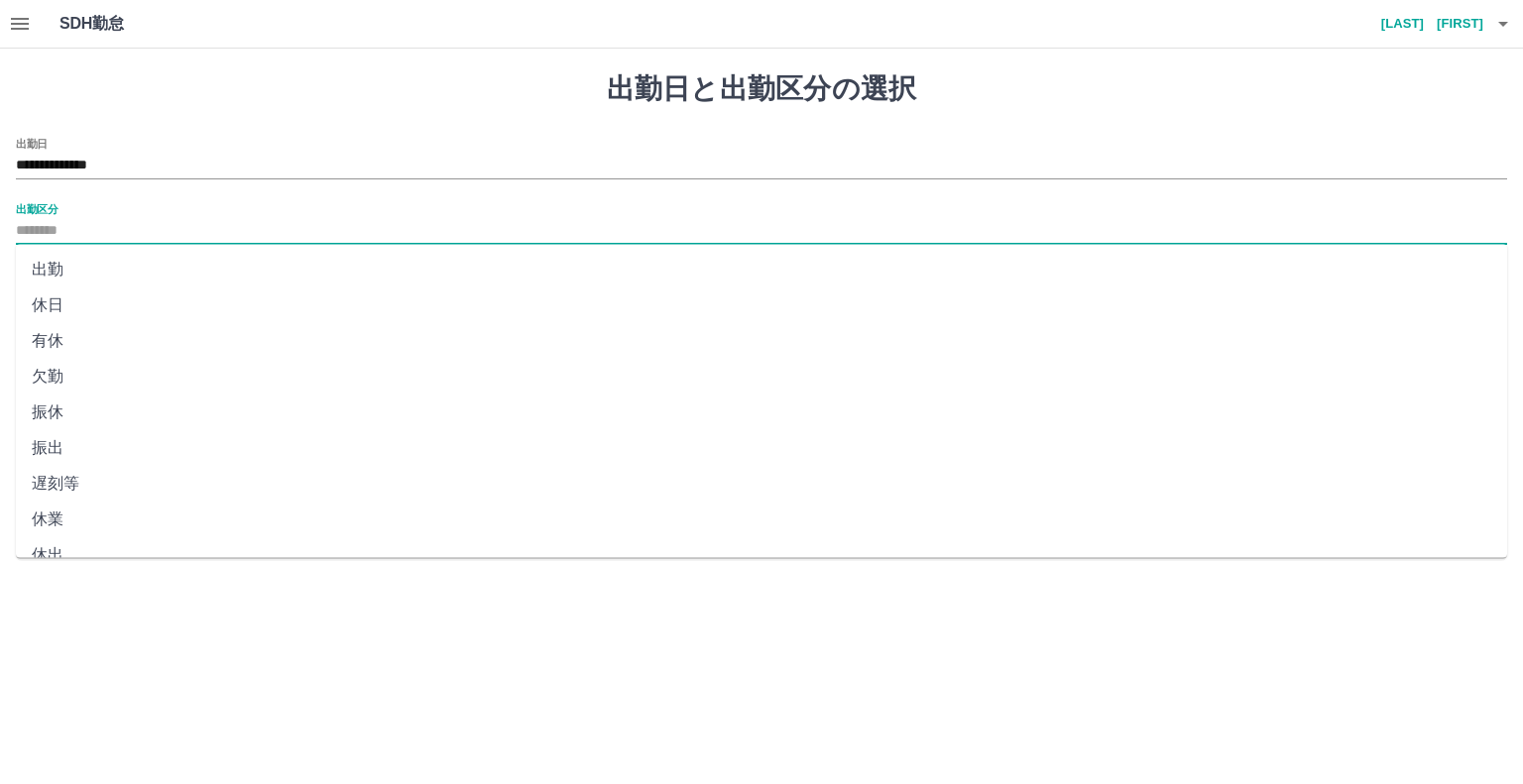 type on "**" 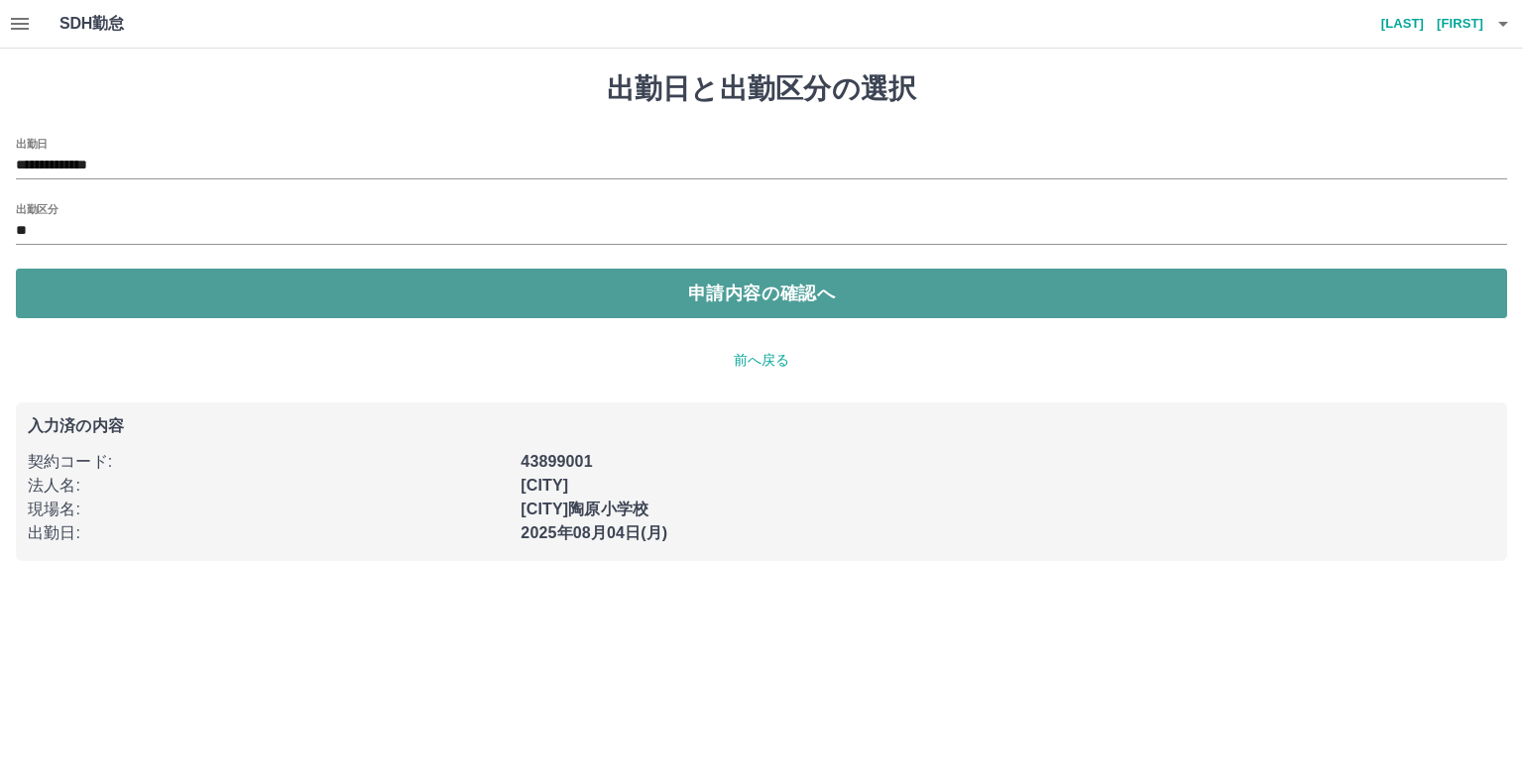 click on "申請内容の確認へ" at bounding box center [762, 293] 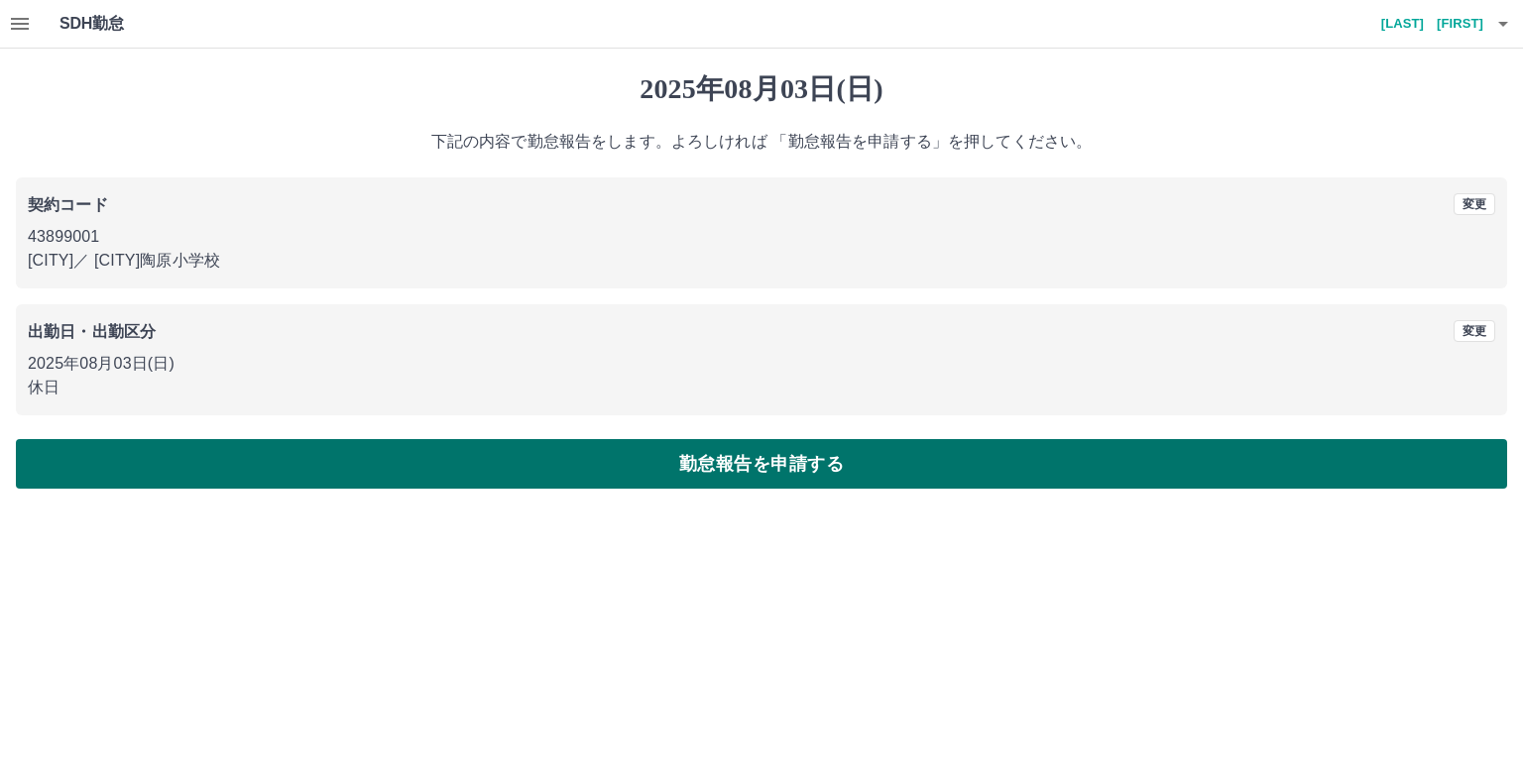 click on "勤怠報告を申請する" at bounding box center (762, 464) 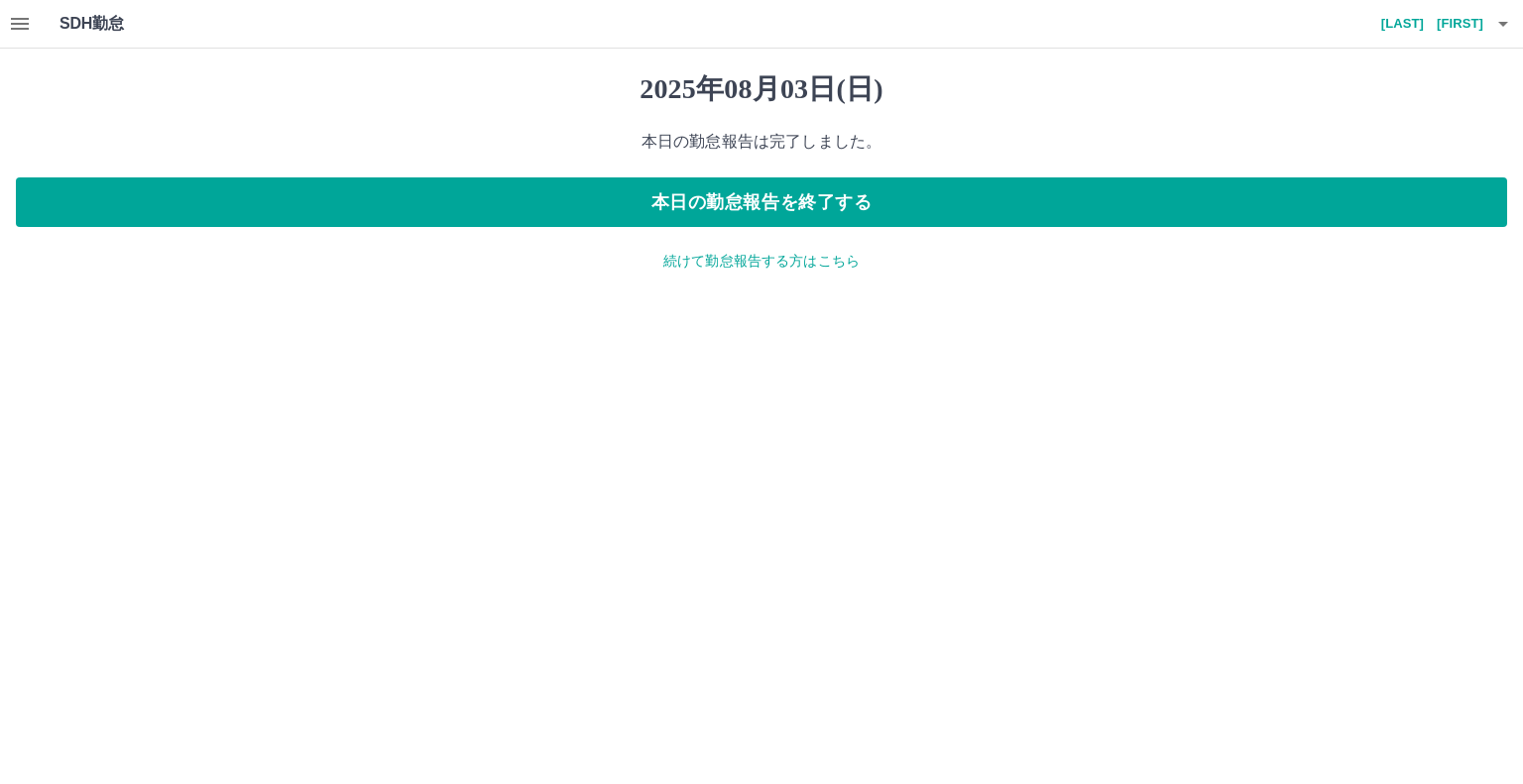 click 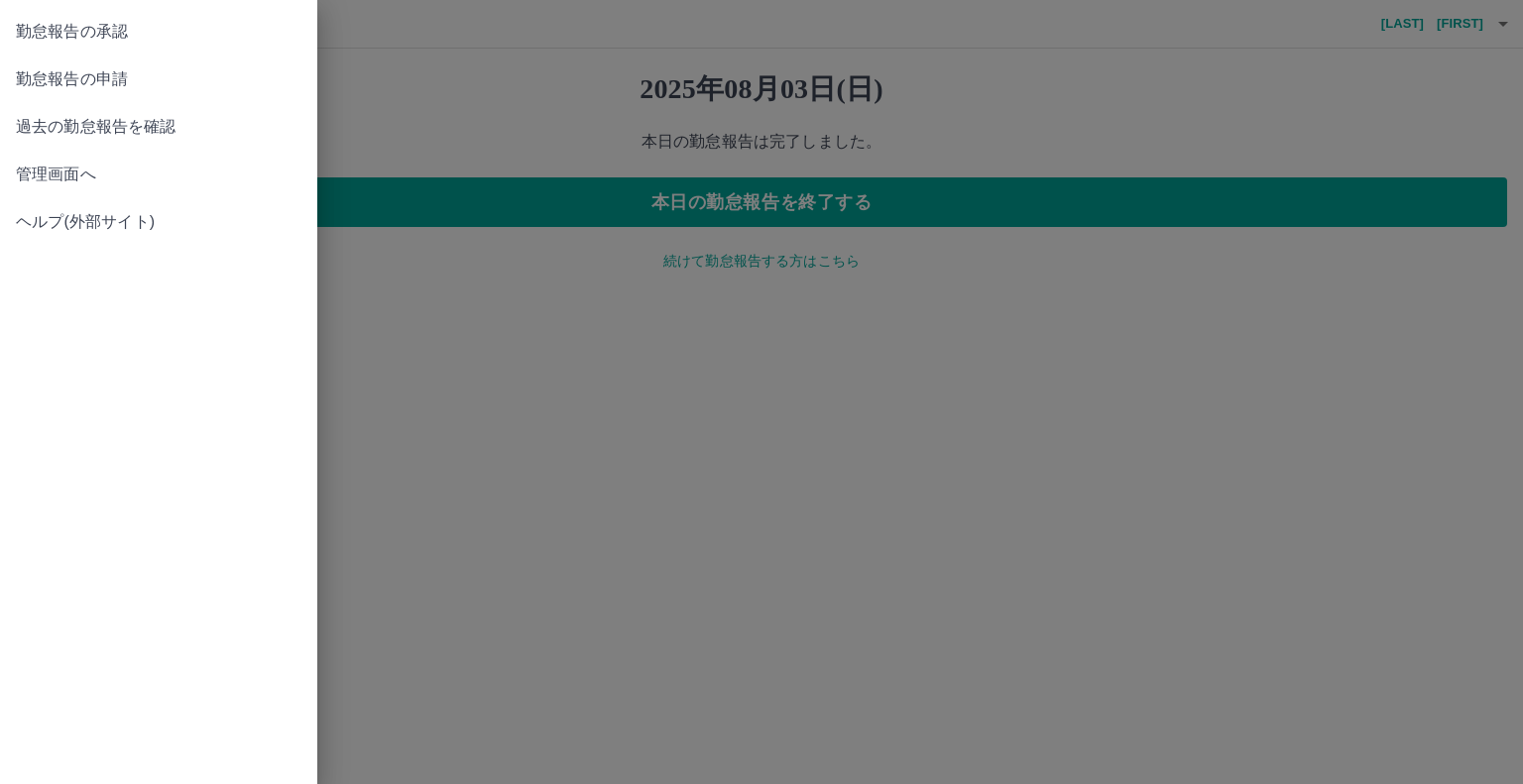 click on "勤怠報告の承認" at bounding box center (159, 32) 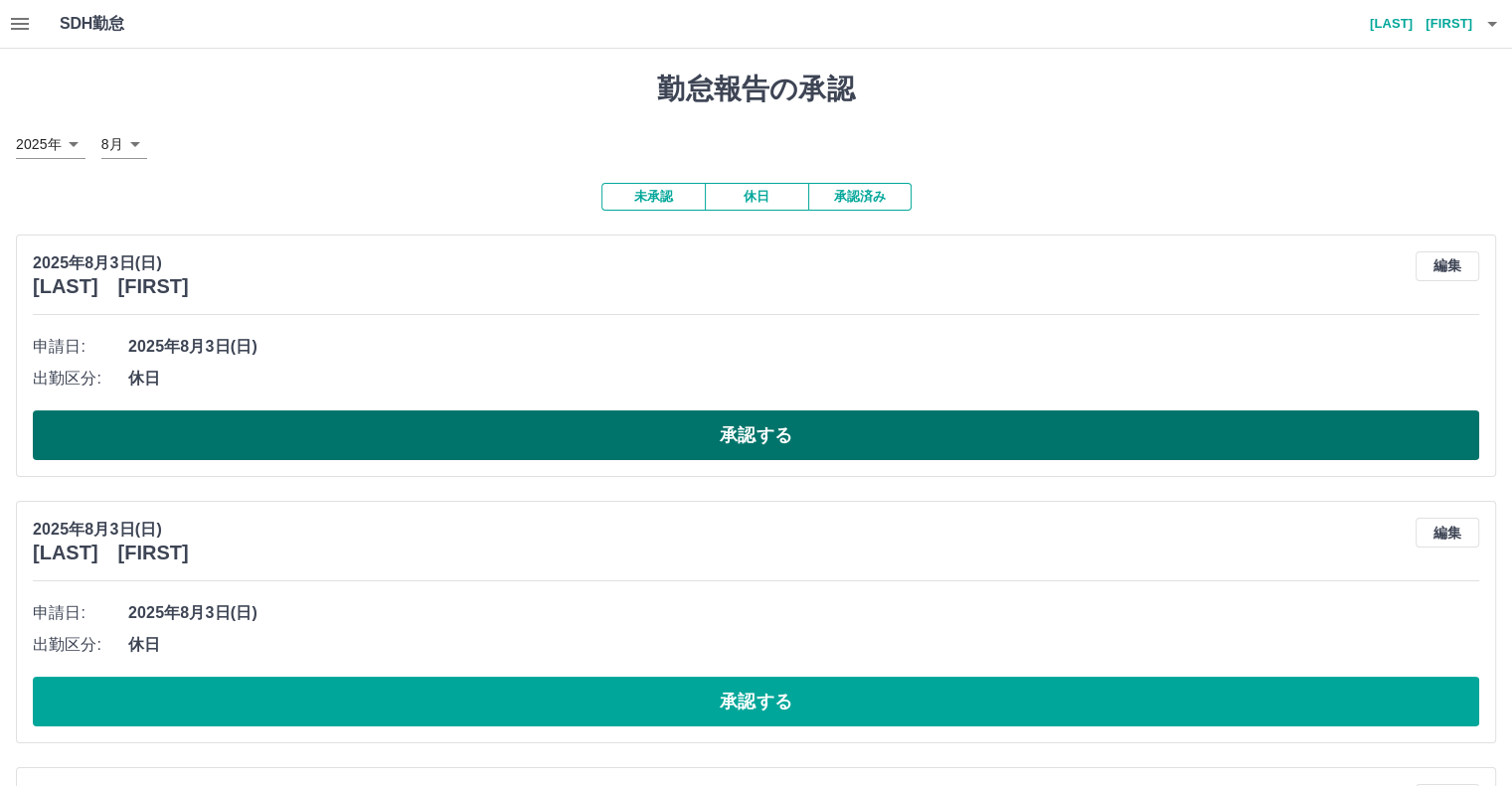 click on "承認する" at bounding box center (756, 435) 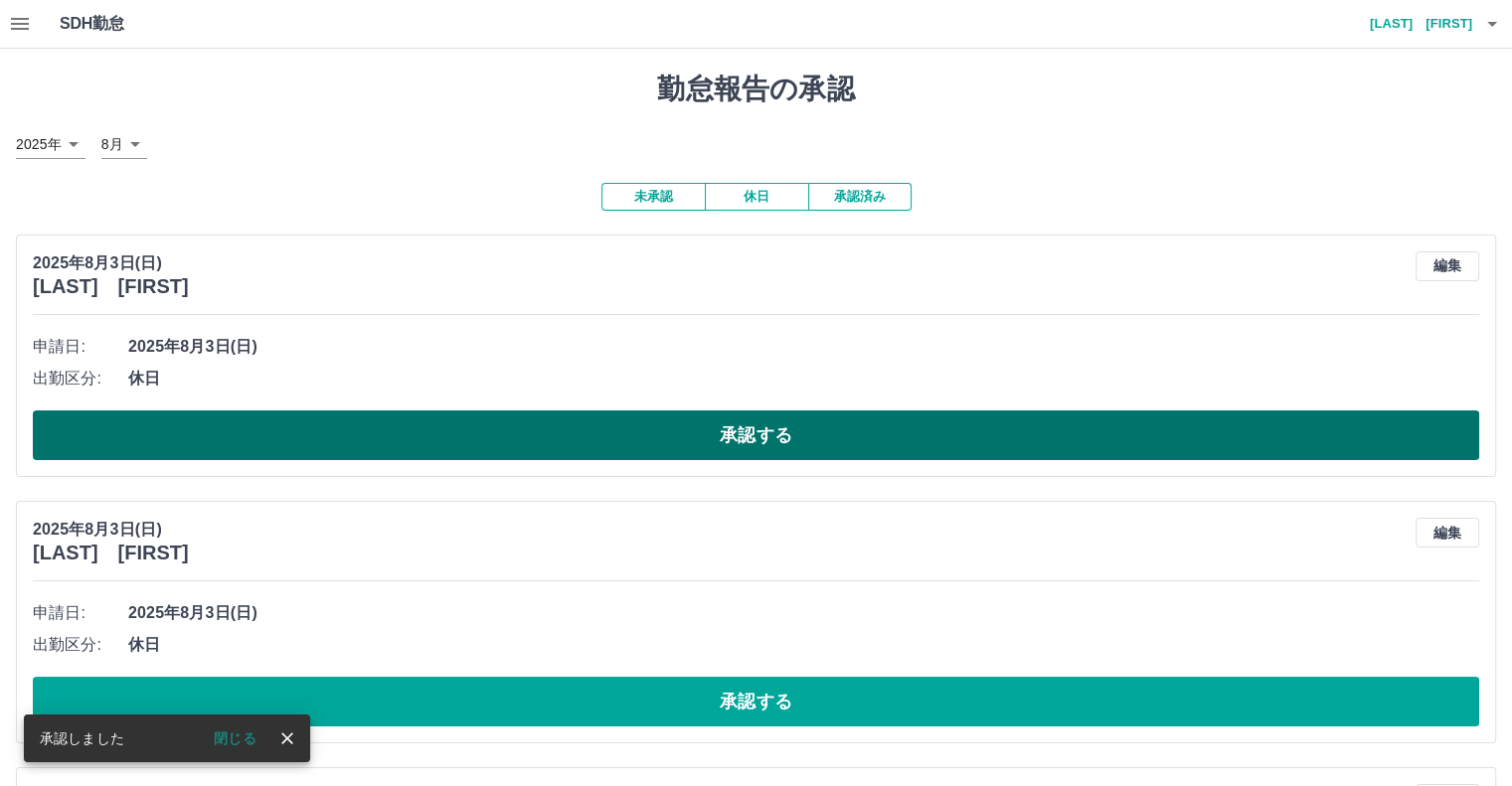 click on "承認する" at bounding box center (756, 435) 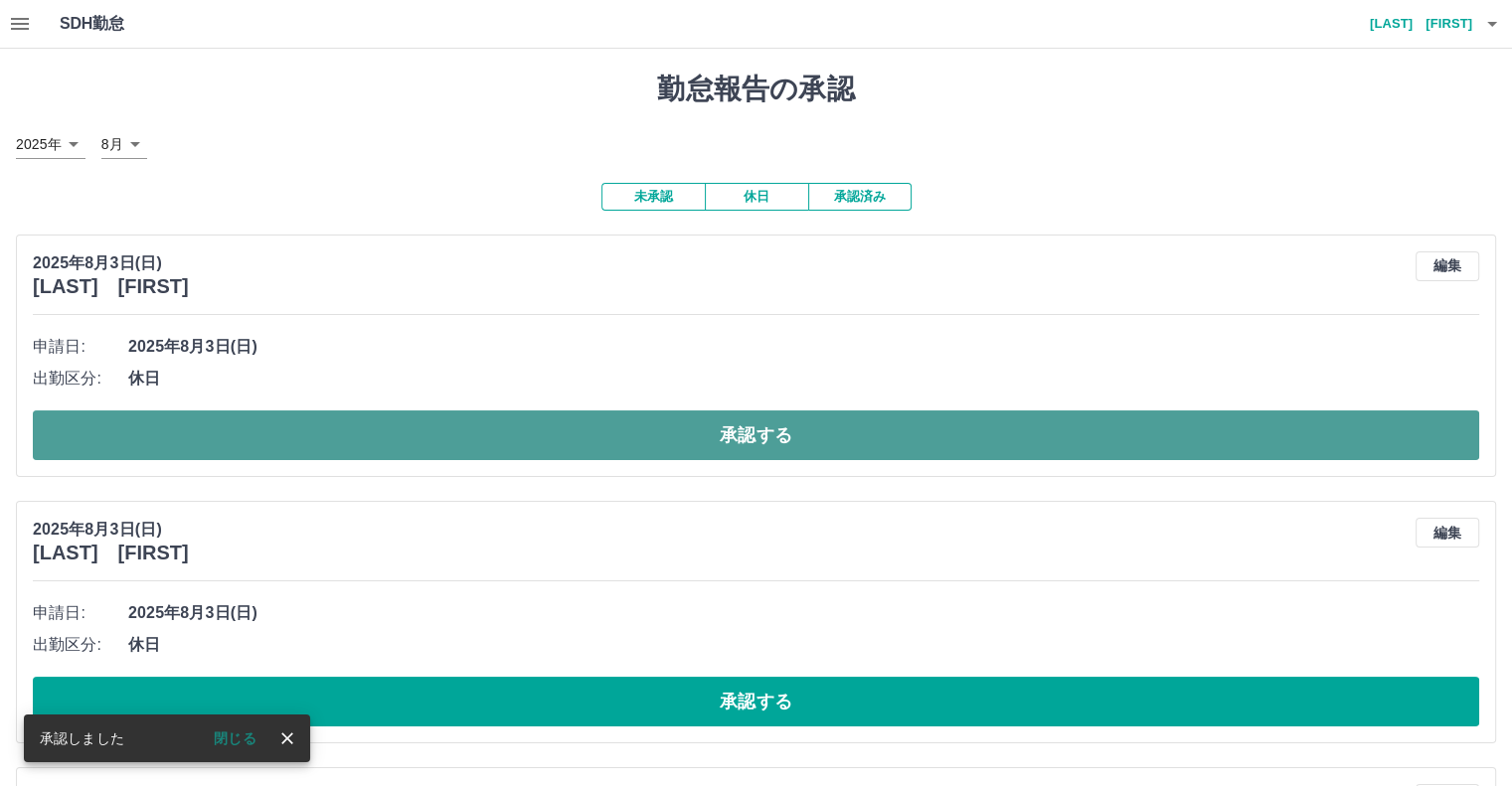 click on "承認する" at bounding box center [756, 435] 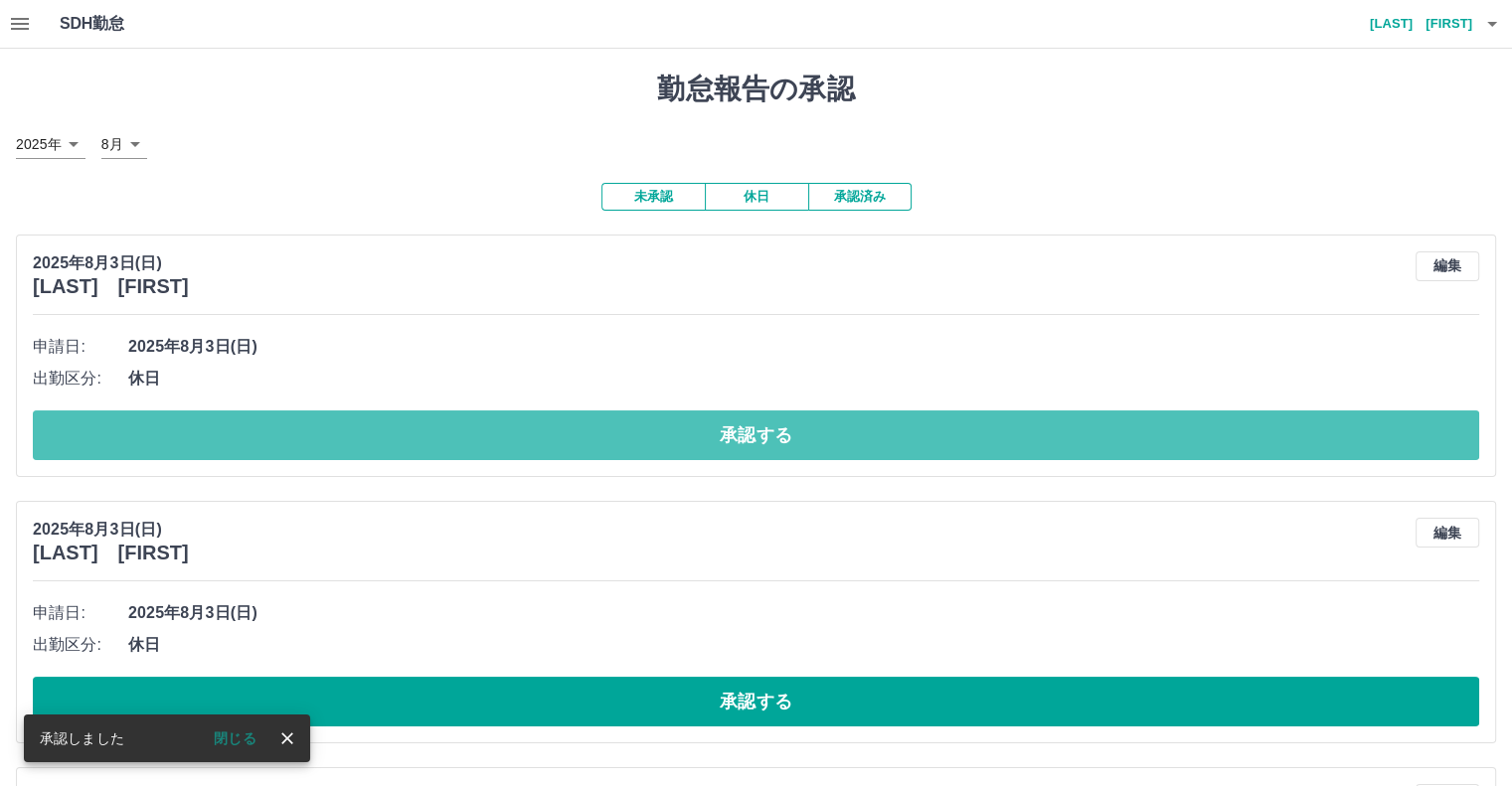 click on "承認する" at bounding box center [756, 435] 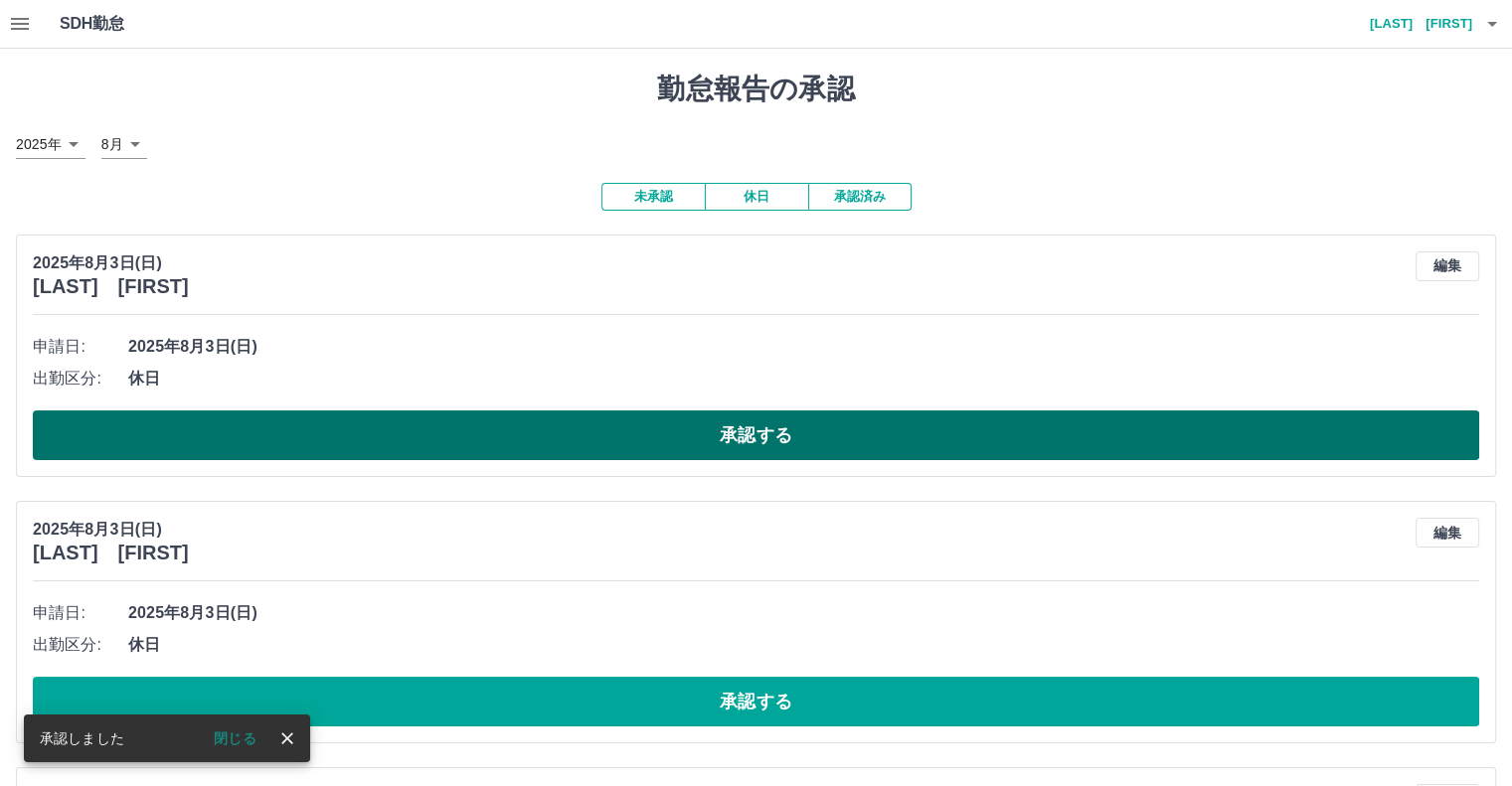 click on "承認する" at bounding box center [756, 435] 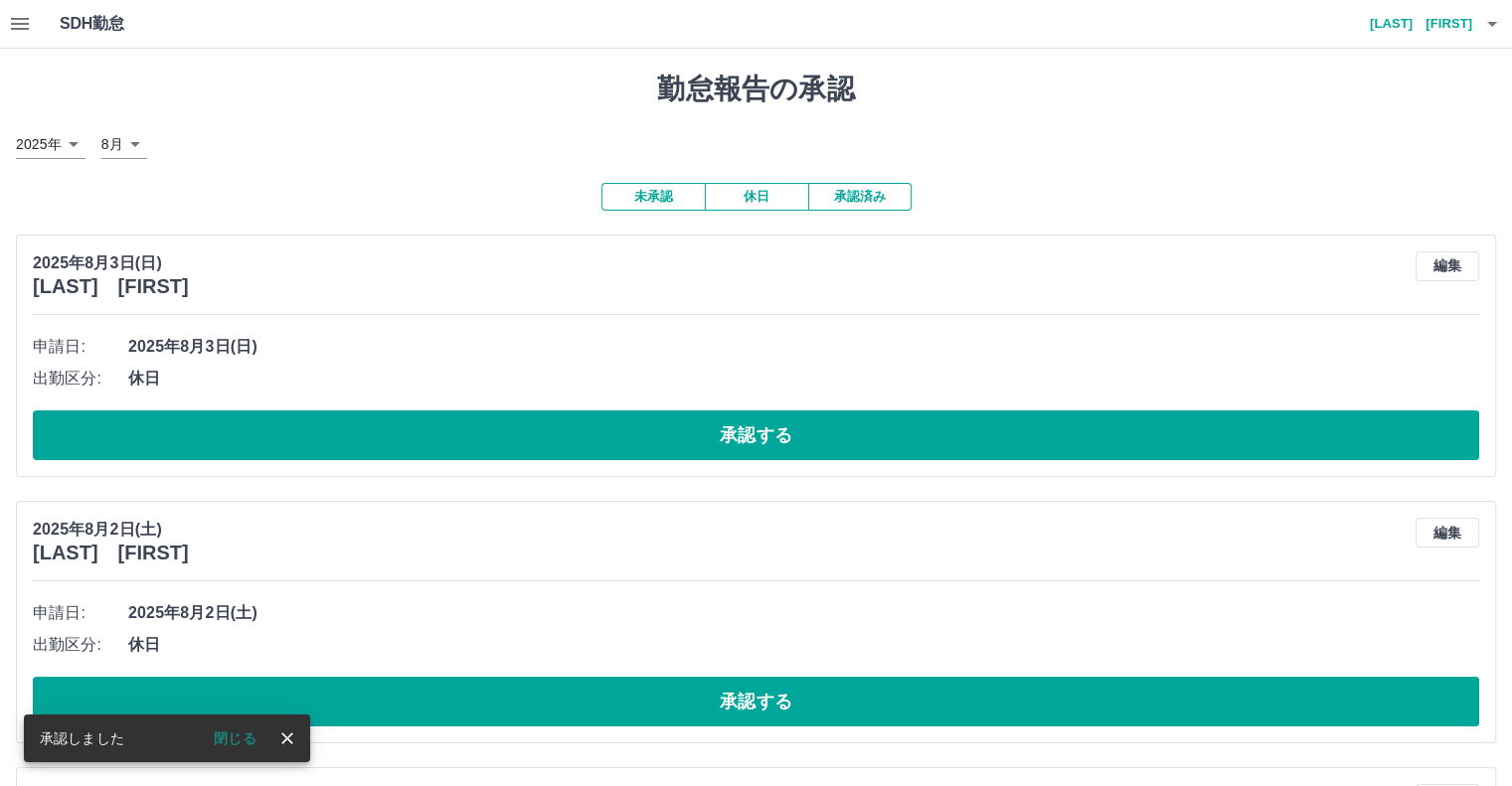click on "承認する" at bounding box center (756, 435) 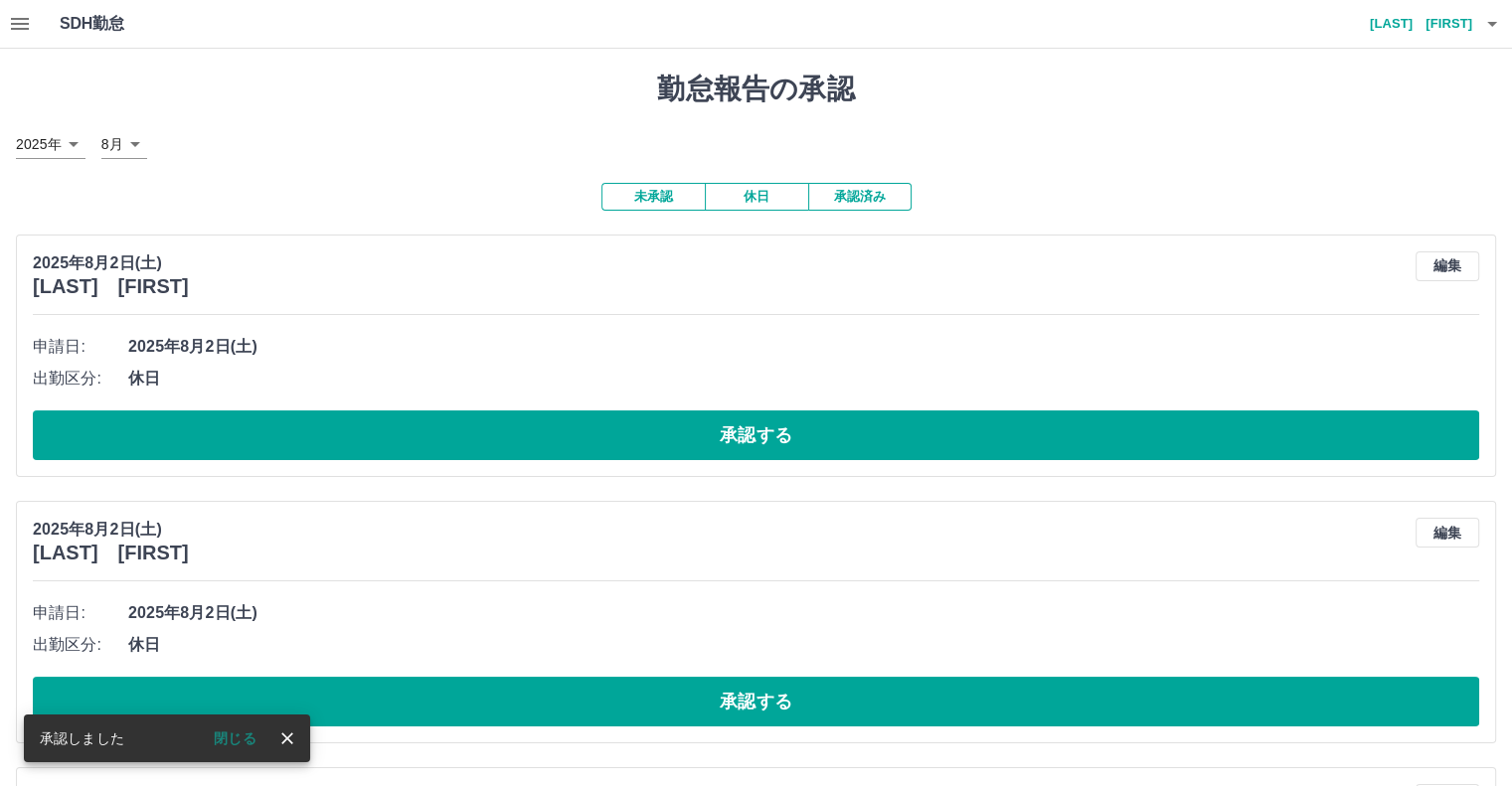 click on "承認する" at bounding box center [756, 435] 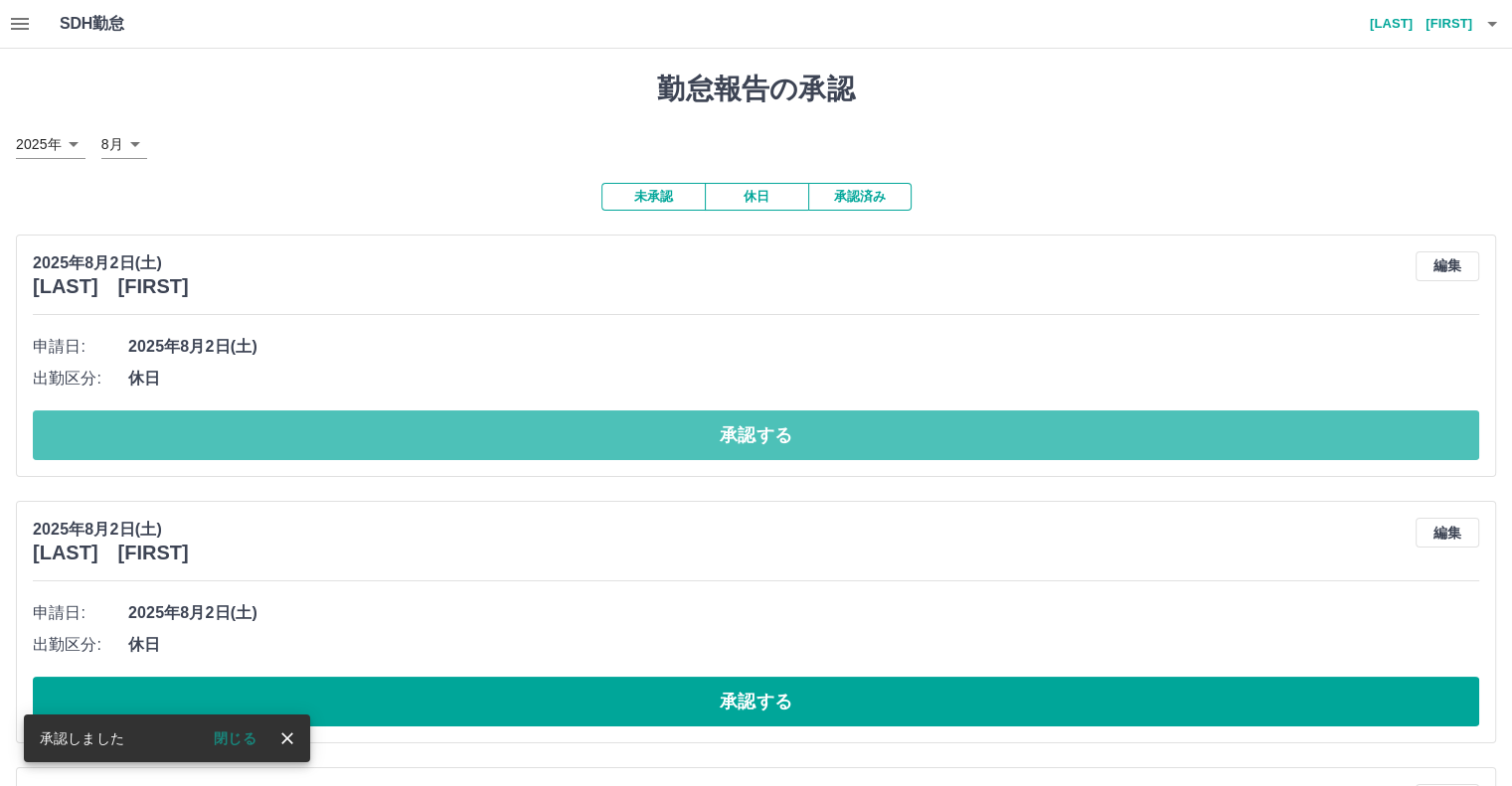 click on "承認する" at bounding box center [756, 435] 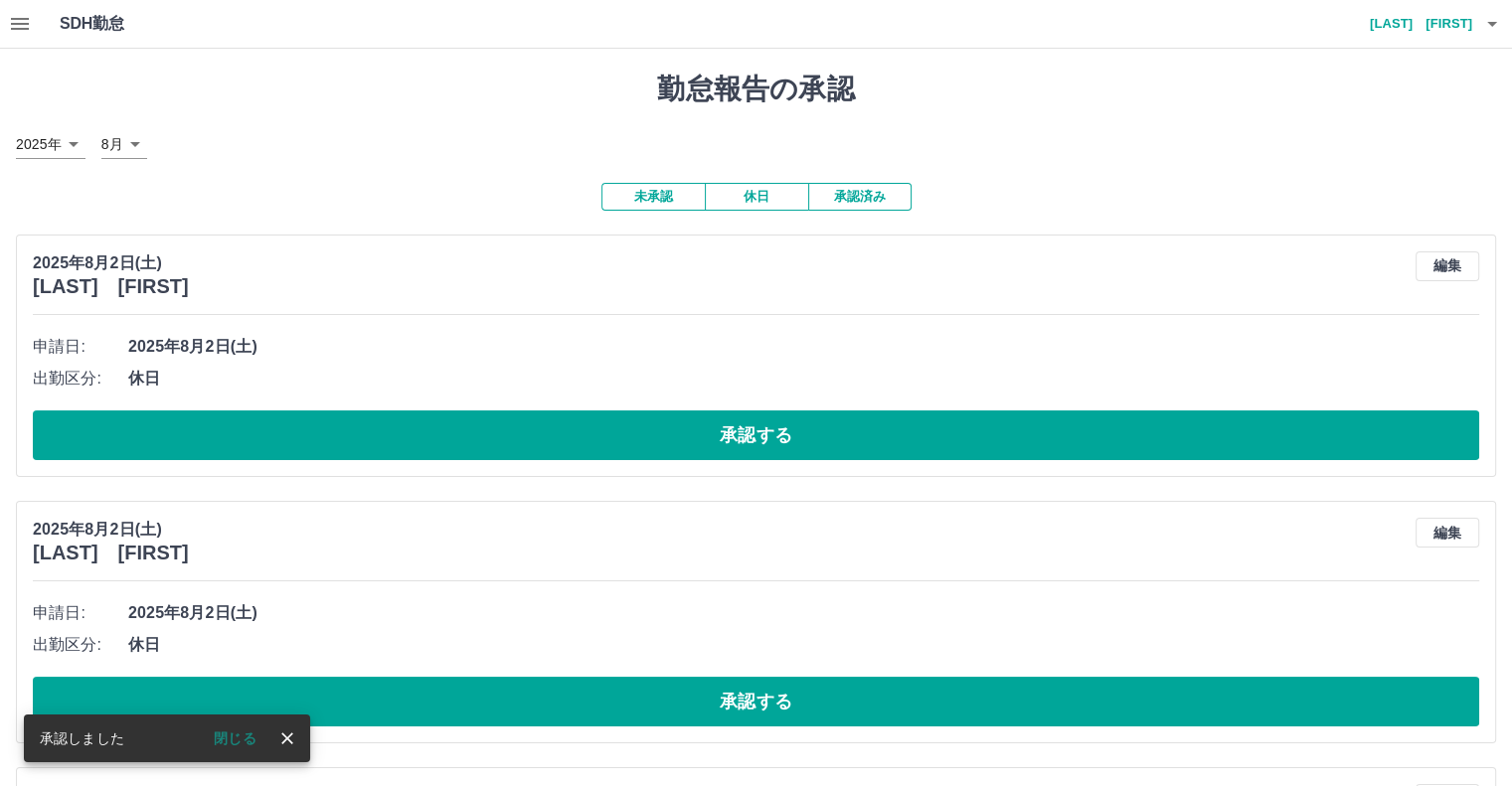 click on "承認する" at bounding box center [756, 435] 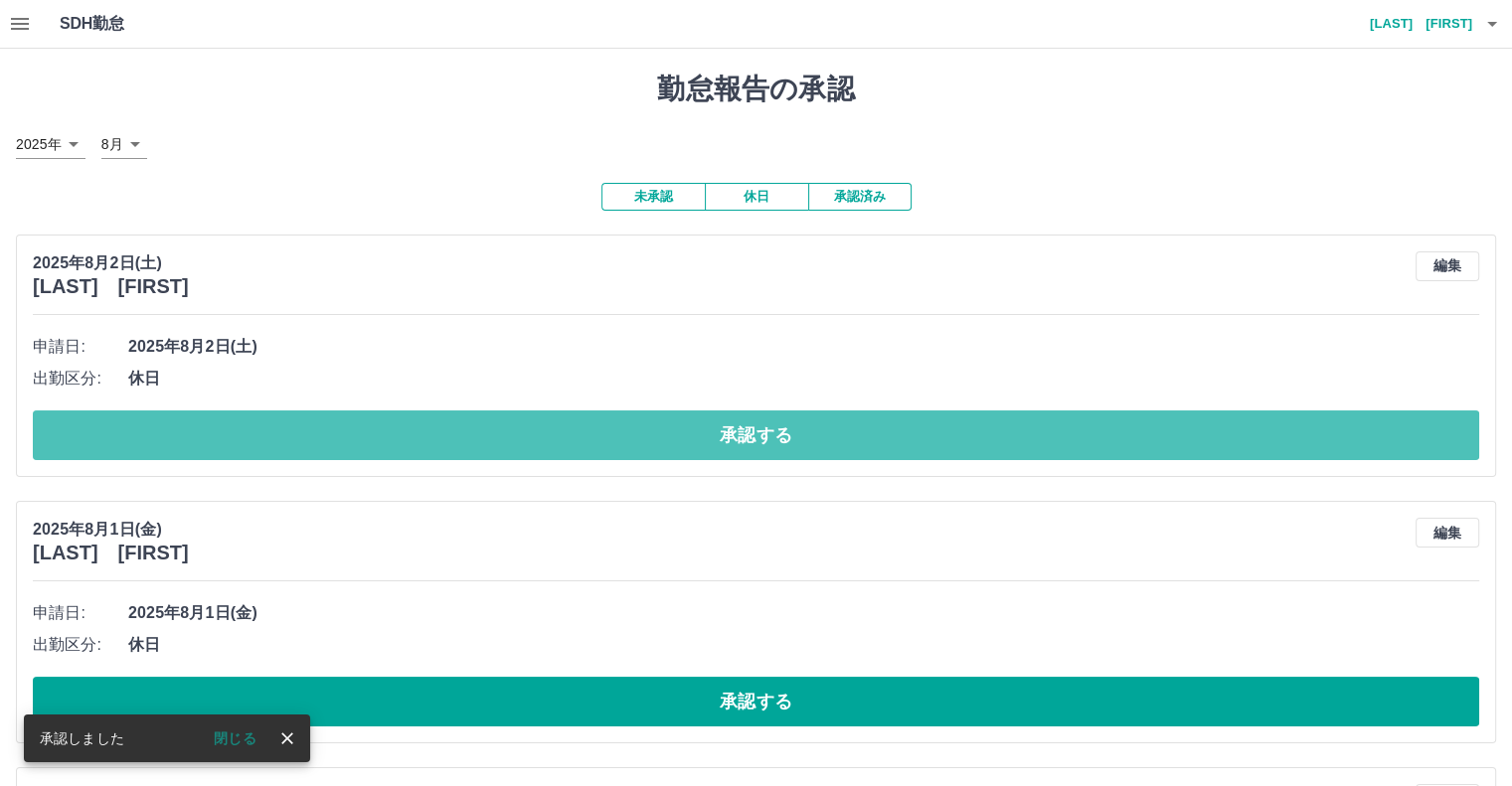 click on "承認する" at bounding box center [756, 435] 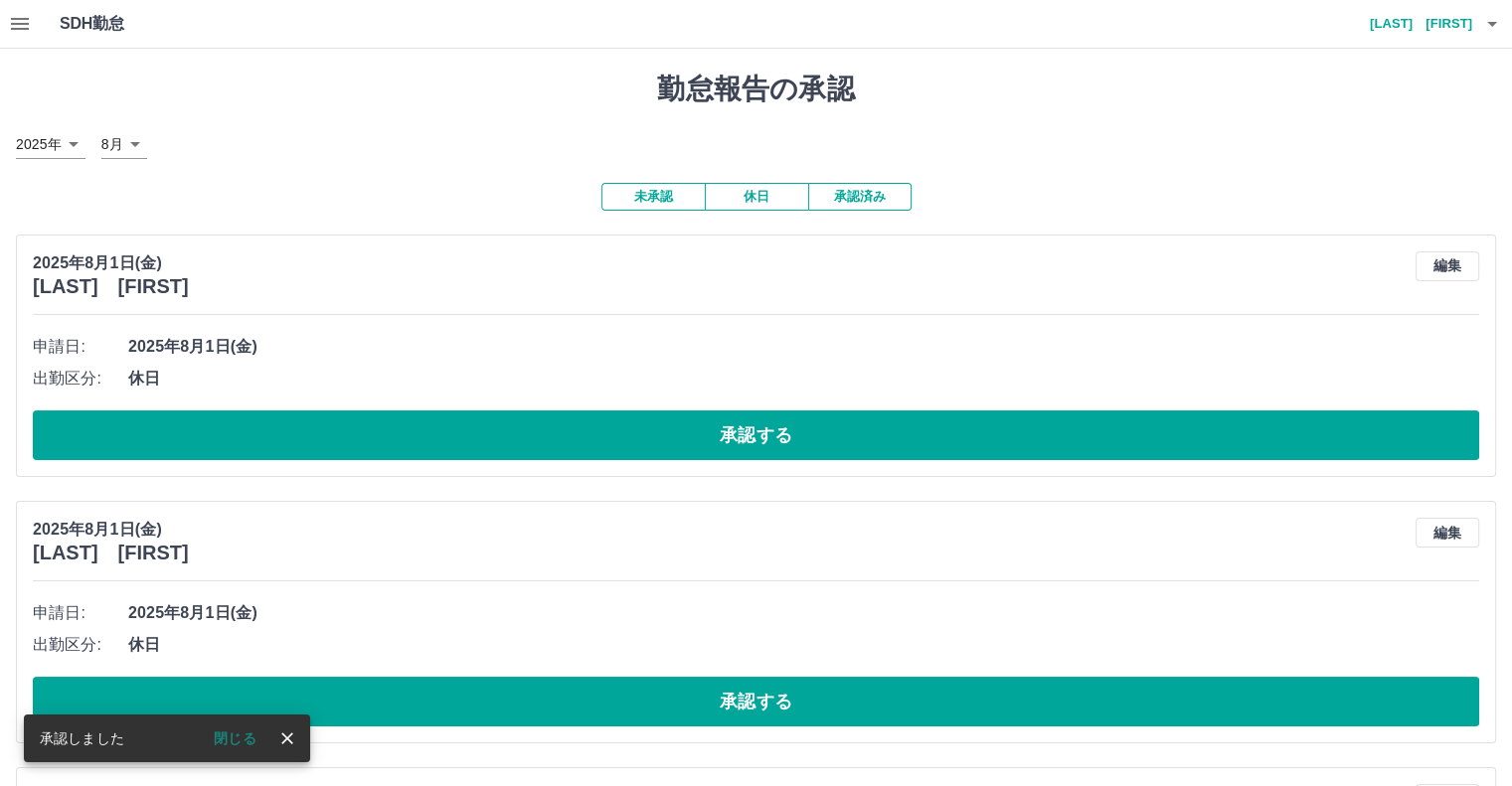 click on "承認する" at bounding box center (756, 435) 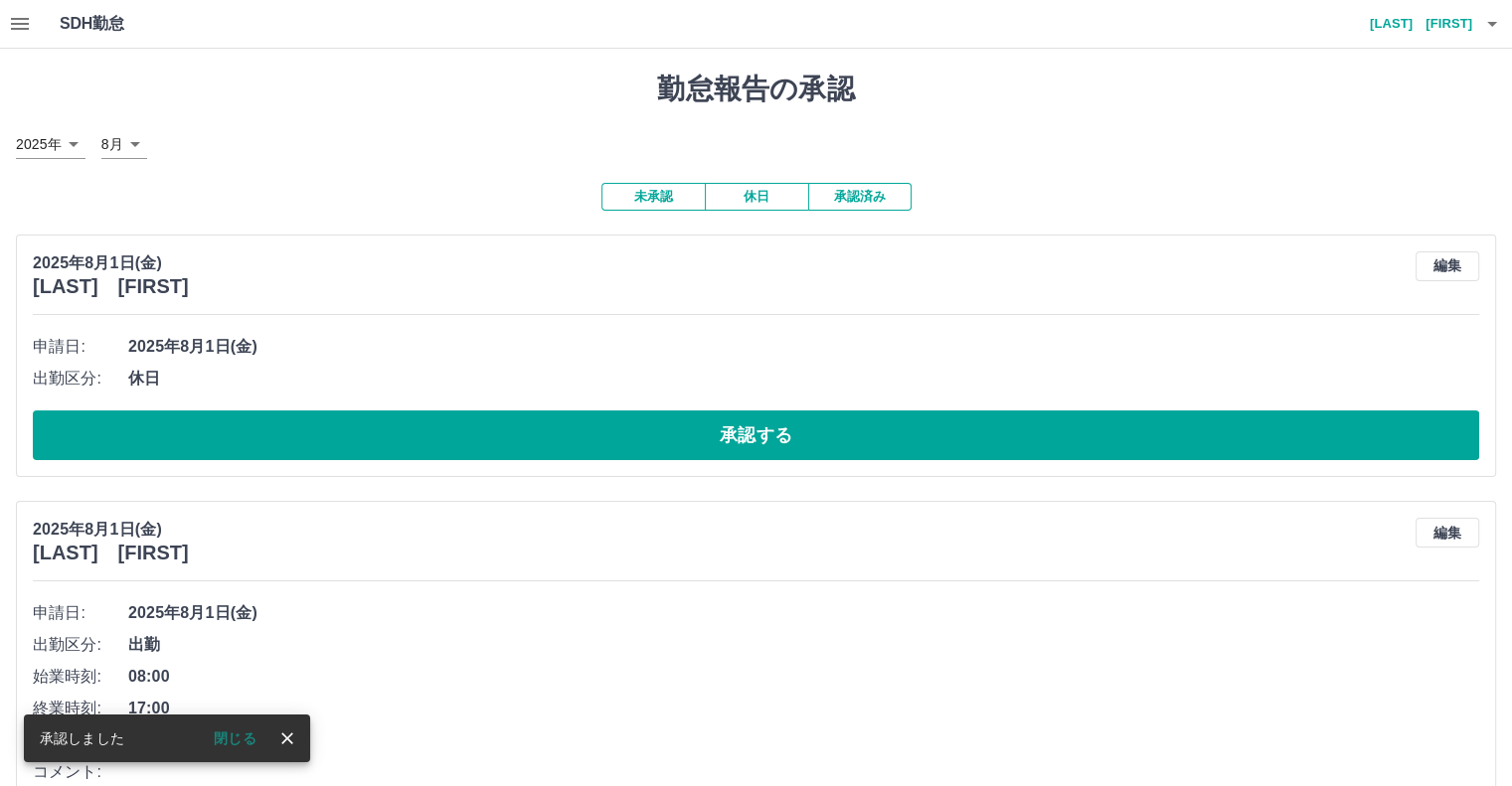click on "承認する" at bounding box center [756, 435] 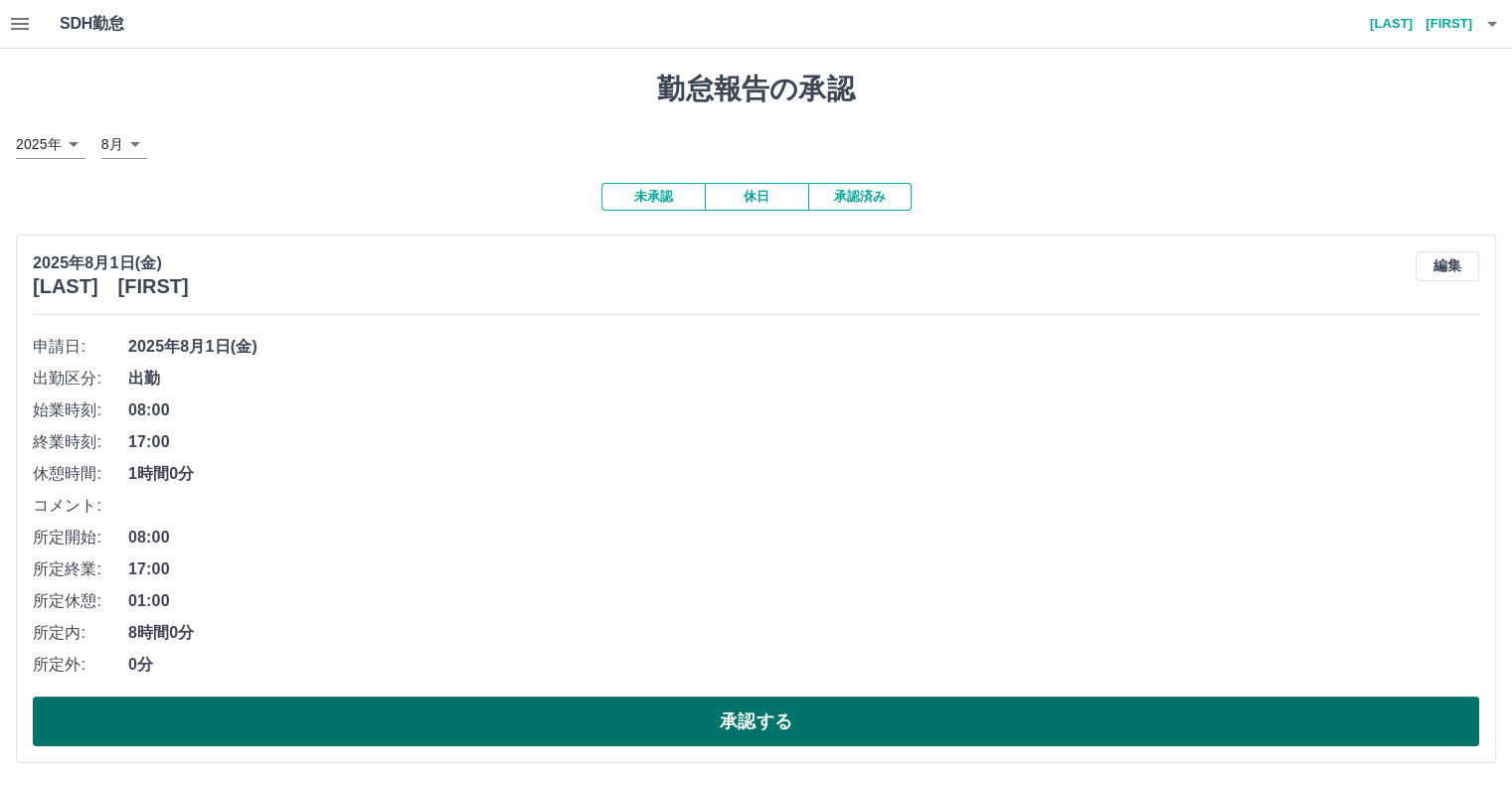 click on "承認する" at bounding box center [756, 721] 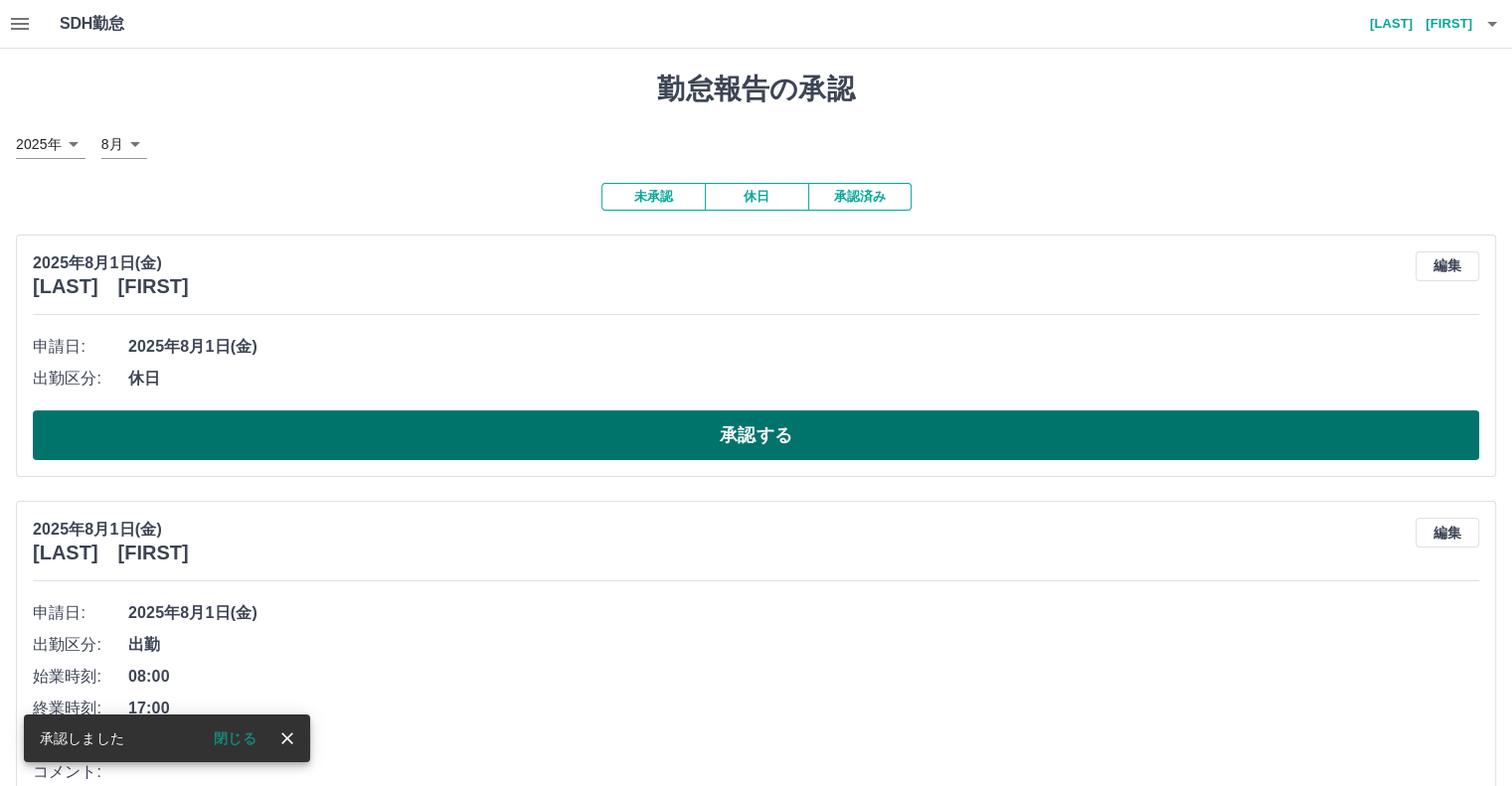 click on "承認する" at bounding box center (756, 435) 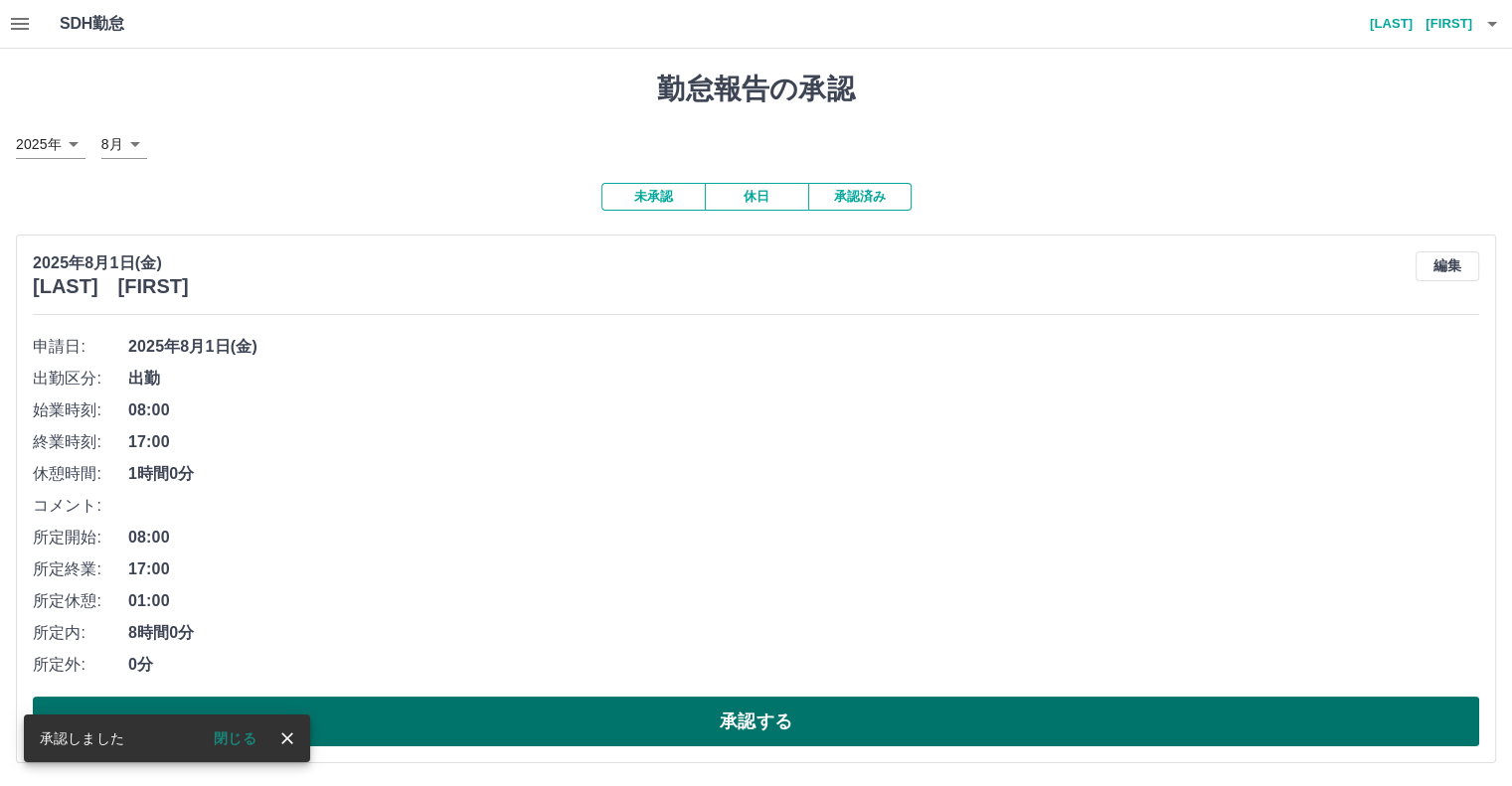 click on "承認する" at bounding box center [756, 721] 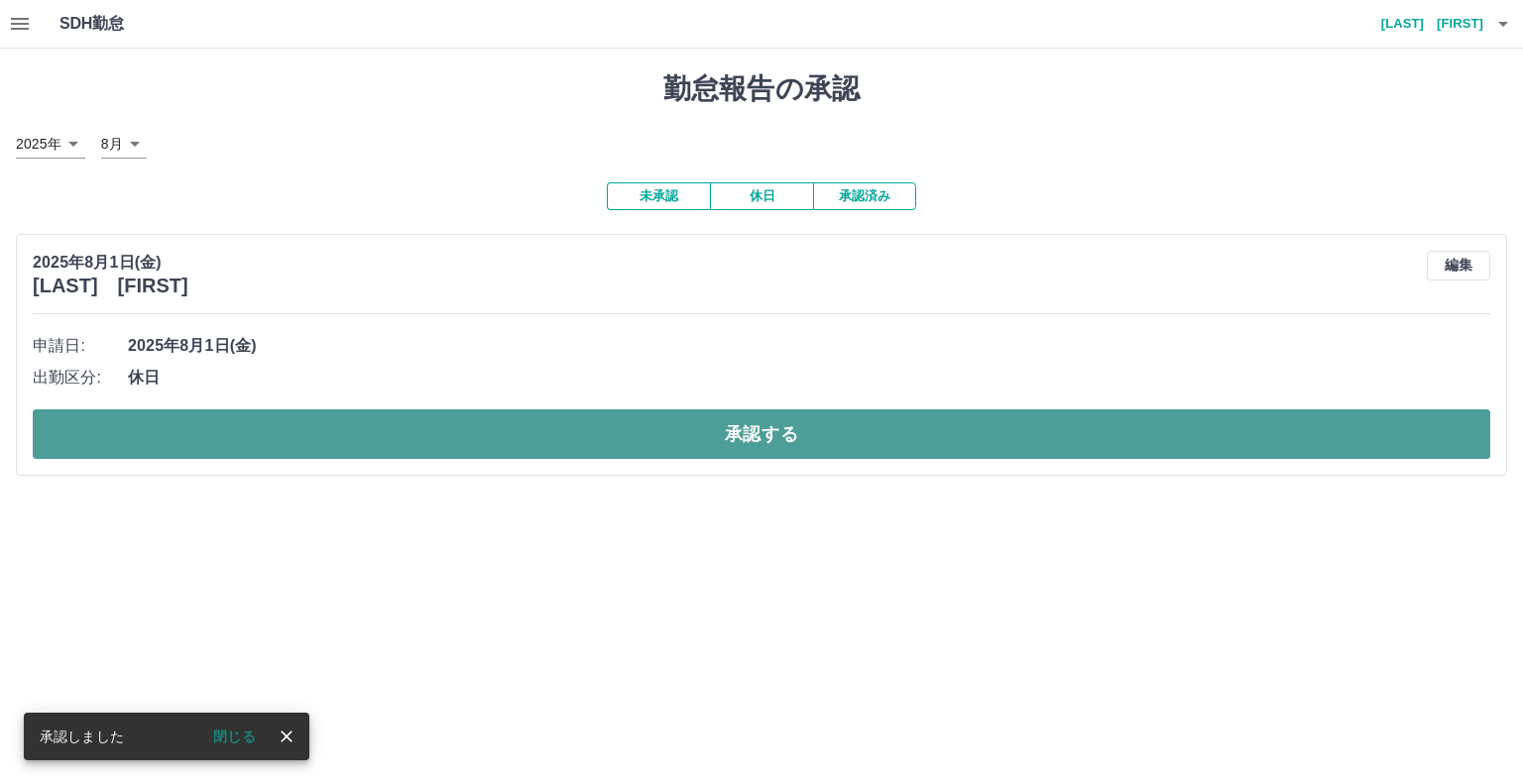 click on "承認する" at bounding box center [762, 434] 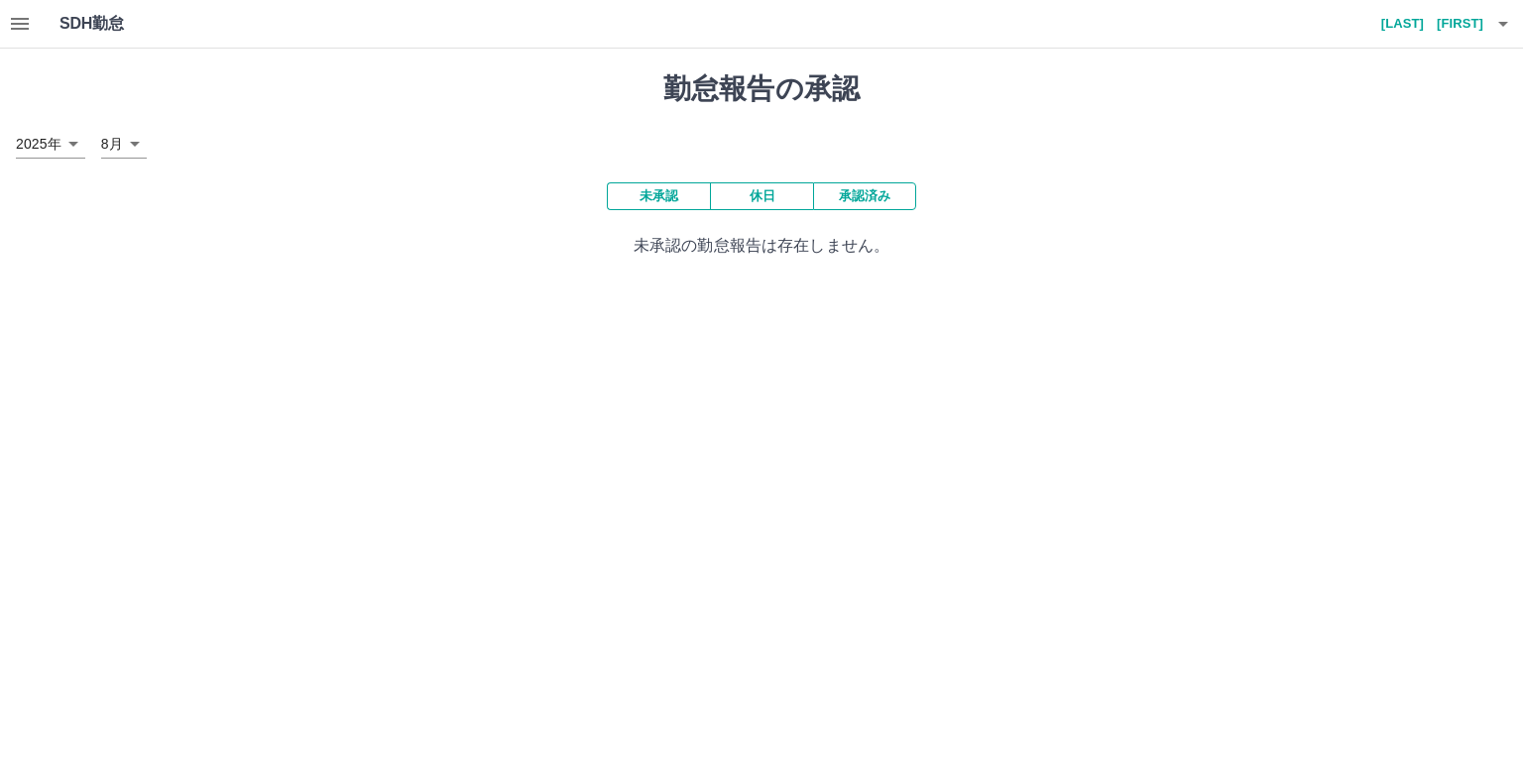 click on "休日" at bounding box center (762, 196) 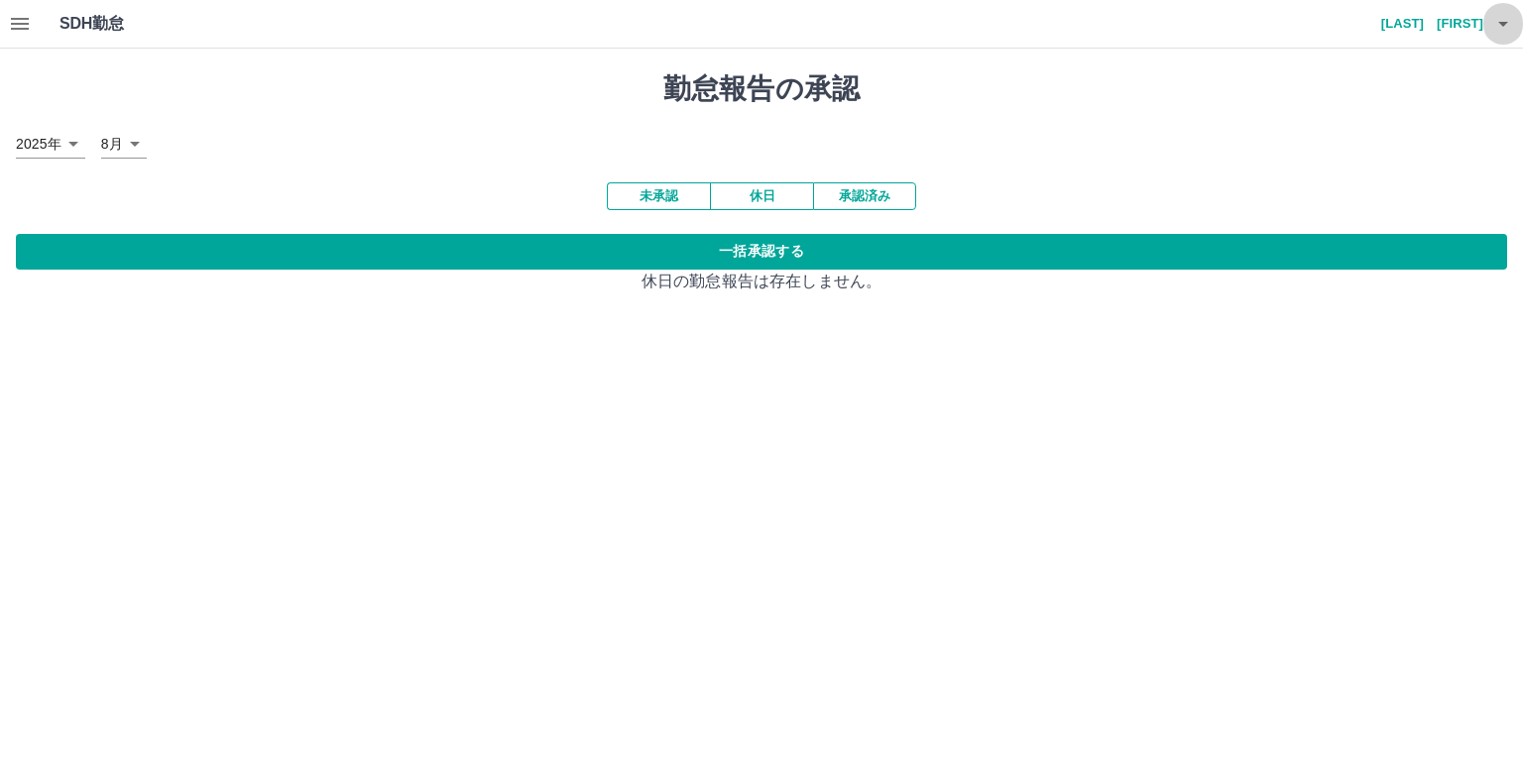 click 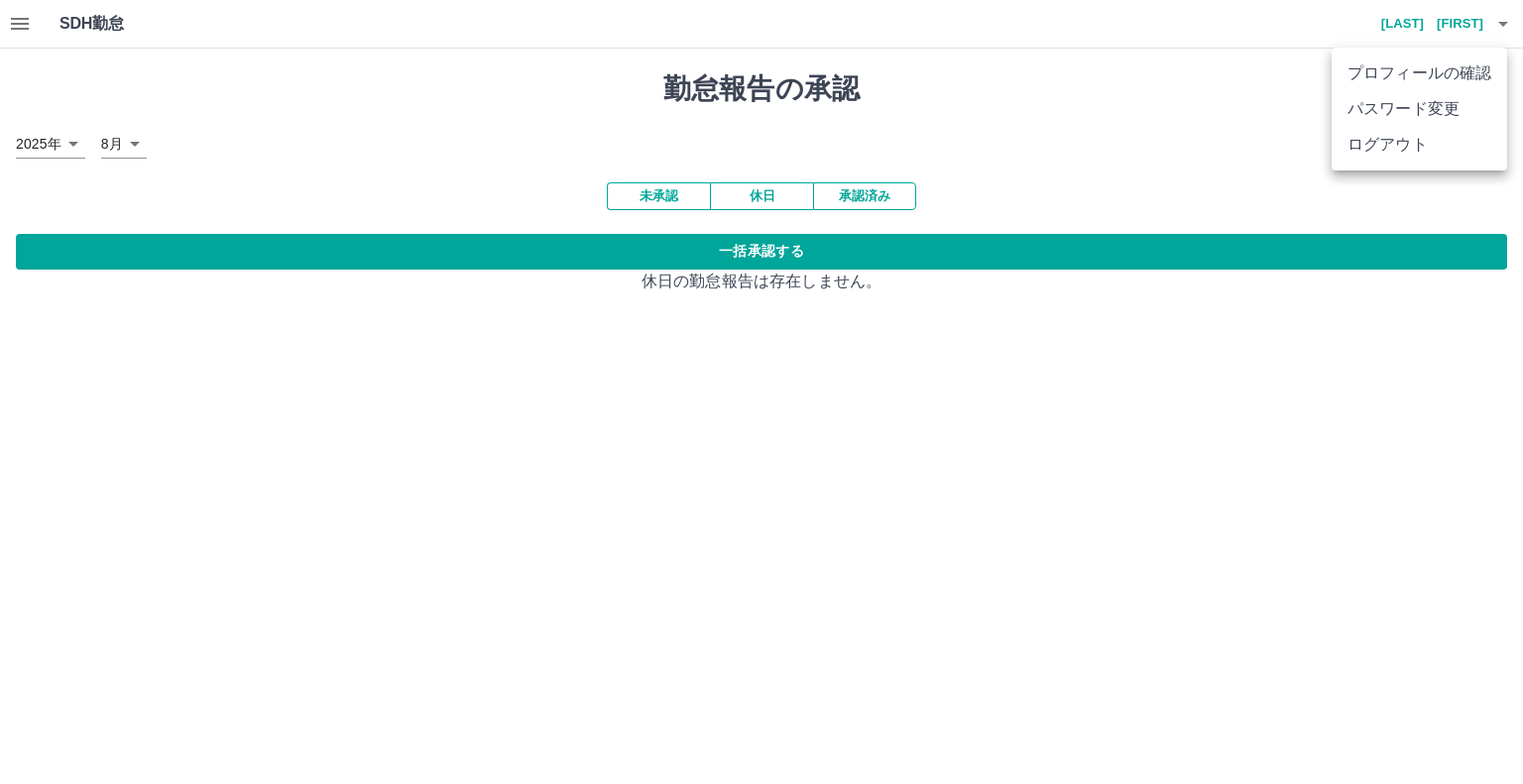 click on "ログアウト" at bounding box center [1419, 145] 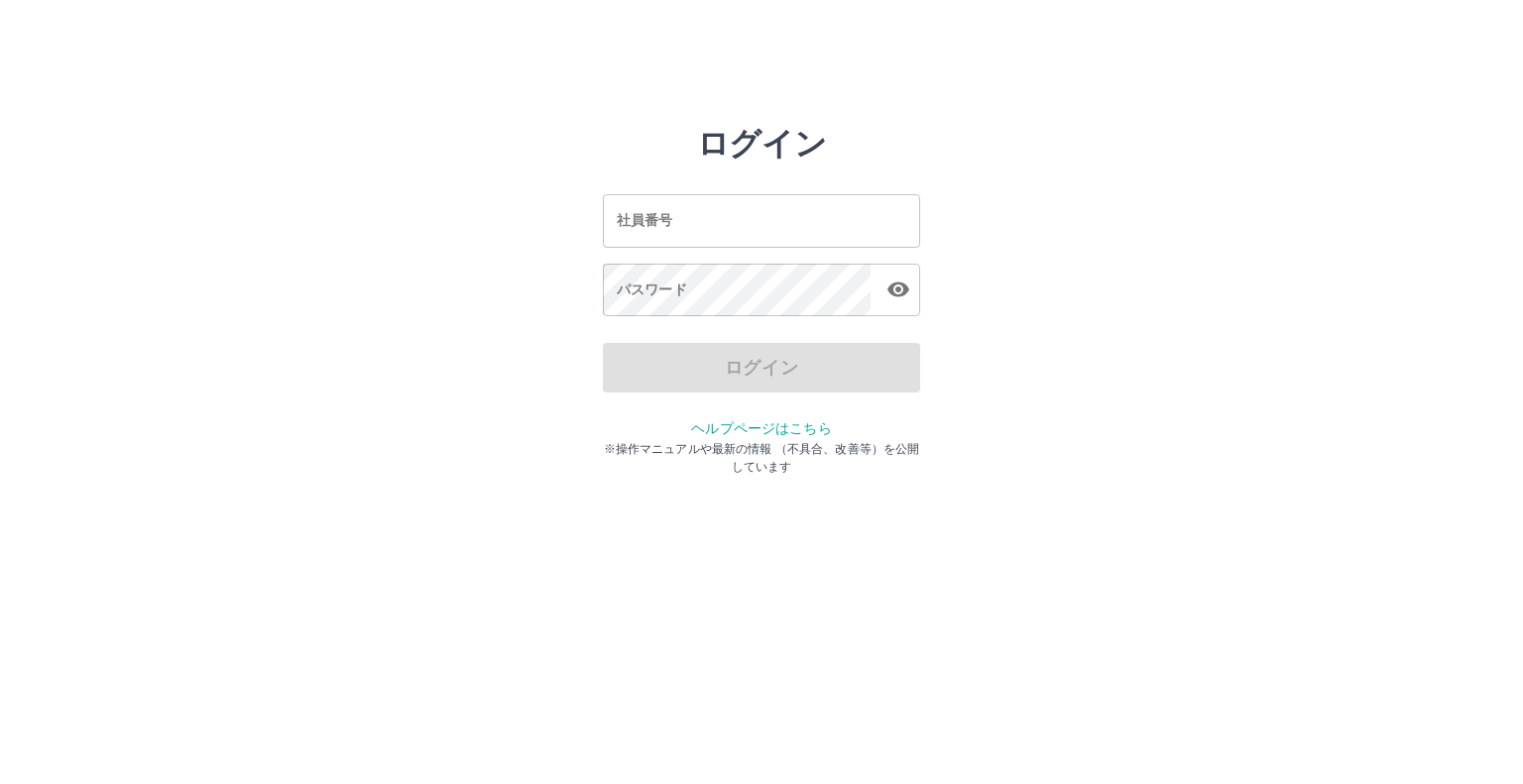 scroll, scrollTop: 0, scrollLeft: 0, axis: both 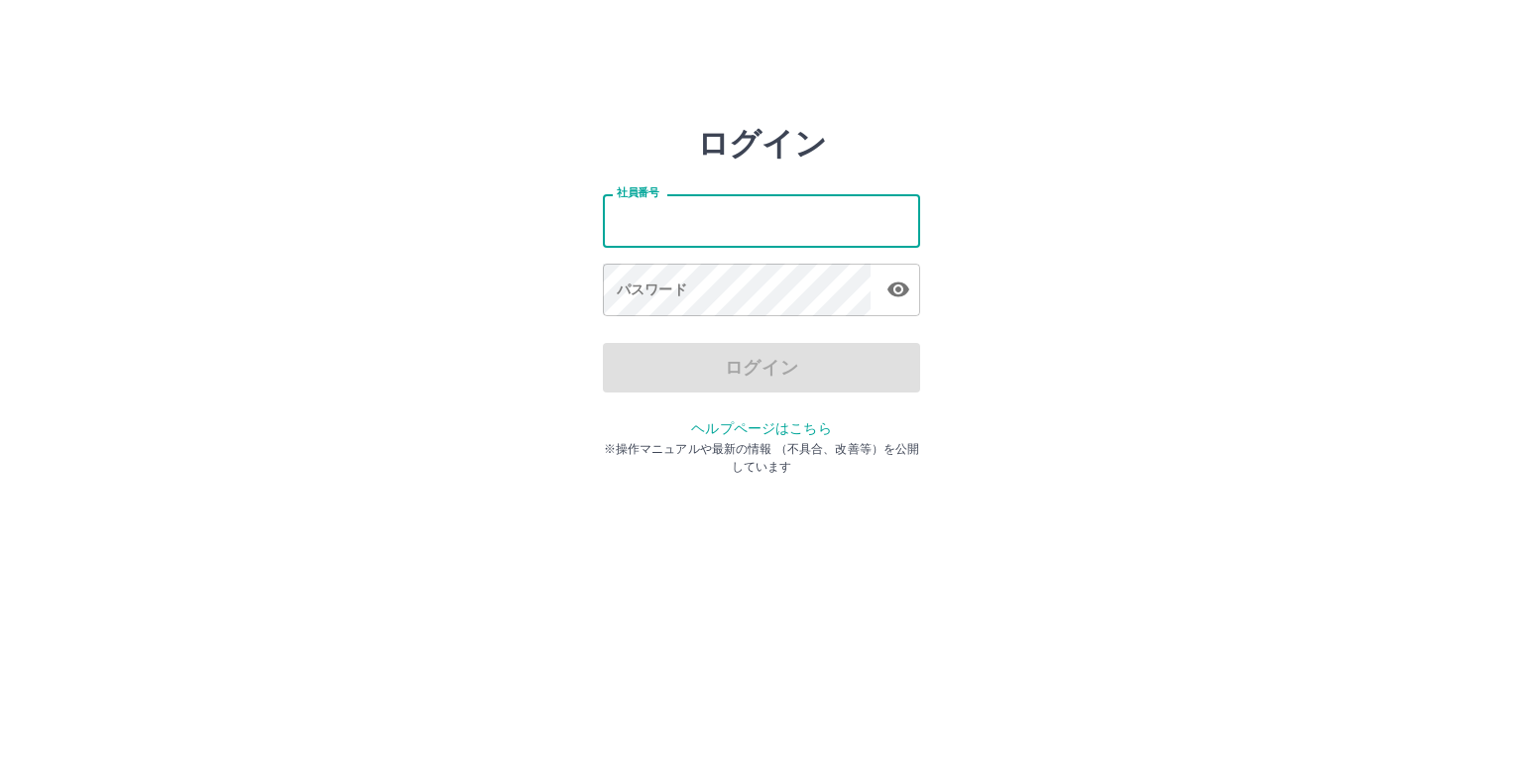 click on "社員番号" at bounding box center [762, 220] 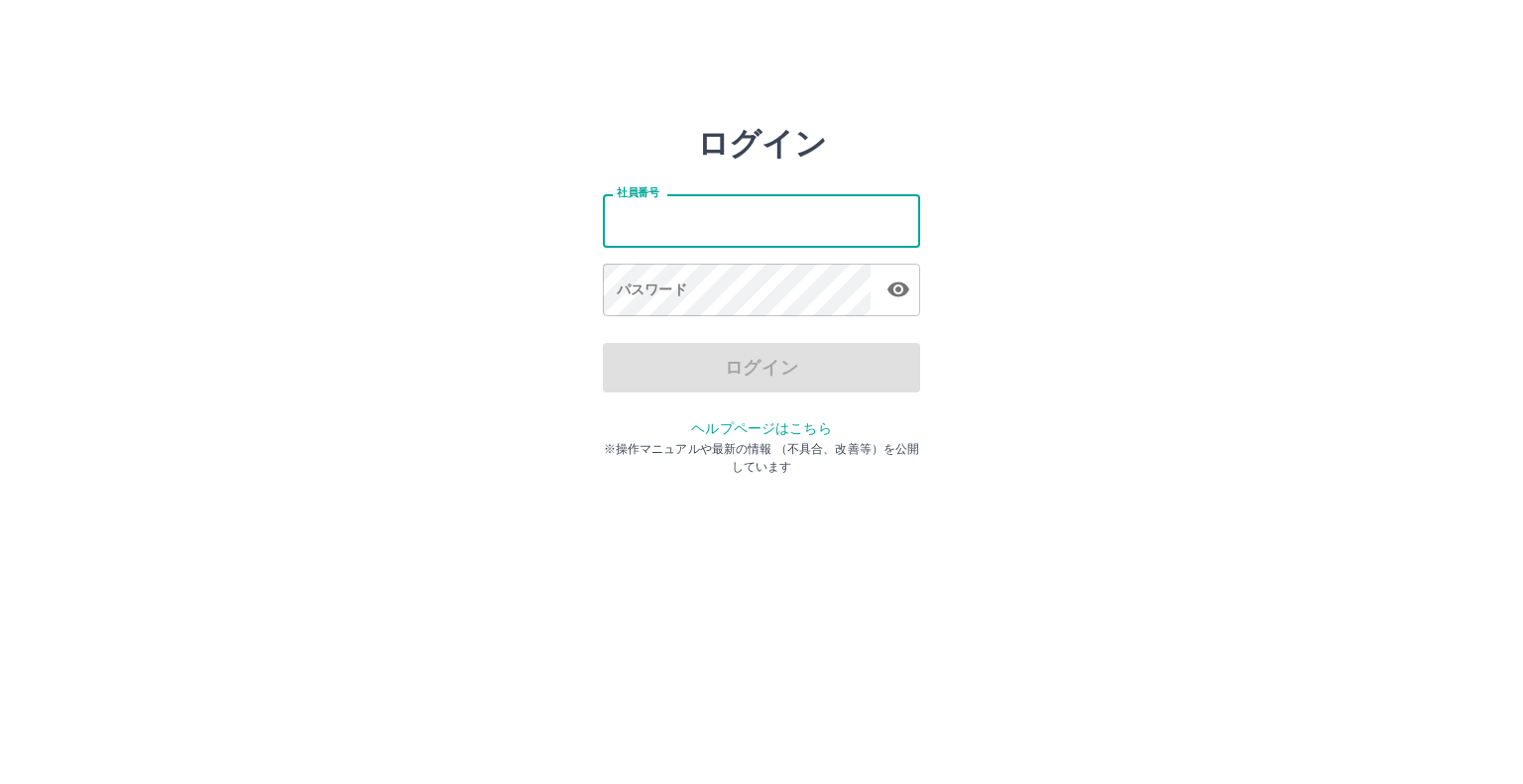 type on "*******" 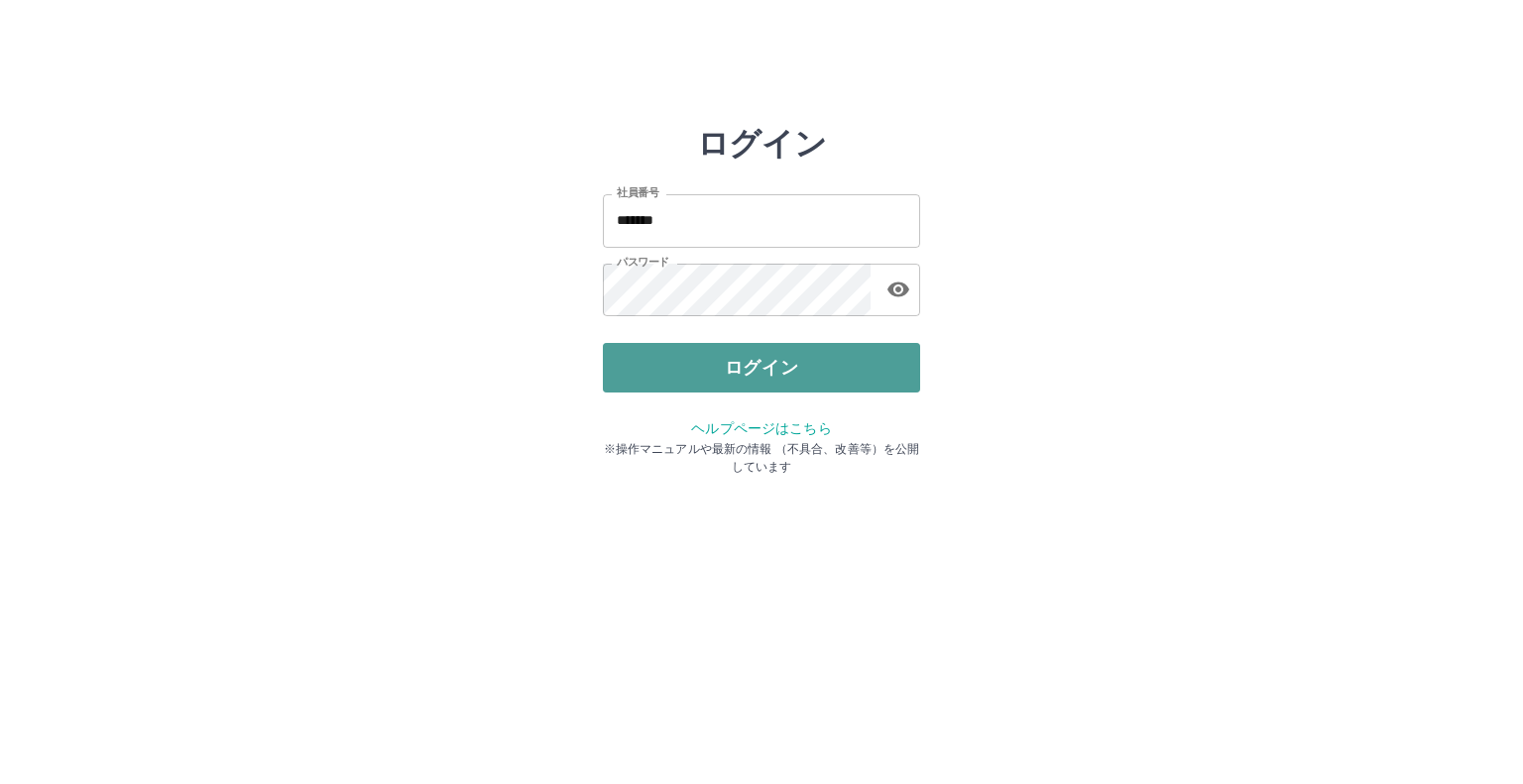 click on "ログイン" at bounding box center [762, 368] 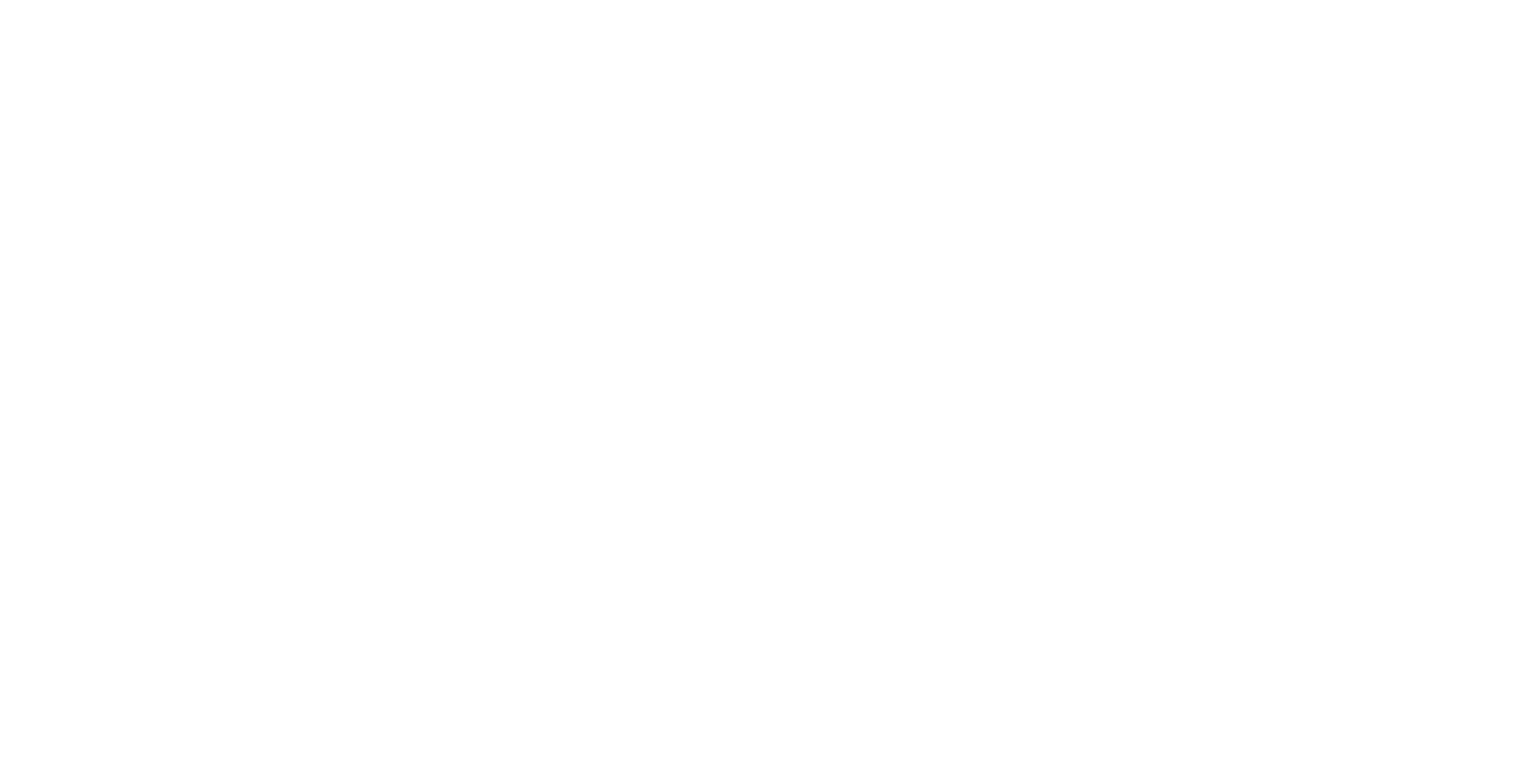 scroll, scrollTop: 0, scrollLeft: 0, axis: both 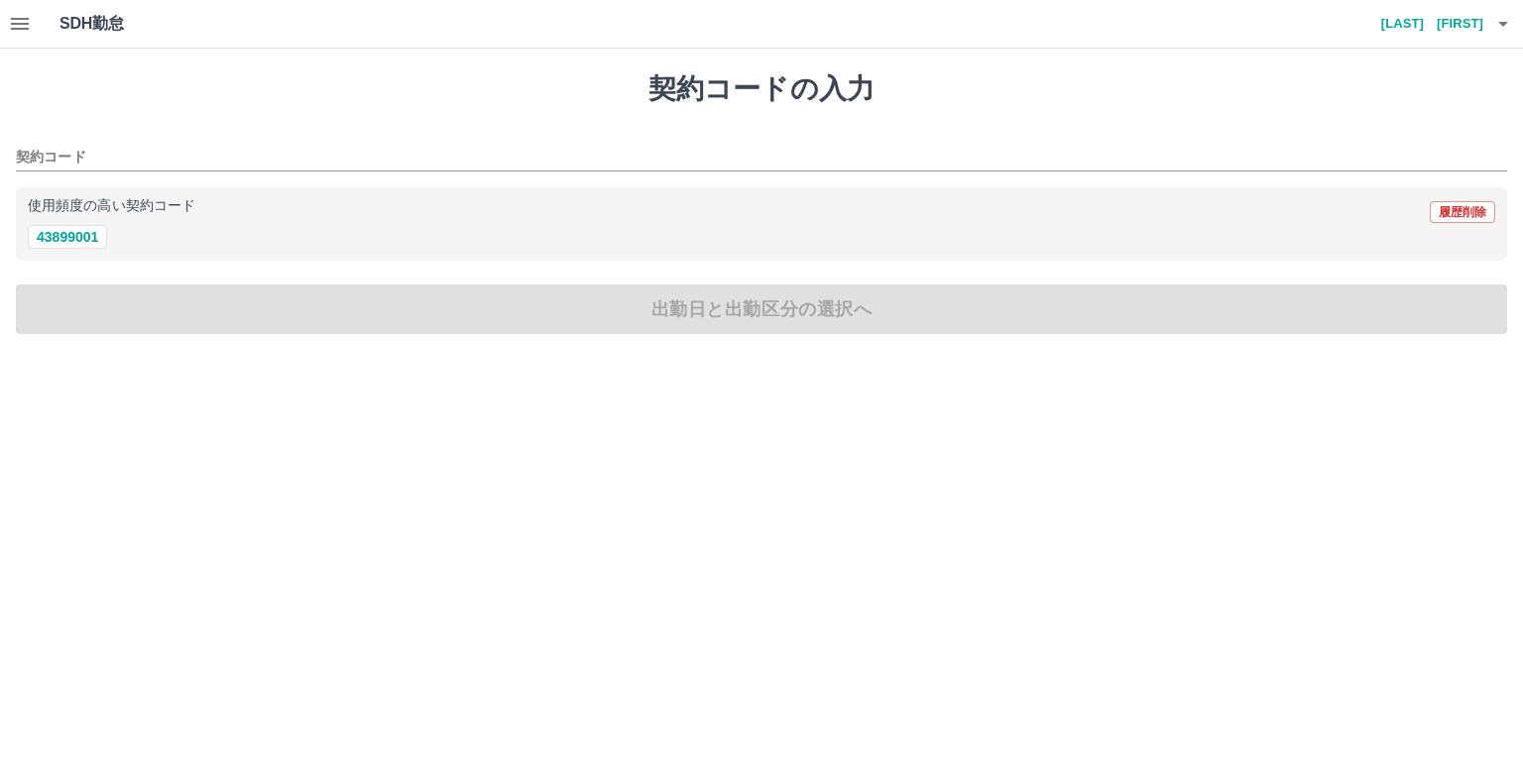 click 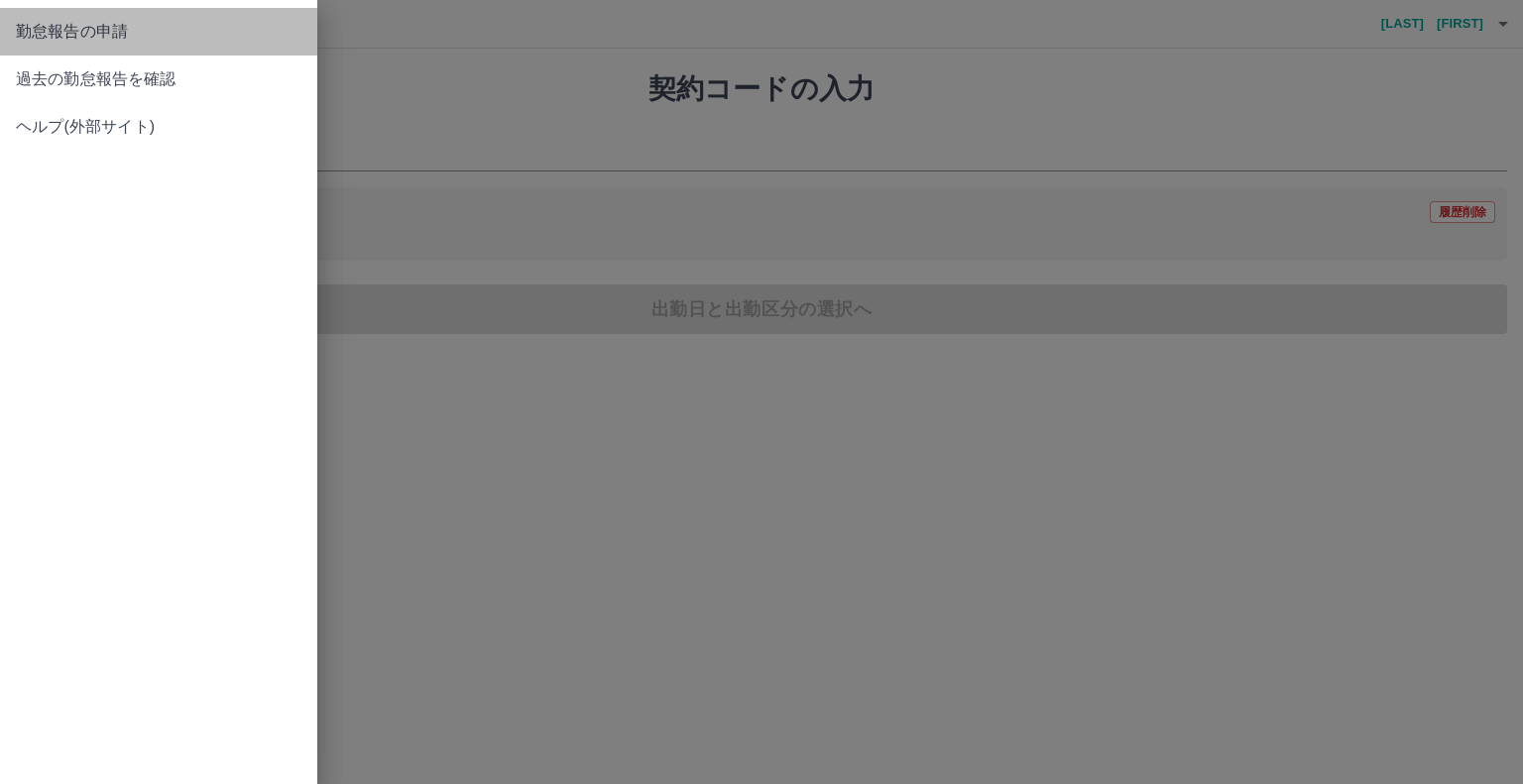 click on "勤怠報告の申請" at bounding box center [159, 32] 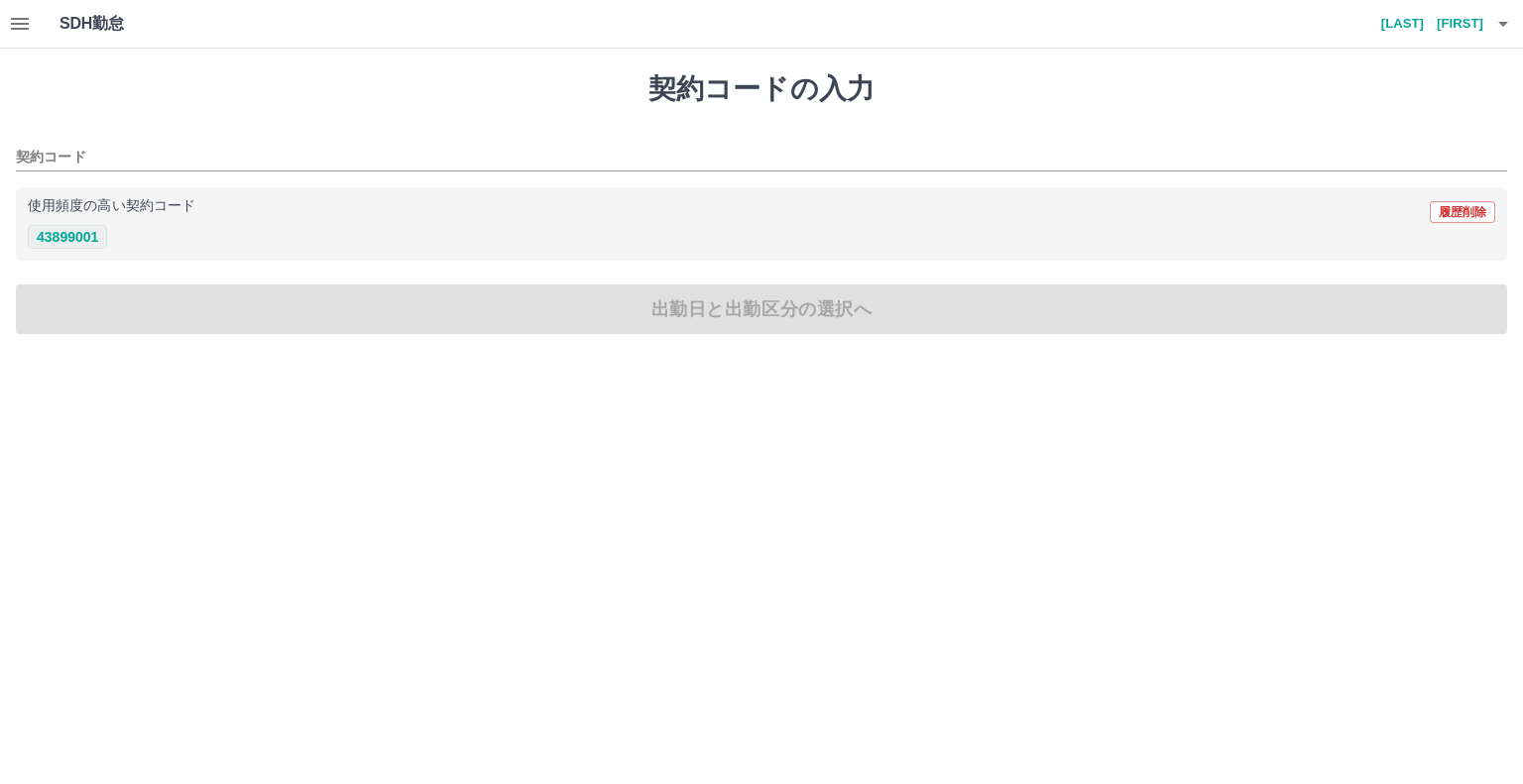 click on "43899001" at bounding box center (67, 237) 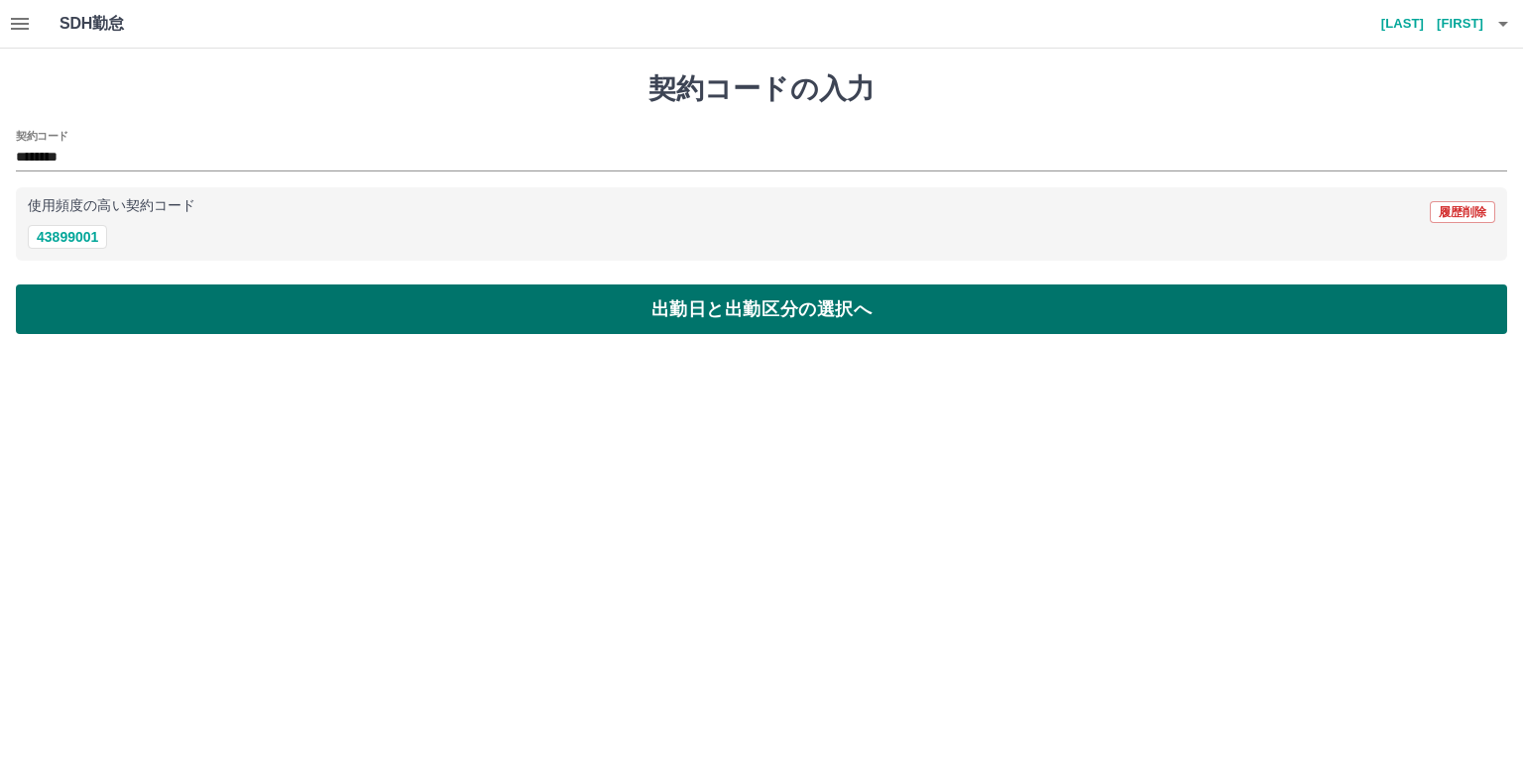 click on "出勤日と出勤区分の選択へ" at bounding box center (762, 309) 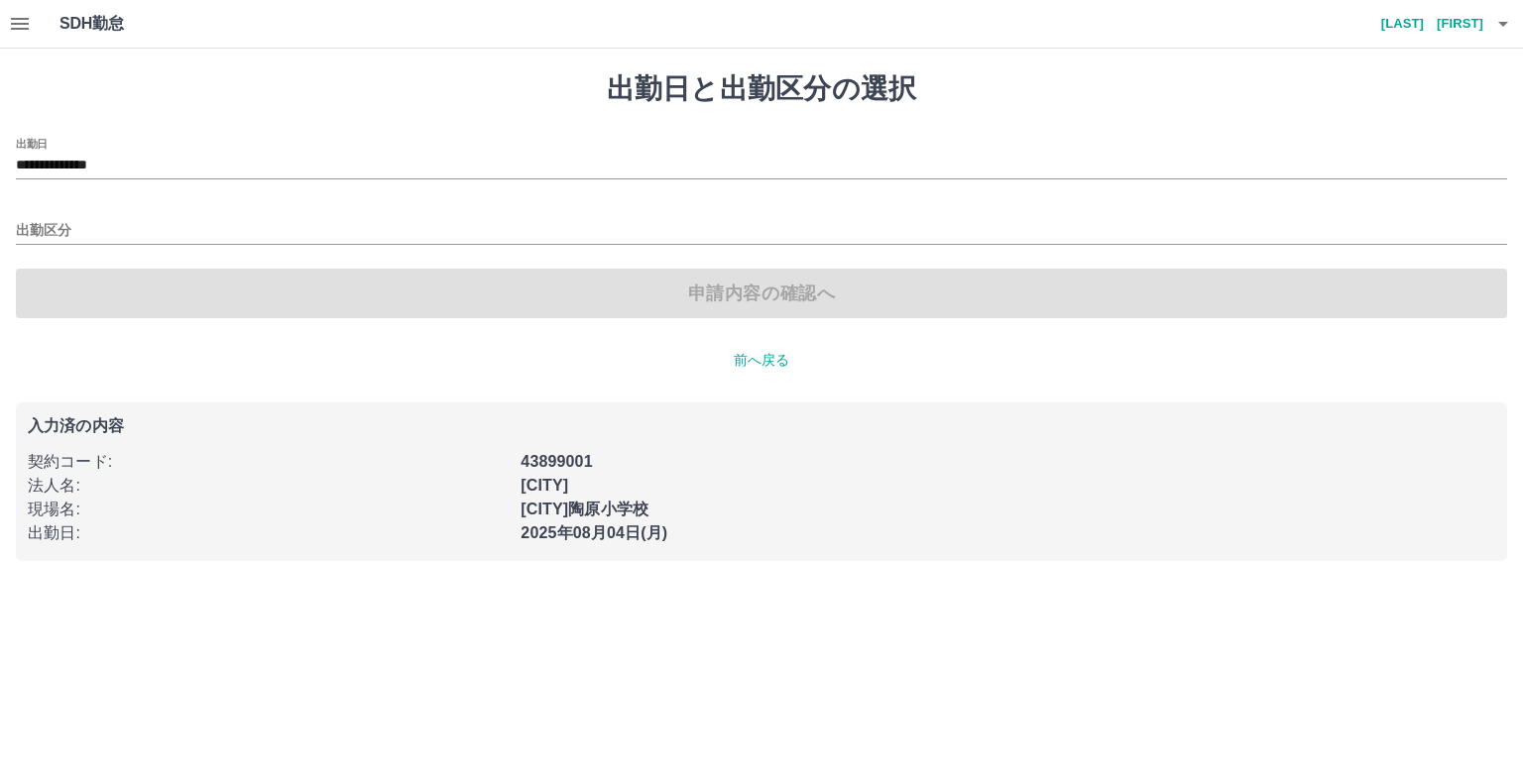 click 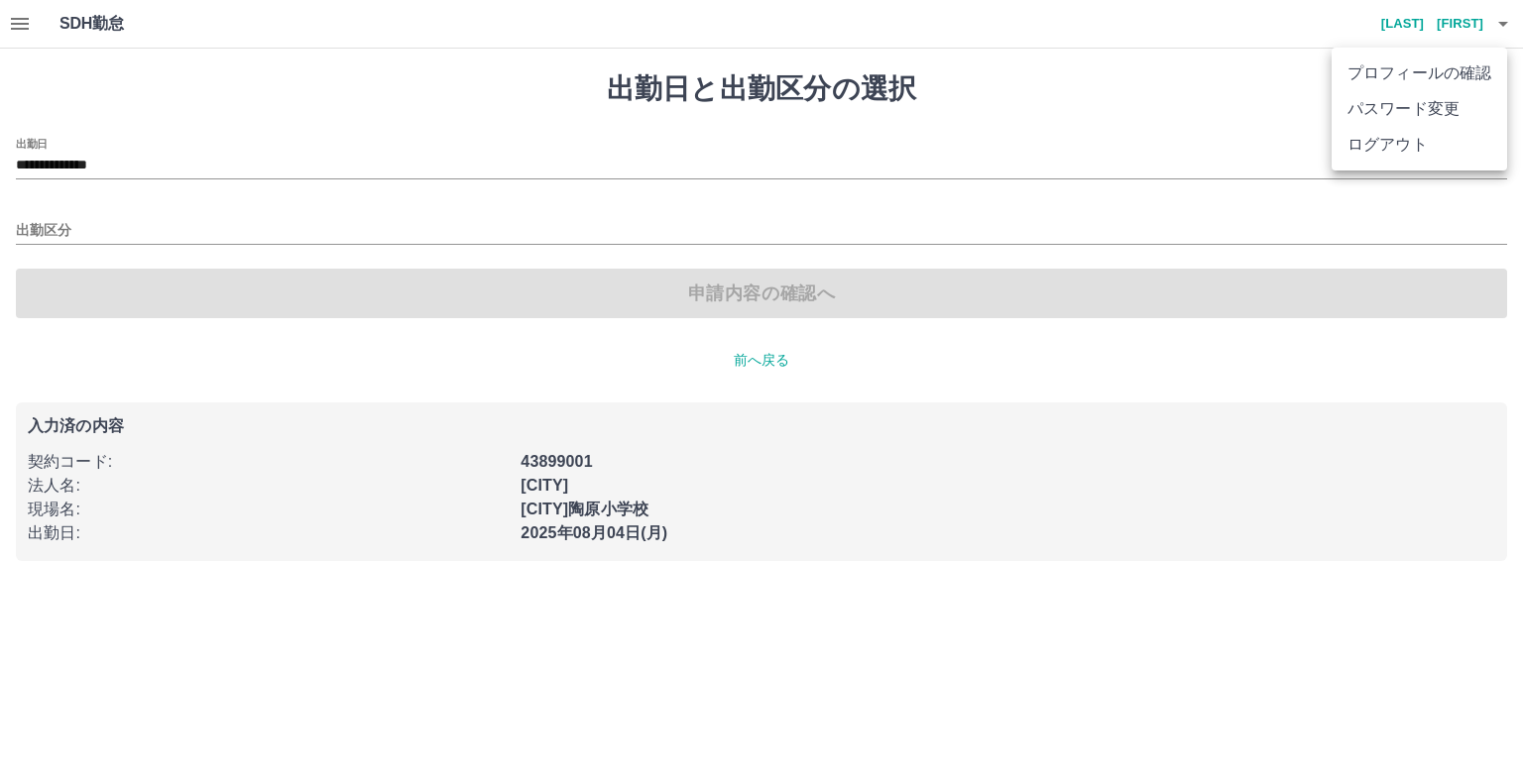click on "ログアウト" at bounding box center (1419, 145) 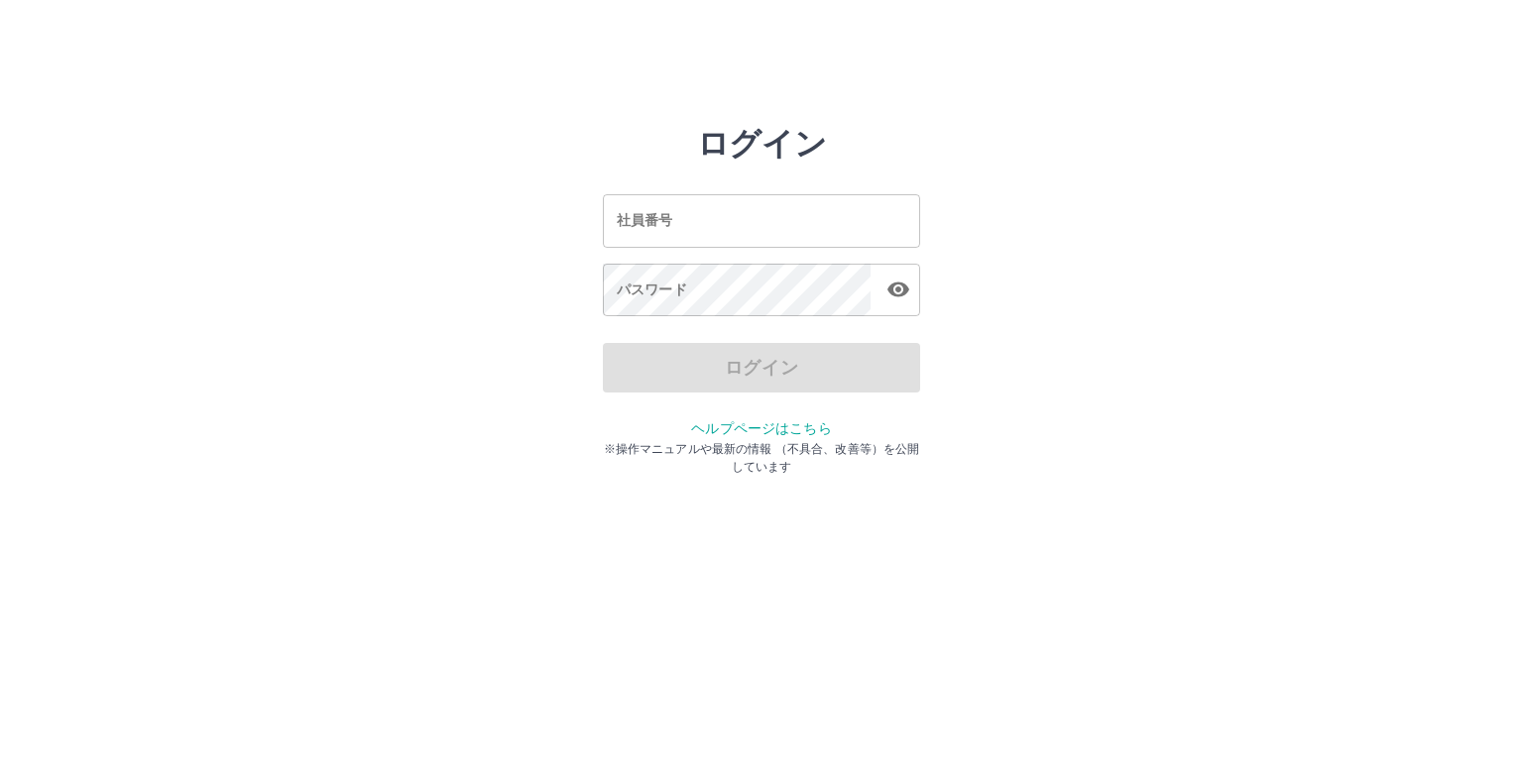 scroll, scrollTop: 0, scrollLeft: 0, axis: both 